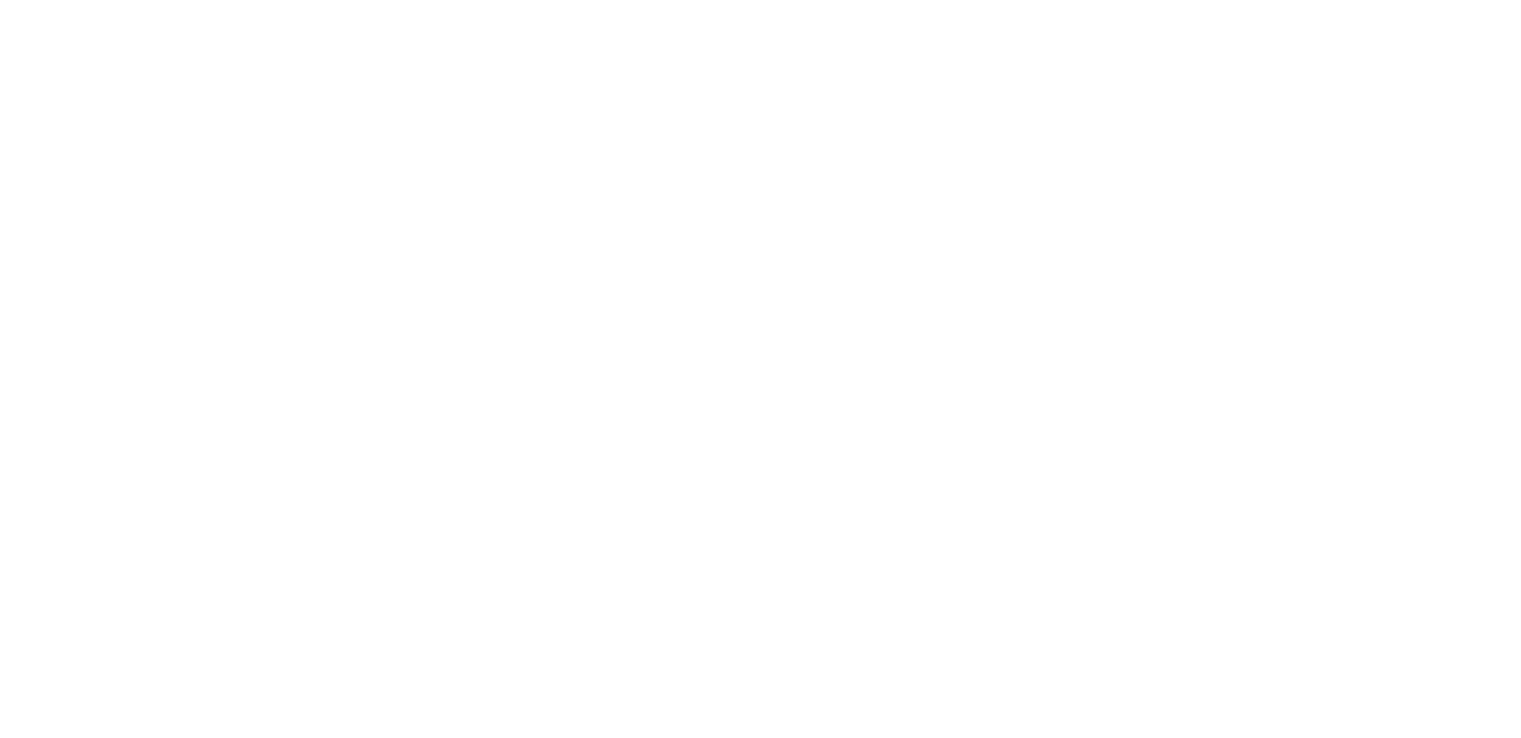 scroll, scrollTop: 0, scrollLeft: 0, axis: both 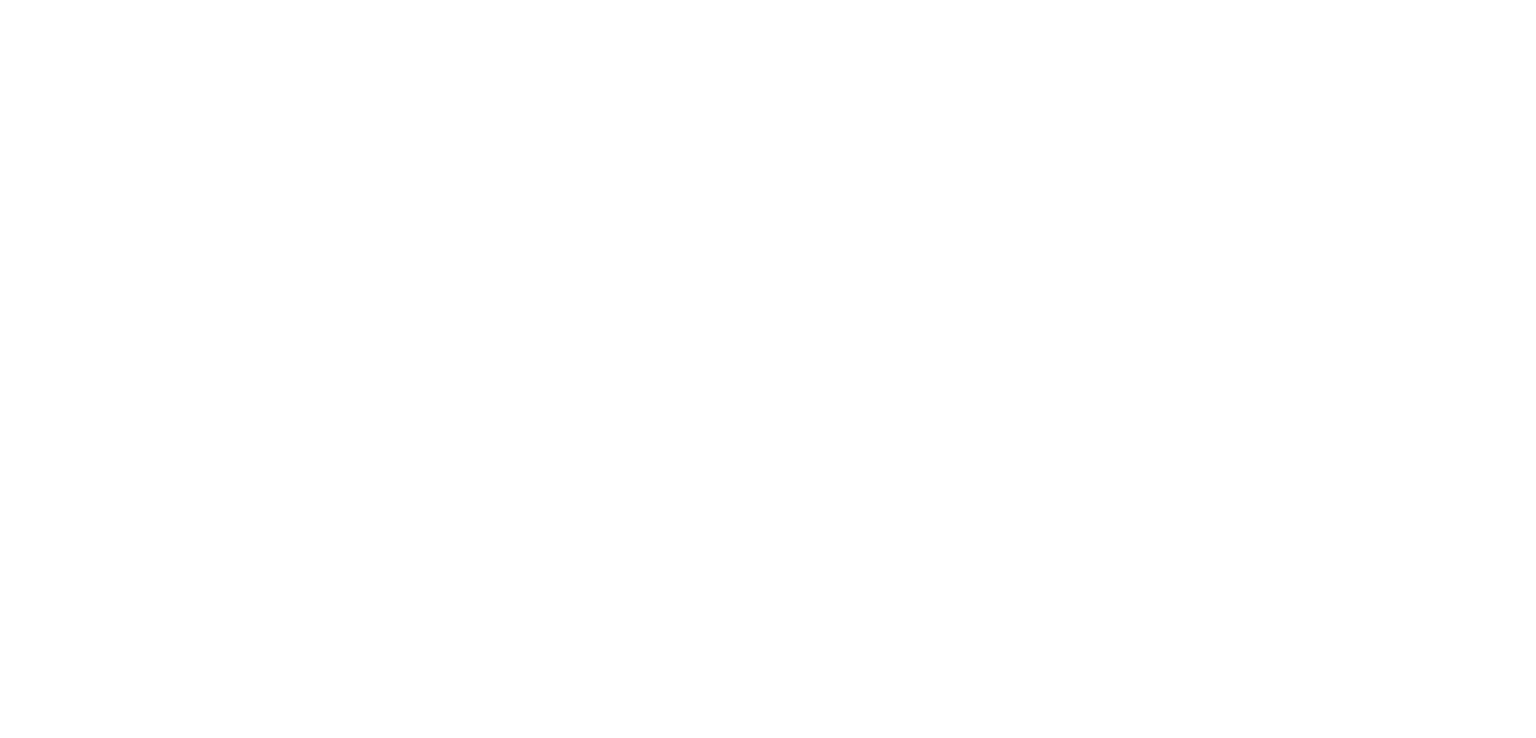 click at bounding box center (768, 0) 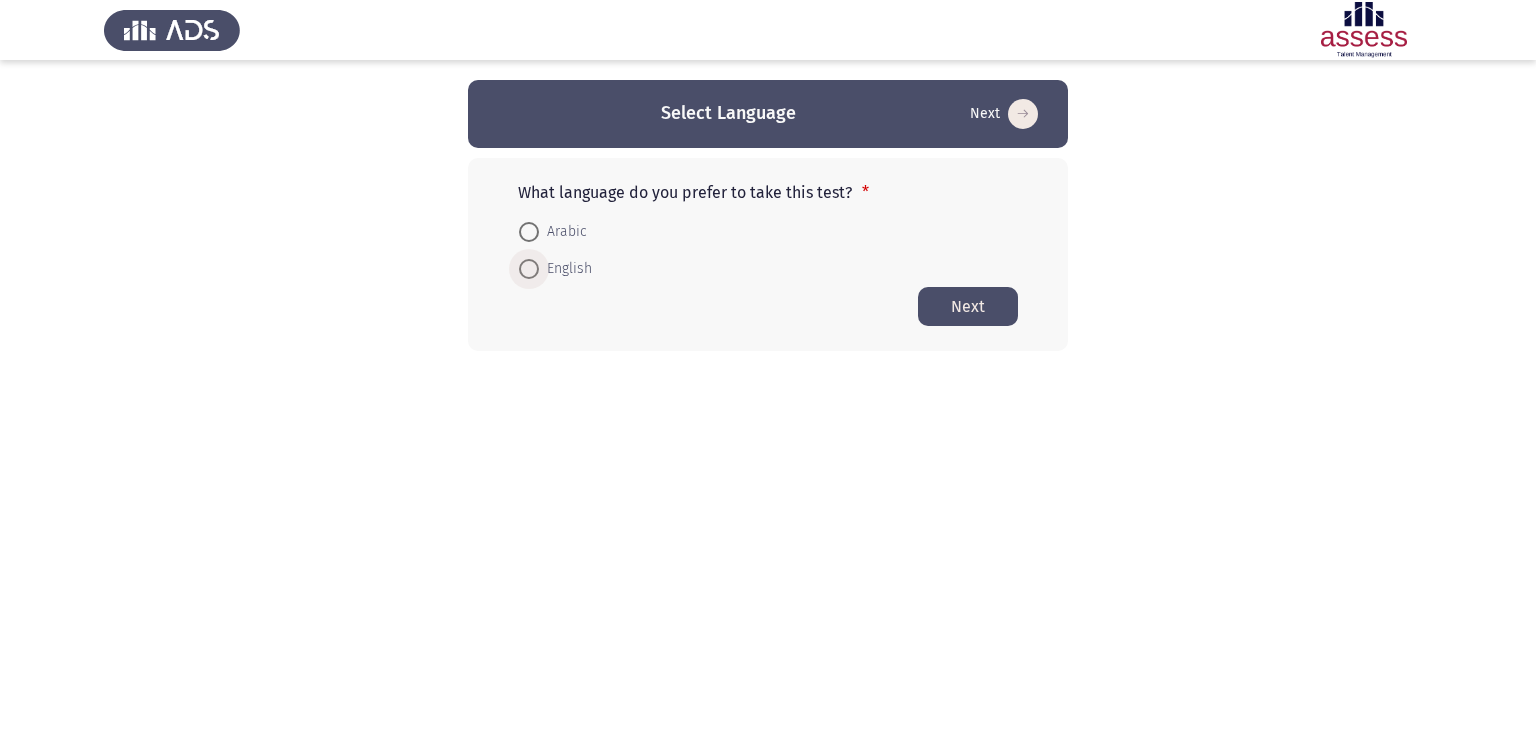 click on "English" at bounding box center (565, 269) 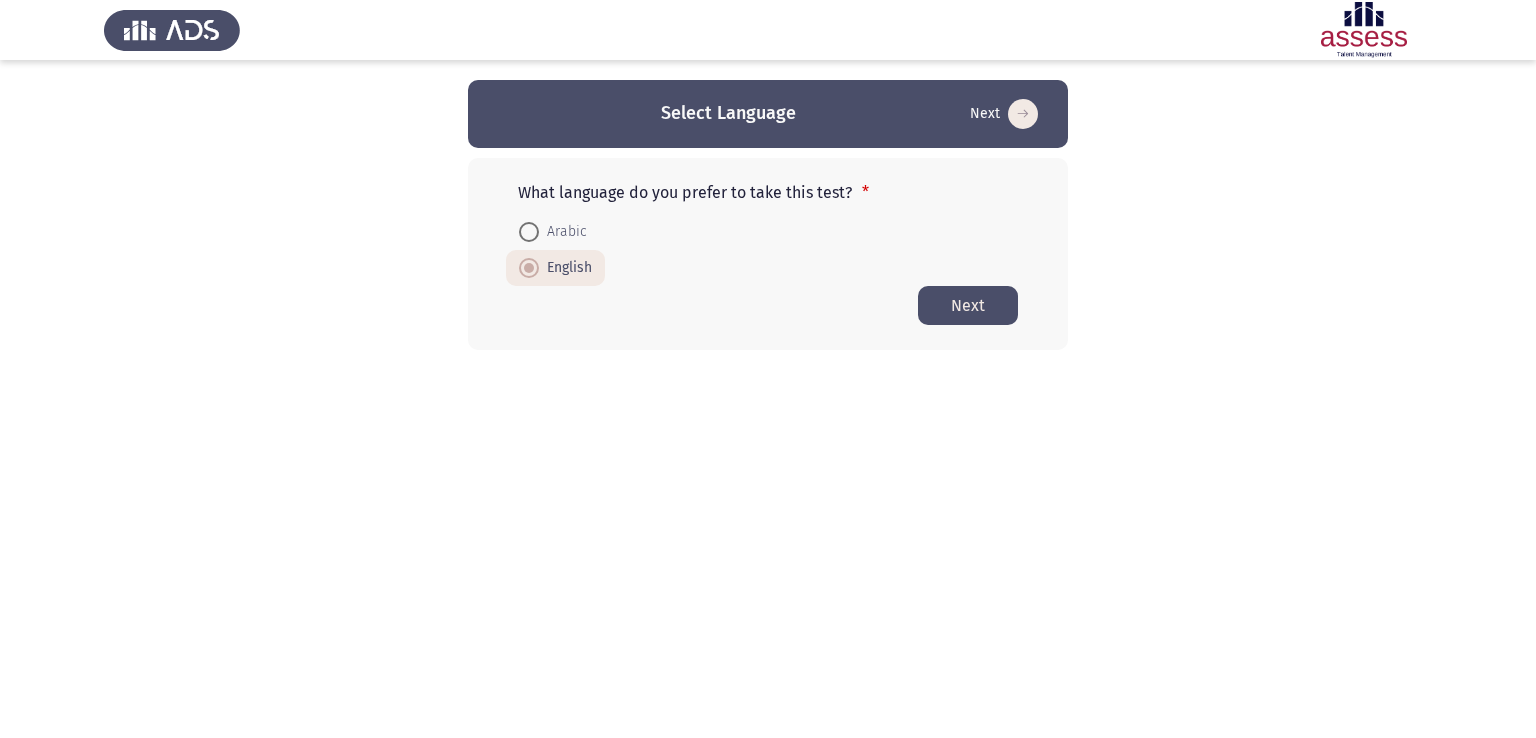 click on "Next" 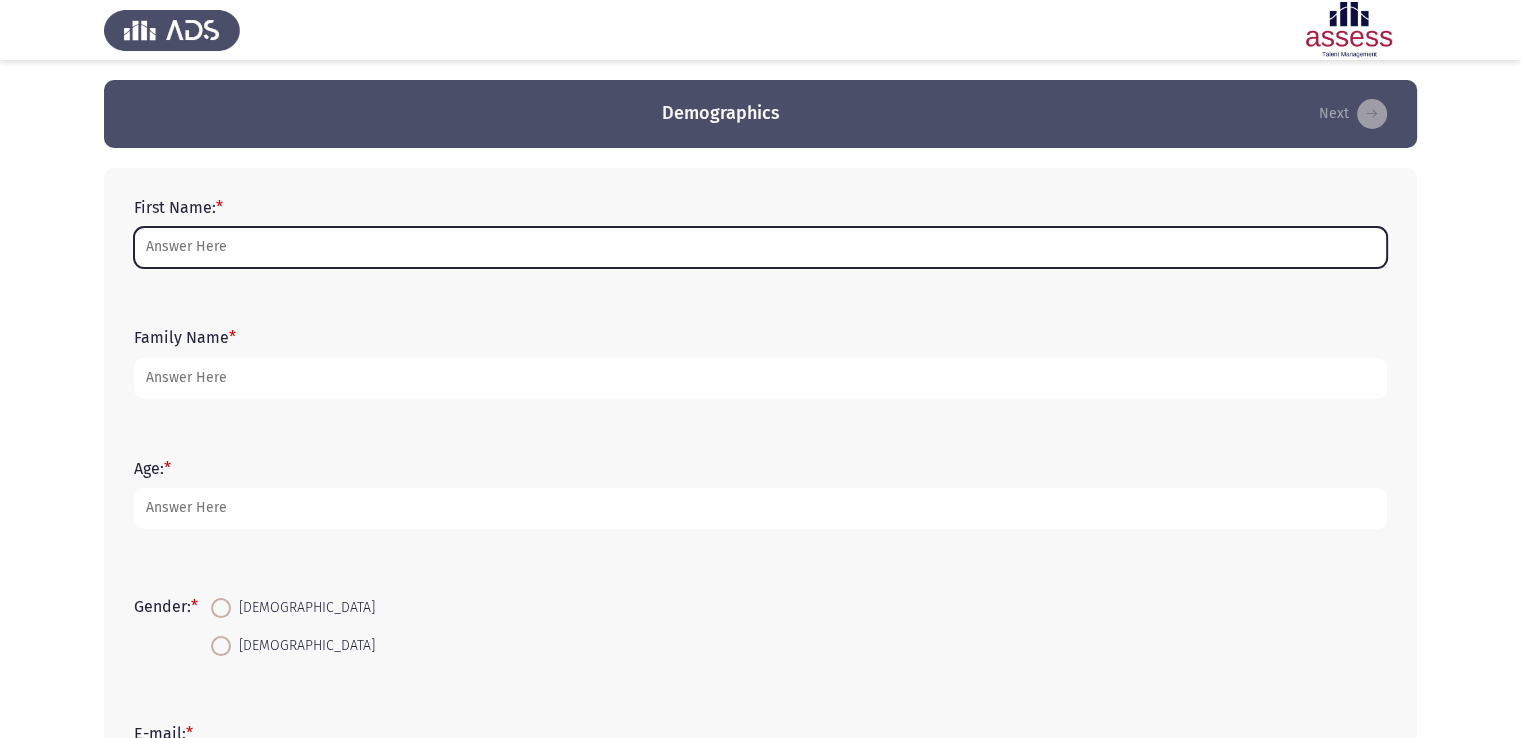 click on "First Name:   *" at bounding box center (760, 247) 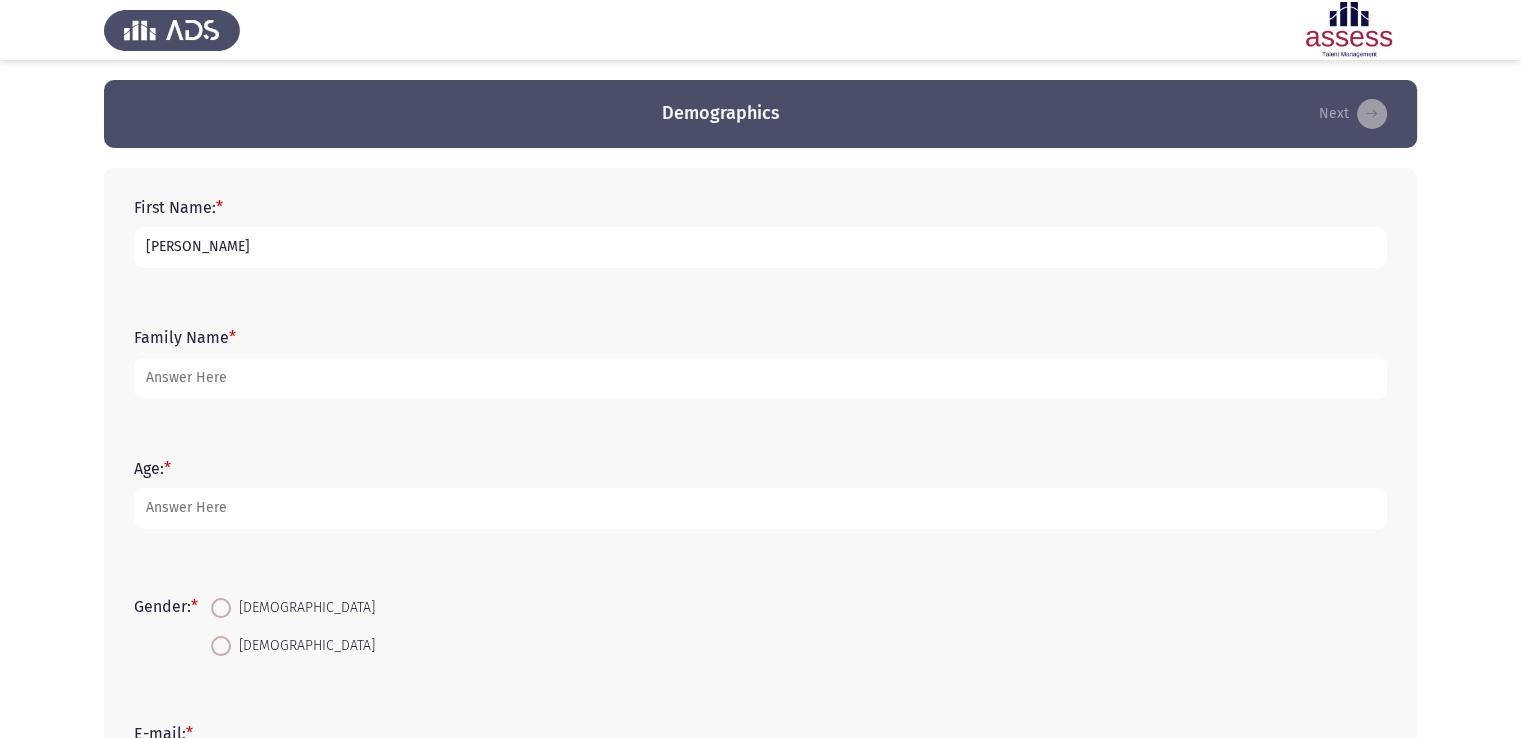type on "[PERSON_NAME]" 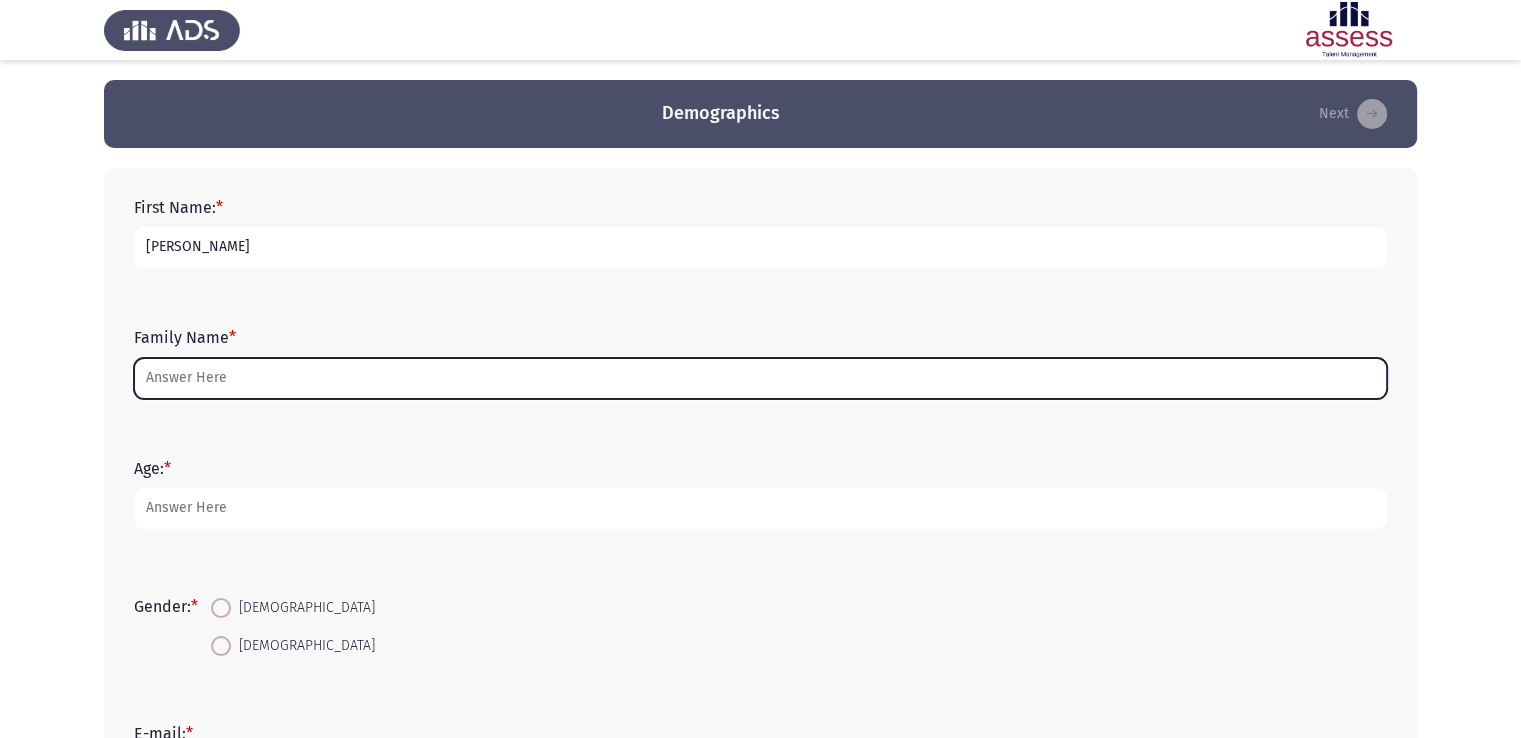 type on "M" 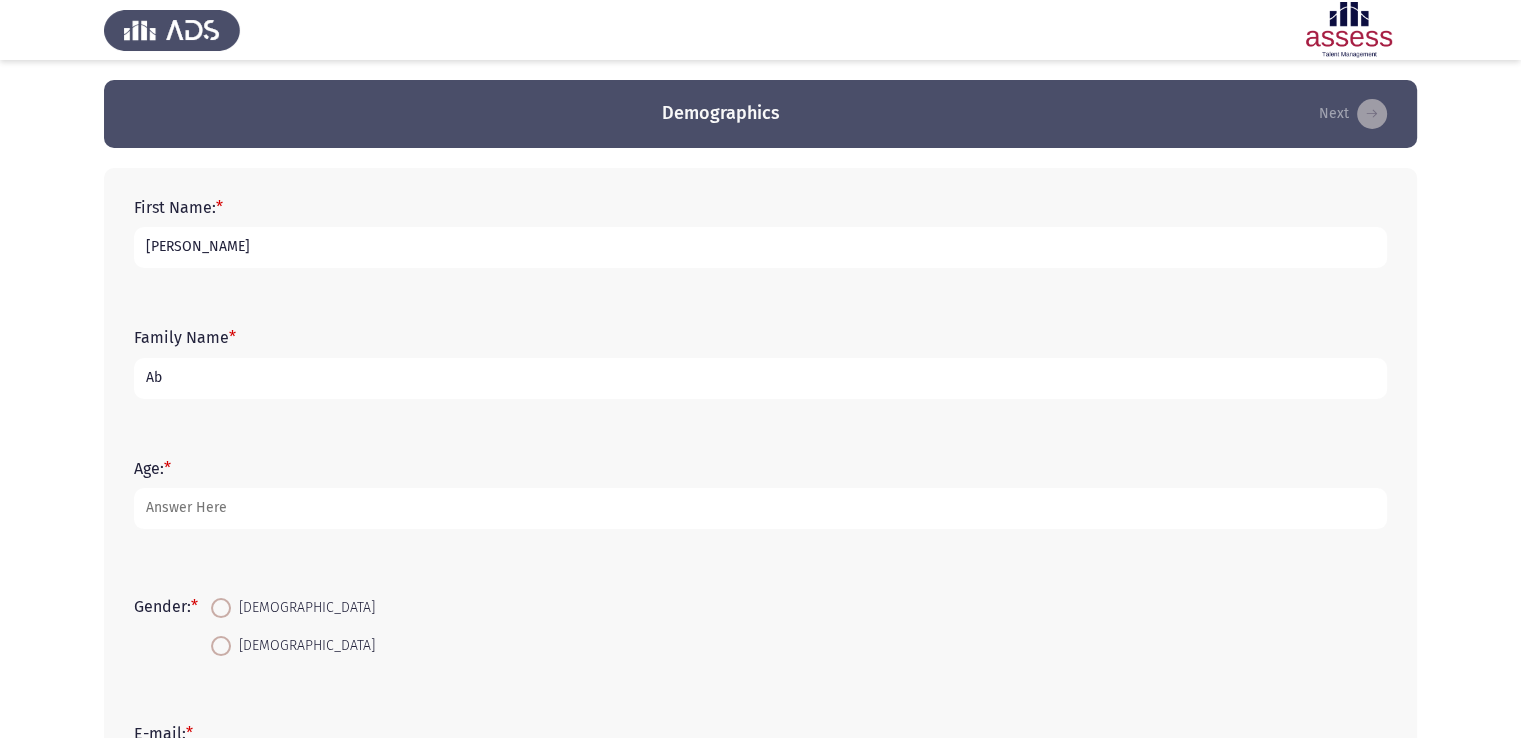 type on "A" 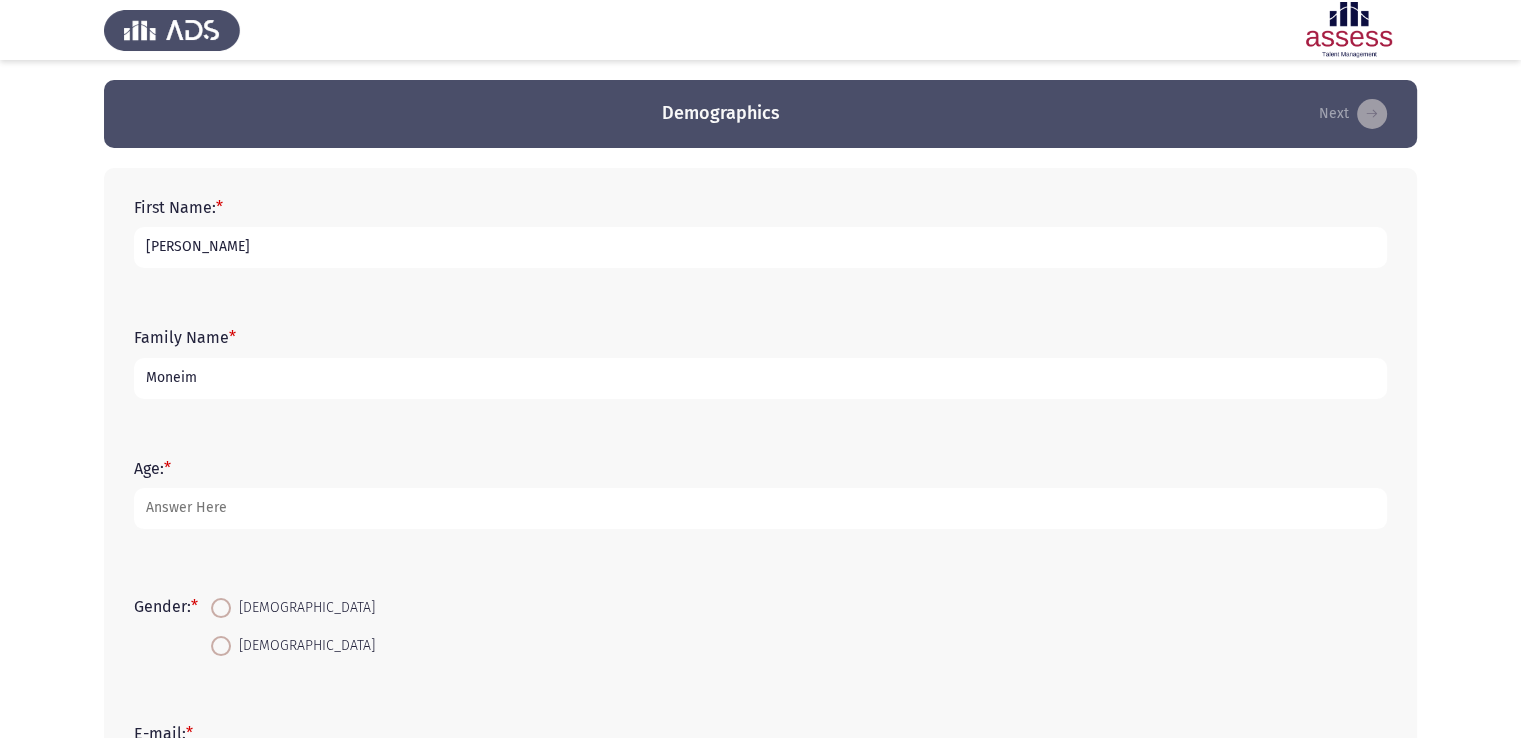 type on "Moneim" 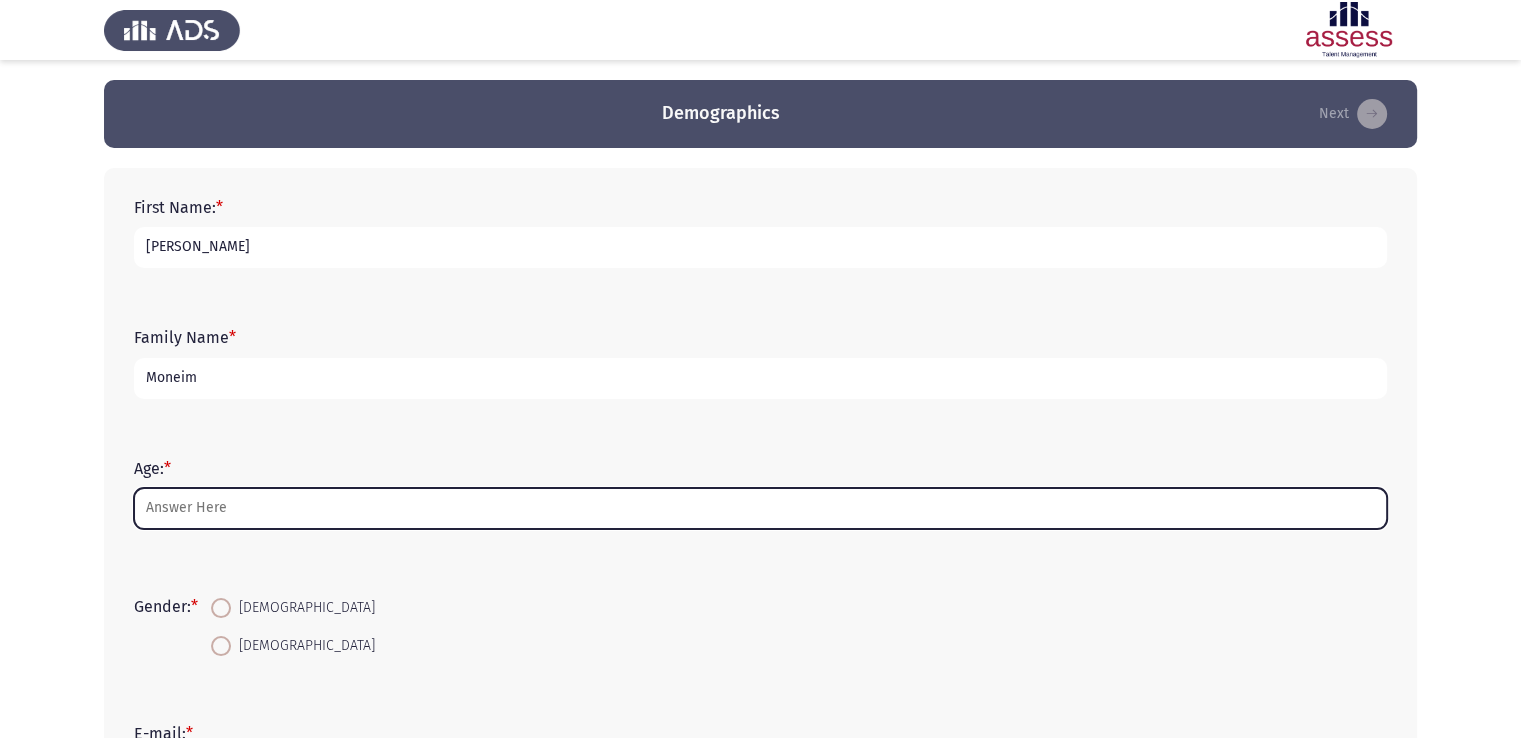 click on "Age:   *" at bounding box center (760, 508) 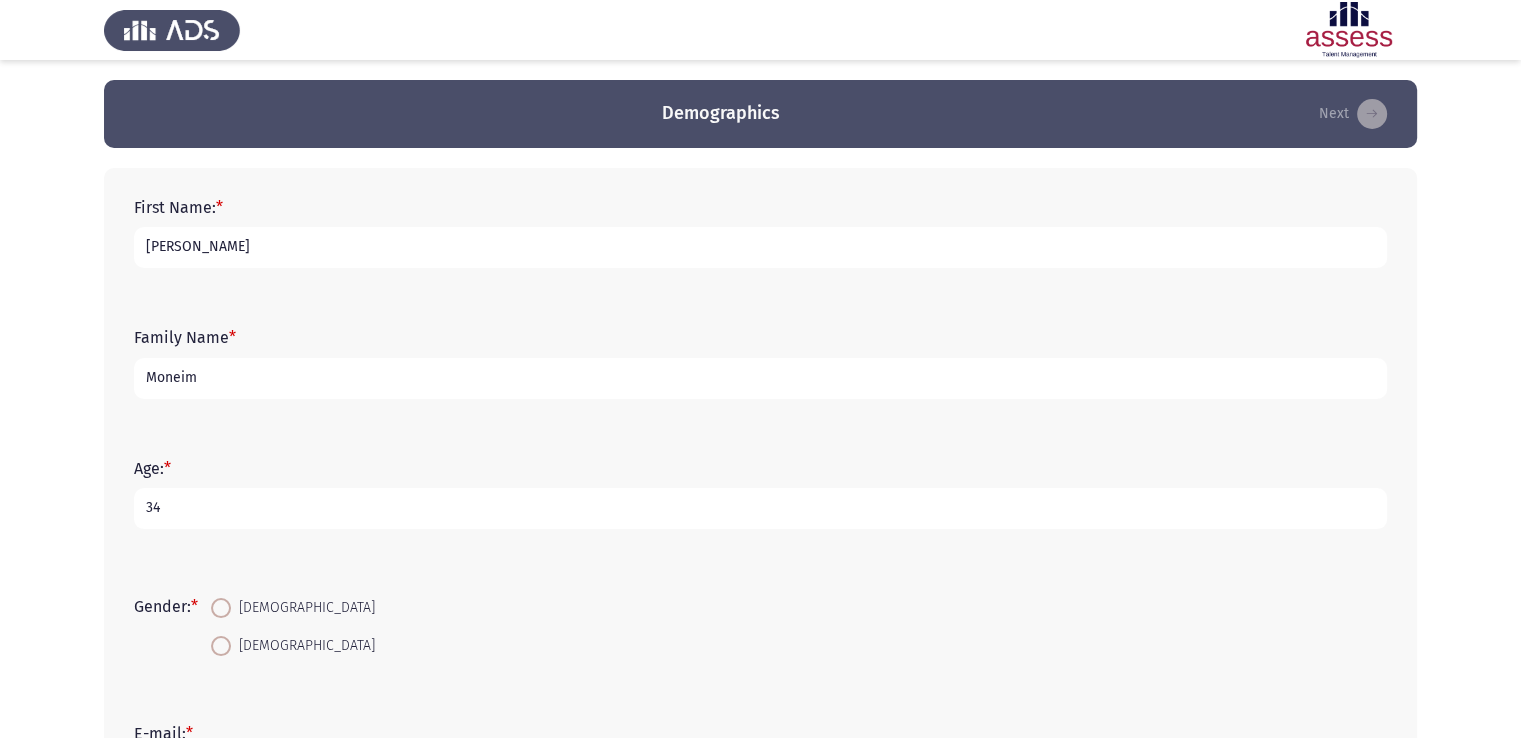 type on "34" 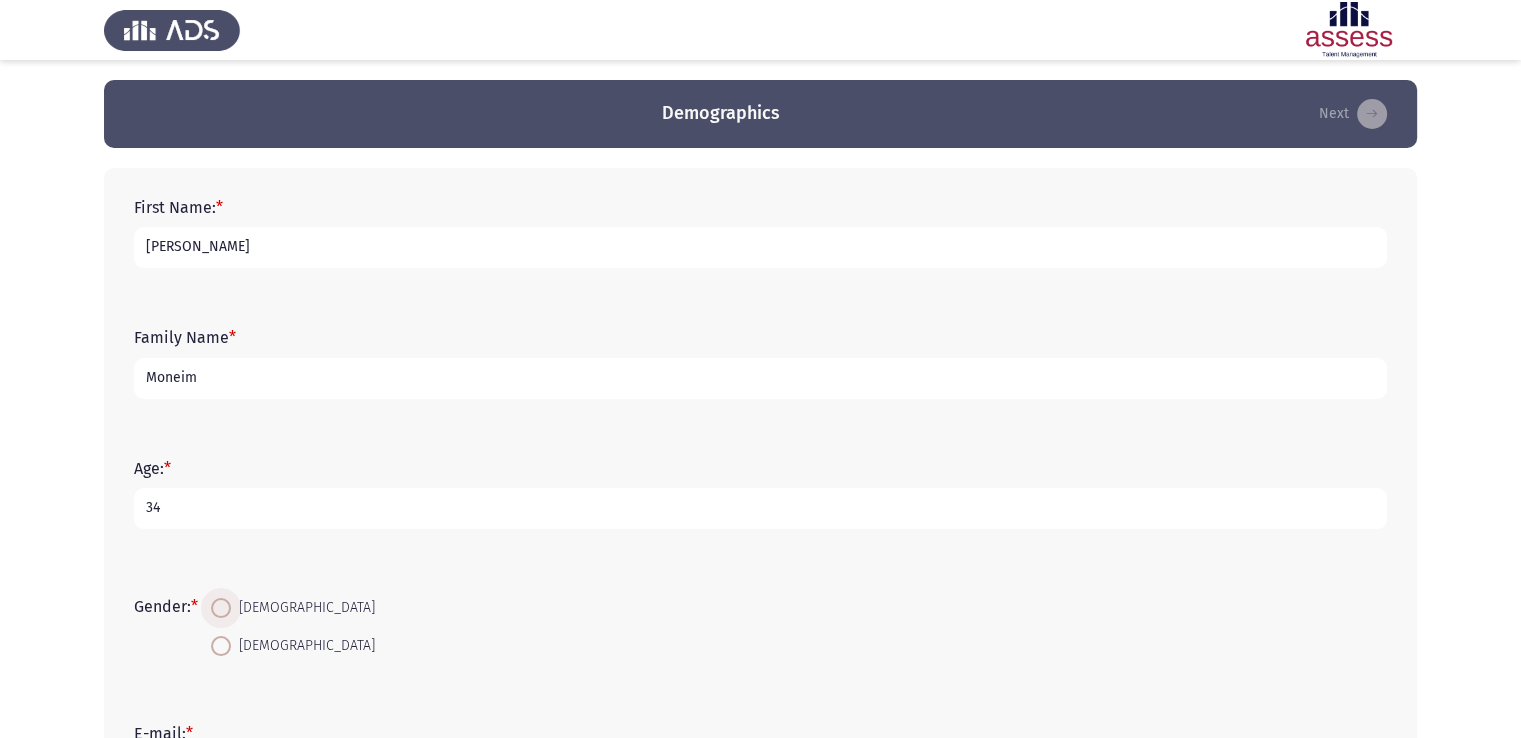 click at bounding box center [221, 608] 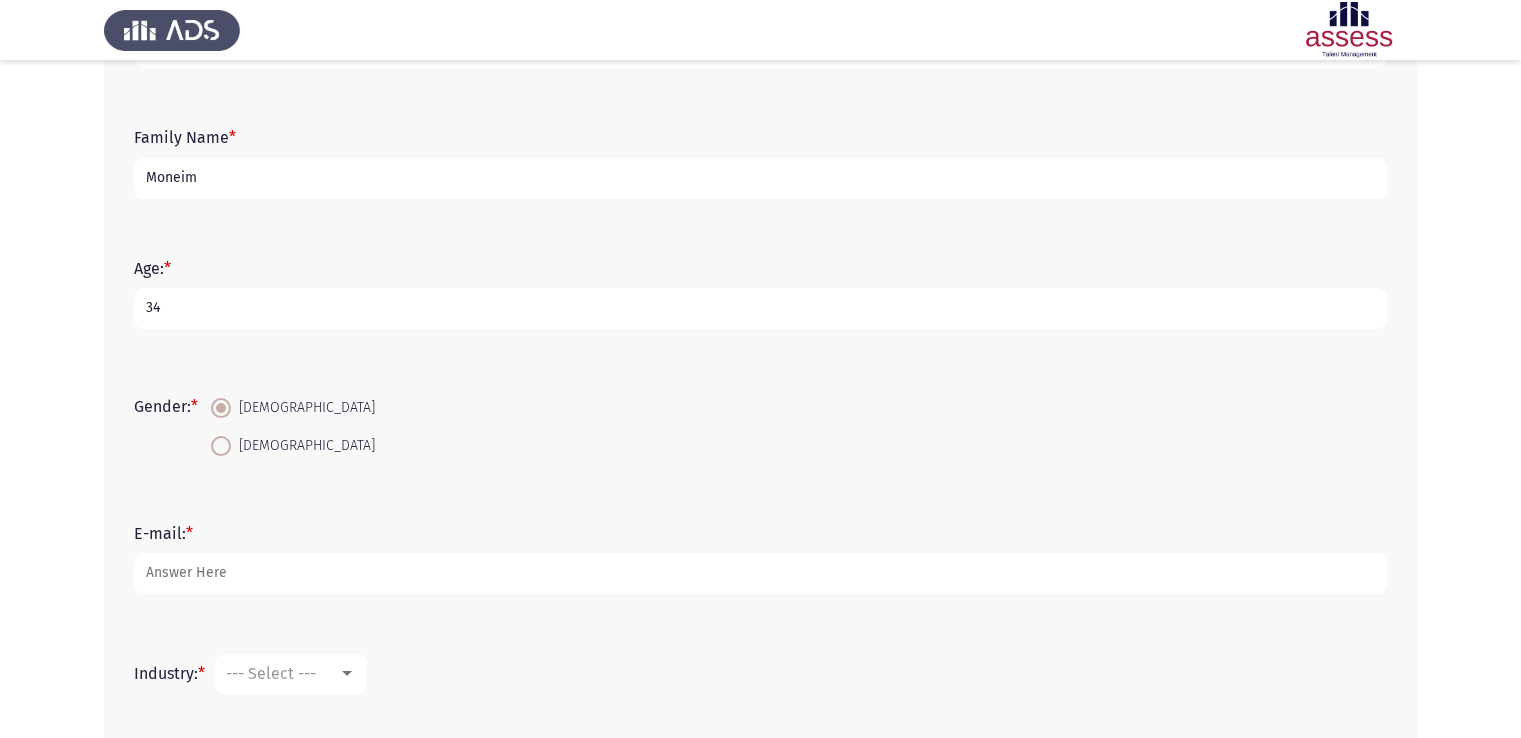 scroll, scrollTop: 300, scrollLeft: 0, axis: vertical 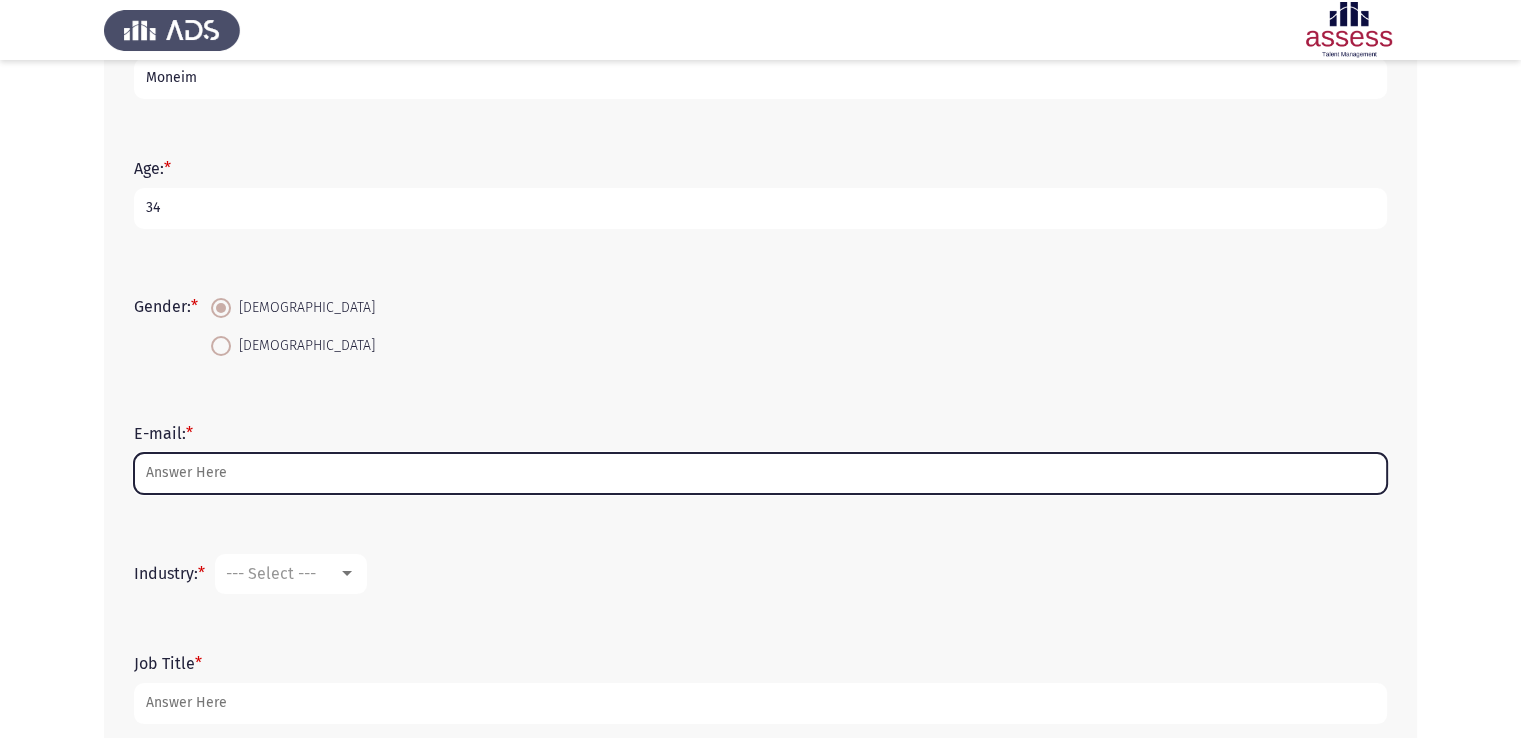 click on "E-mail:   *" at bounding box center [760, 473] 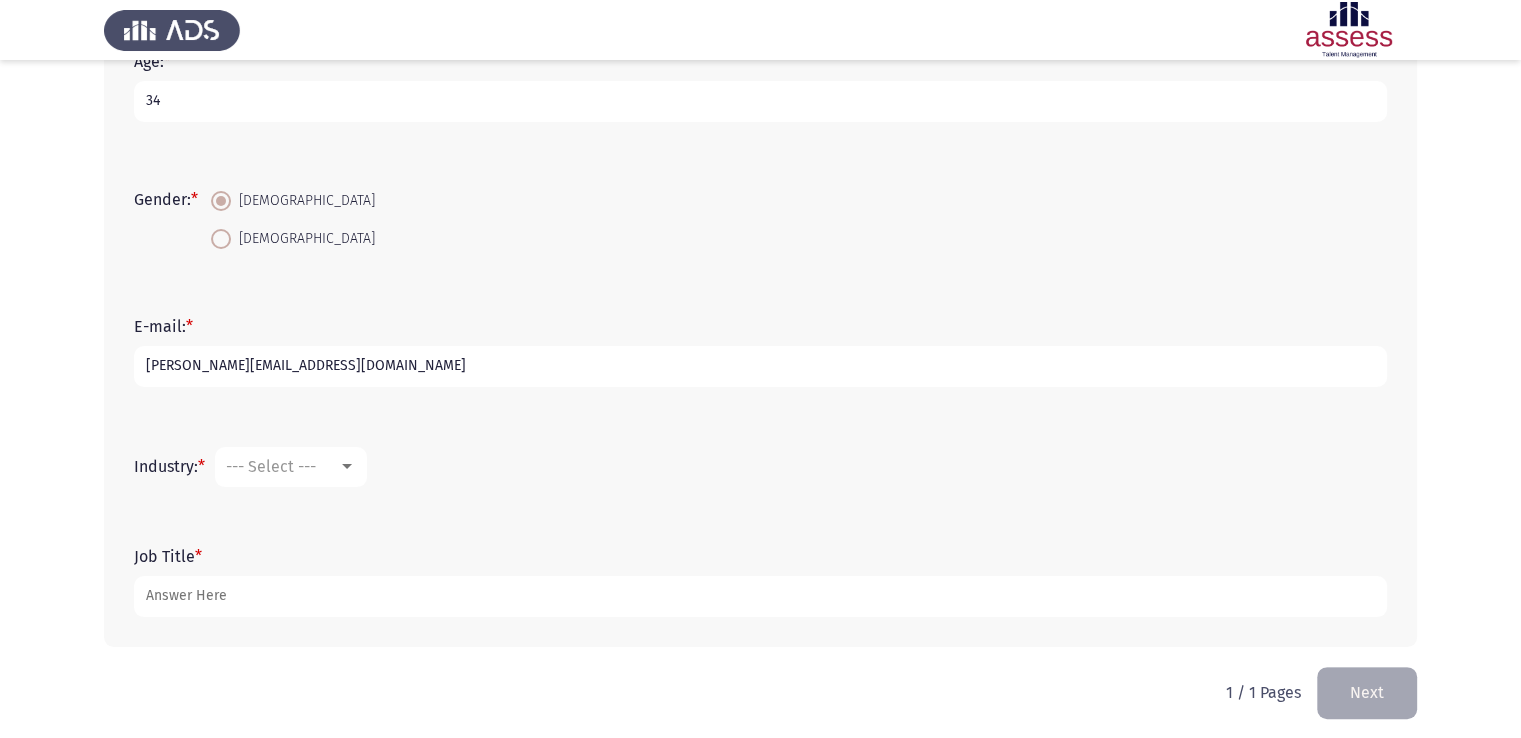 scroll, scrollTop: 416, scrollLeft: 0, axis: vertical 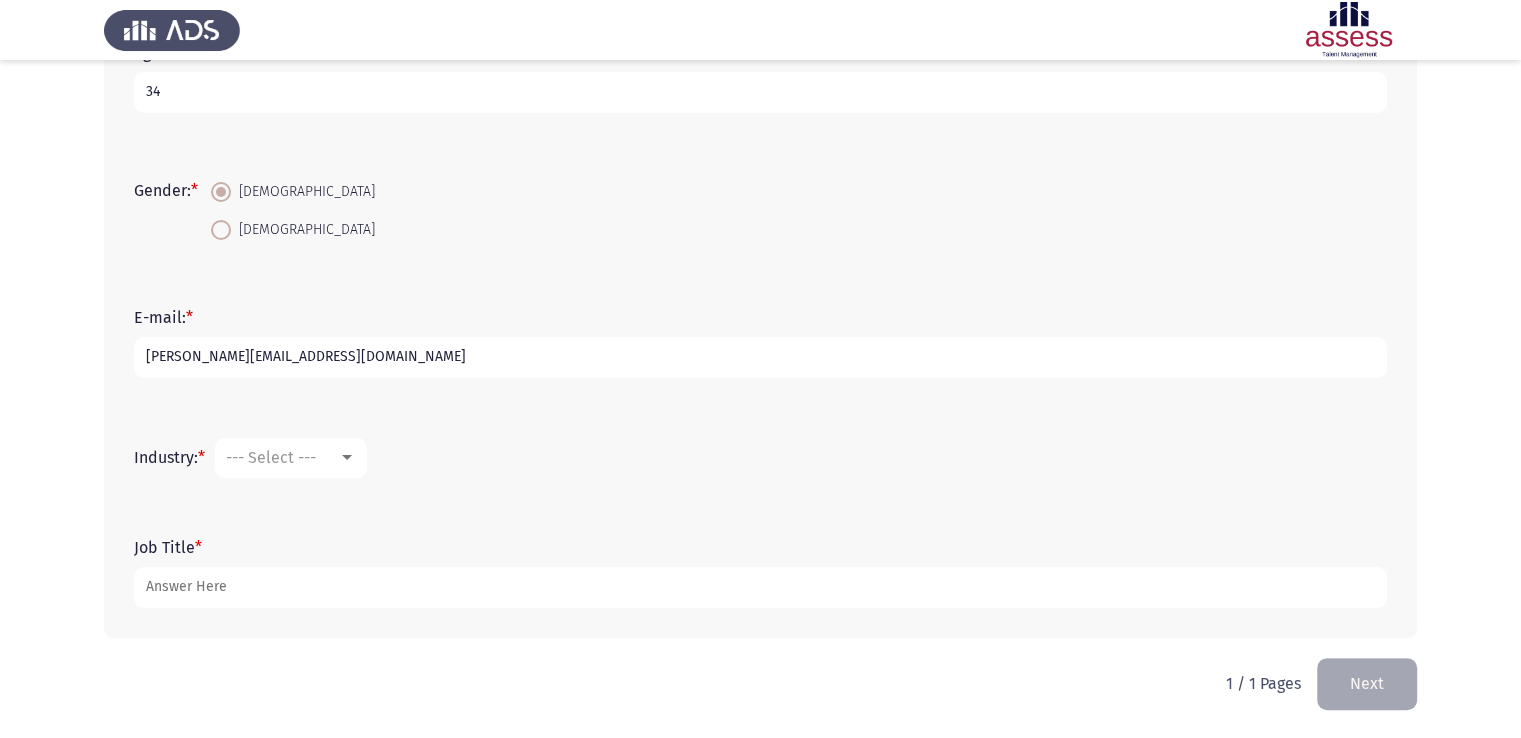 type on "[PERSON_NAME][EMAIL_ADDRESS][DOMAIN_NAME]" 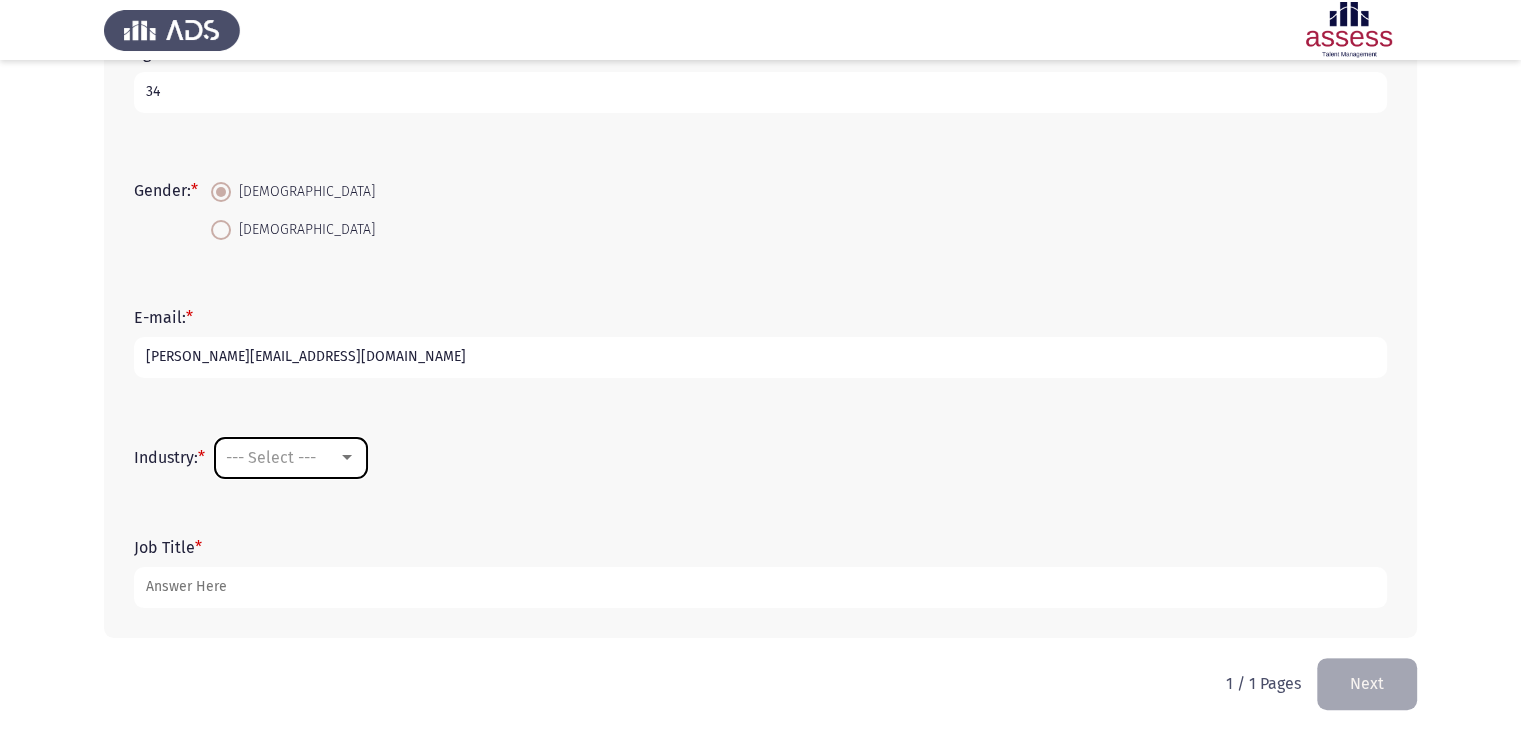 click at bounding box center (347, 458) 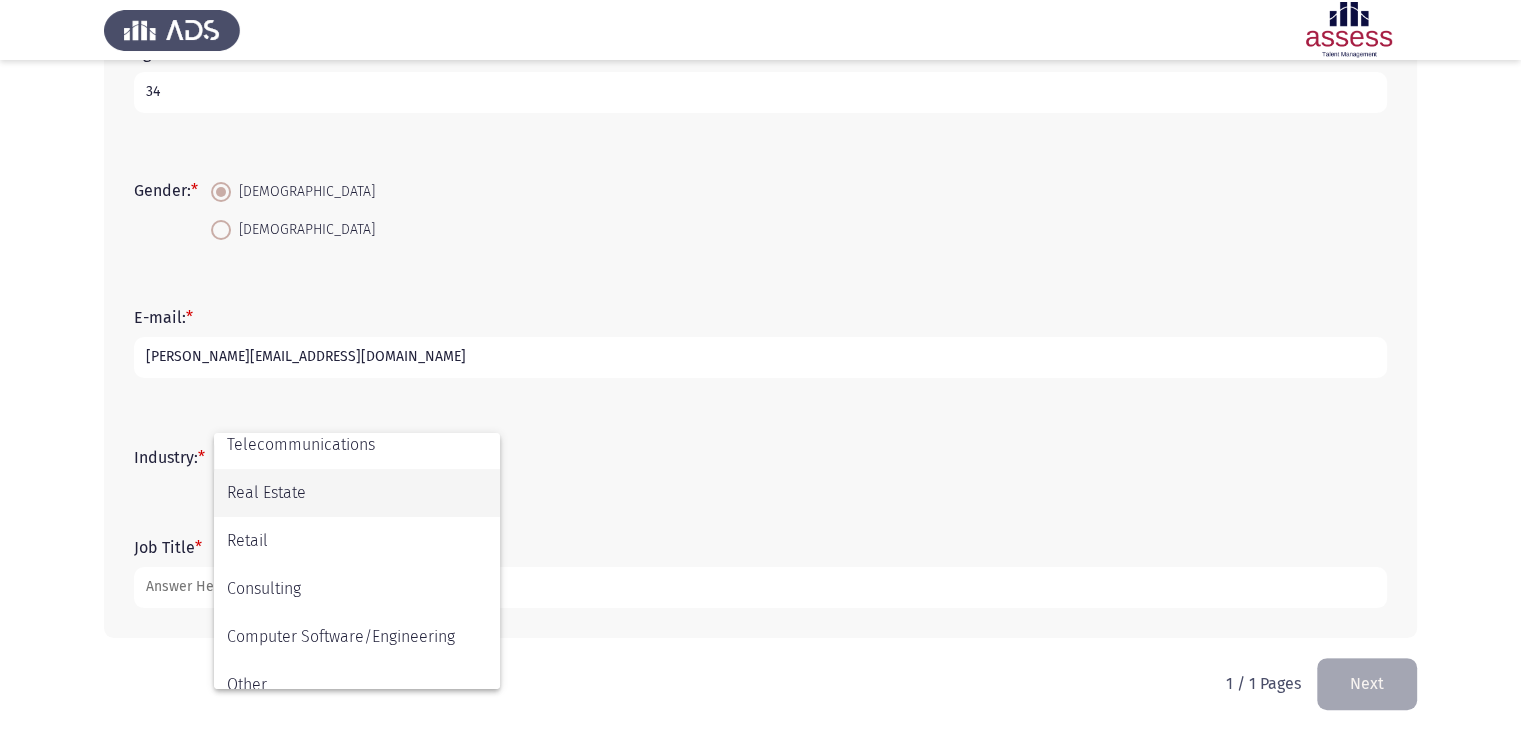 scroll, scrollTop: 656, scrollLeft: 0, axis: vertical 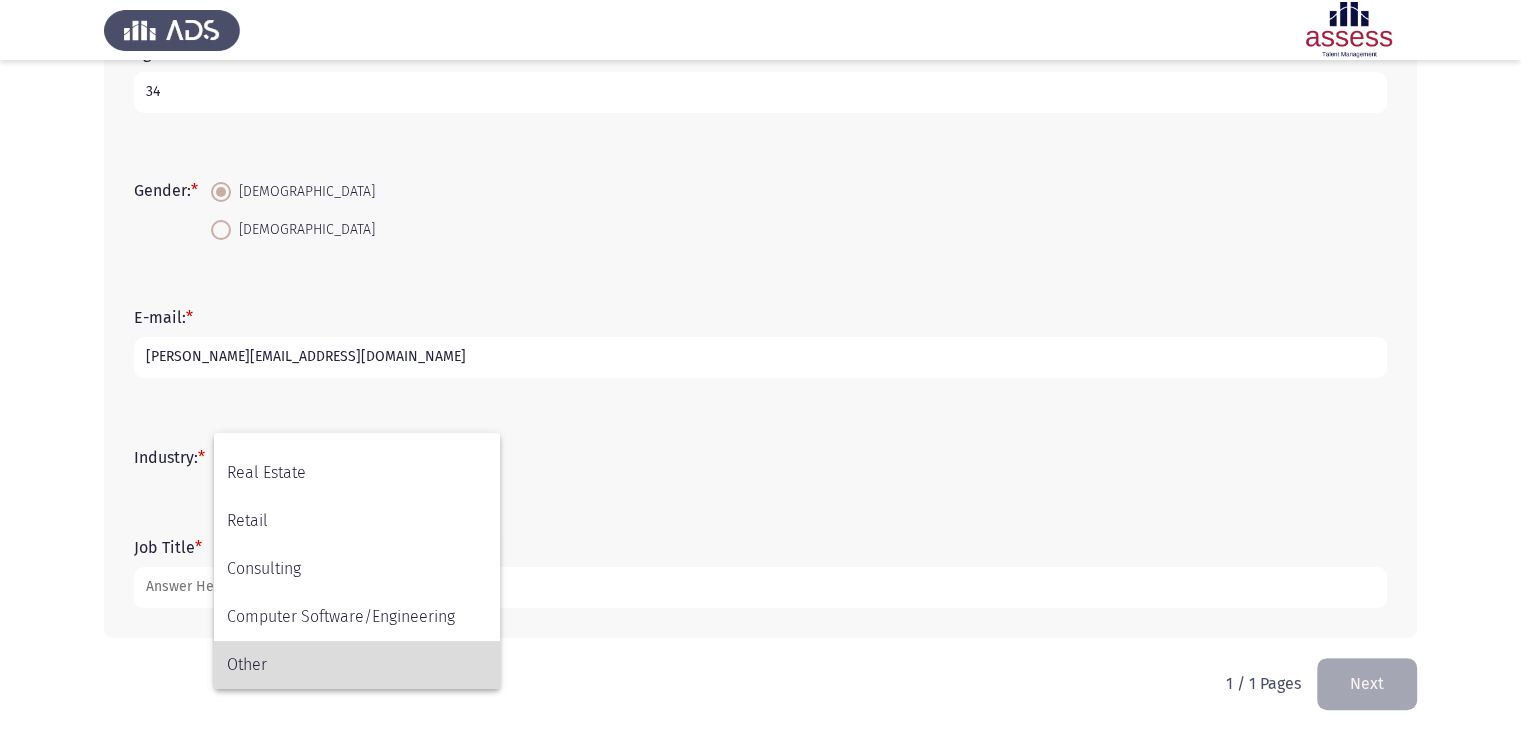 click on "Other" at bounding box center [357, 665] 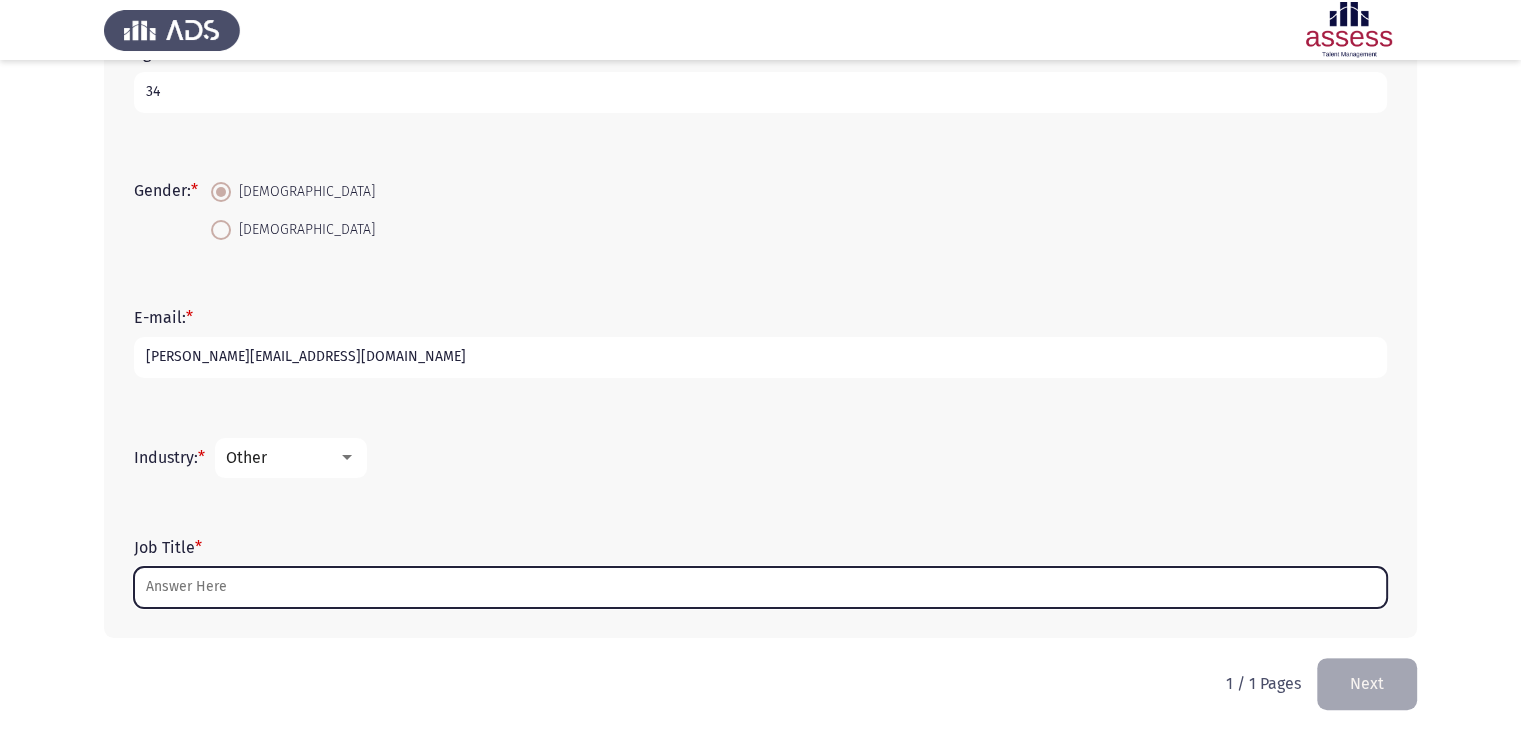 click on "Job Title   *" at bounding box center (760, 587) 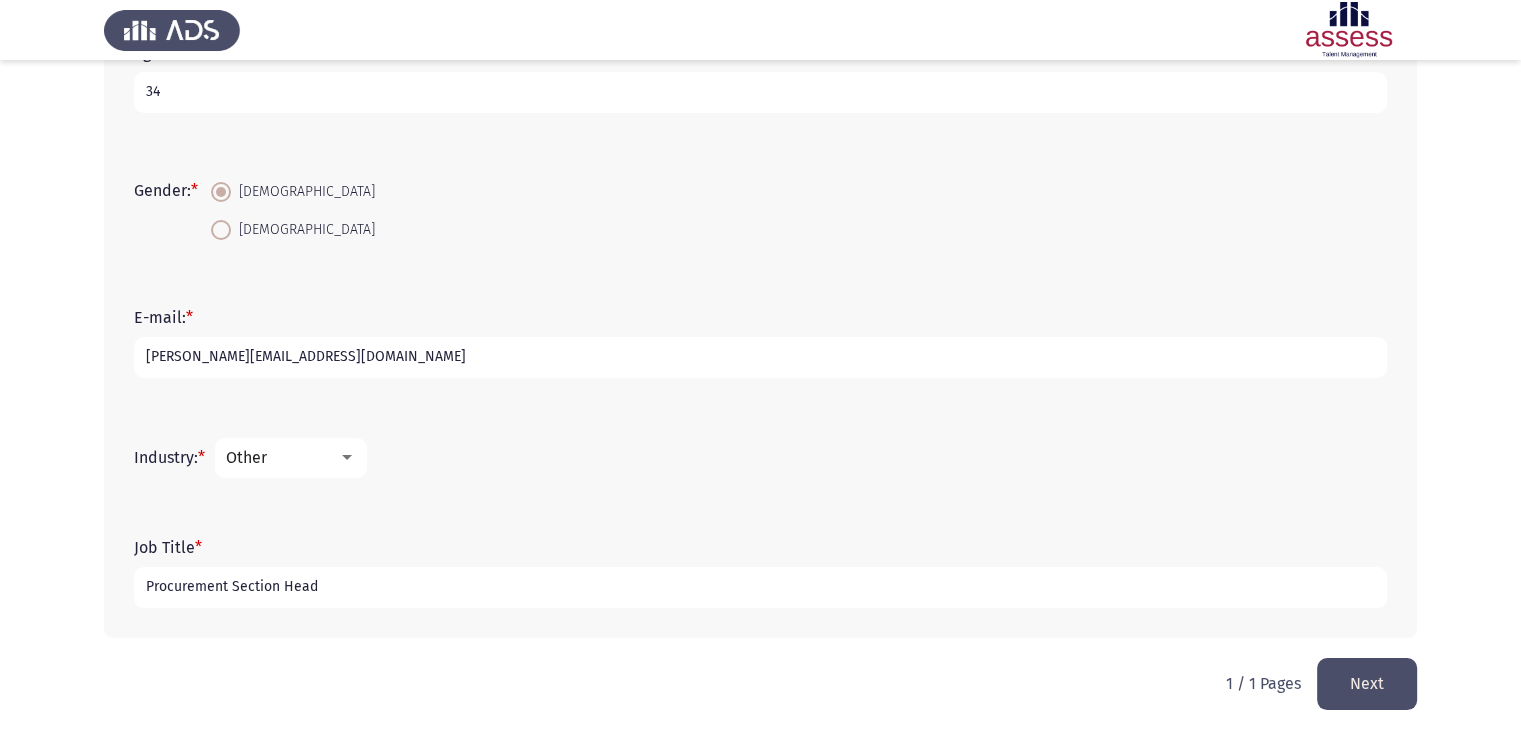 type on "Procurement Section Head" 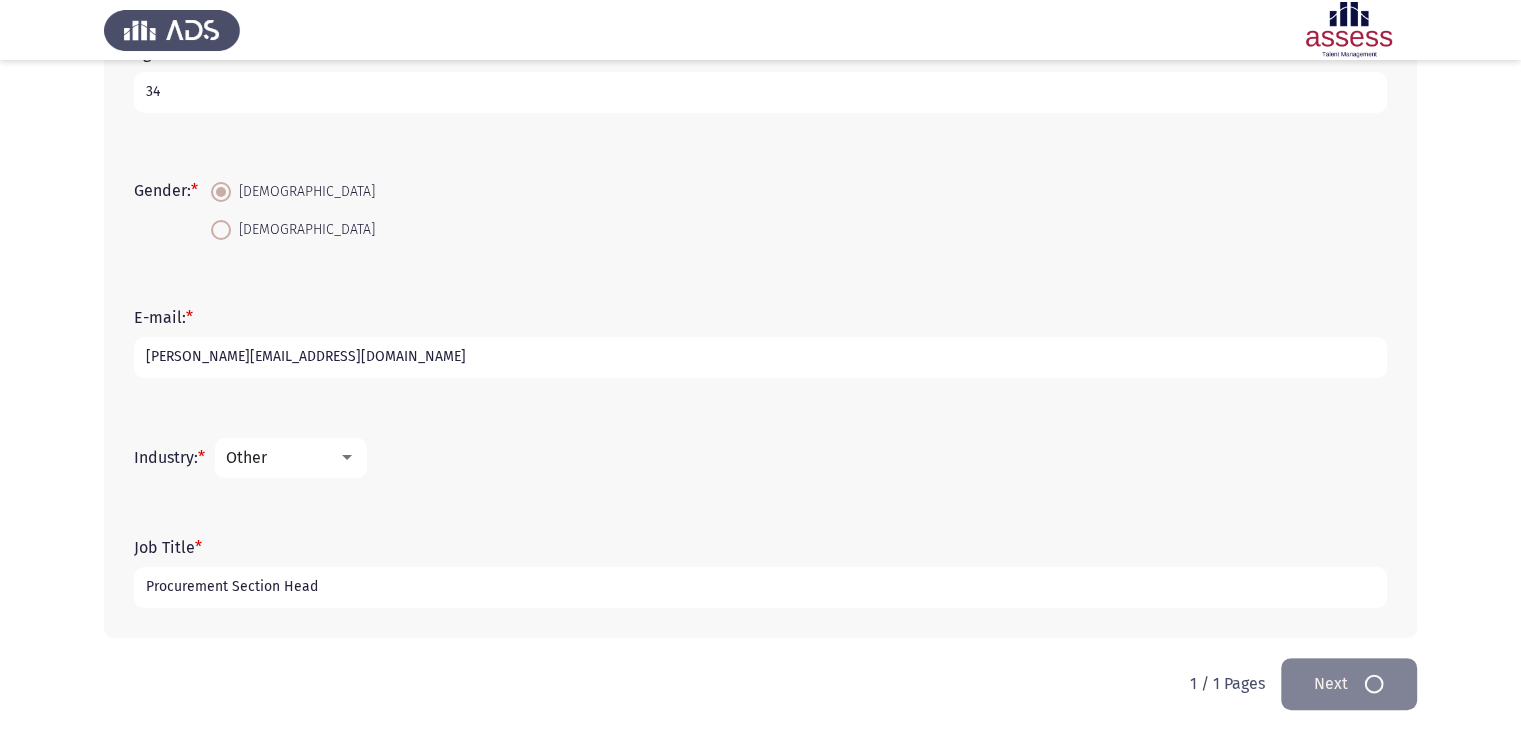 scroll, scrollTop: 0, scrollLeft: 0, axis: both 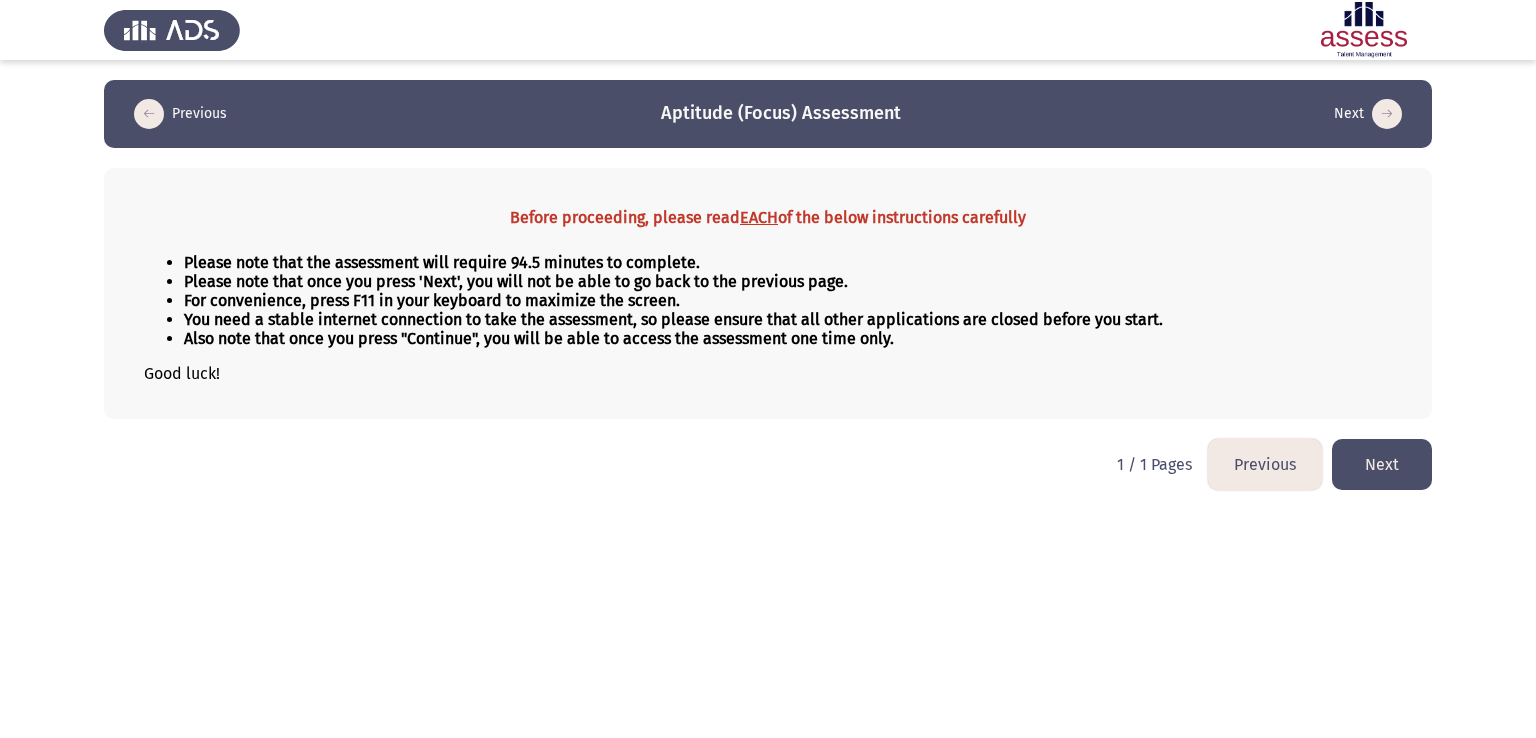 click on "Next" 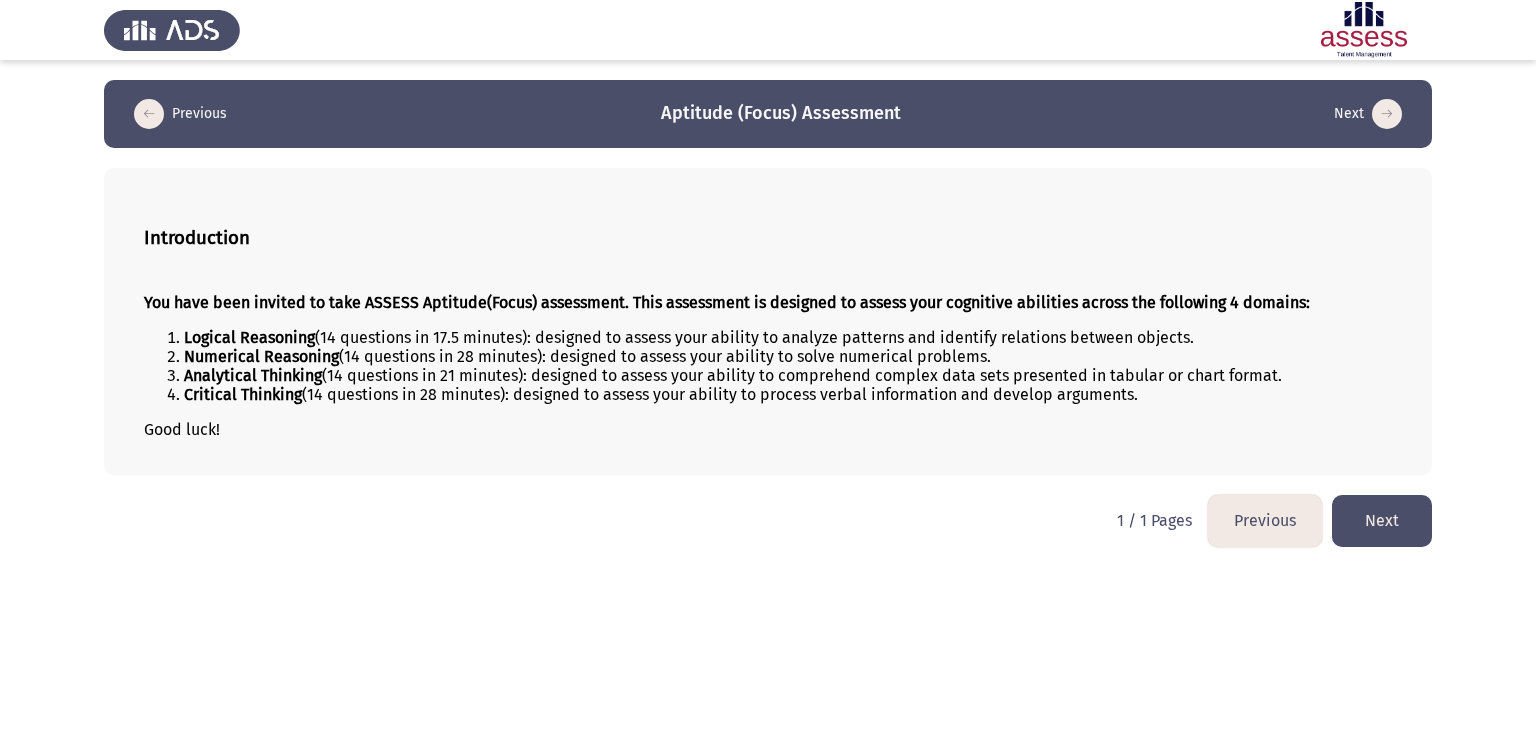 click on "Next" 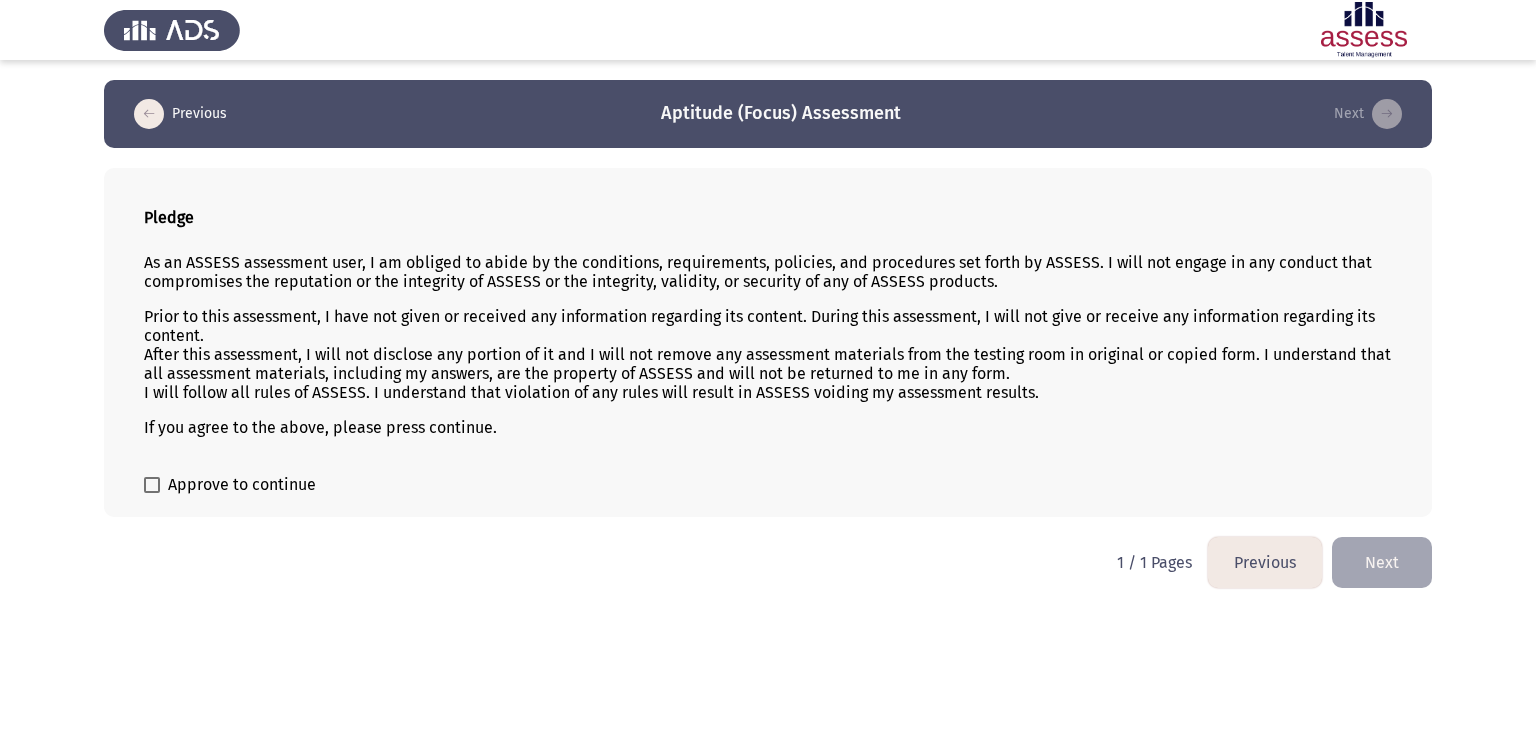 click at bounding box center (152, 485) 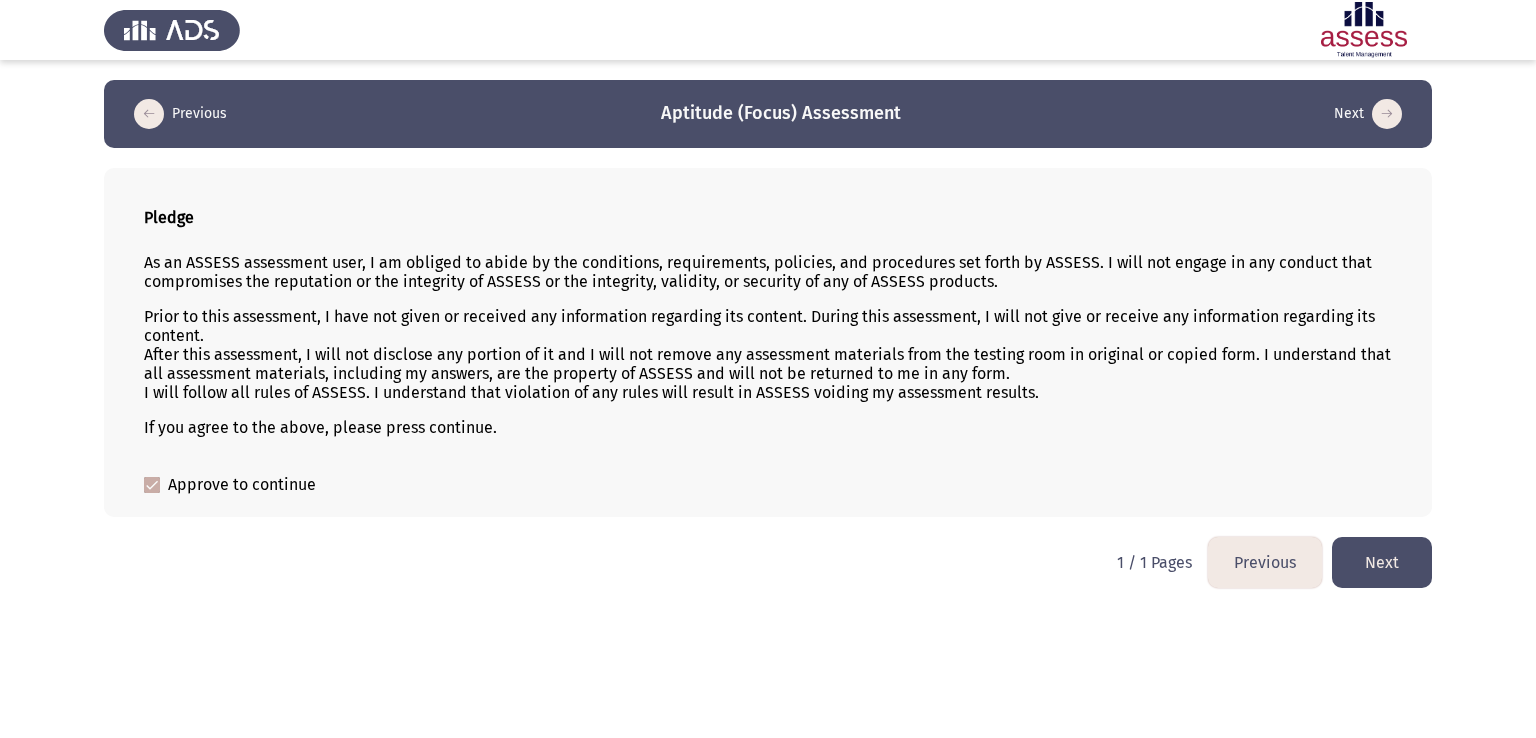 click on "Next" 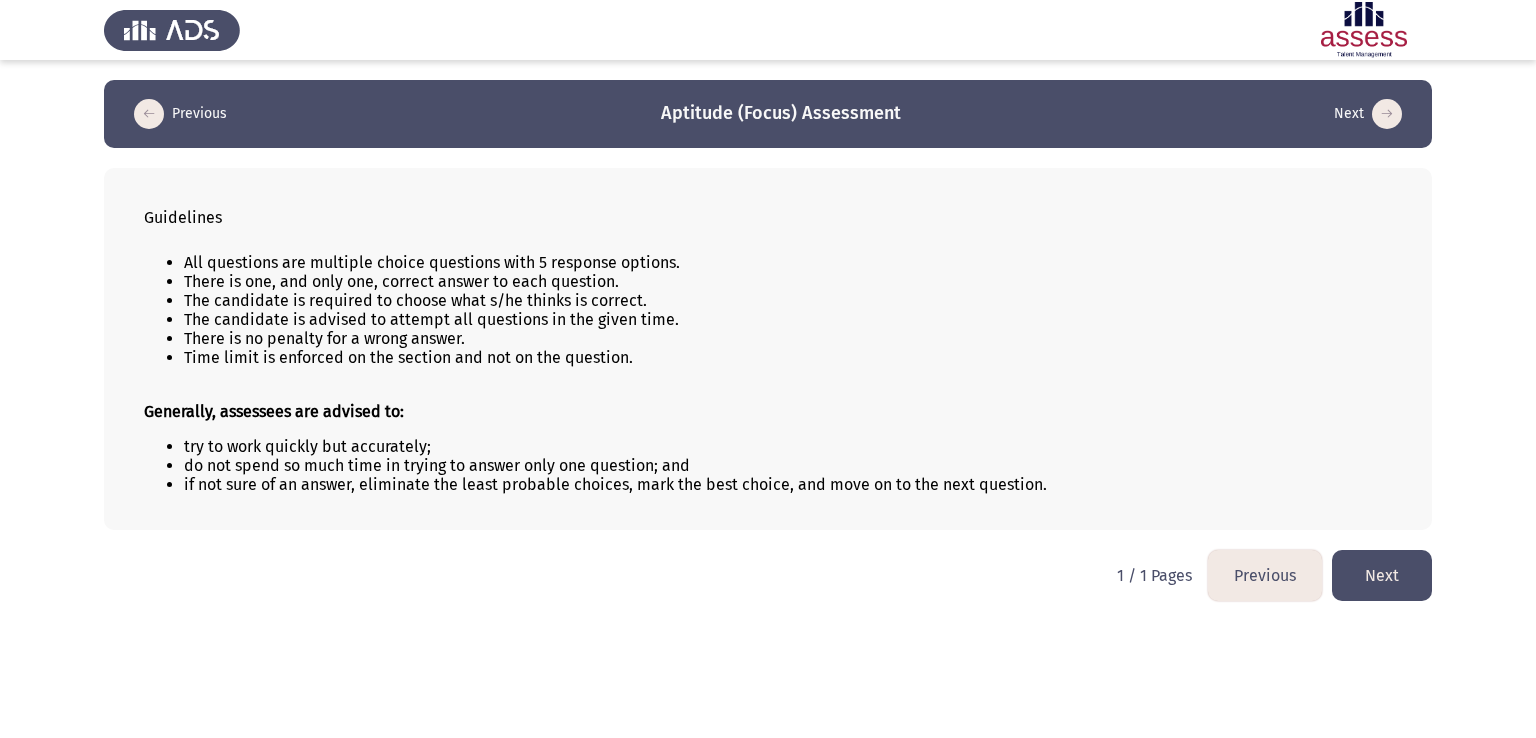 click on "Next" 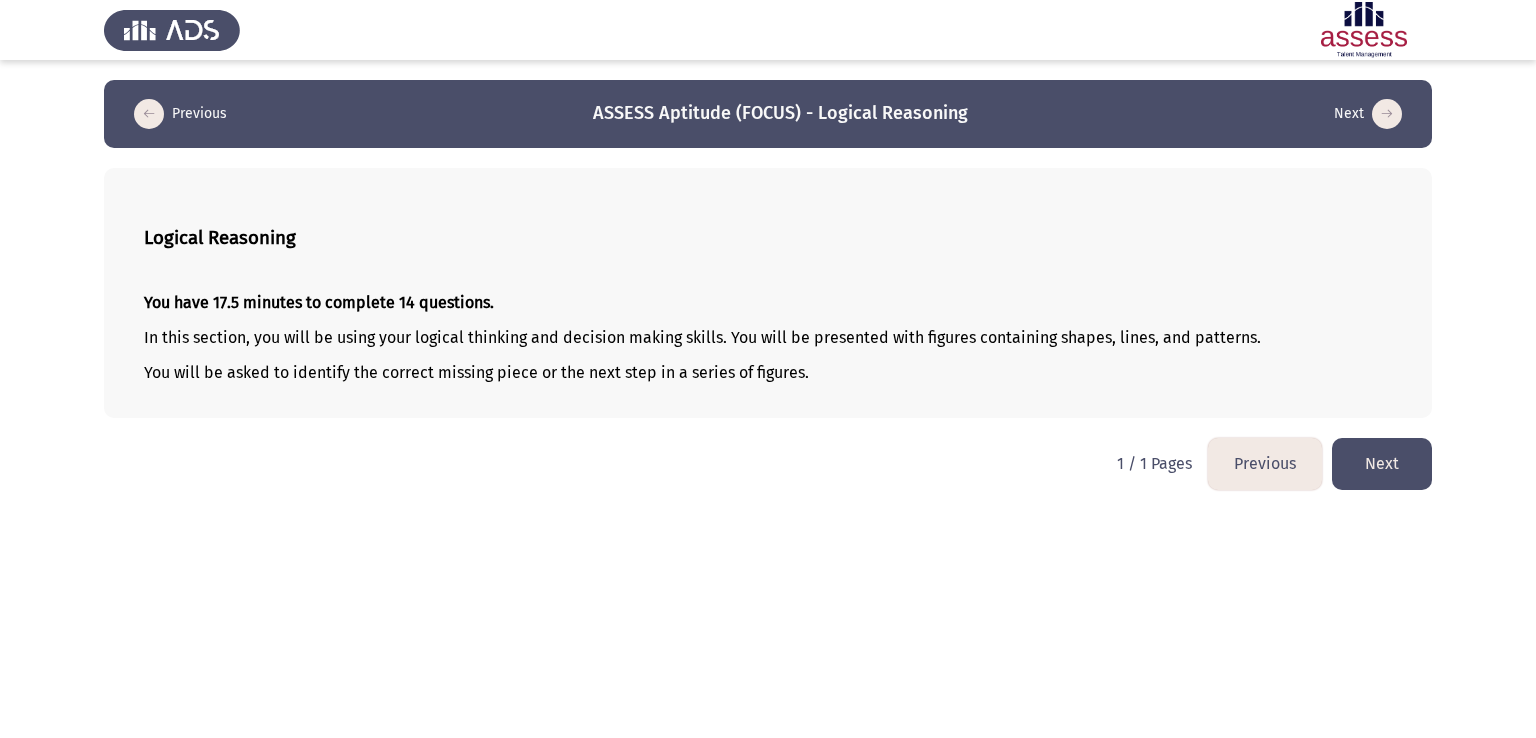 click on "Next" 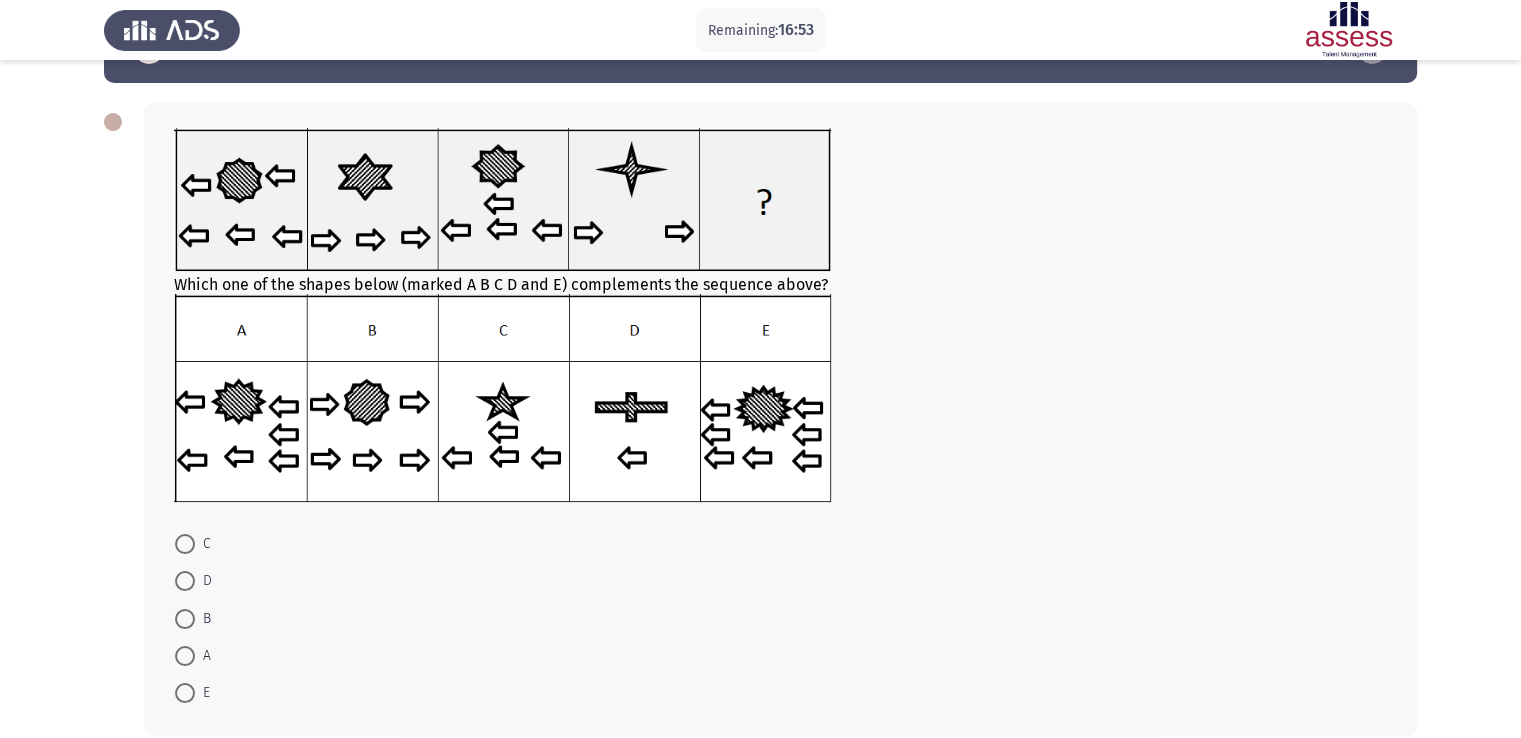 scroll, scrollTop: 163, scrollLeft: 0, axis: vertical 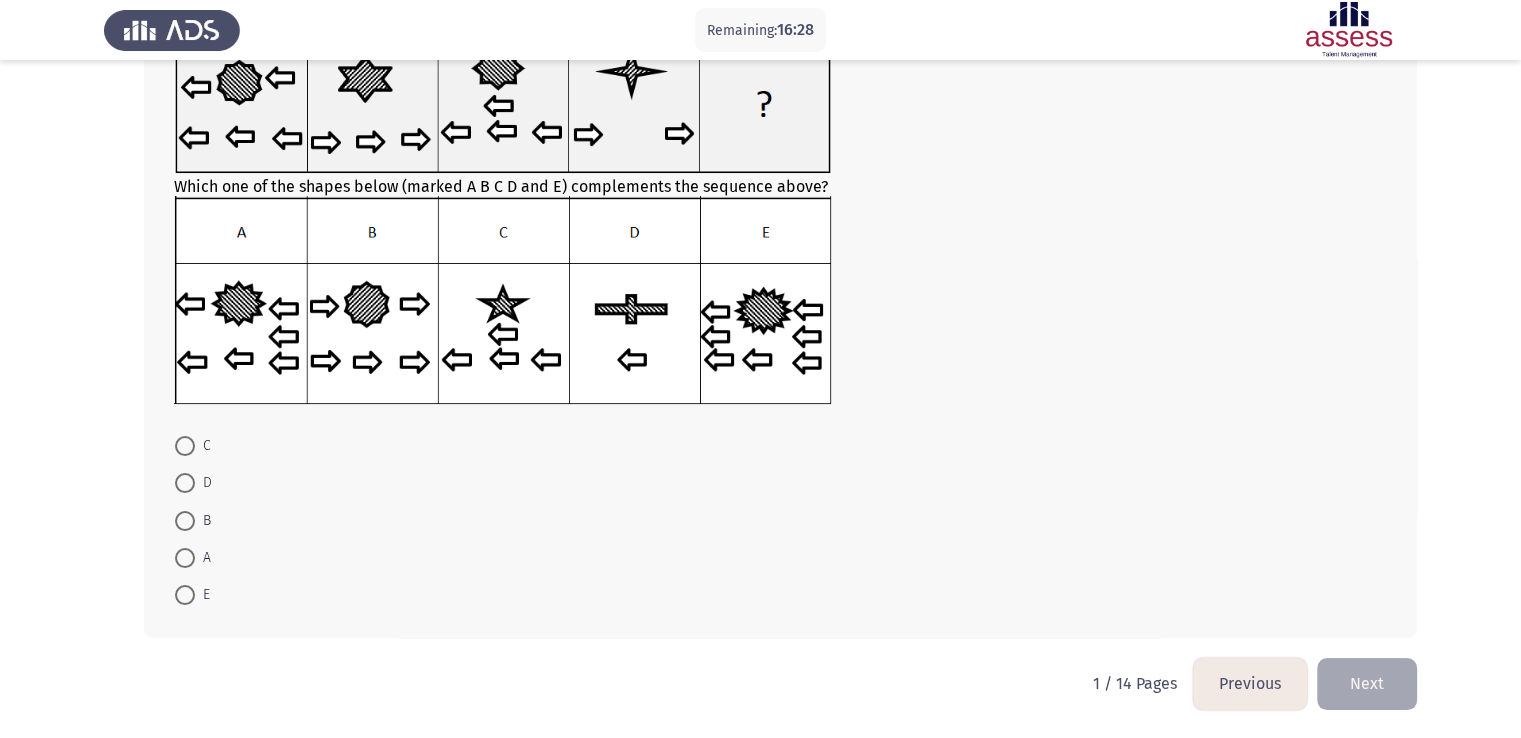 click on "C" at bounding box center (203, 446) 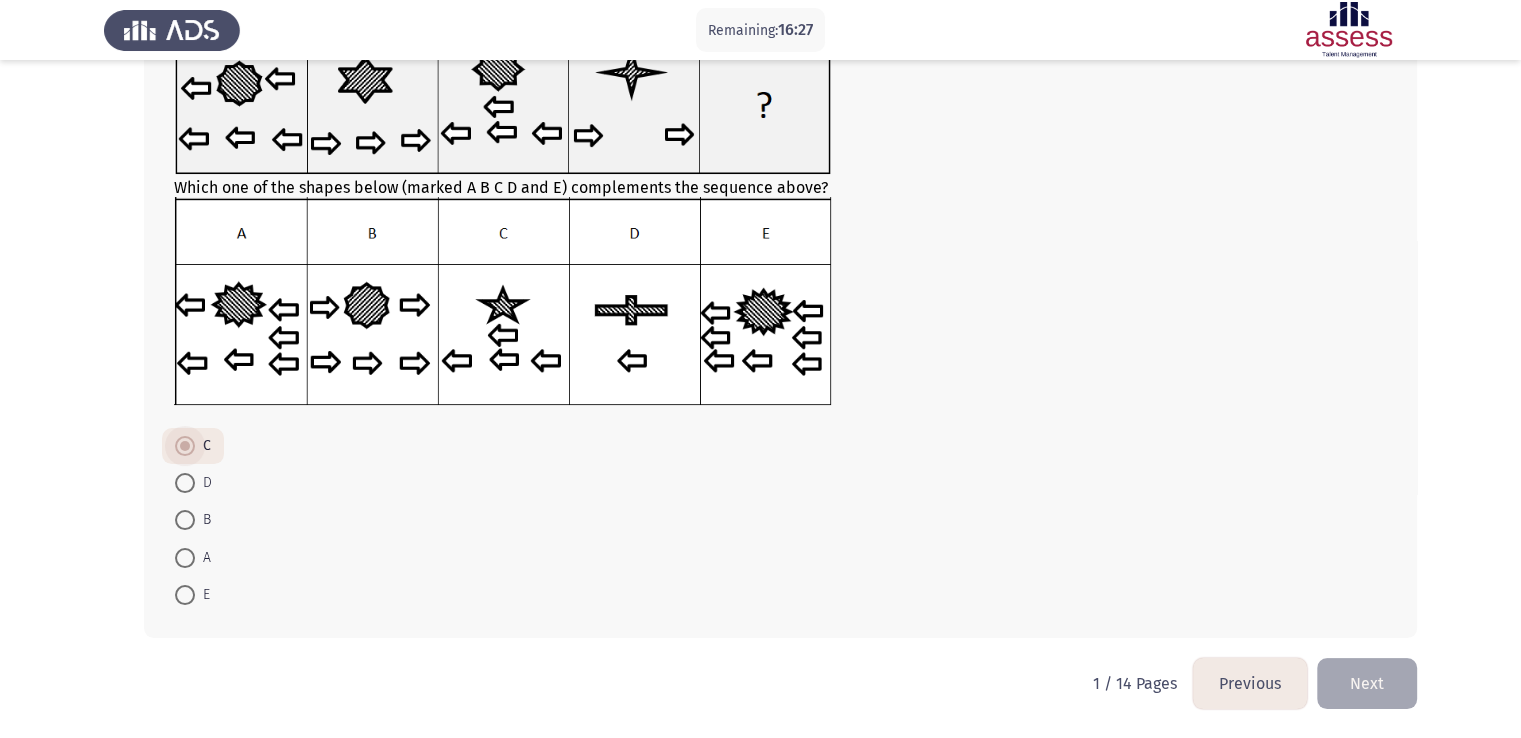 scroll, scrollTop: 161, scrollLeft: 0, axis: vertical 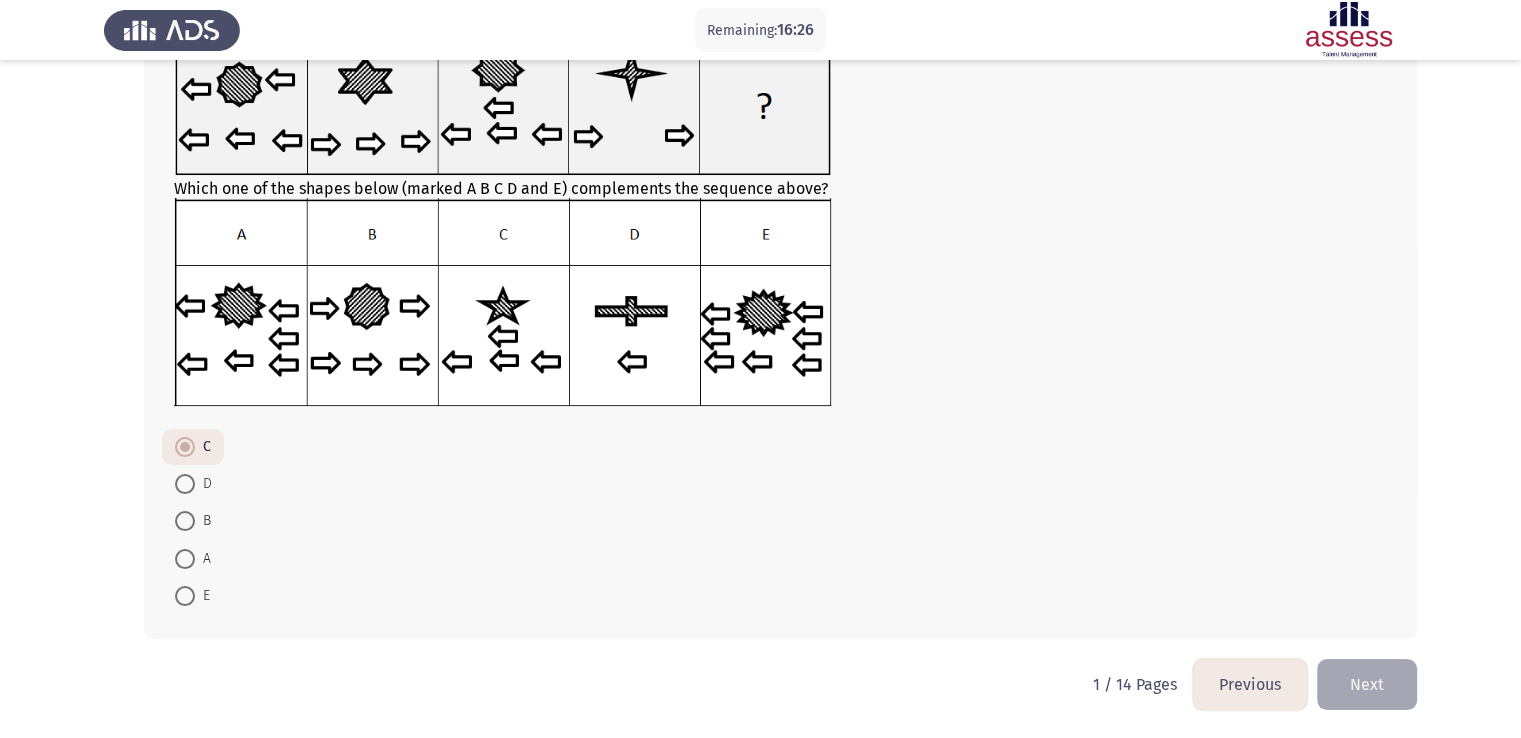 click on "Next" 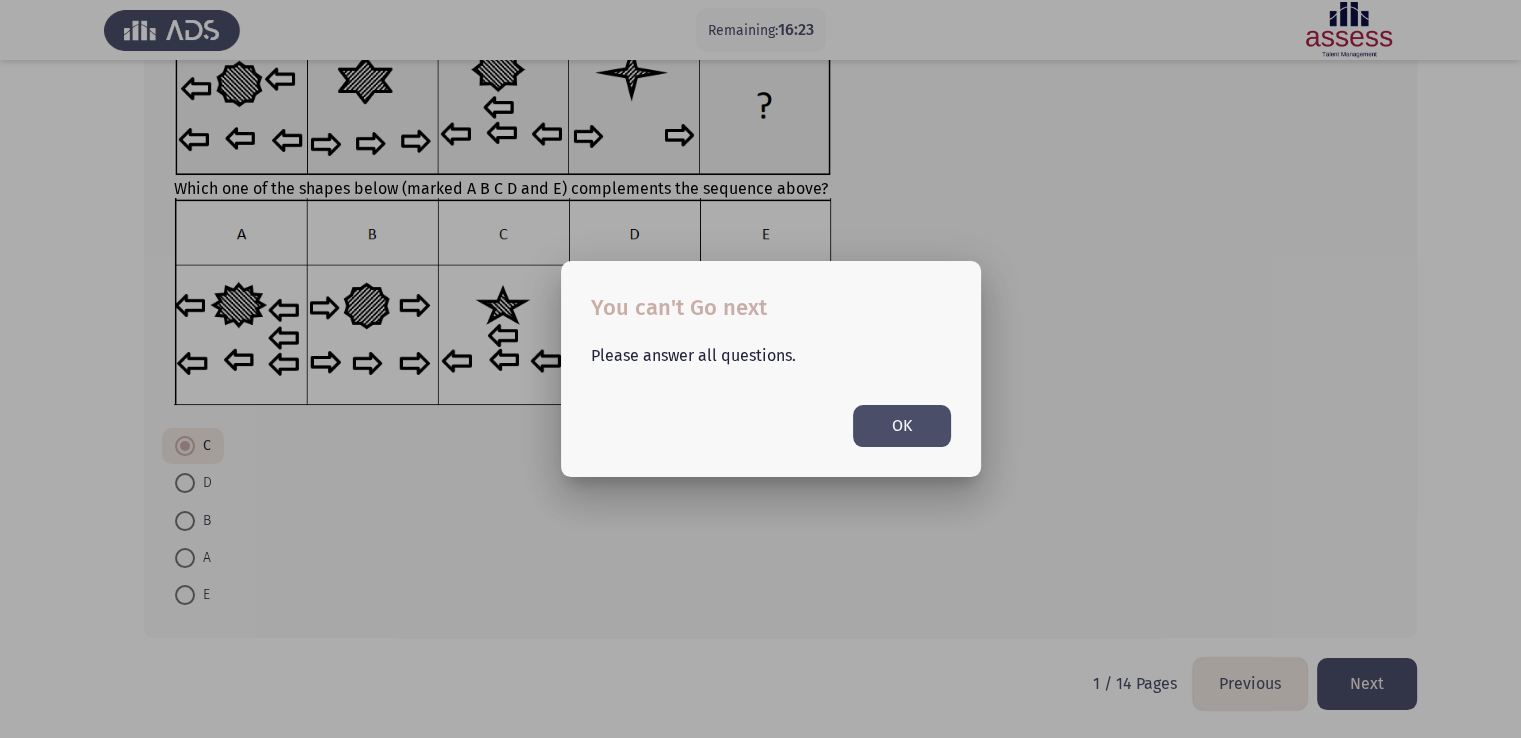click on "OK" at bounding box center (902, 425) 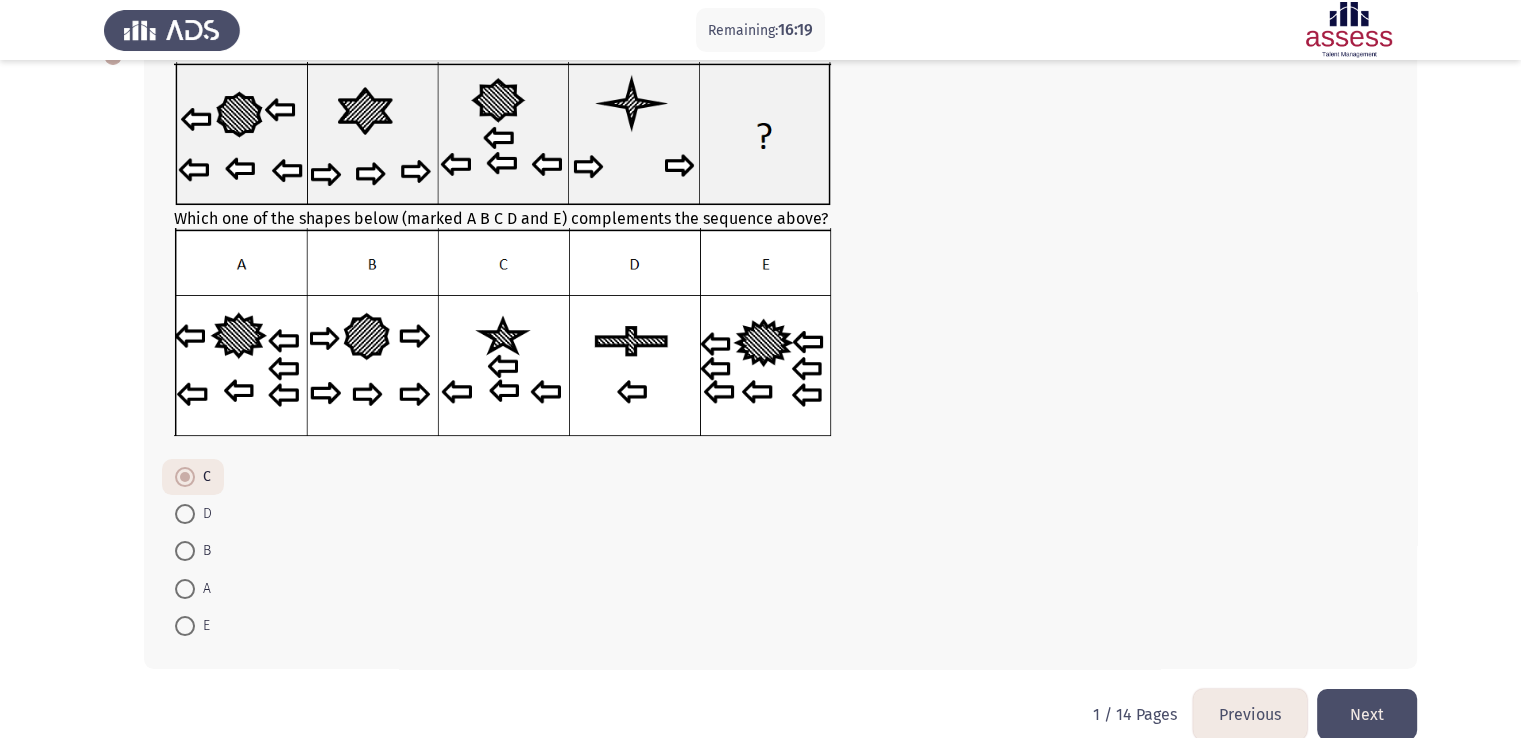 scroll, scrollTop: 161, scrollLeft: 0, axis: vertical 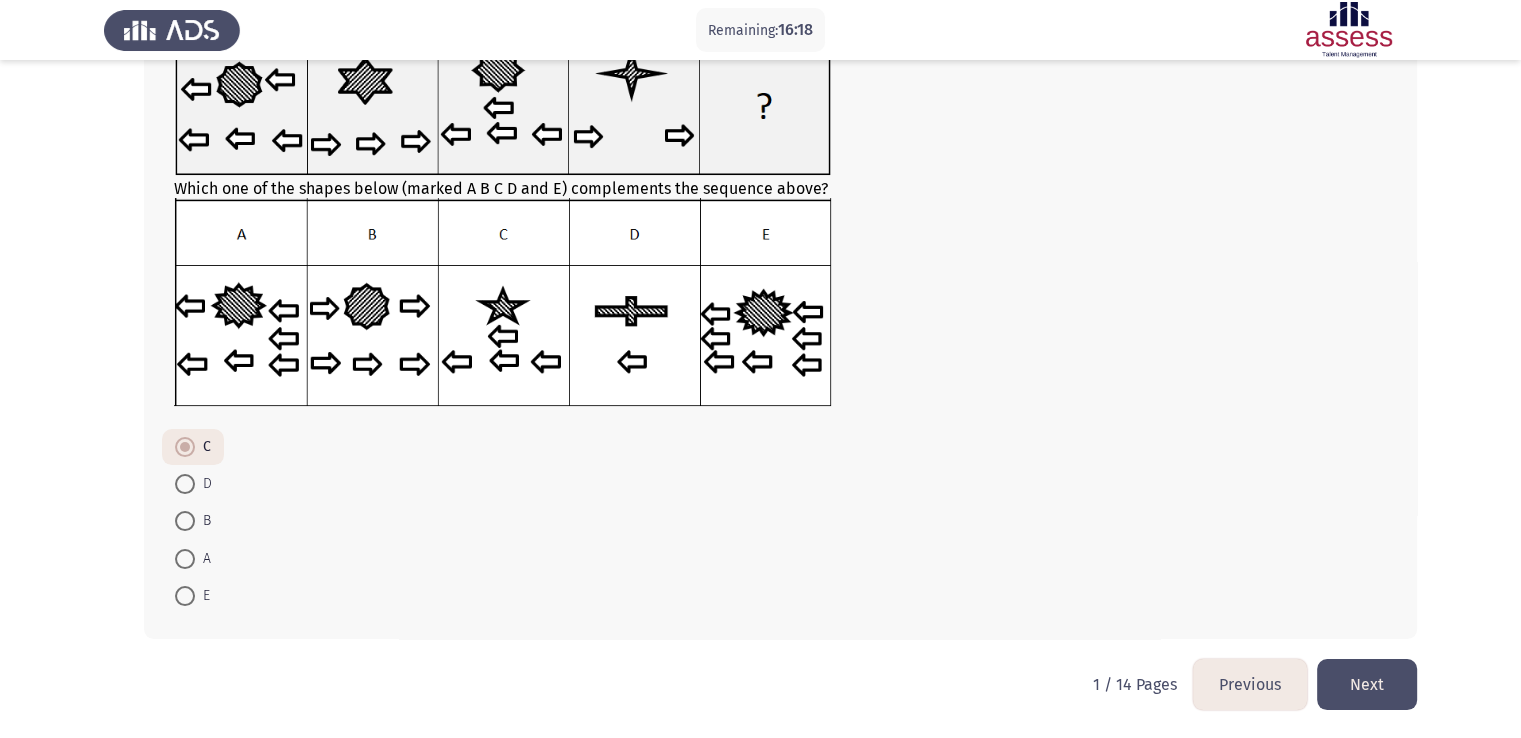 click at bounding box center [185, 559] 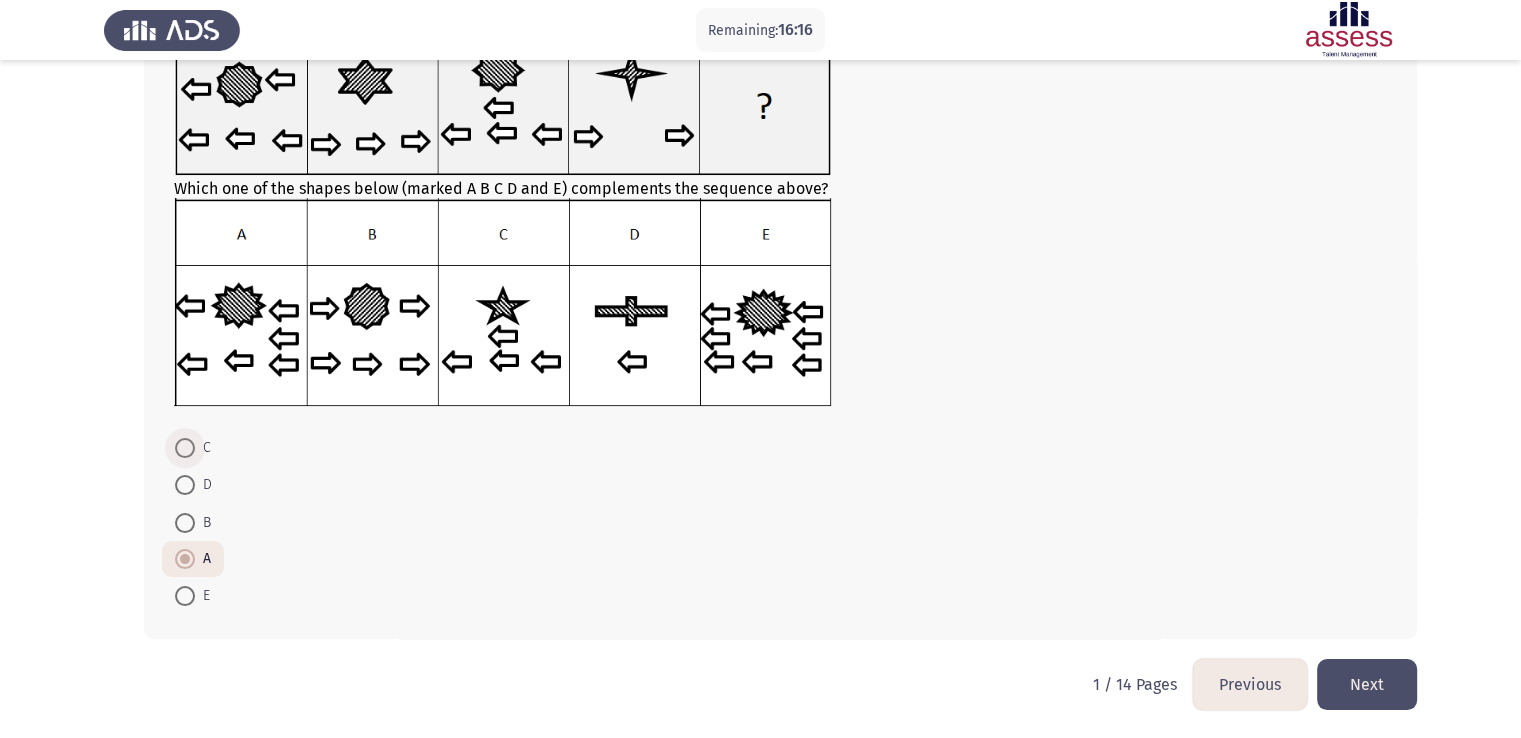 click at bounding box center (185, 448) 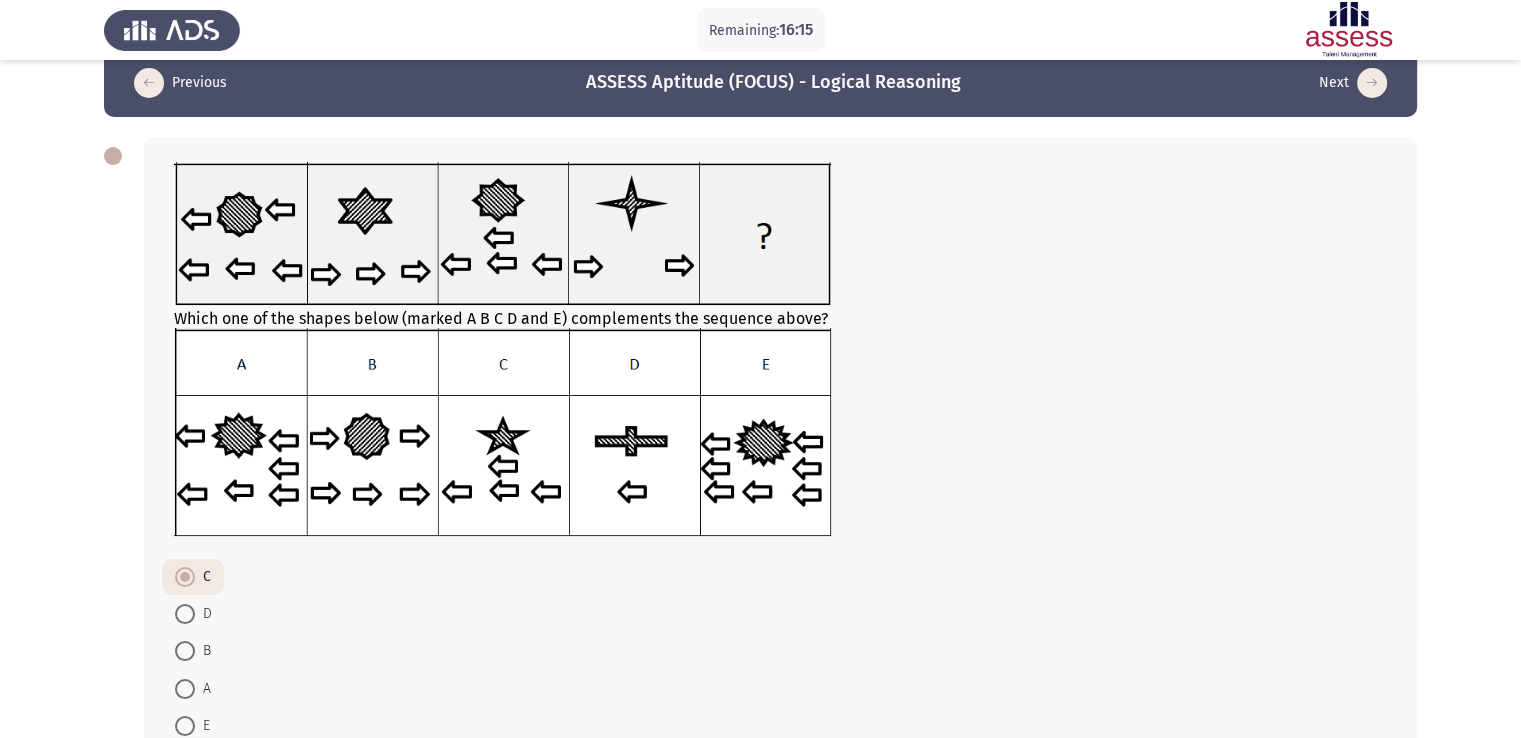 scroll, scrollTop: 0, scrollLeft: 0, axis: both 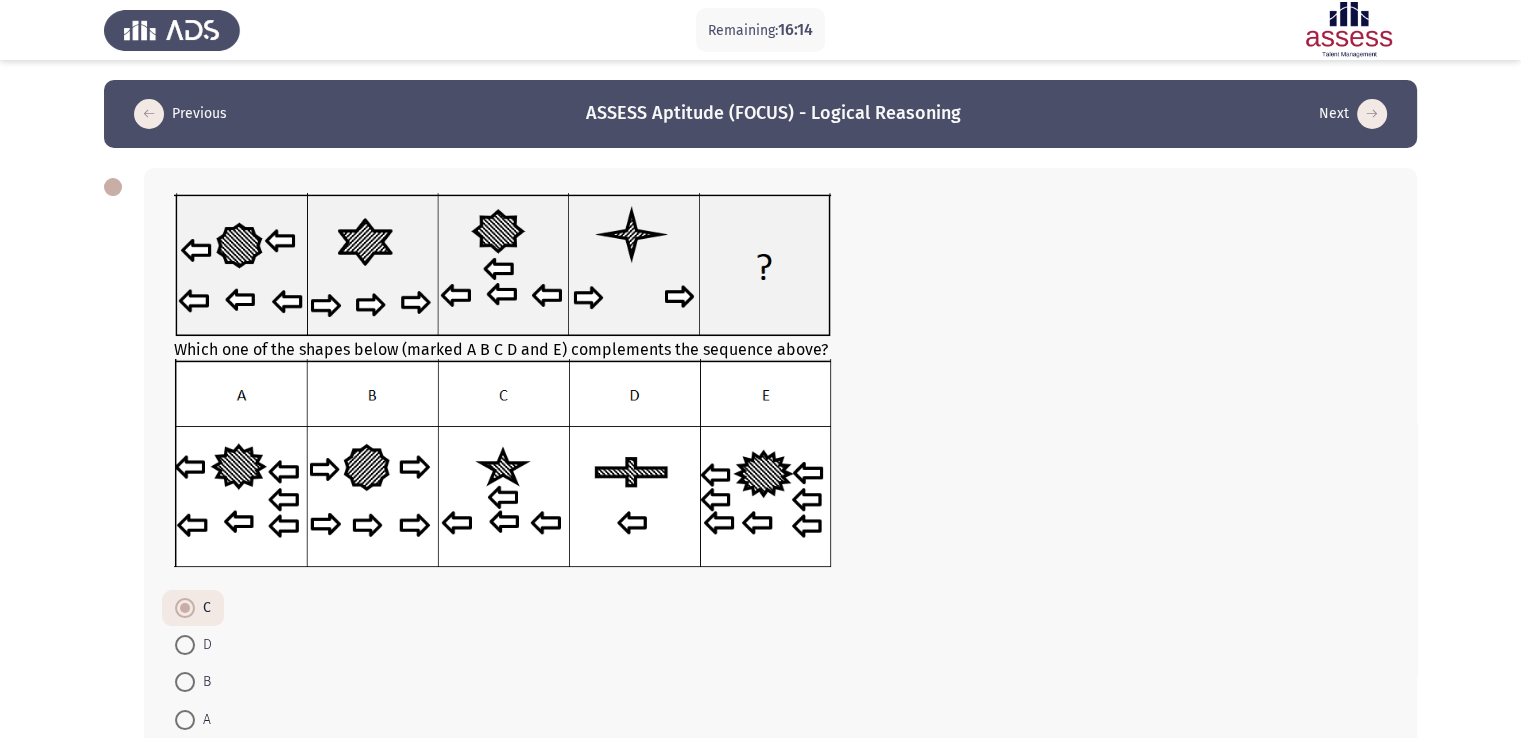 click 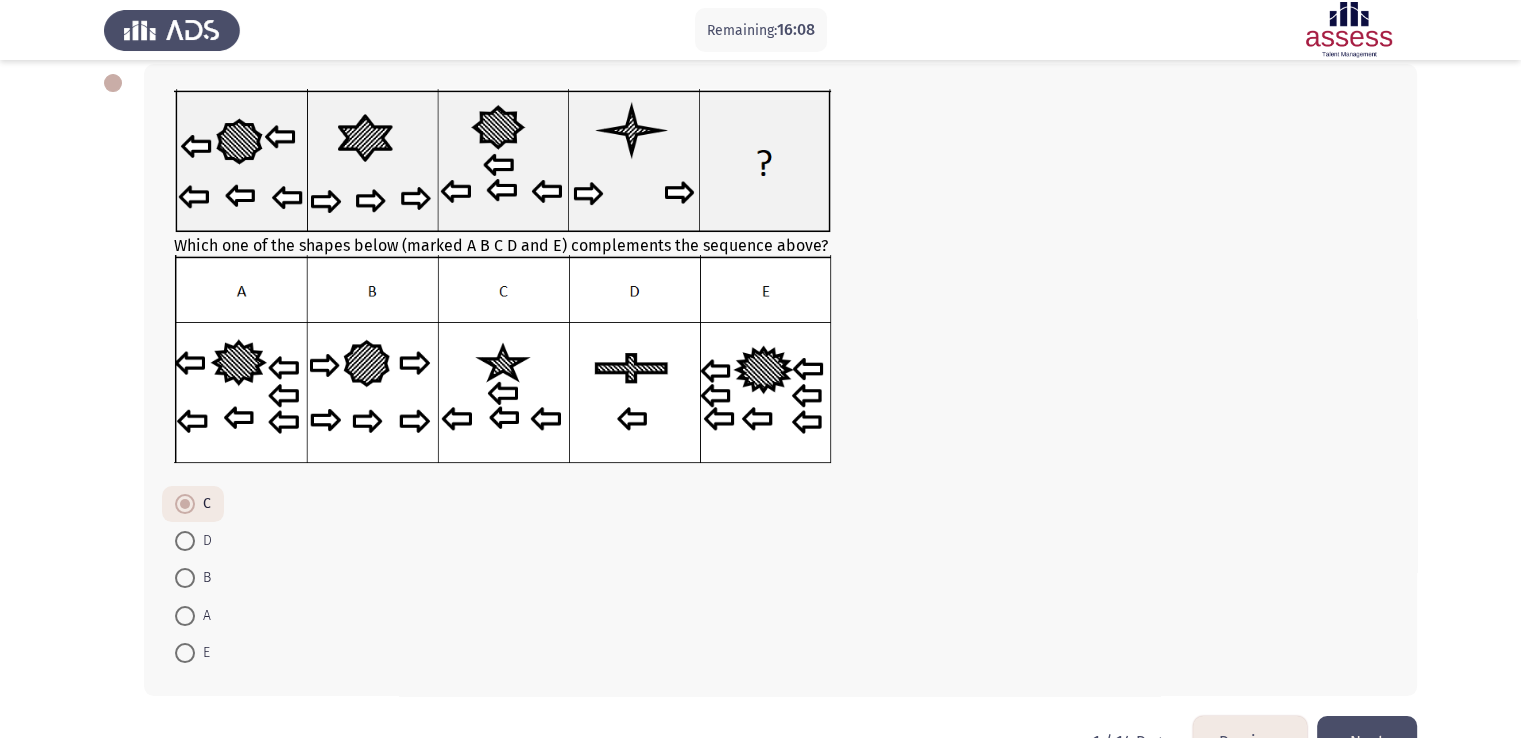 scroll, scrollTop: 161, scrollLeft: 0, axis: vertical 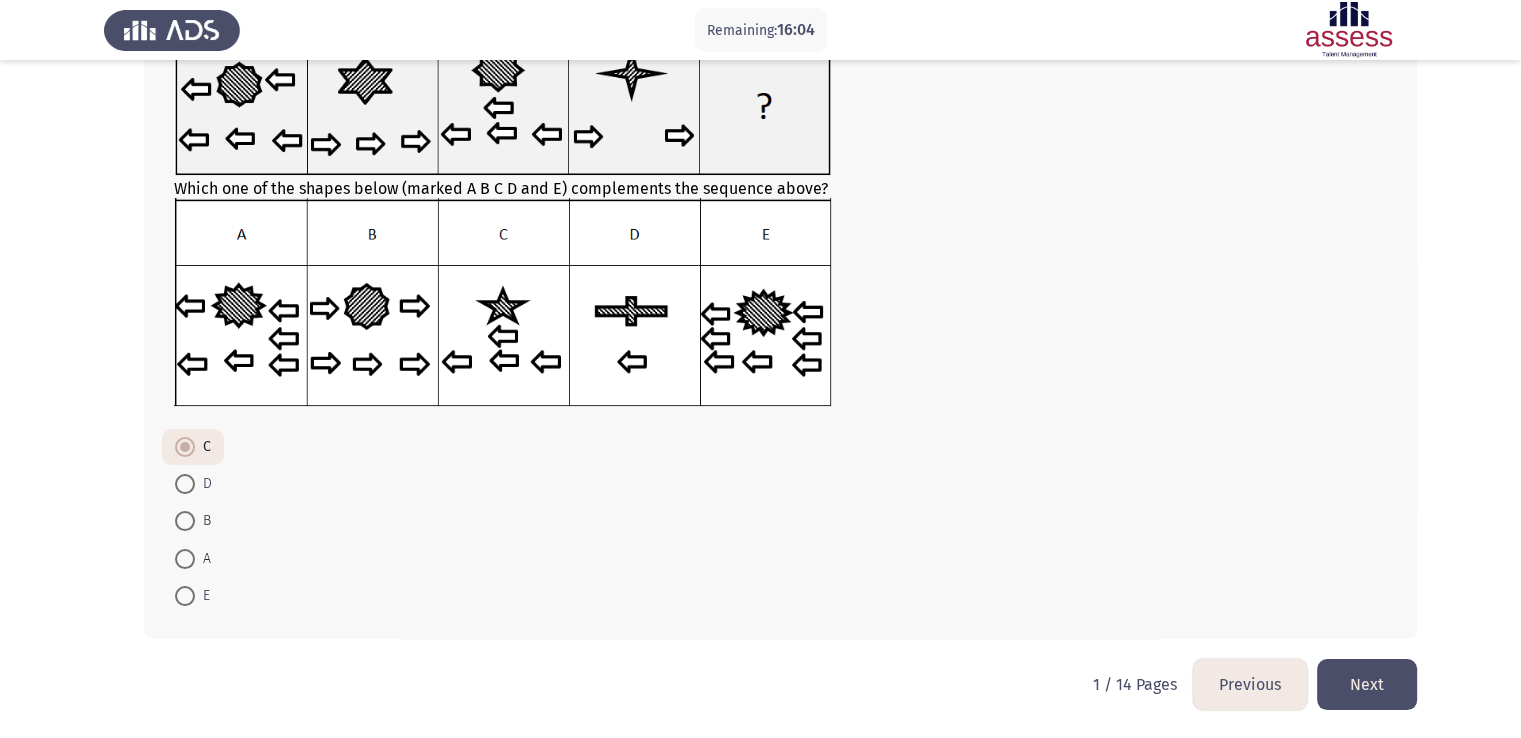 click on "Next" 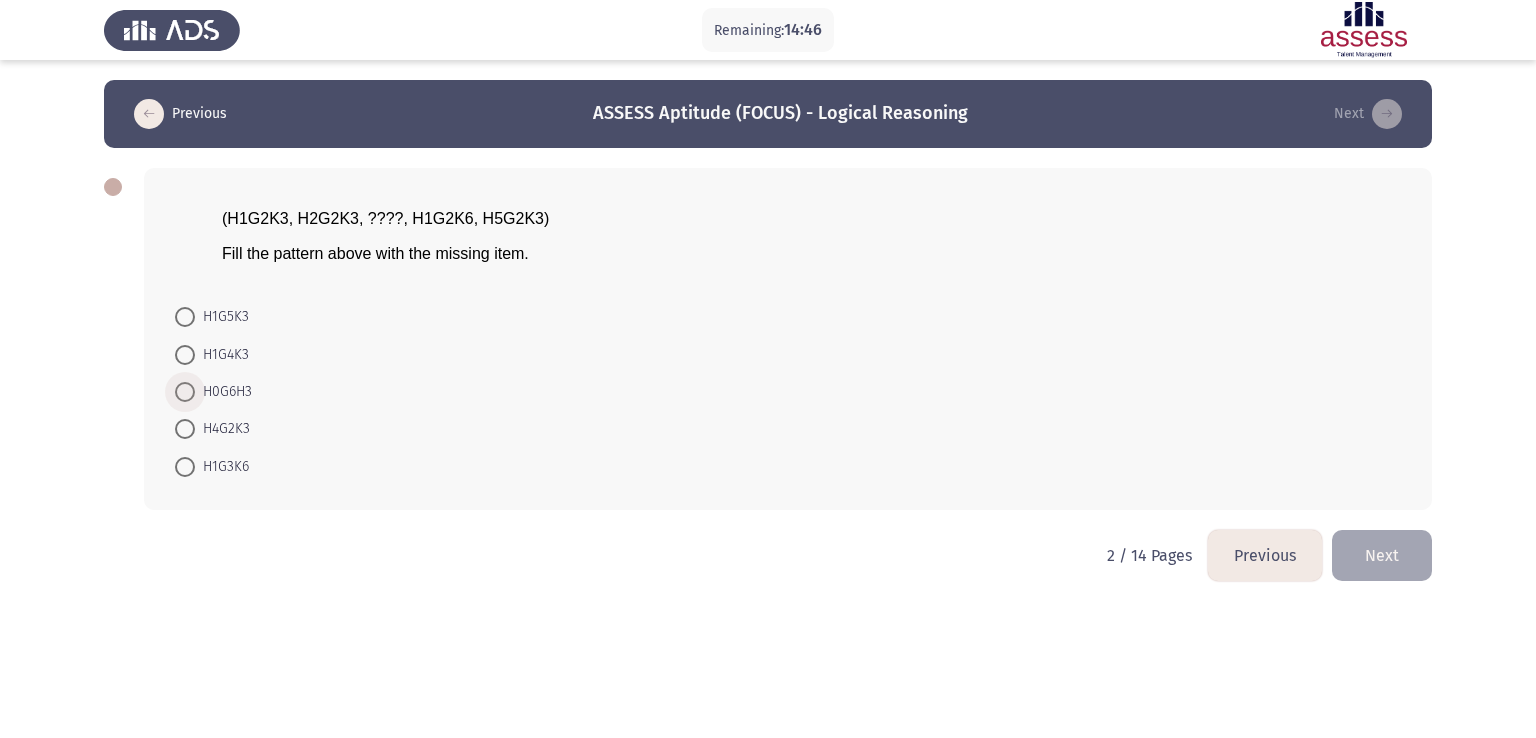 click at bounding box center (185, 392) 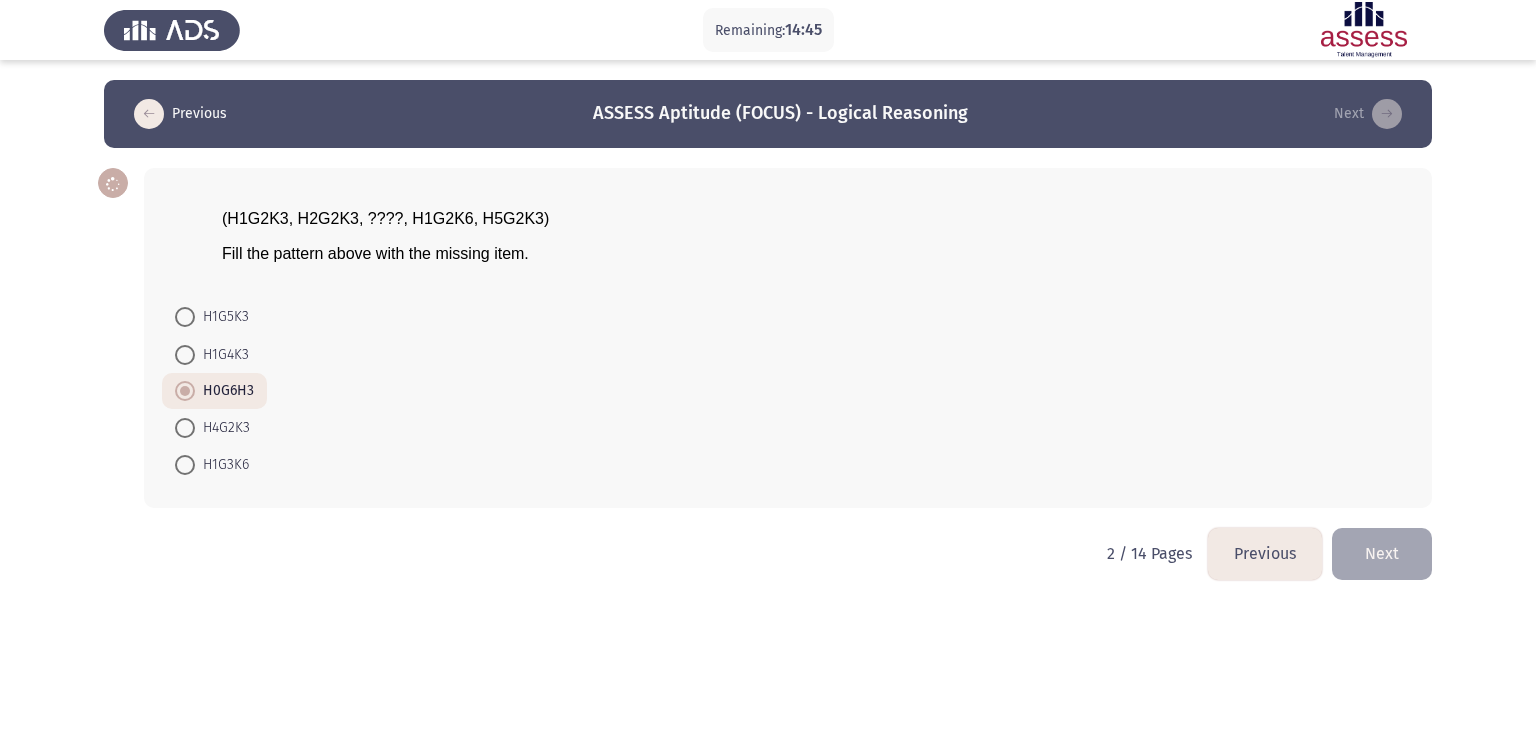 click on "Next" 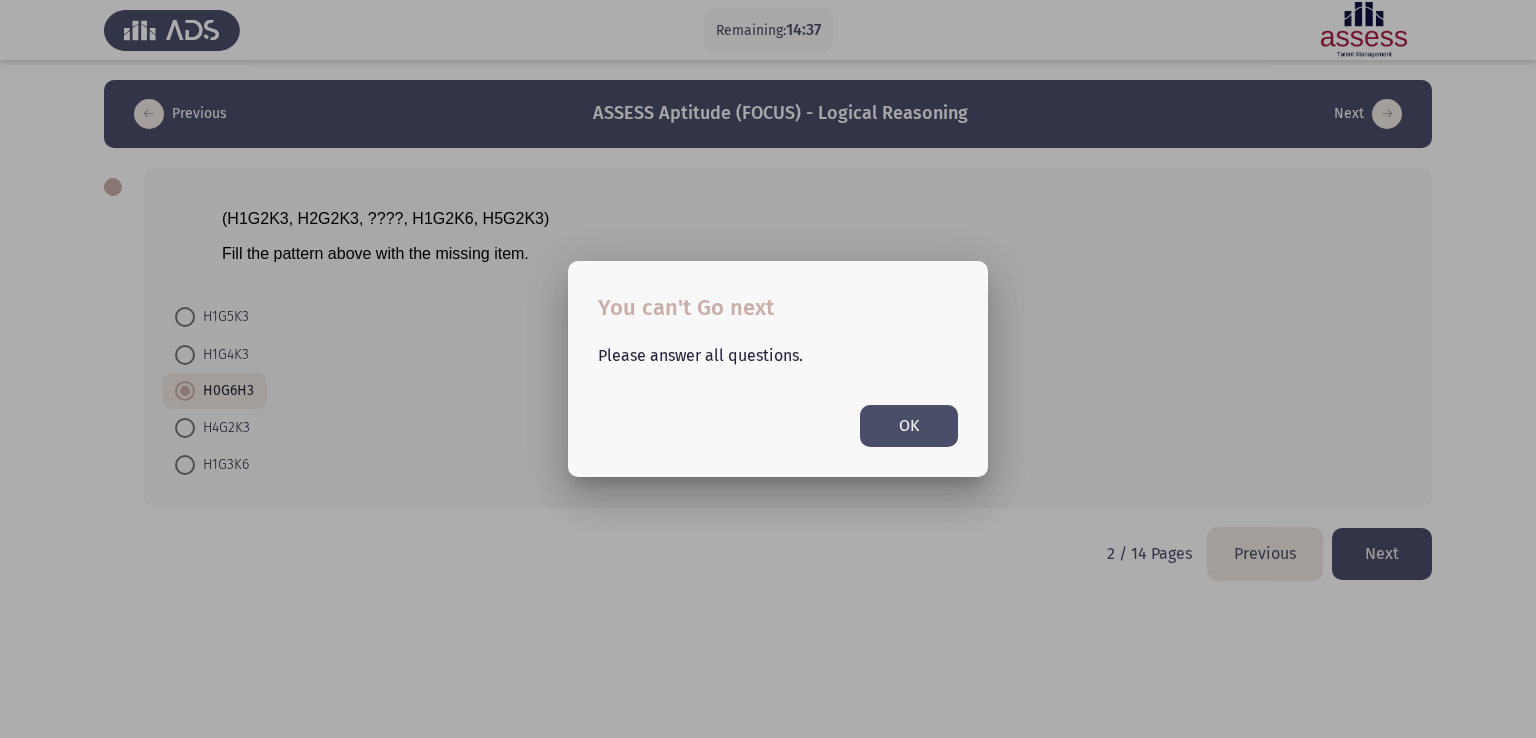 click on "OK" at bounding box center [909, 425] 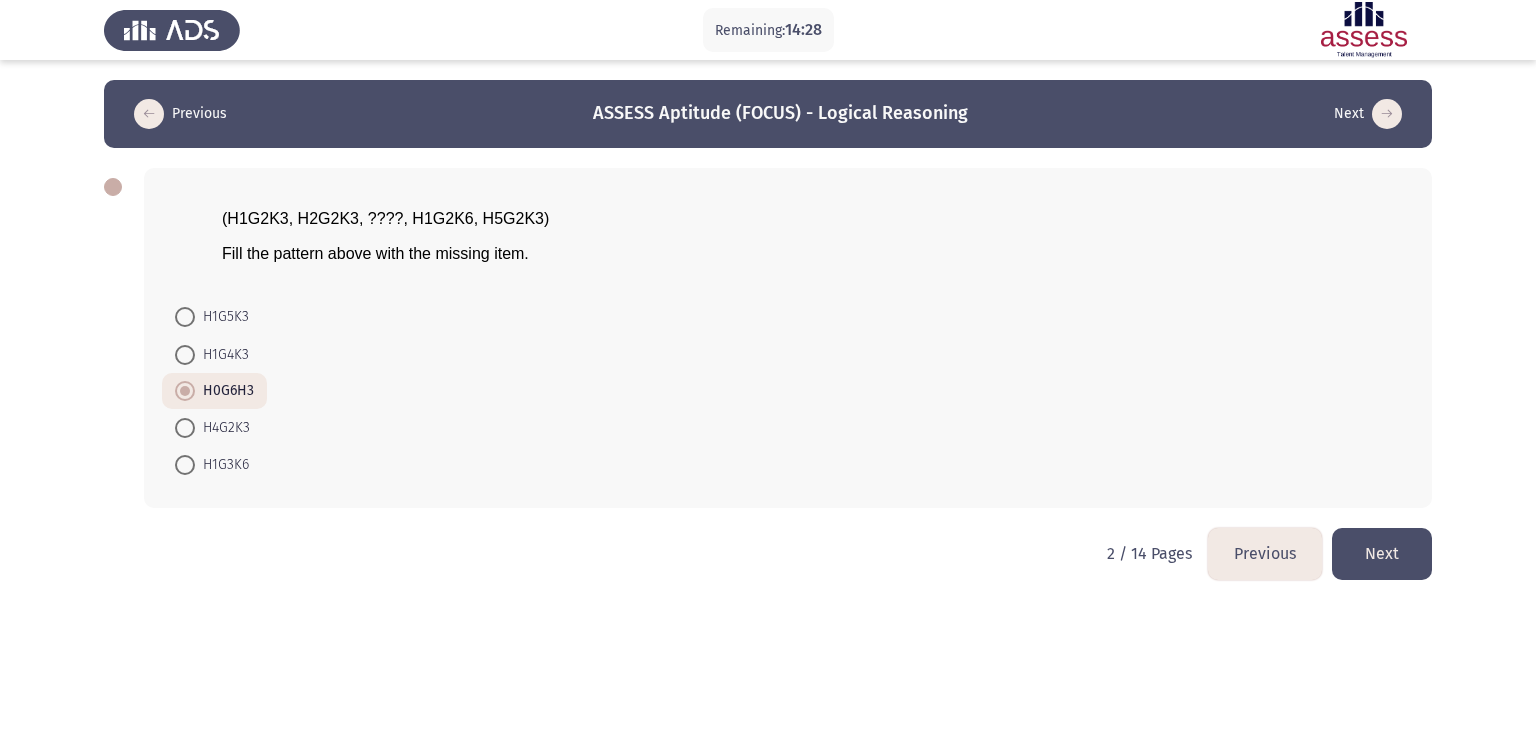 click on "Next" 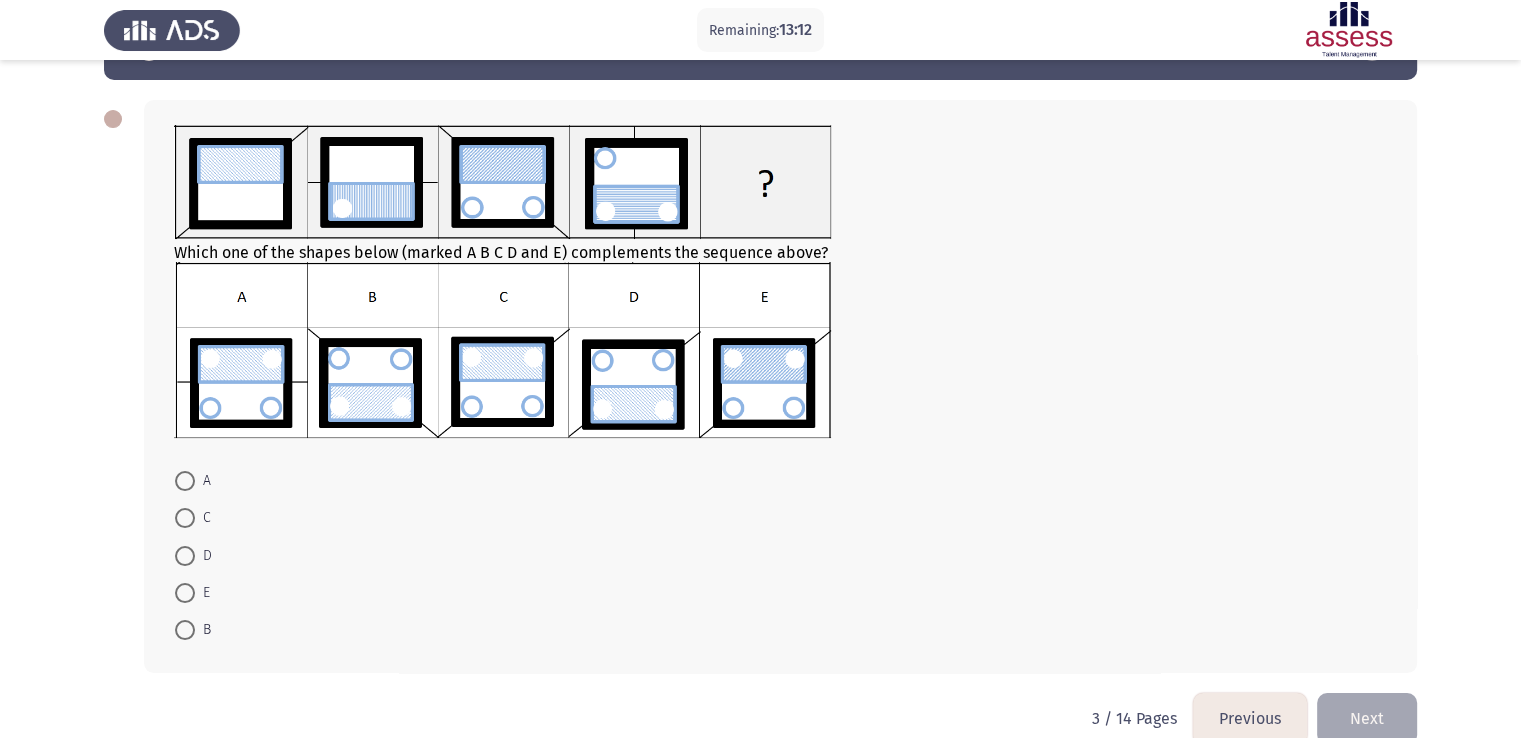 scroll, scrollTop: 103, scrollLeft: 0, axis: vertical 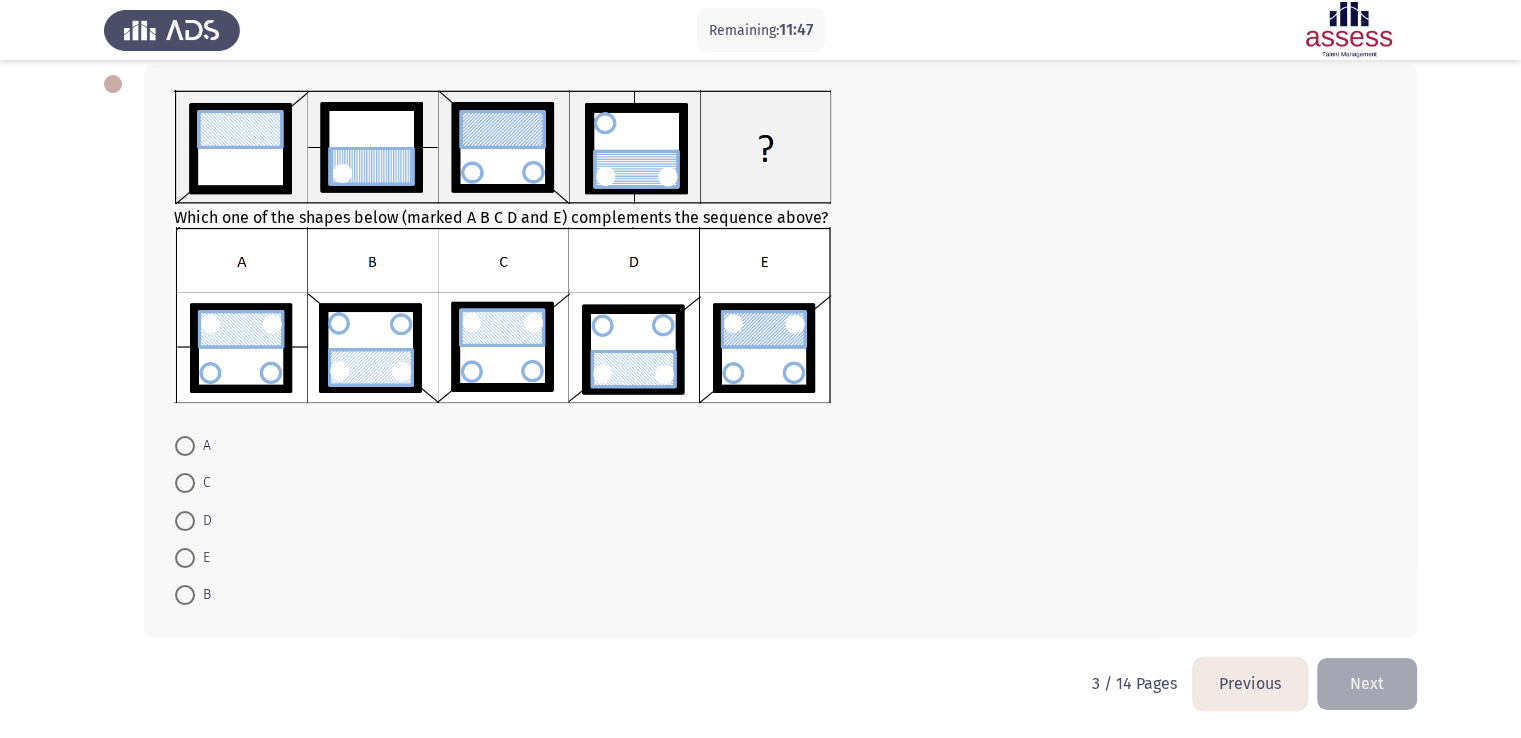 click on "A" at bounding box center [203, 446] 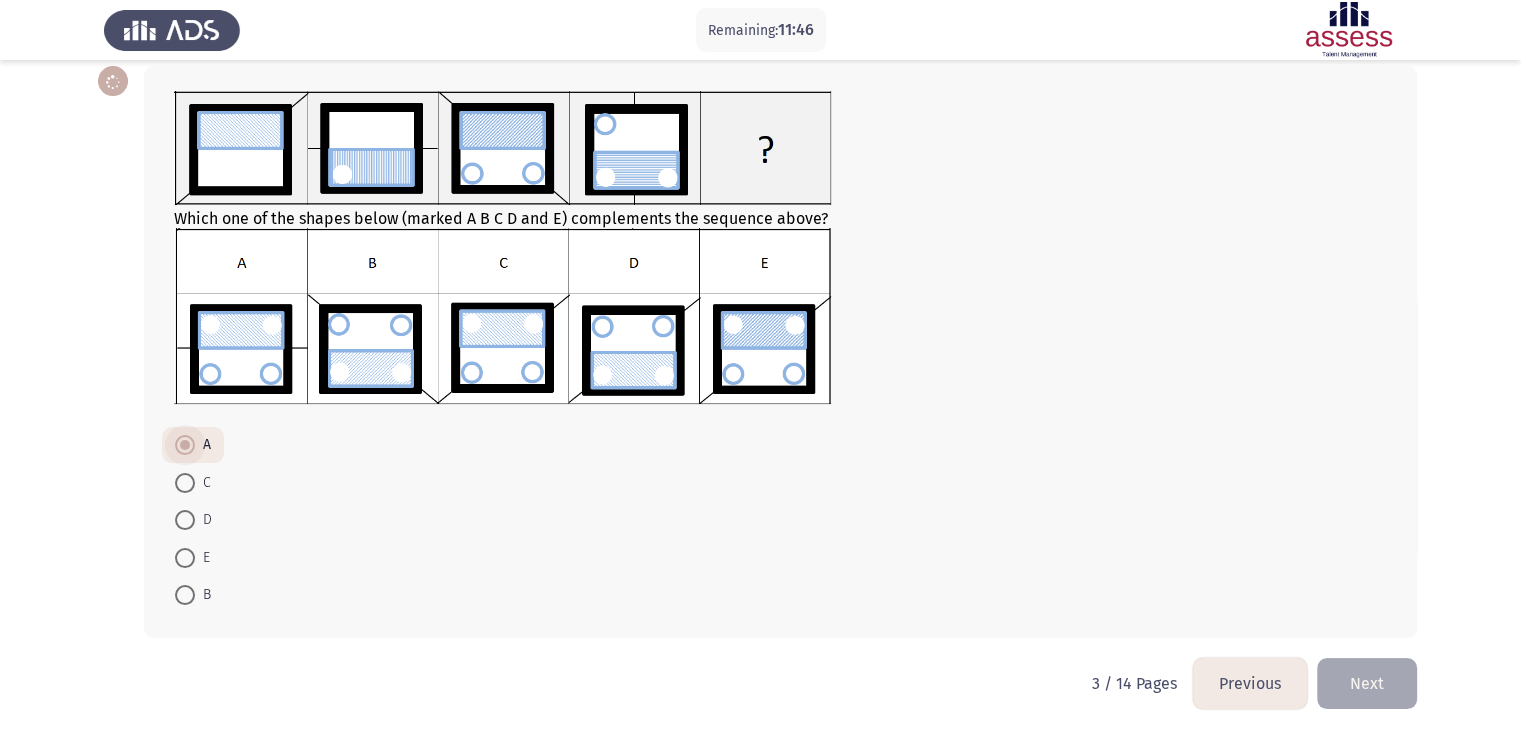 scroll, scrollTop: 101, scrollLeft: 0, axis: vertical 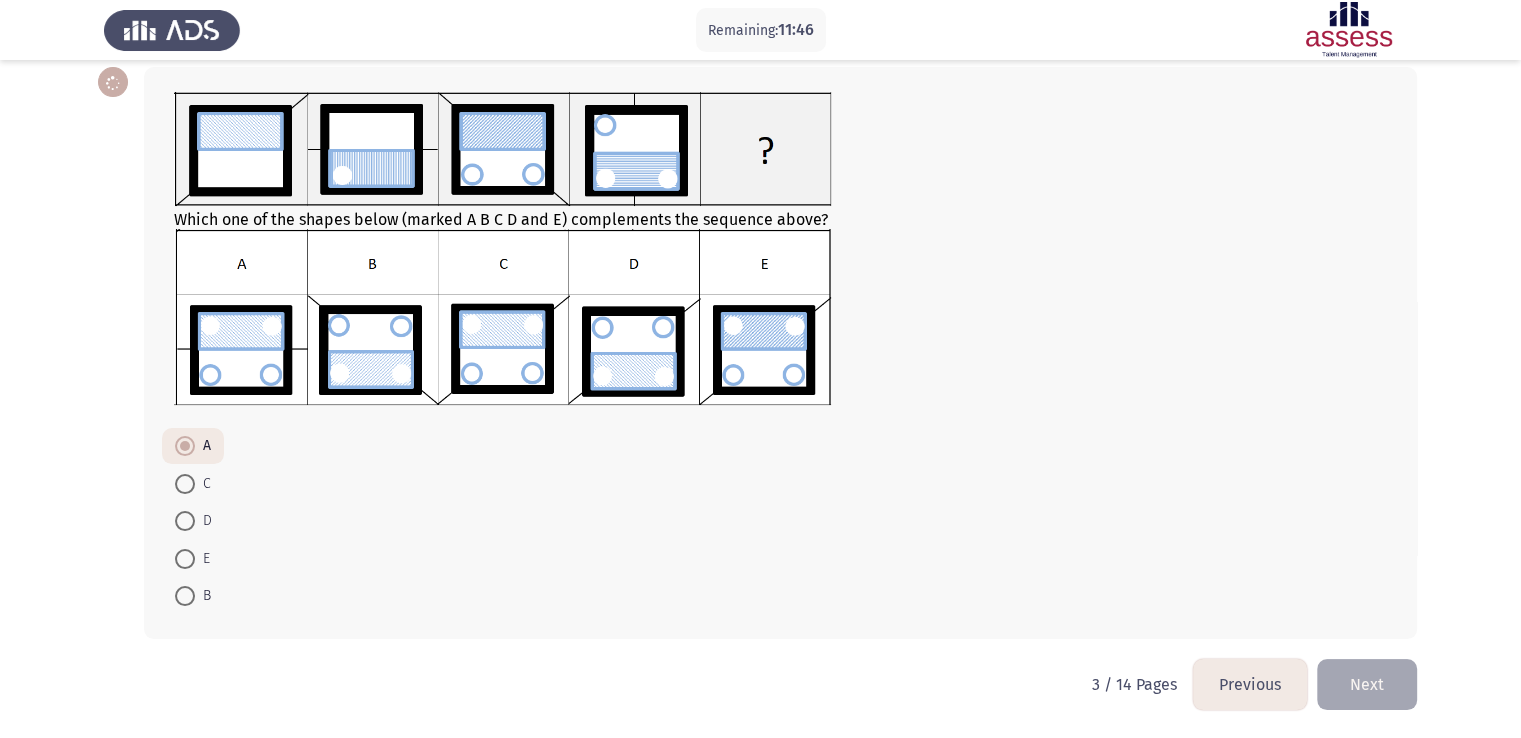 click on "Next" 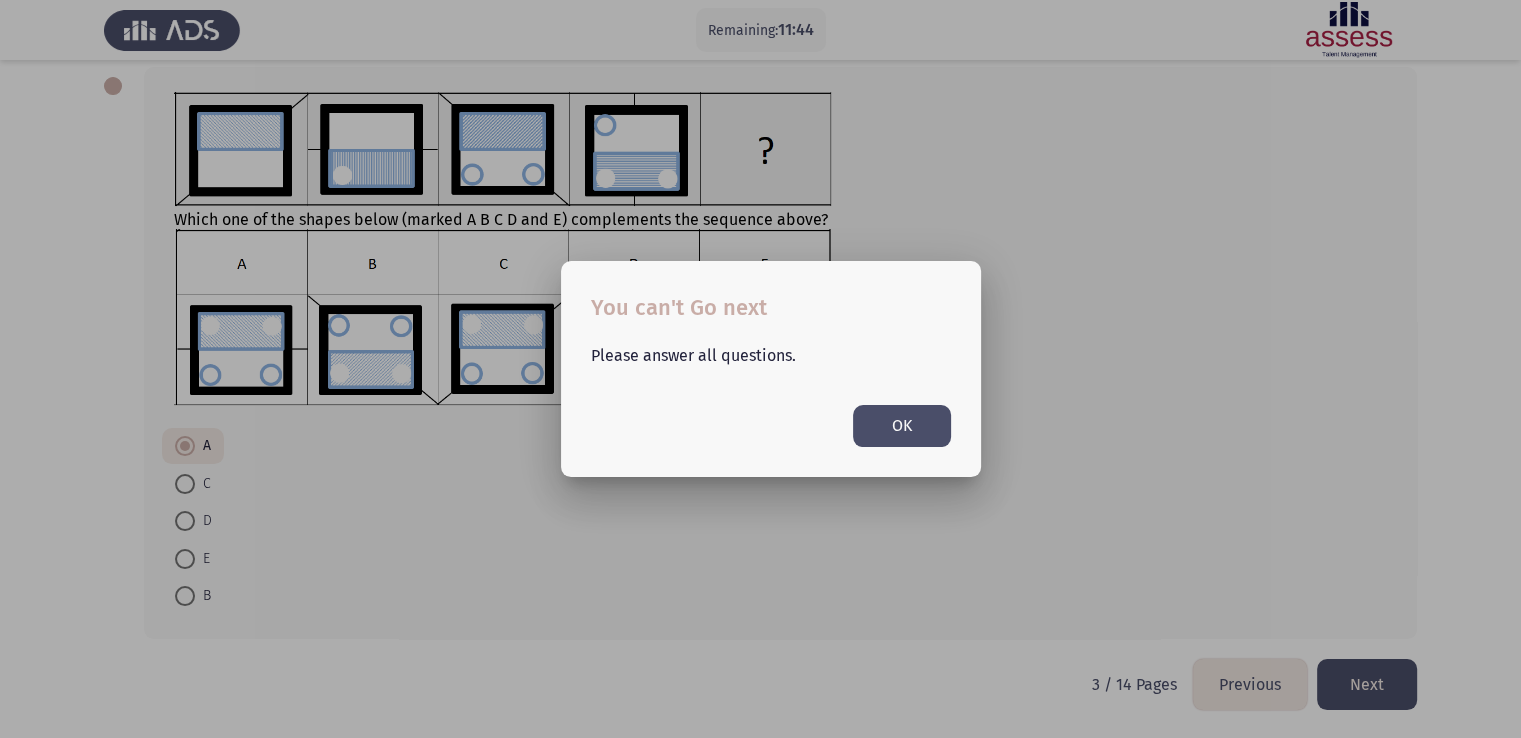 click on "OK" at bounding box center [902, 425] 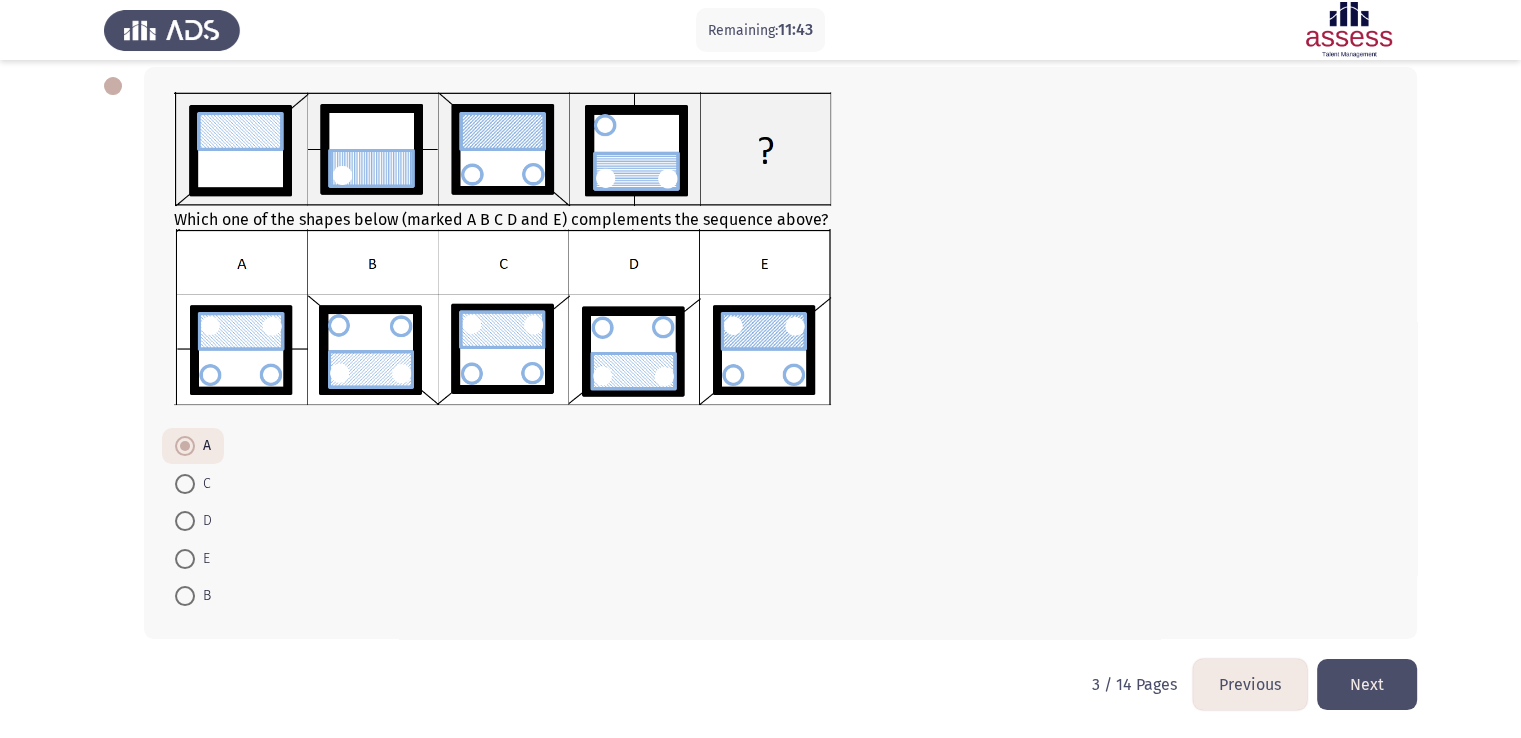 click on "Next" 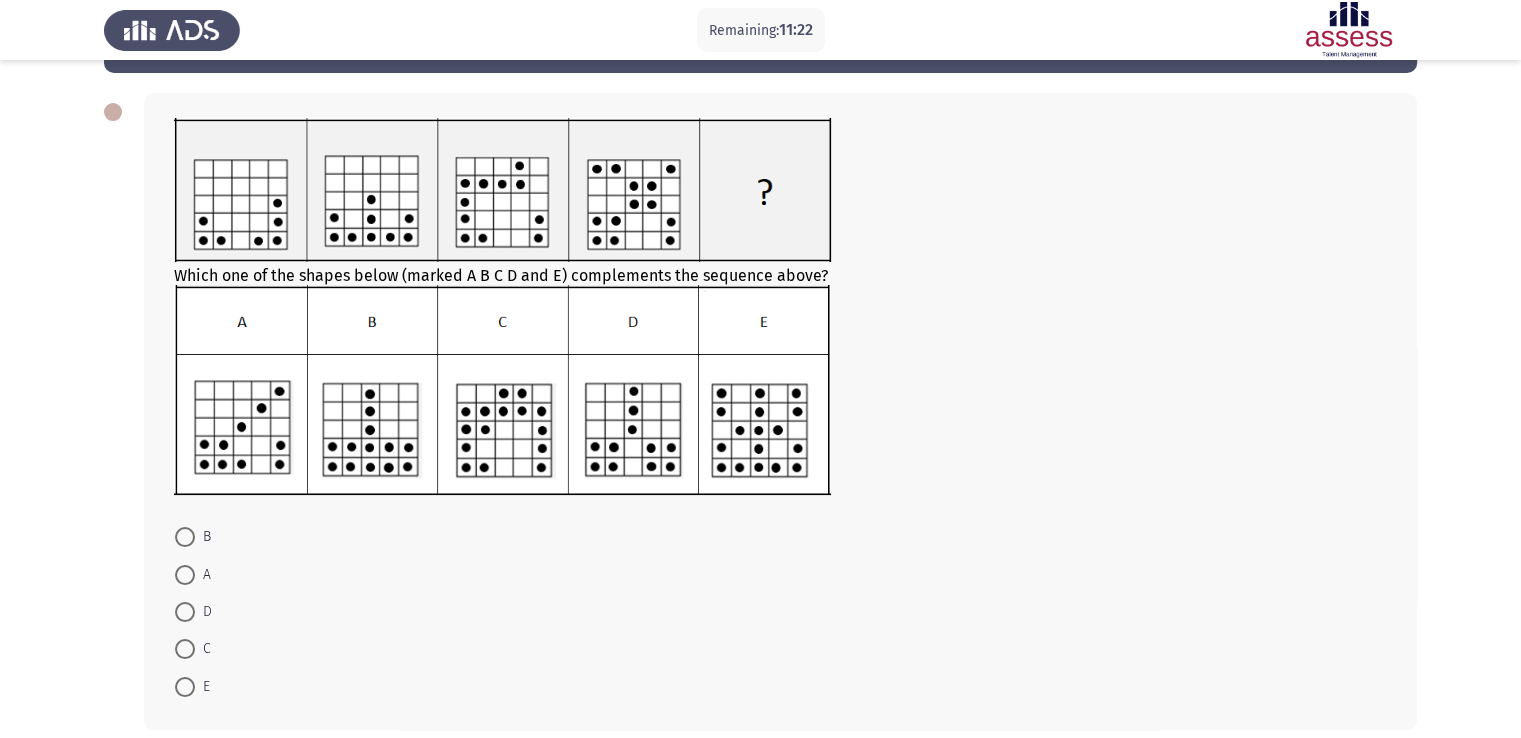 scroll, scrollTop: 166, scrollLeft: 0, axis: vertical 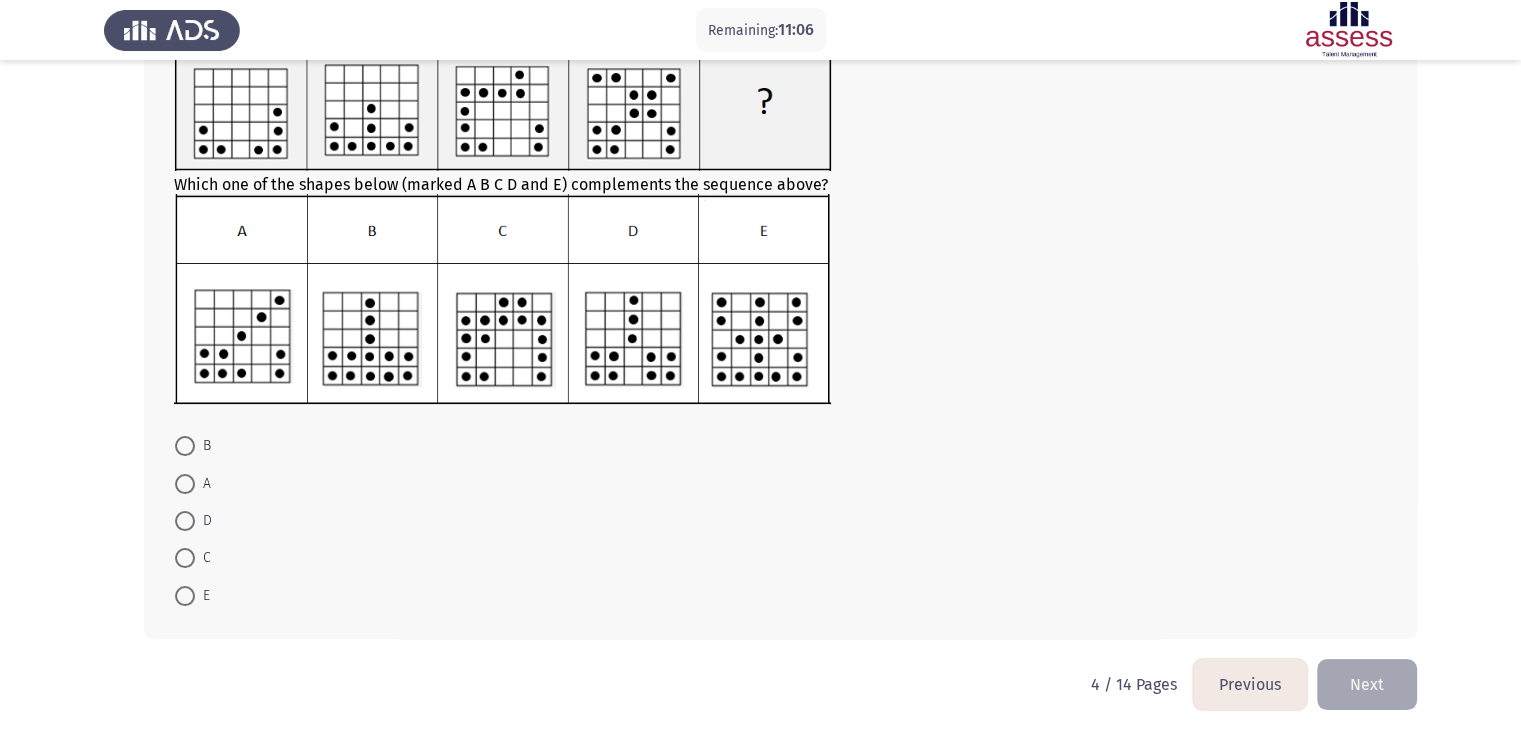 click at bounding box center [185, 484] 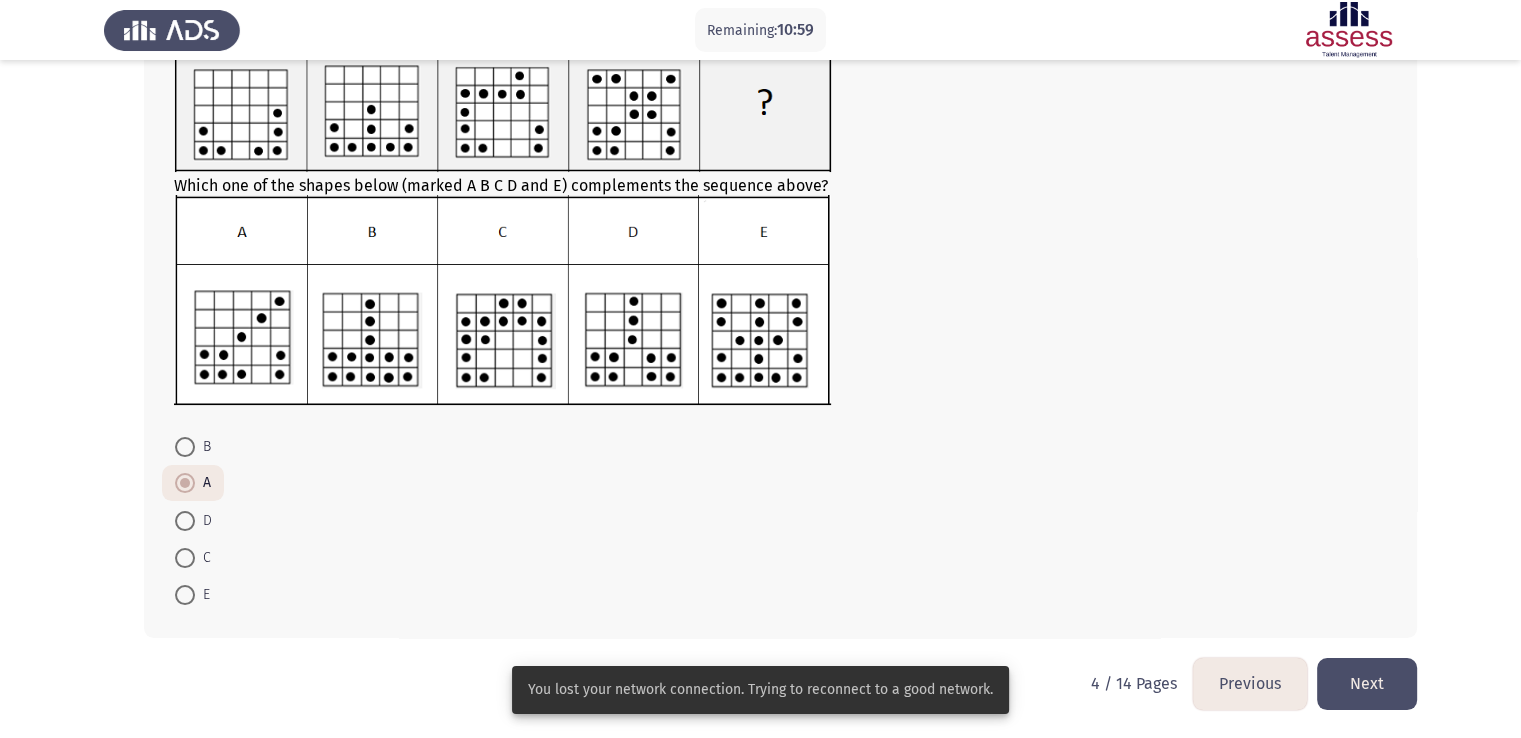 click on "Next" 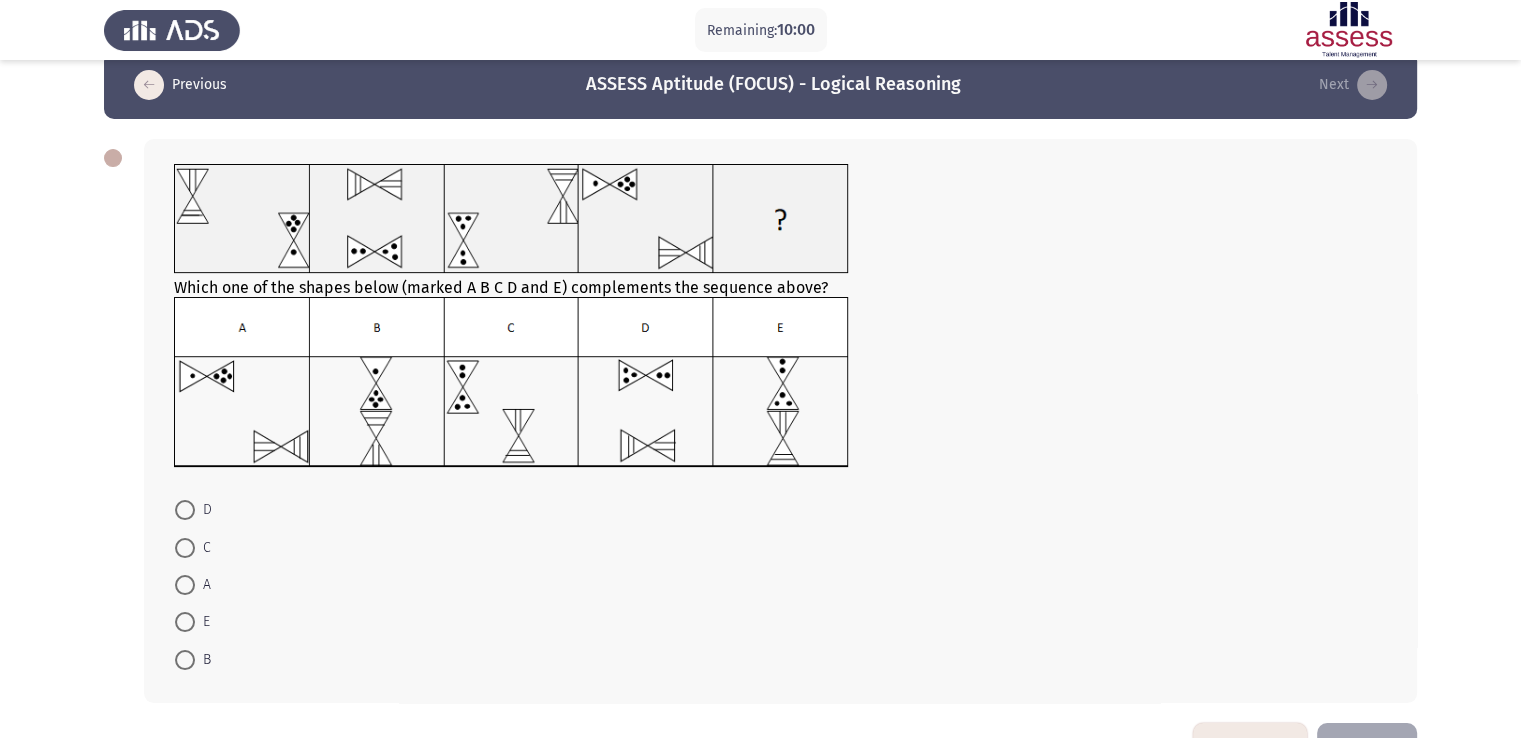 scroll, scrollTop: 0, scrollLeft: 0, axis: both 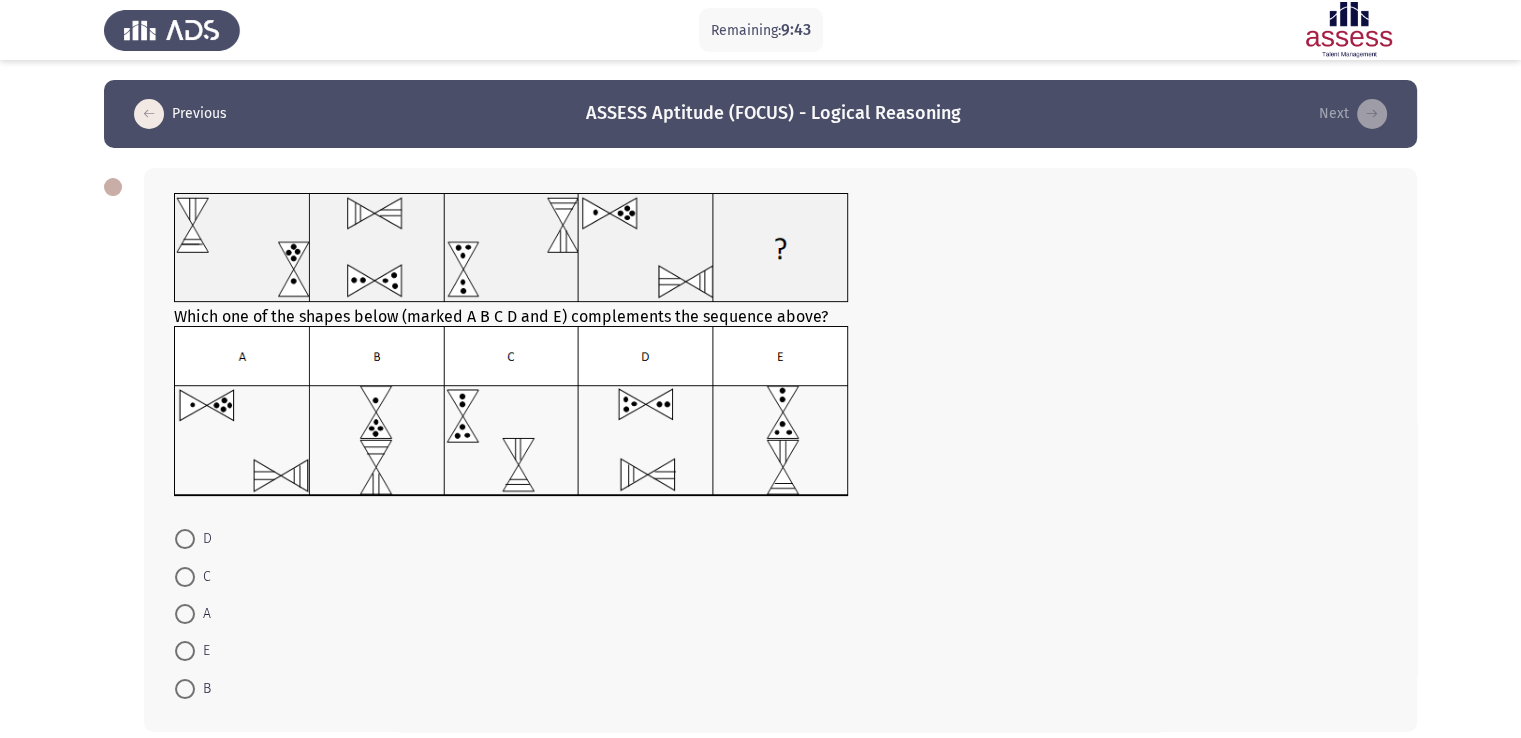 click at bounding box center [185, 539] 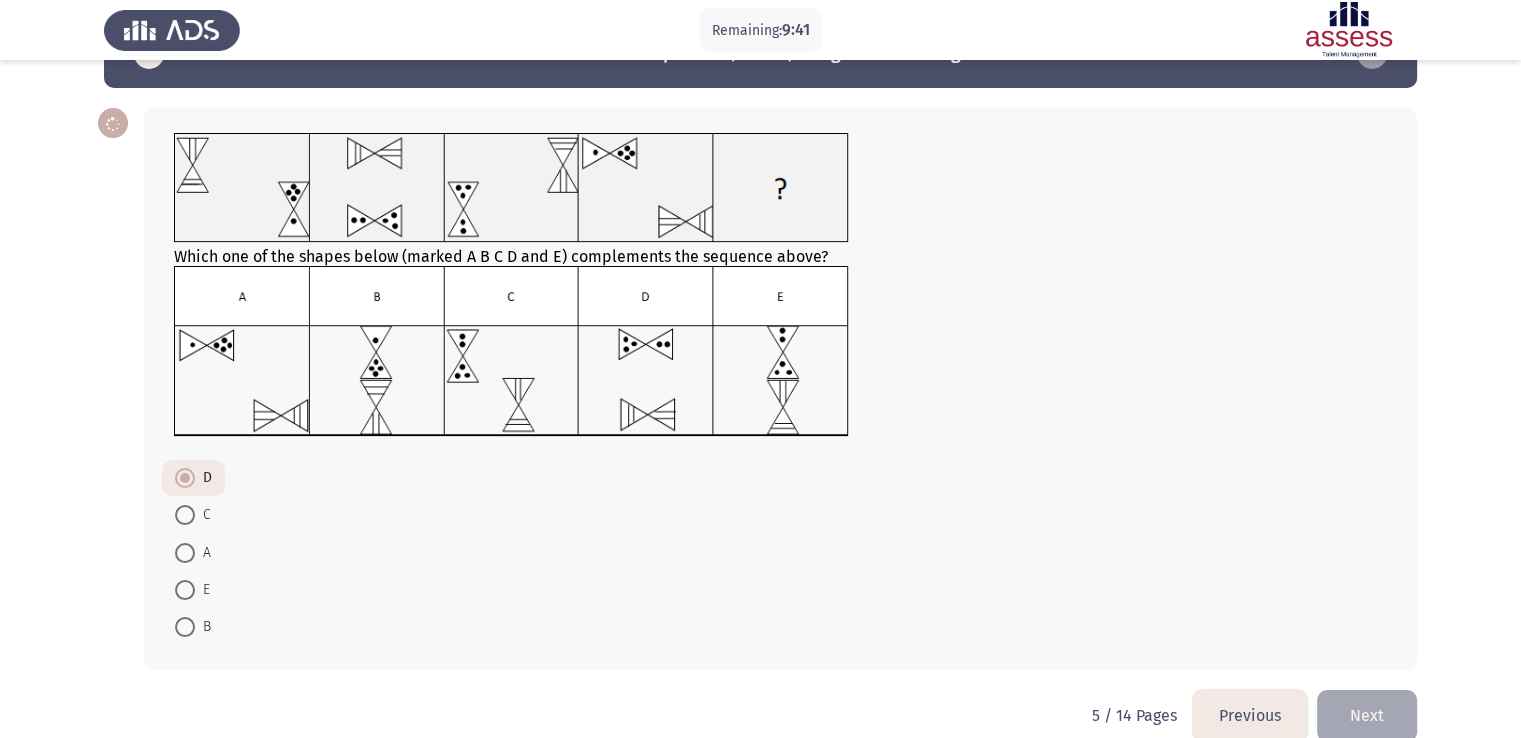 scroll, scrollTop: 92, scrollLeft: 0, axis: vertical 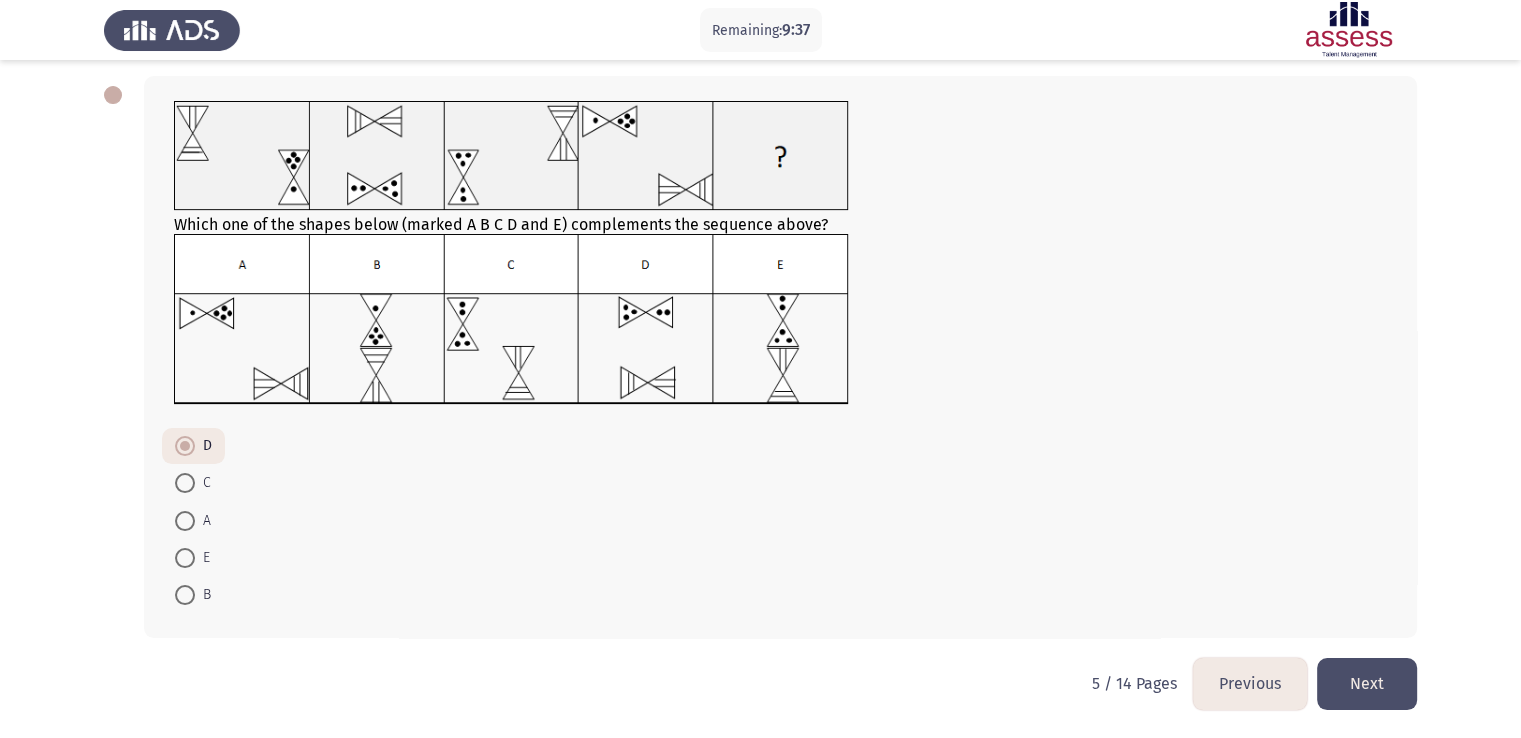 click on "Next" 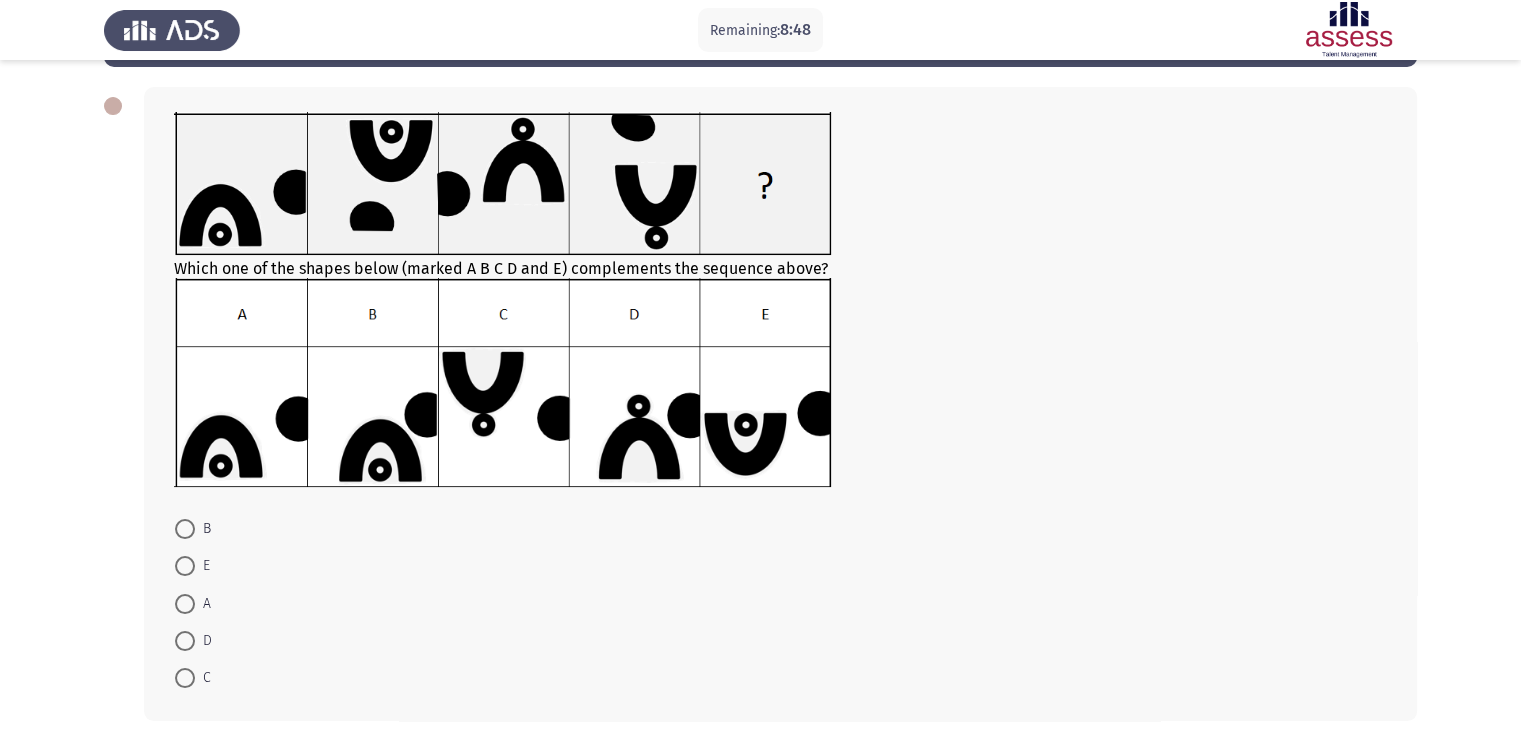 scroll, scrollTop: 164, scrollLeft: 0, axis: vertical 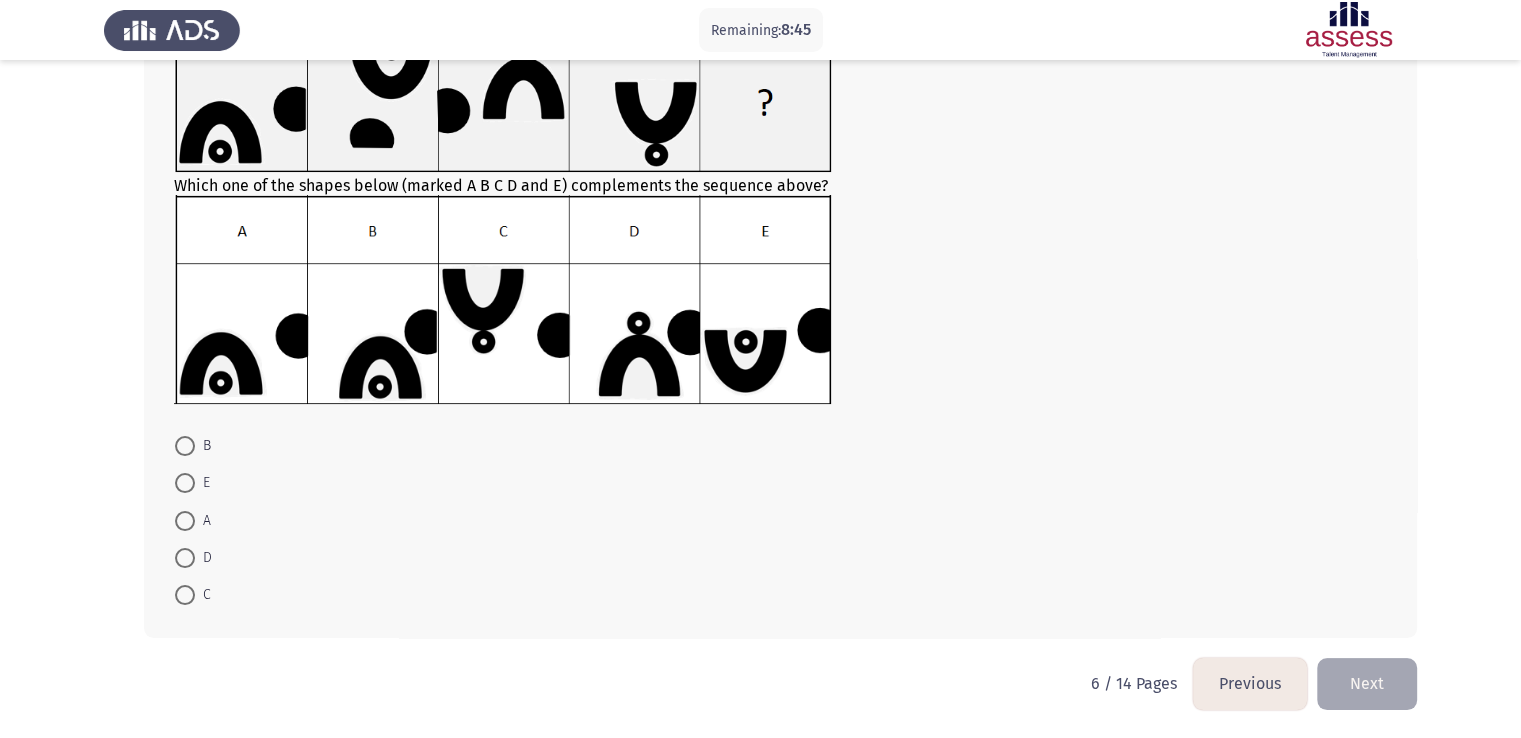 click at bounding box center [185, 558] 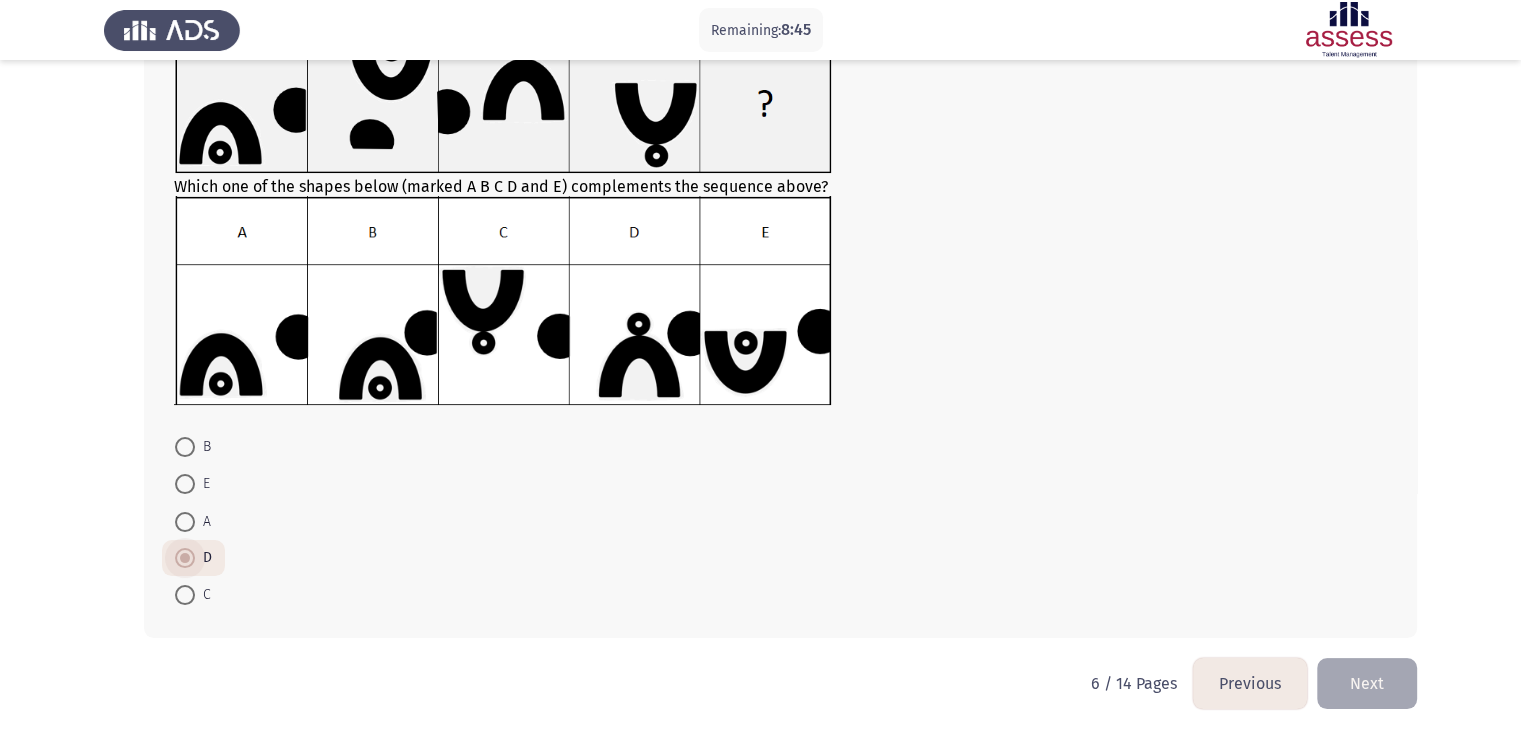 scroll, scrollTop: 163, scrollLeft: 0, axis: vertical 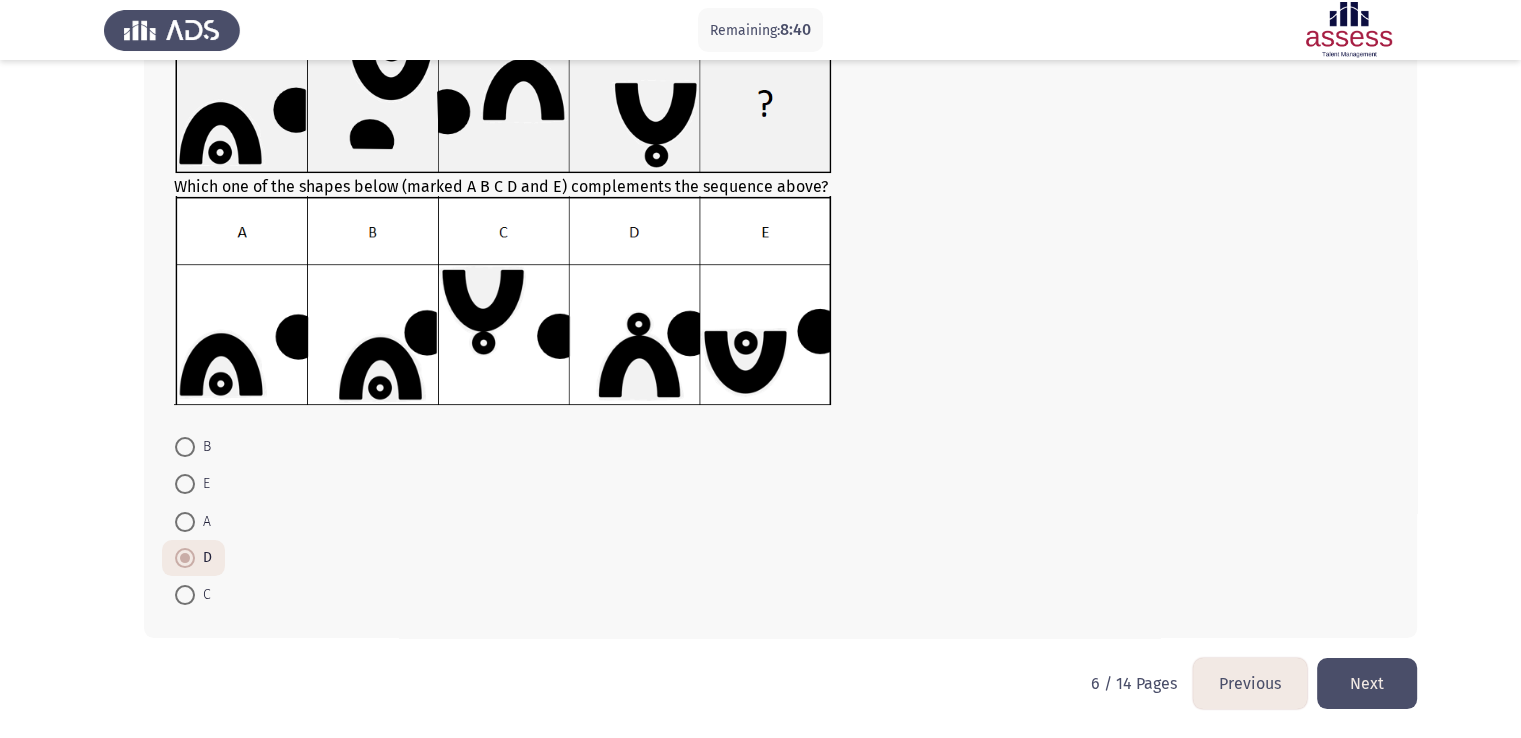click on "Next" 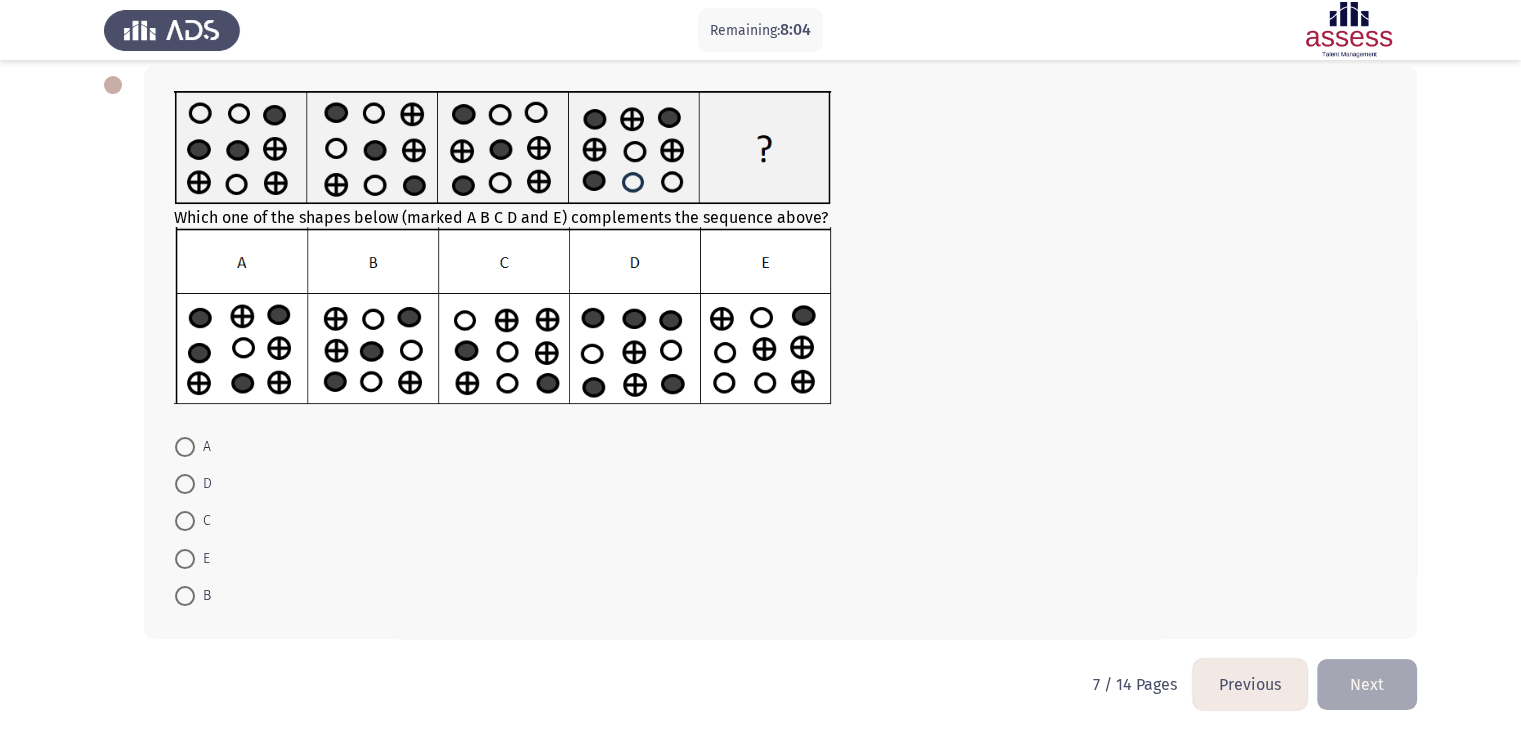scroll, scrollTop: 0, scrollLeft: 0, axis: both 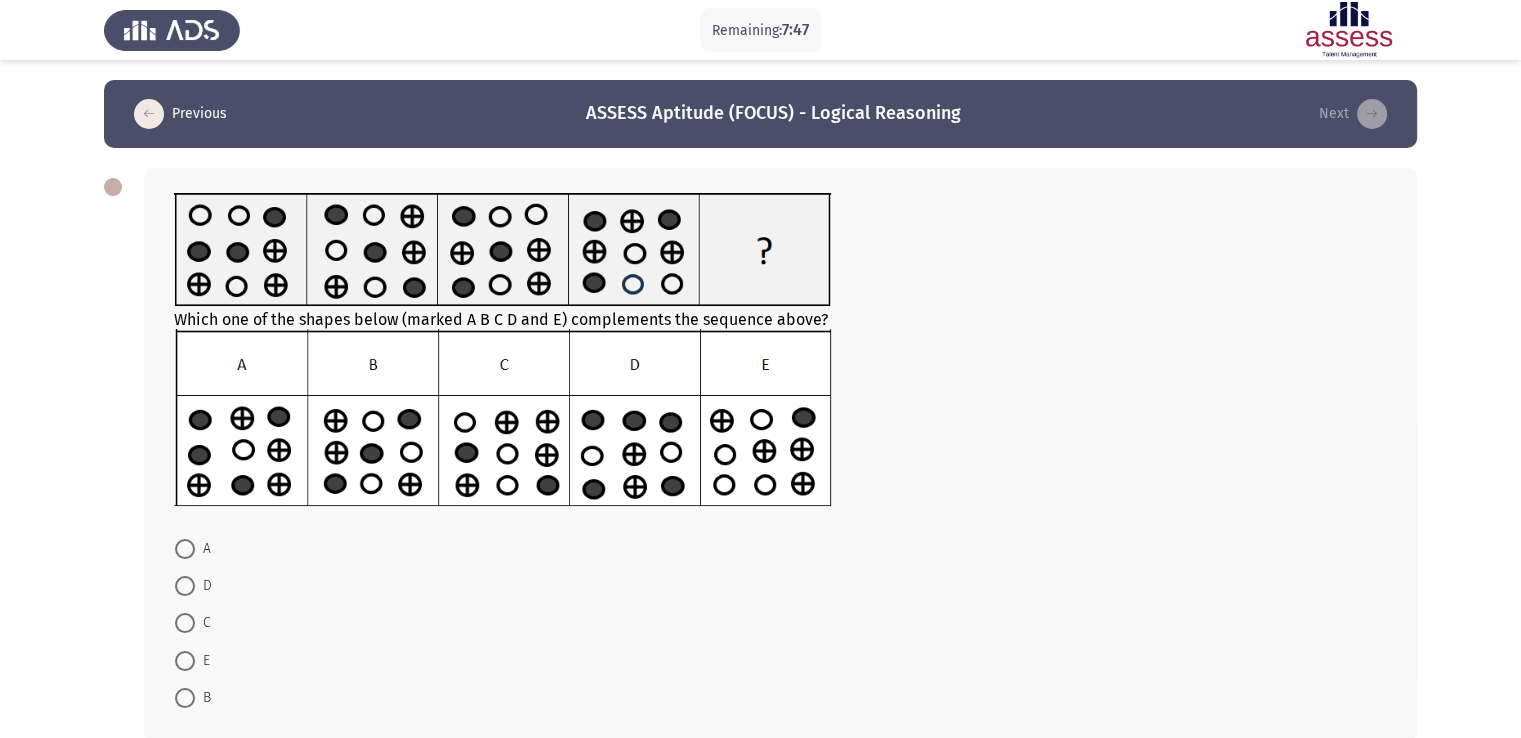 drag, startPoint x: 169, startPoint y: 677, endPoint x: 205, endPoint y: 709, distance: 48.166378 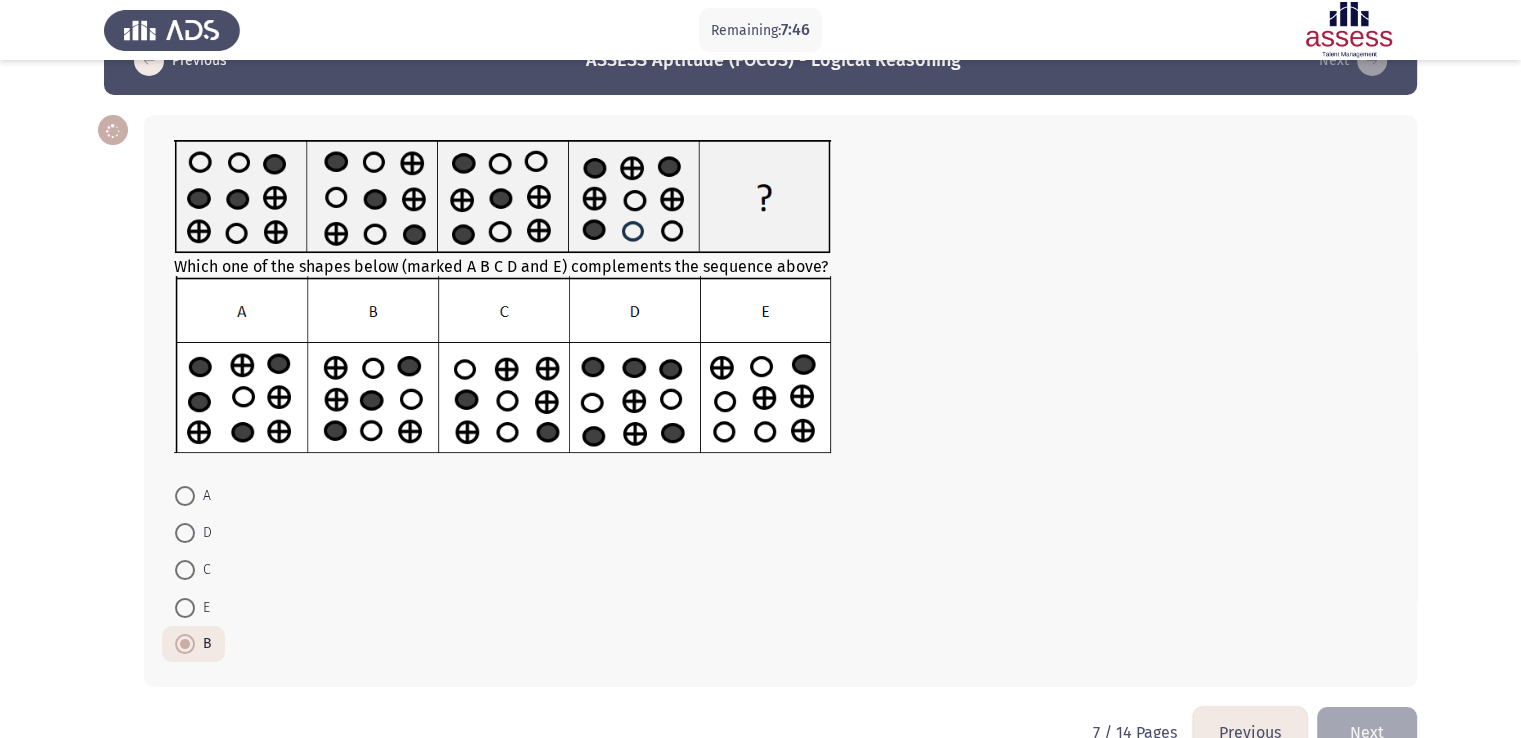 scroll, scrollTop: 101, scrollLeft: 0, axis: vertical 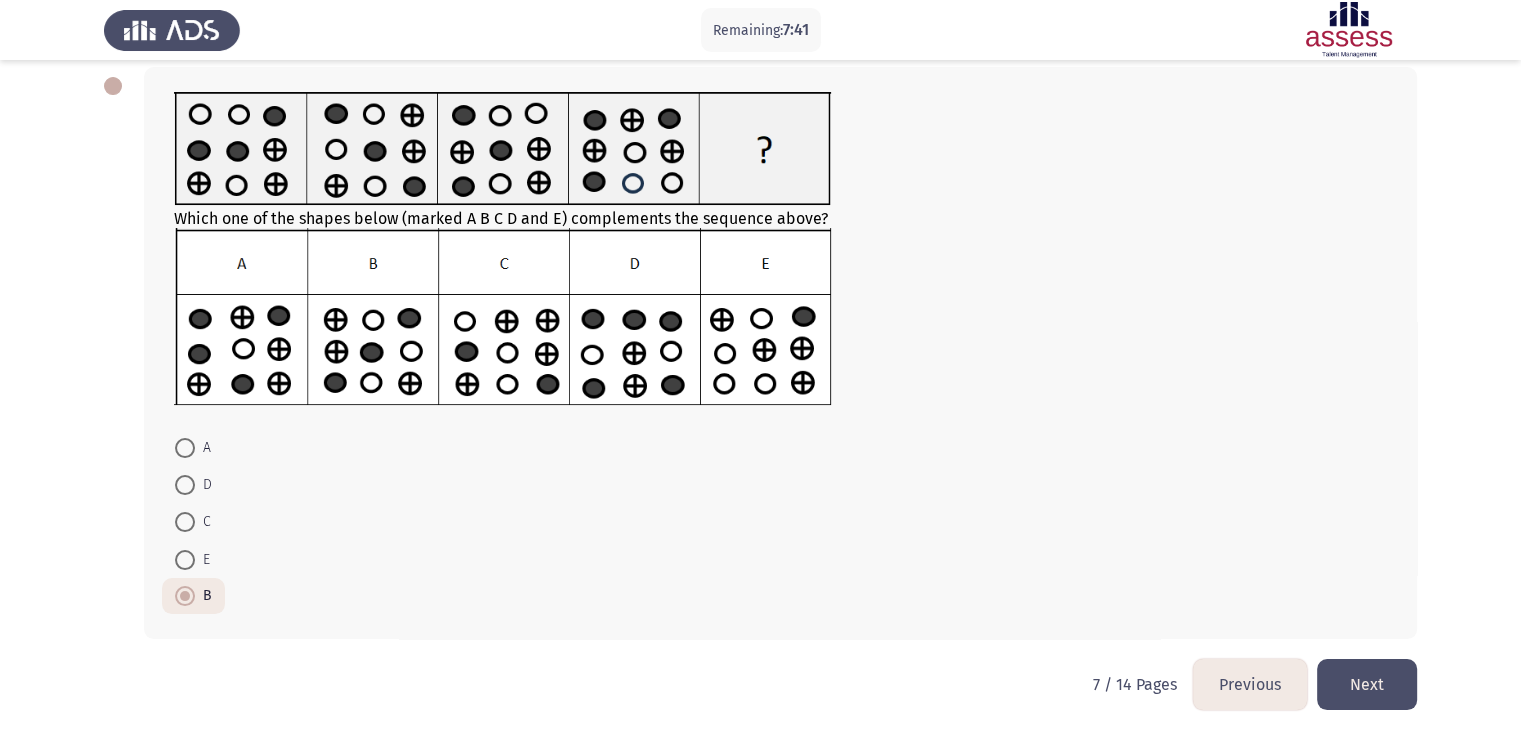 click on "Next" 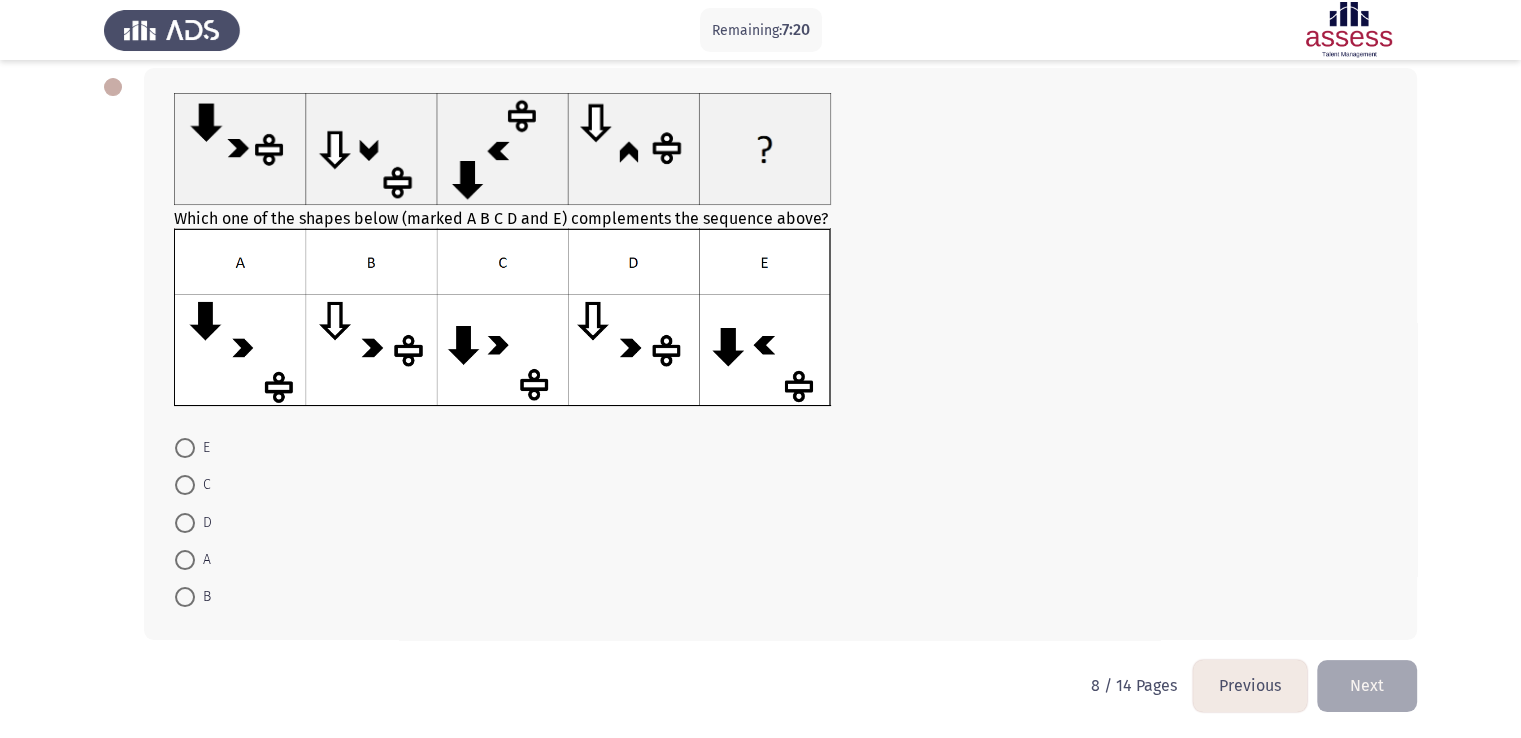 scroll, scrollTop: 102, scrollLeft: 0, axis: vertical 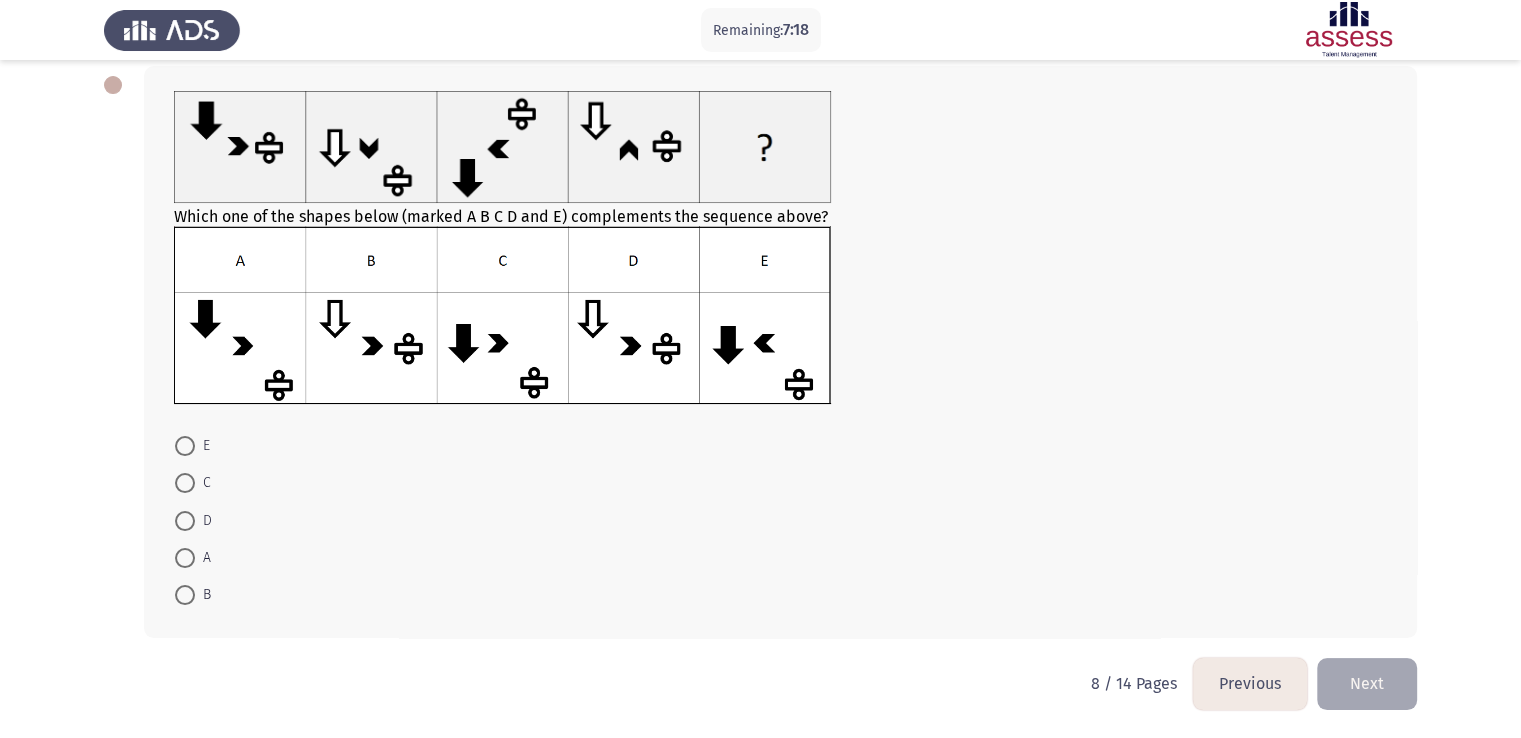 click at bounding box center (185, 446) 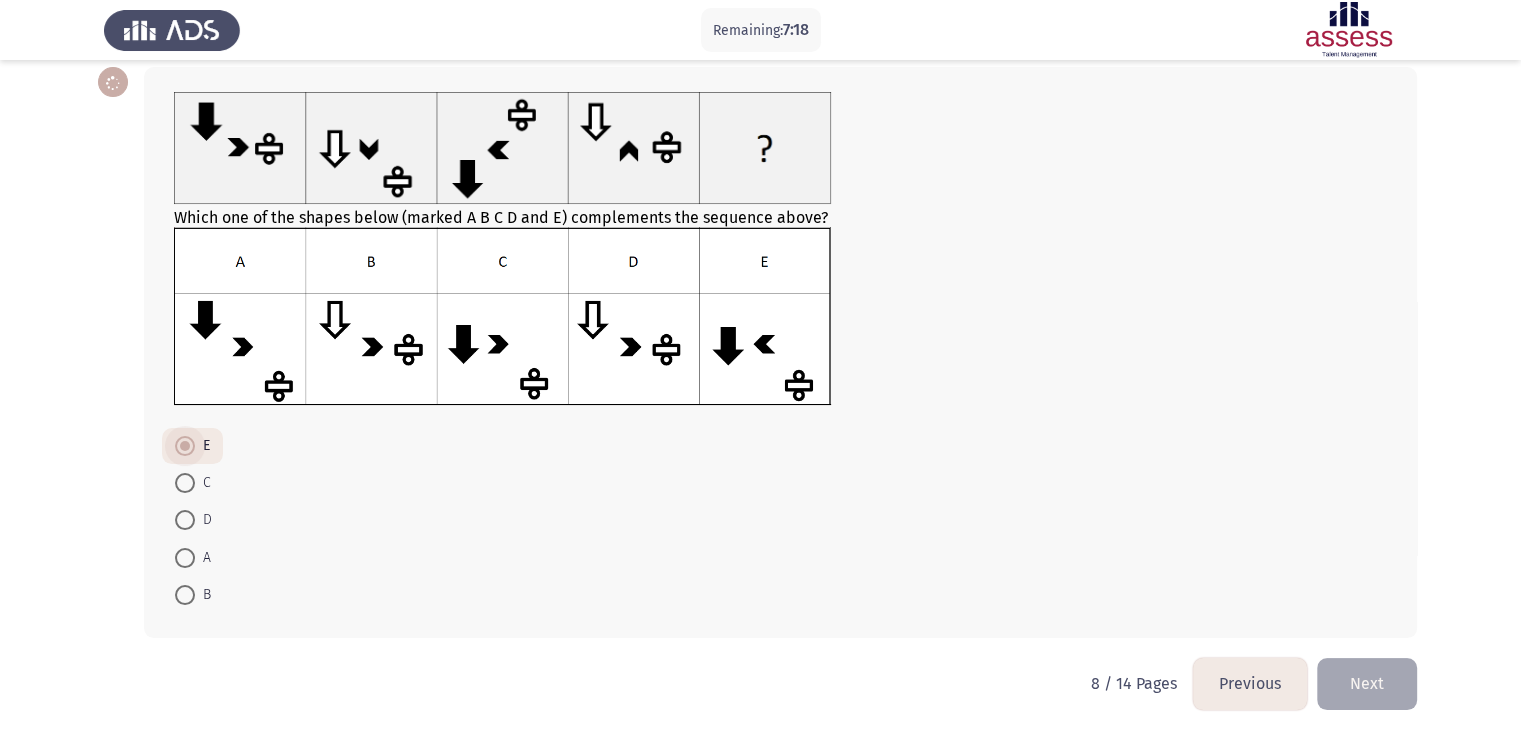 scroll, scrollTop: 100, scrollLeft: 0, axis: vertical 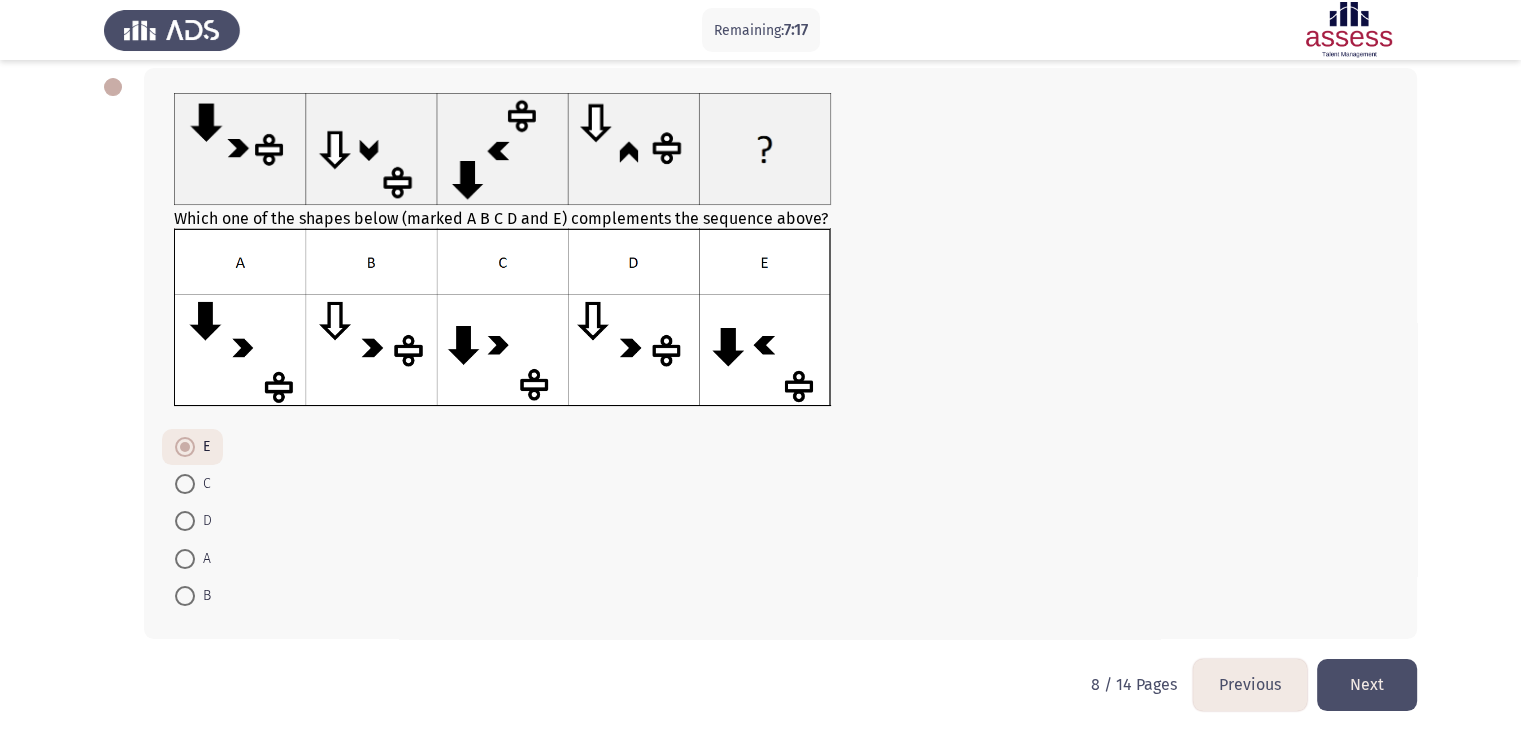 click on "Next" 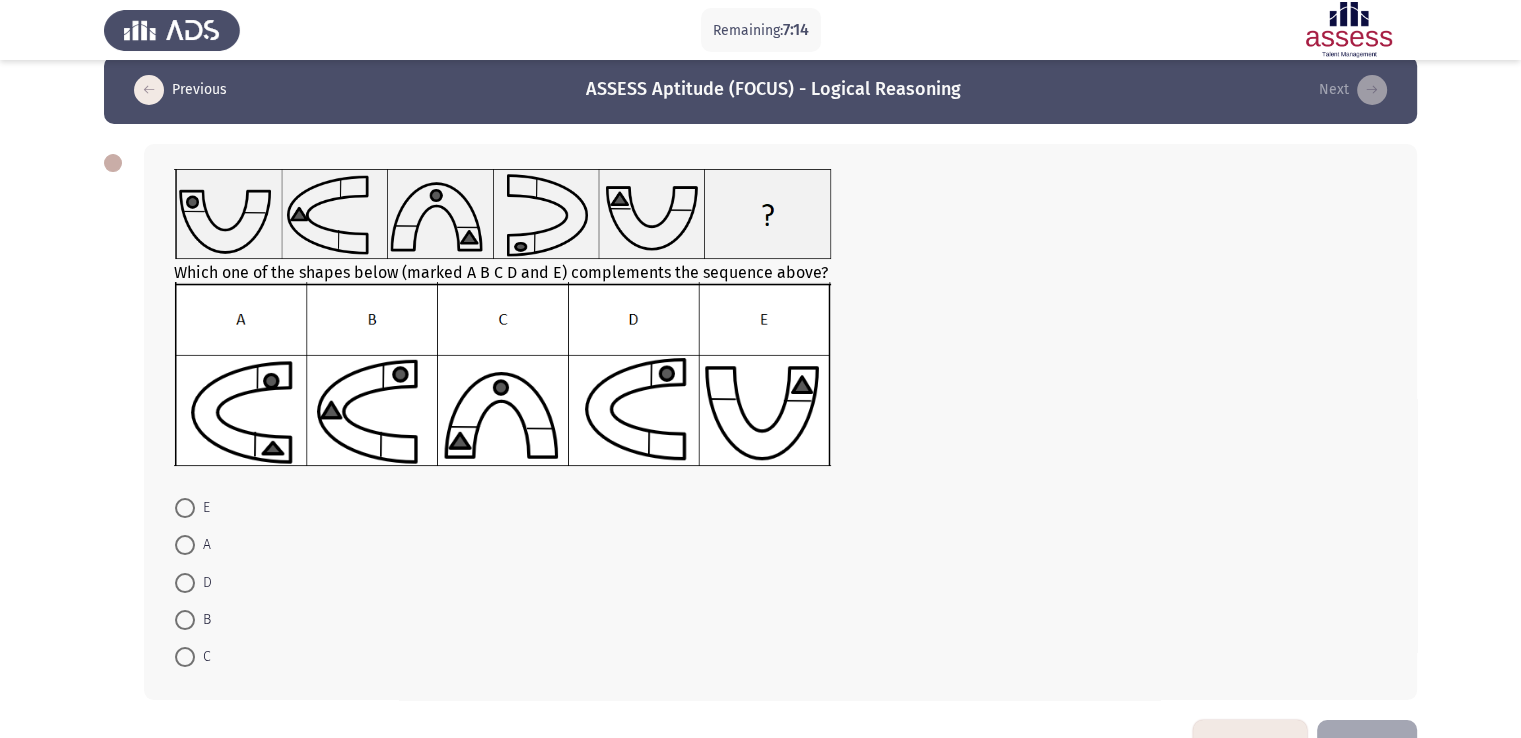 scroll, scrollTop: 0, scrollLeft: 0, axis: both 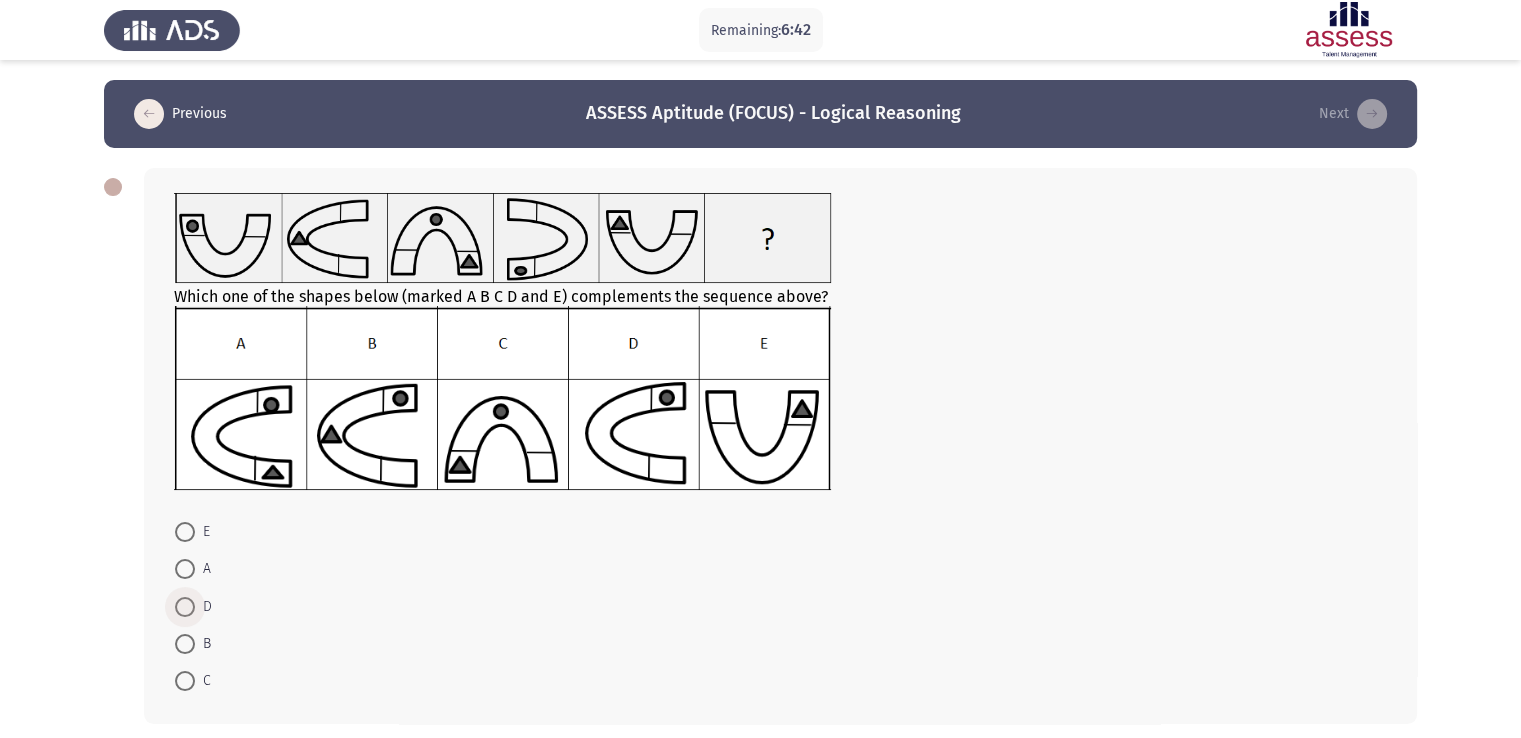 click at bounding box center (185, 607) 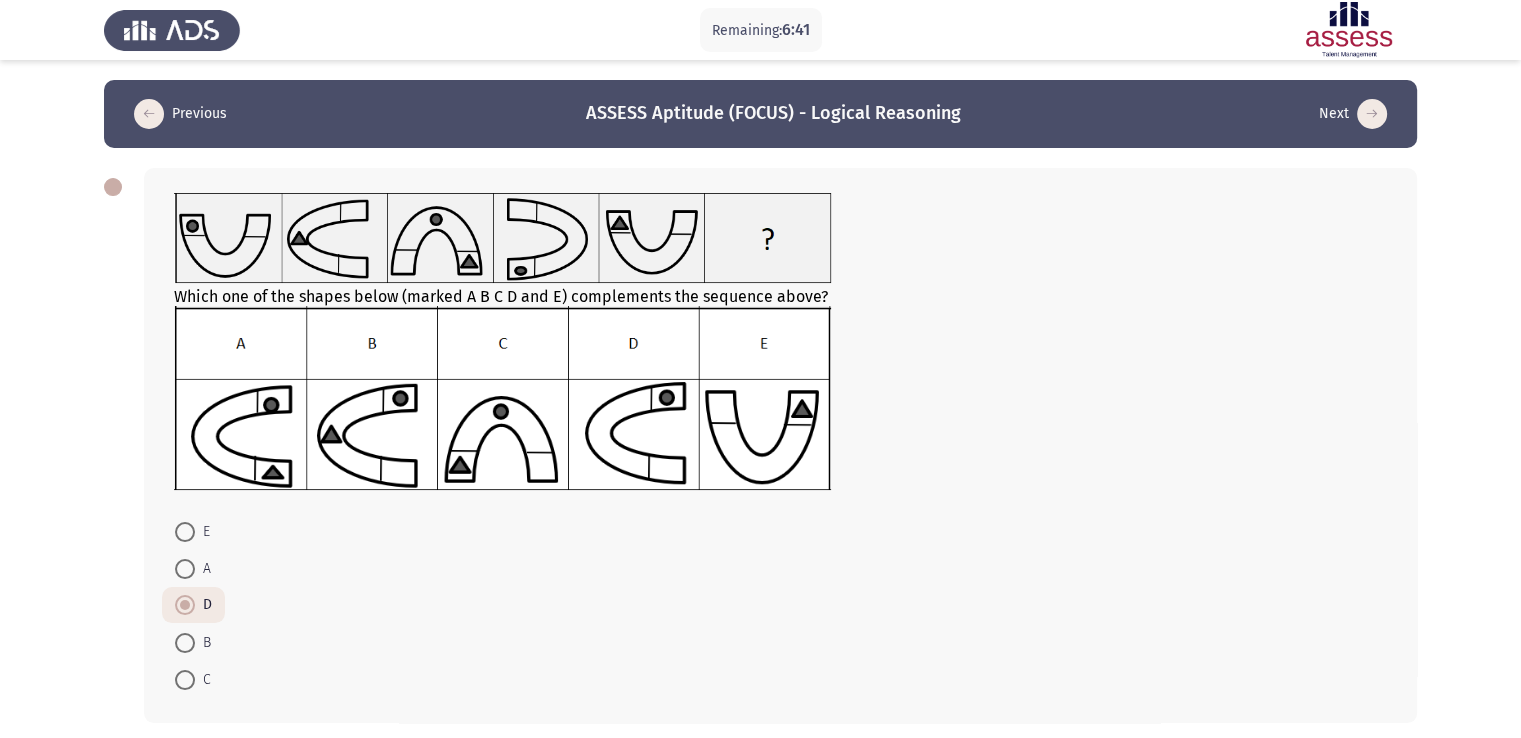 scroll, scrollTop: 84, scrollLeft: 0, axis: vertical 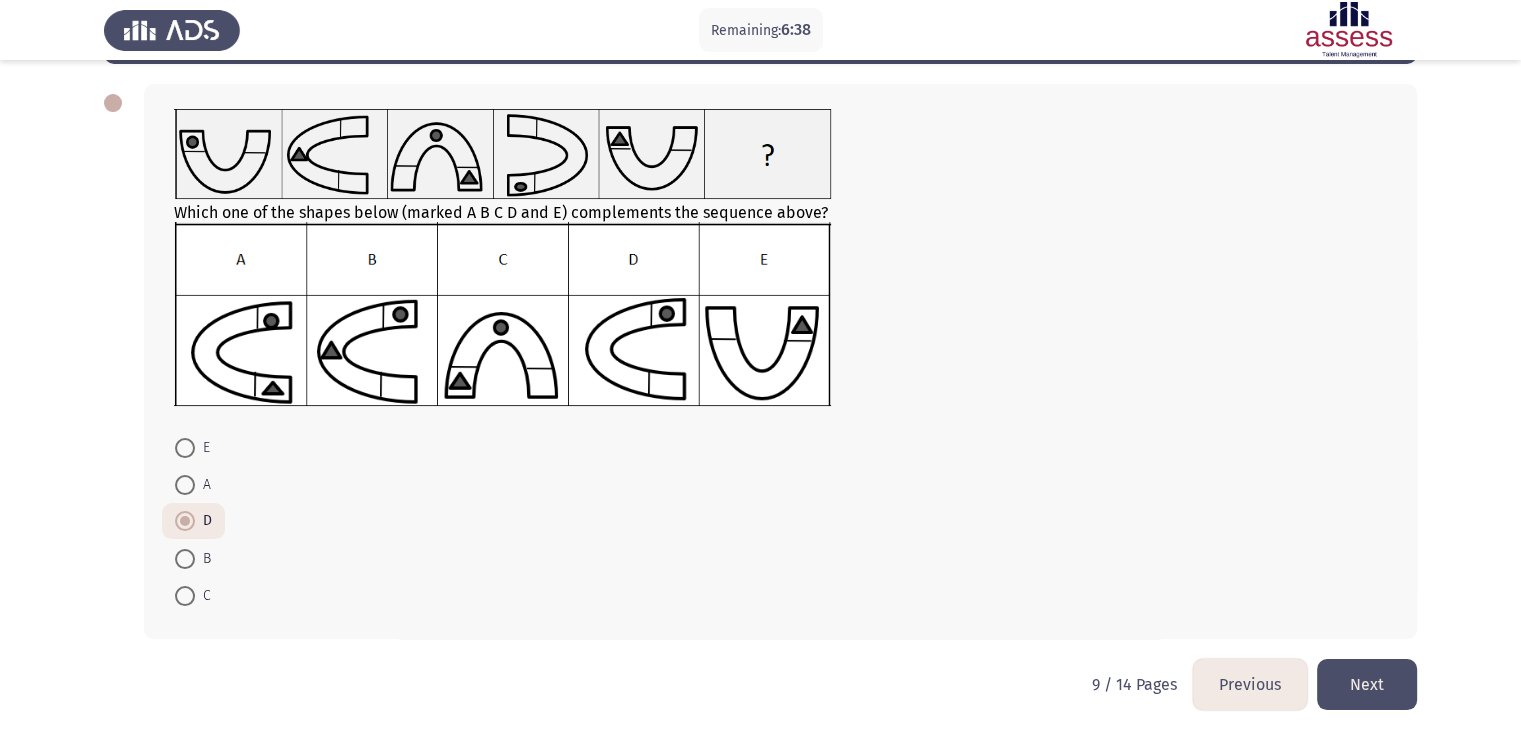 click on "Next" 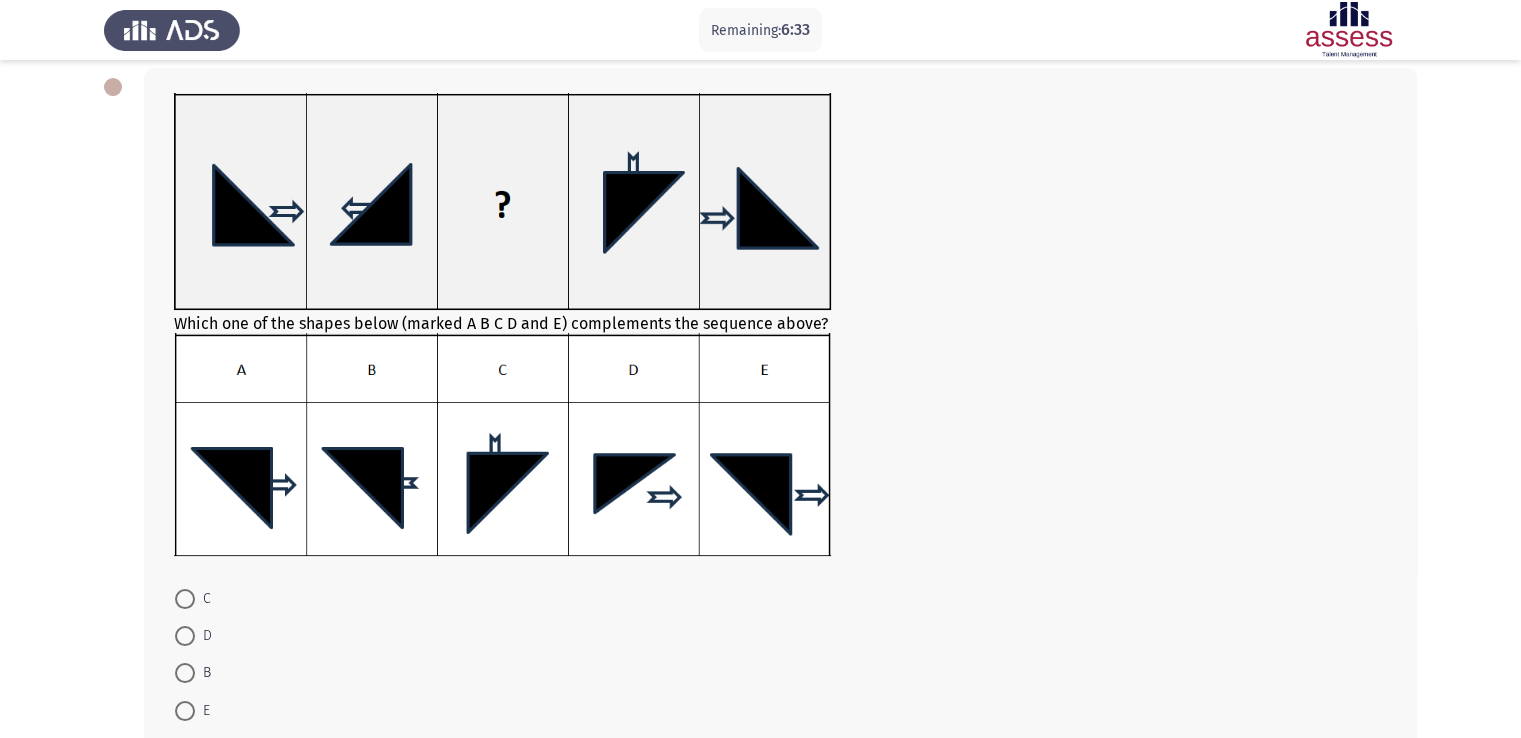scroll, scrollTop: 200, scrollLeft: 0, axis: vertical 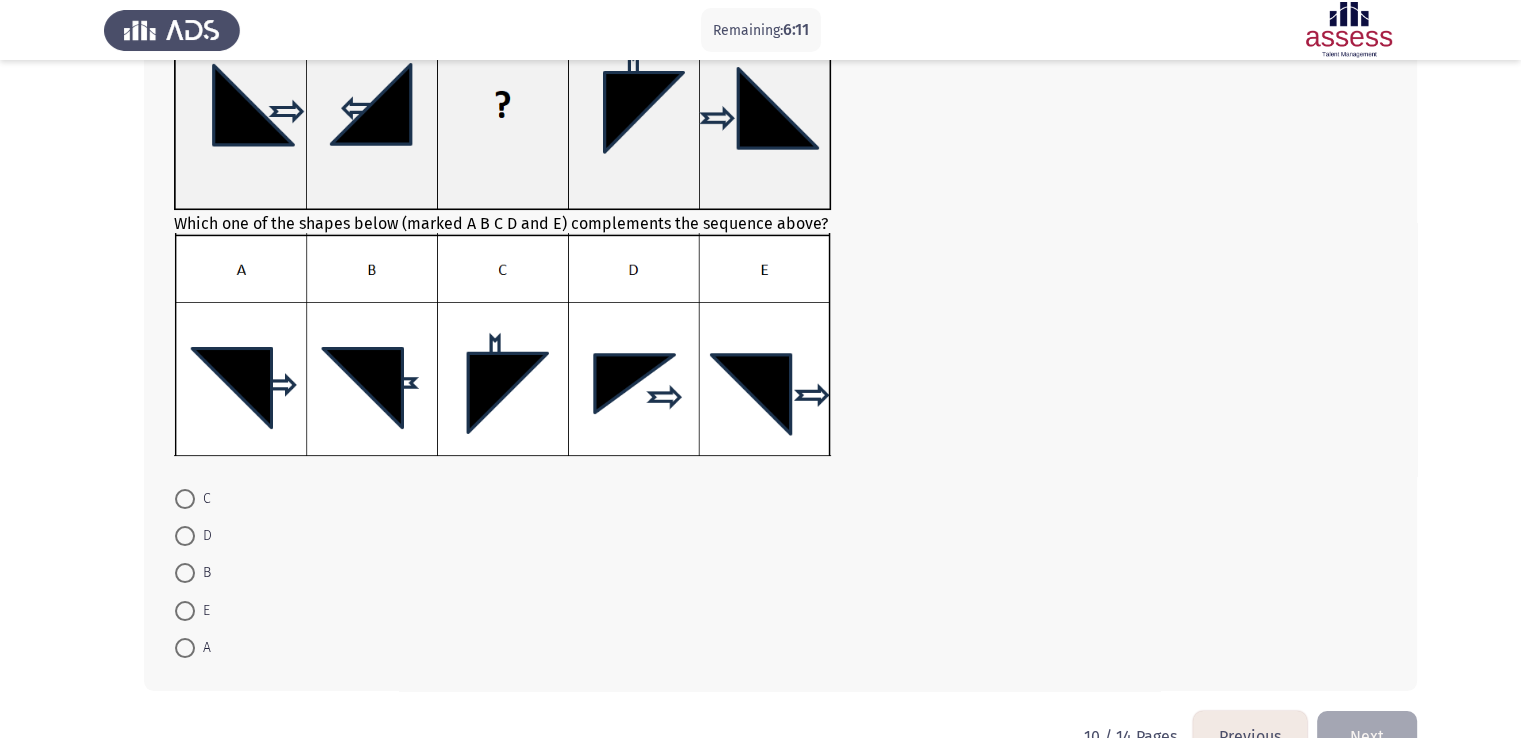 click at bounding box center [185, 499] 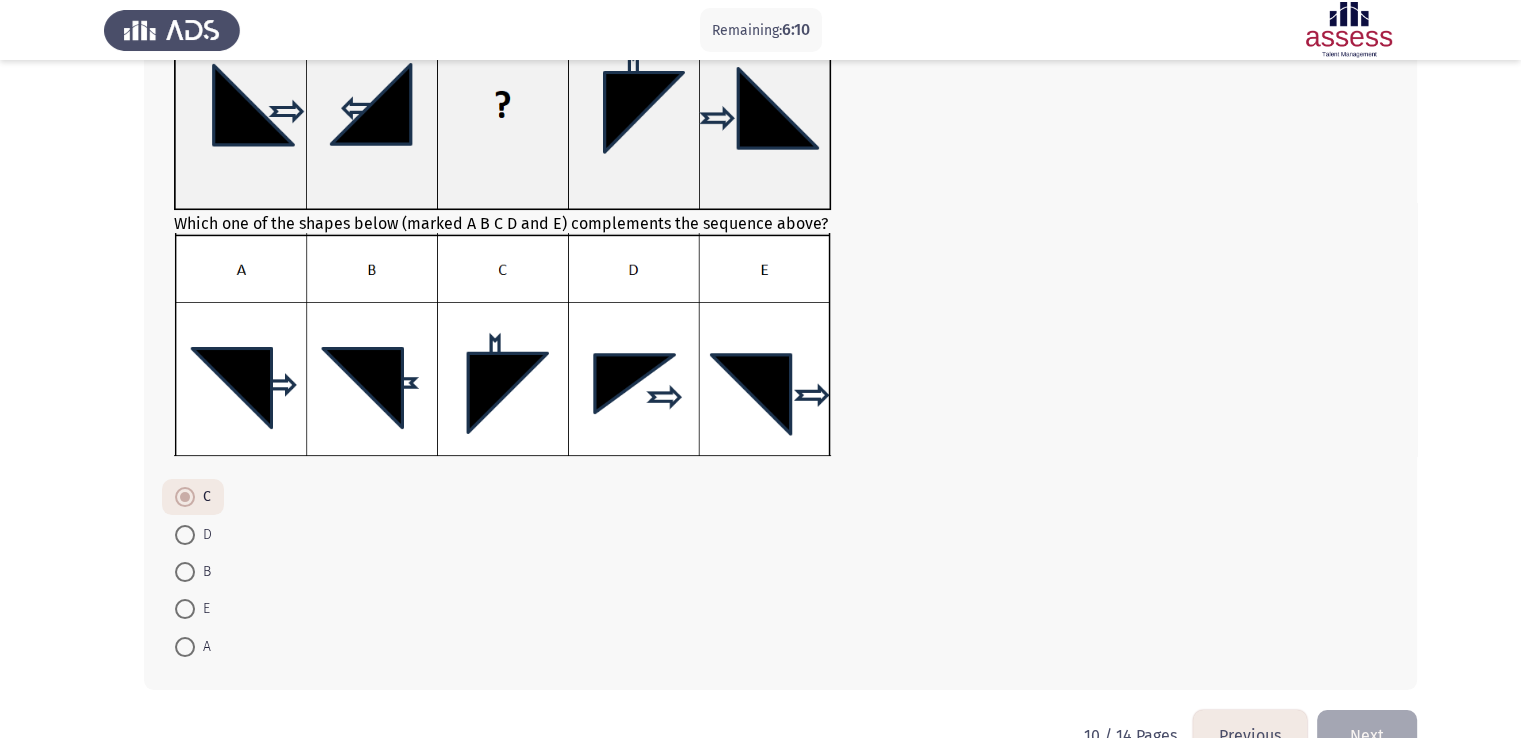 scroll, scrollTop: 252, scrollLeft: 0, axis: vertical 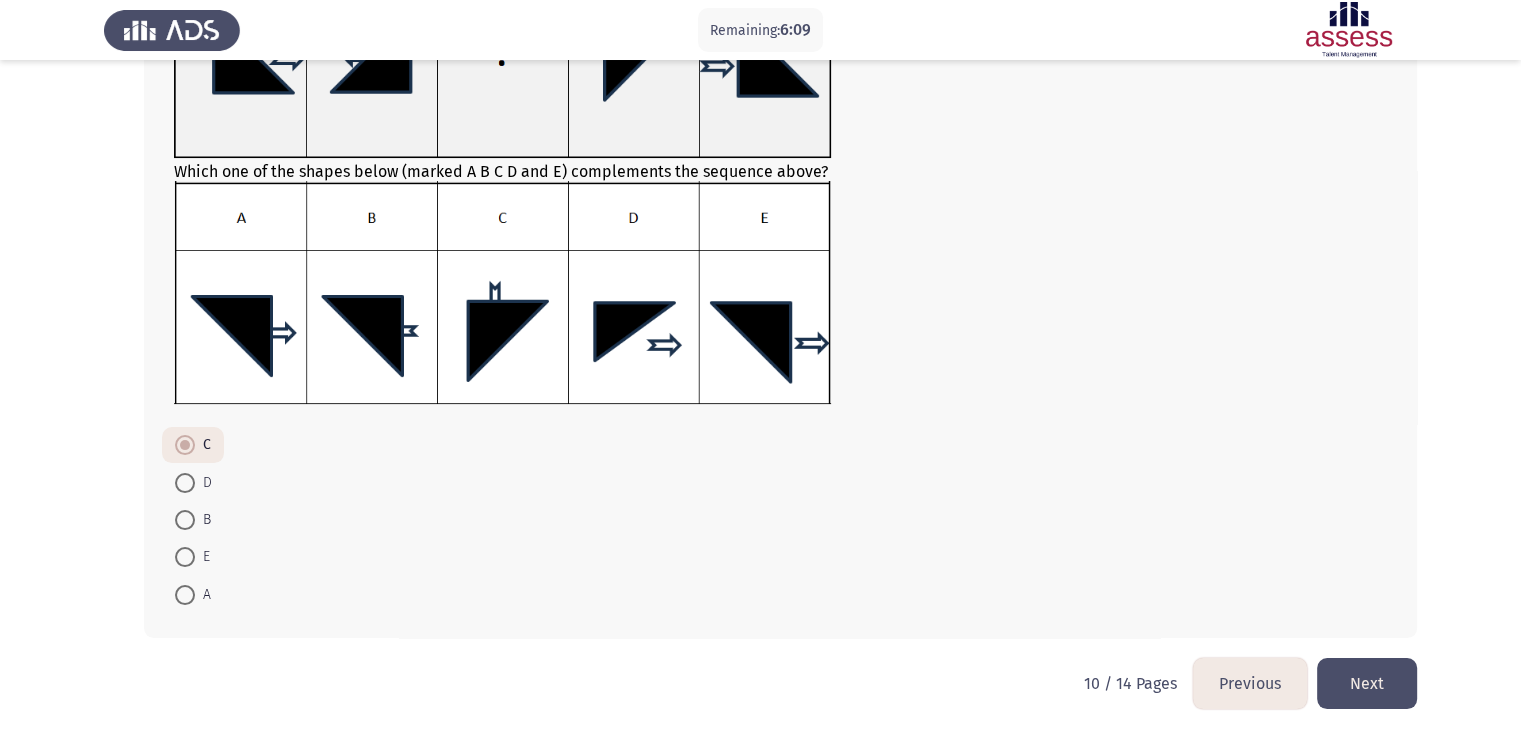 click on "Next" 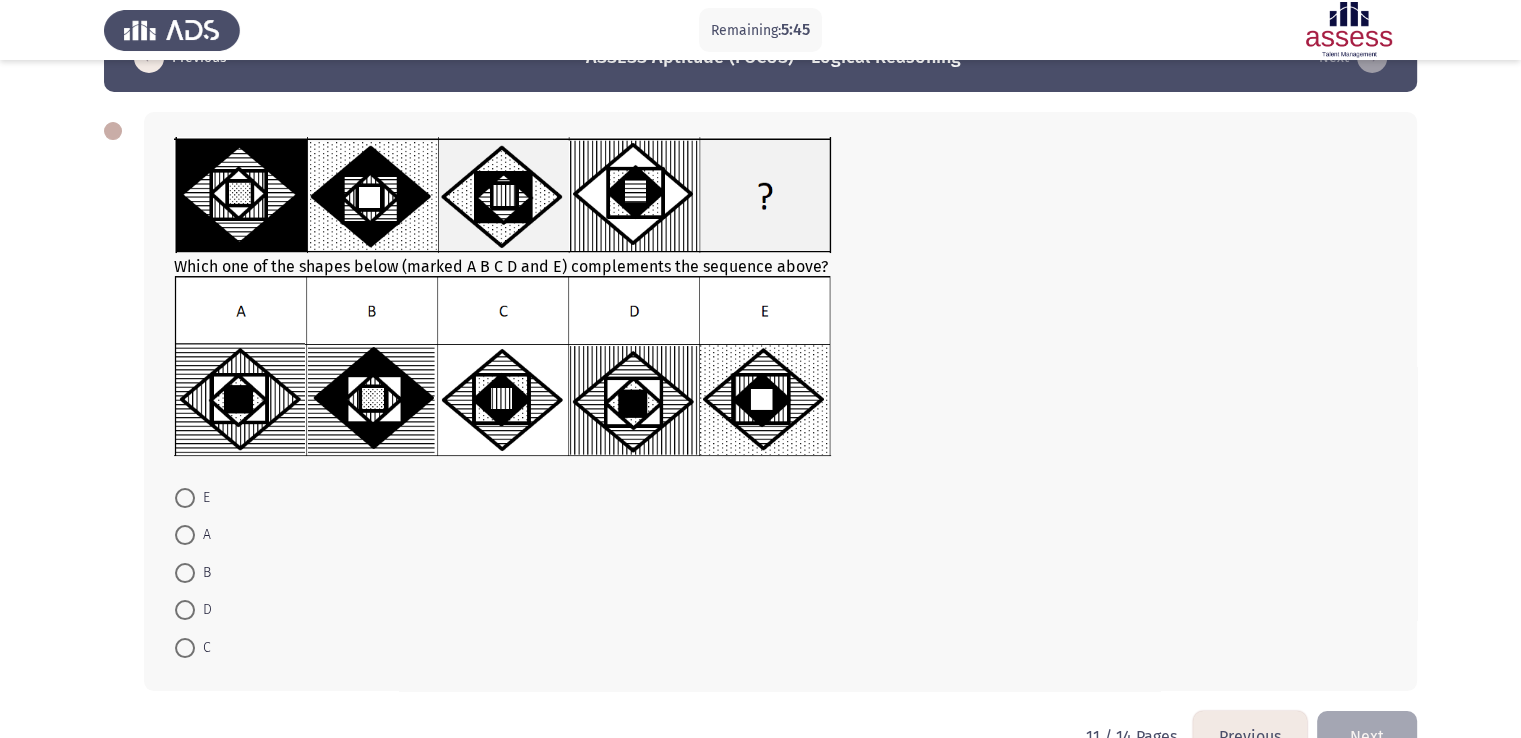 scroll, scrollTop: 108, scrollLeft: 0, axis: vertical 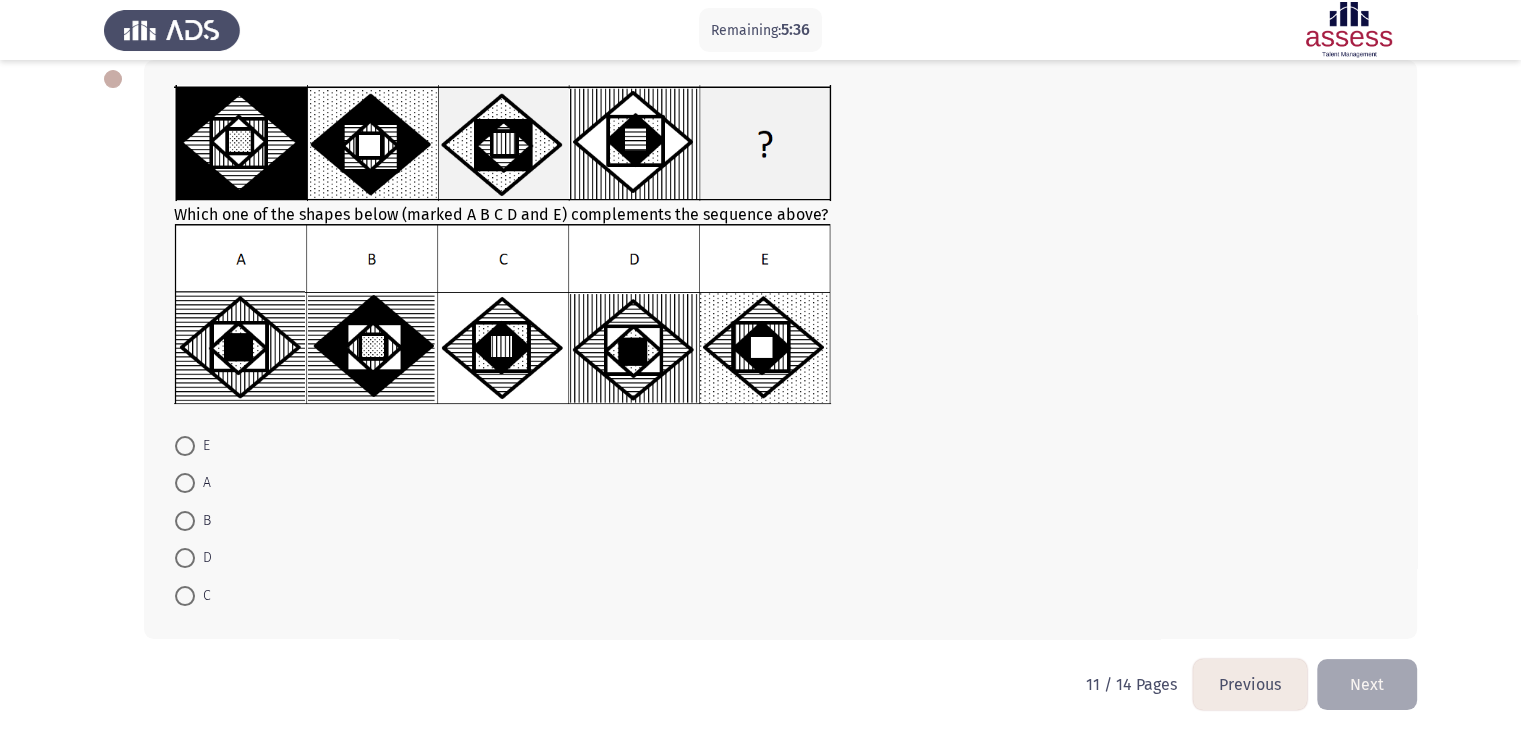 click on "E" at bounding box center [202, 446] 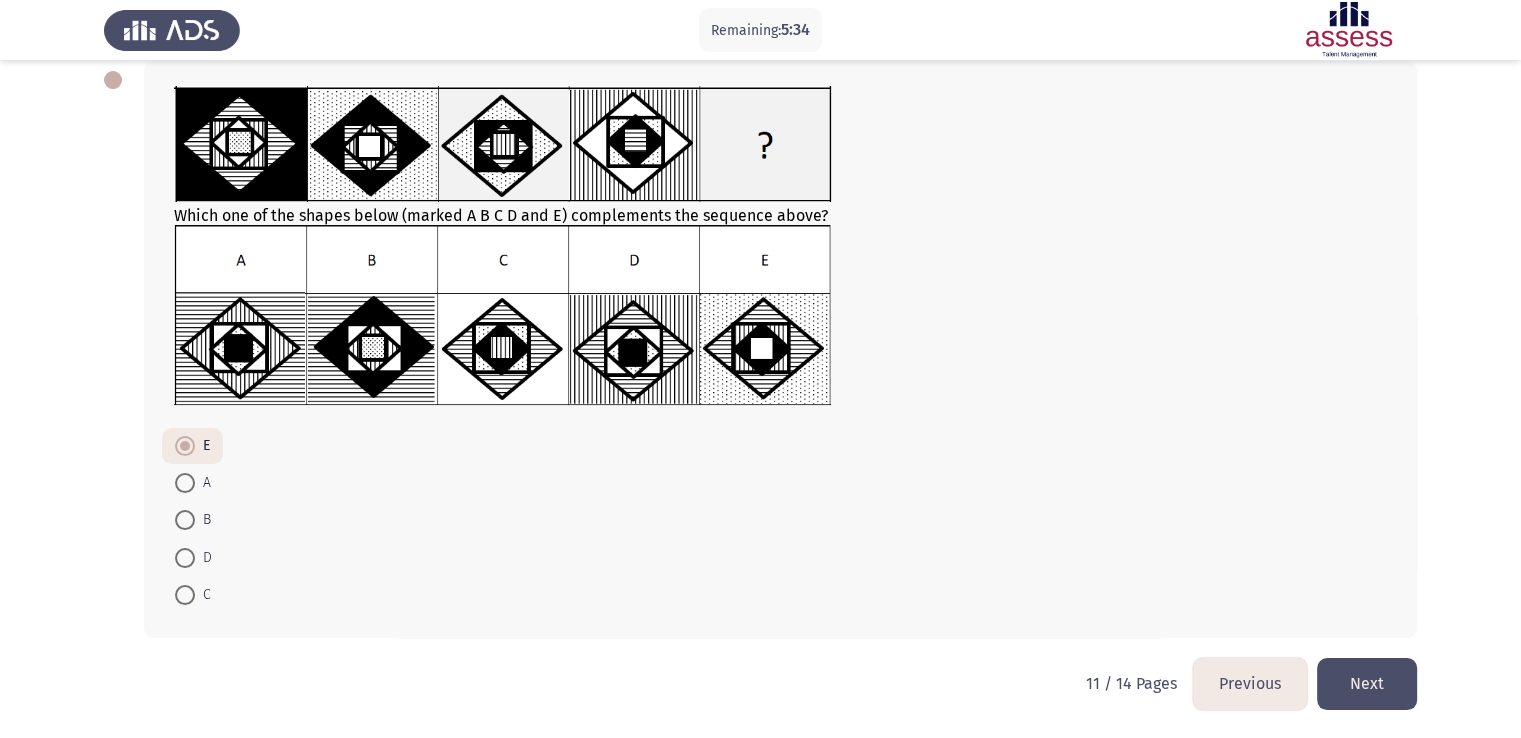click on "Next" 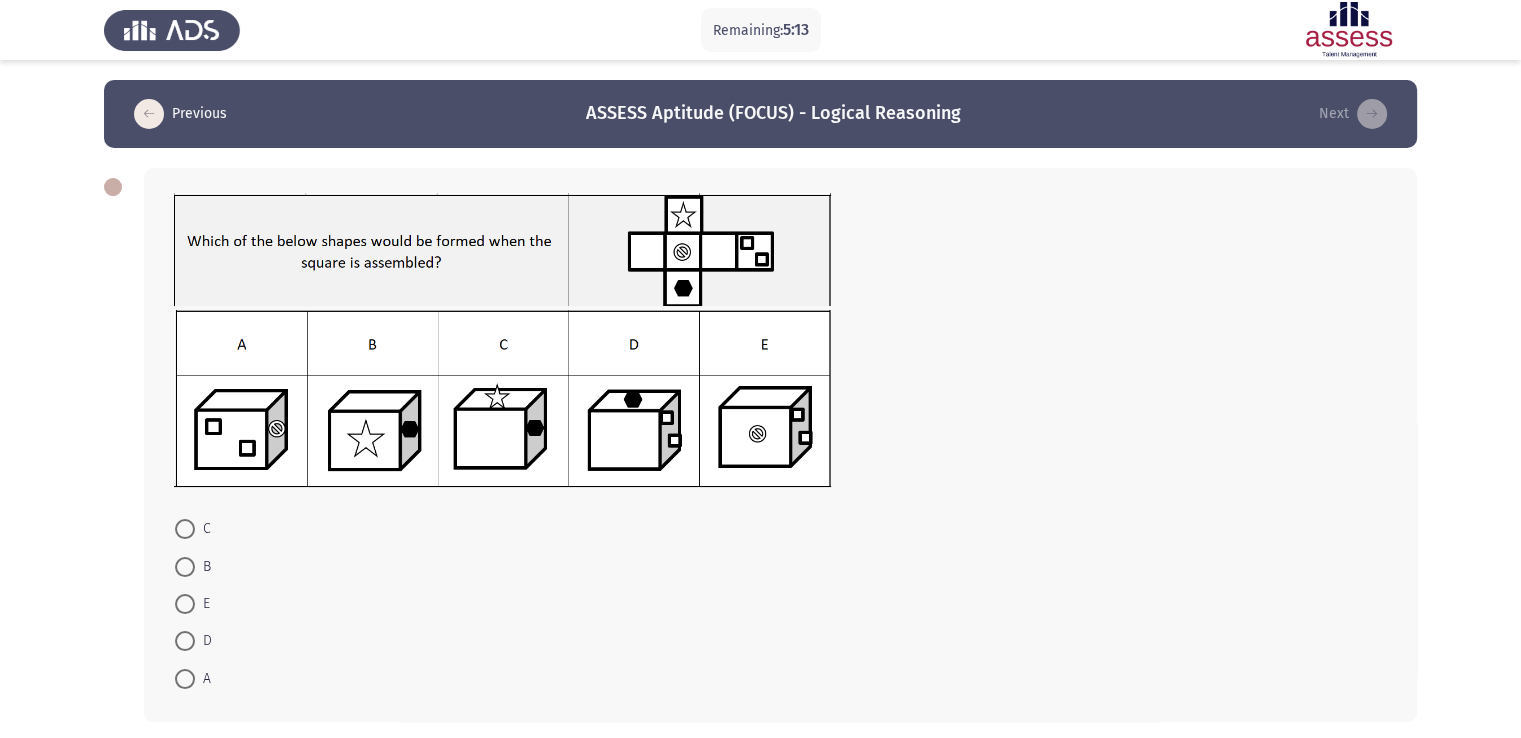 click at bounding box center [185, 567] 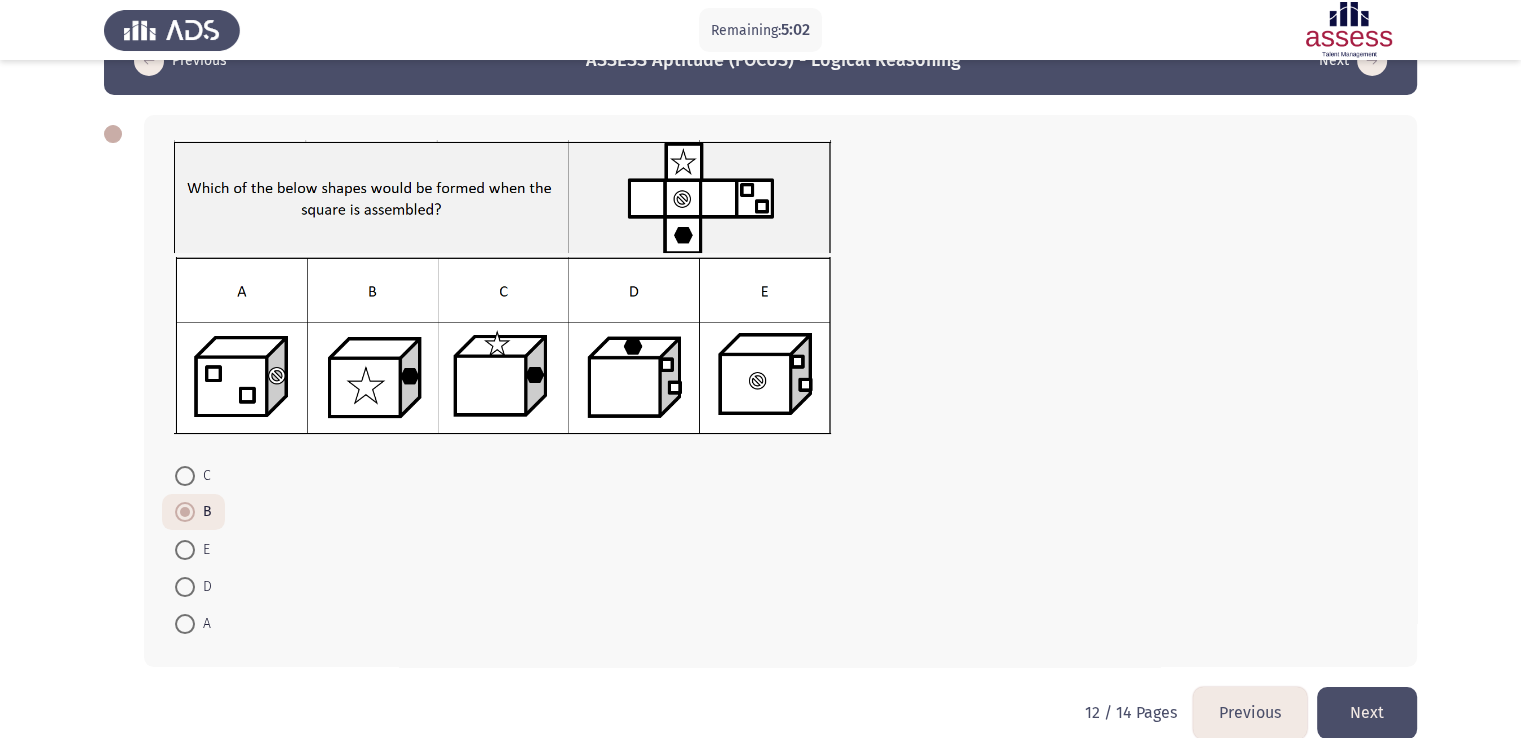 scroll, scrollTop: 82, scrollLeft: 0, axis: vertical 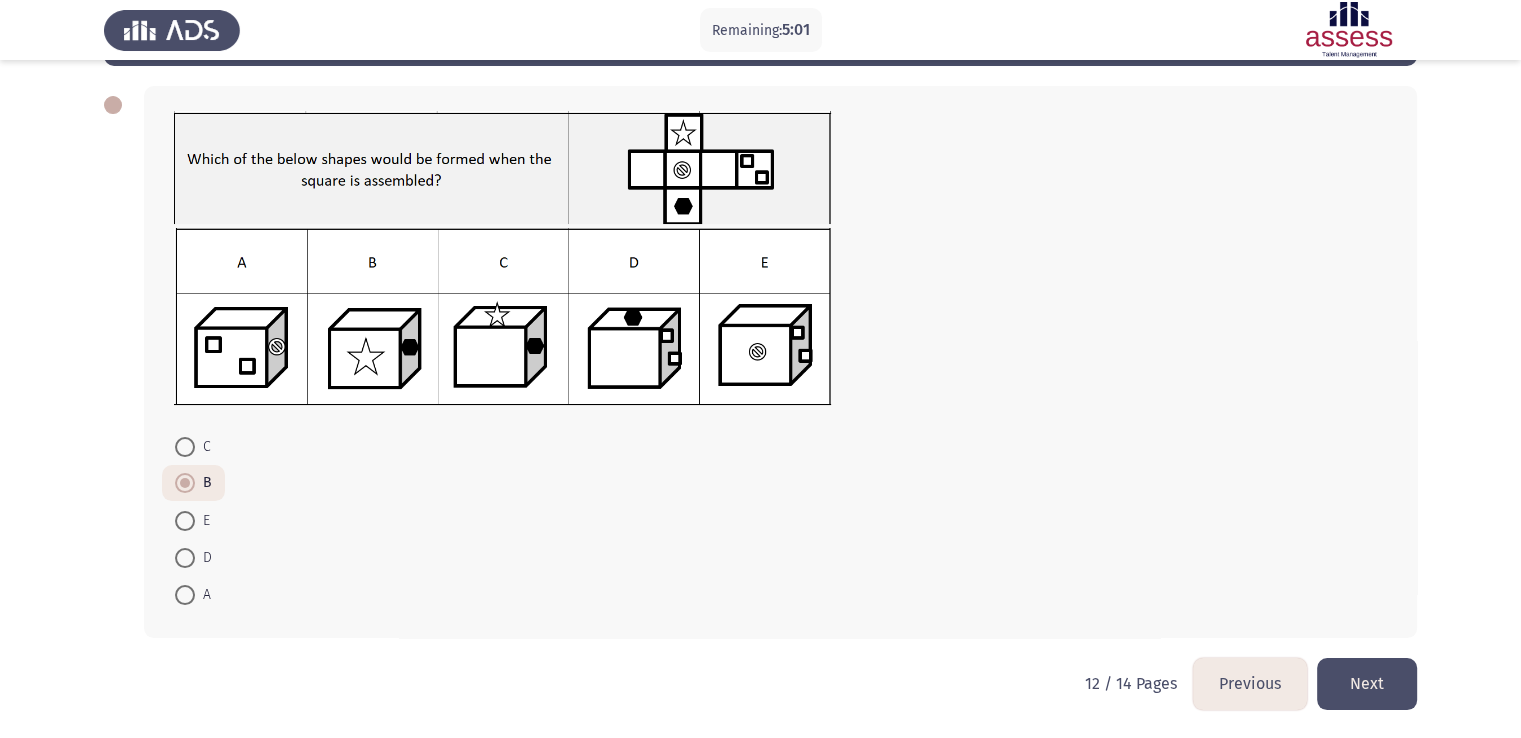 click on "Next" 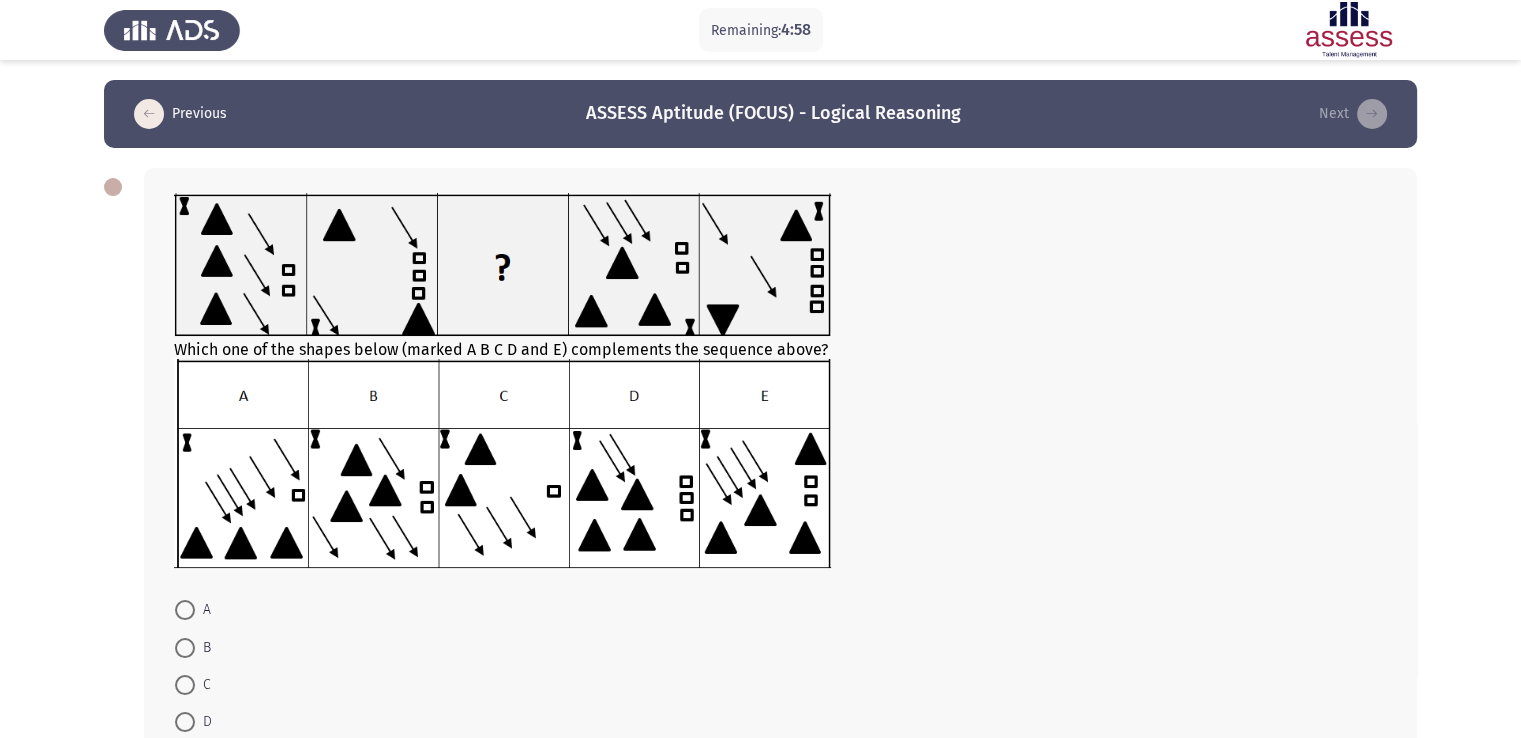 scroll, scrollTop: 100, scrollLeft: 0, axis: vertical 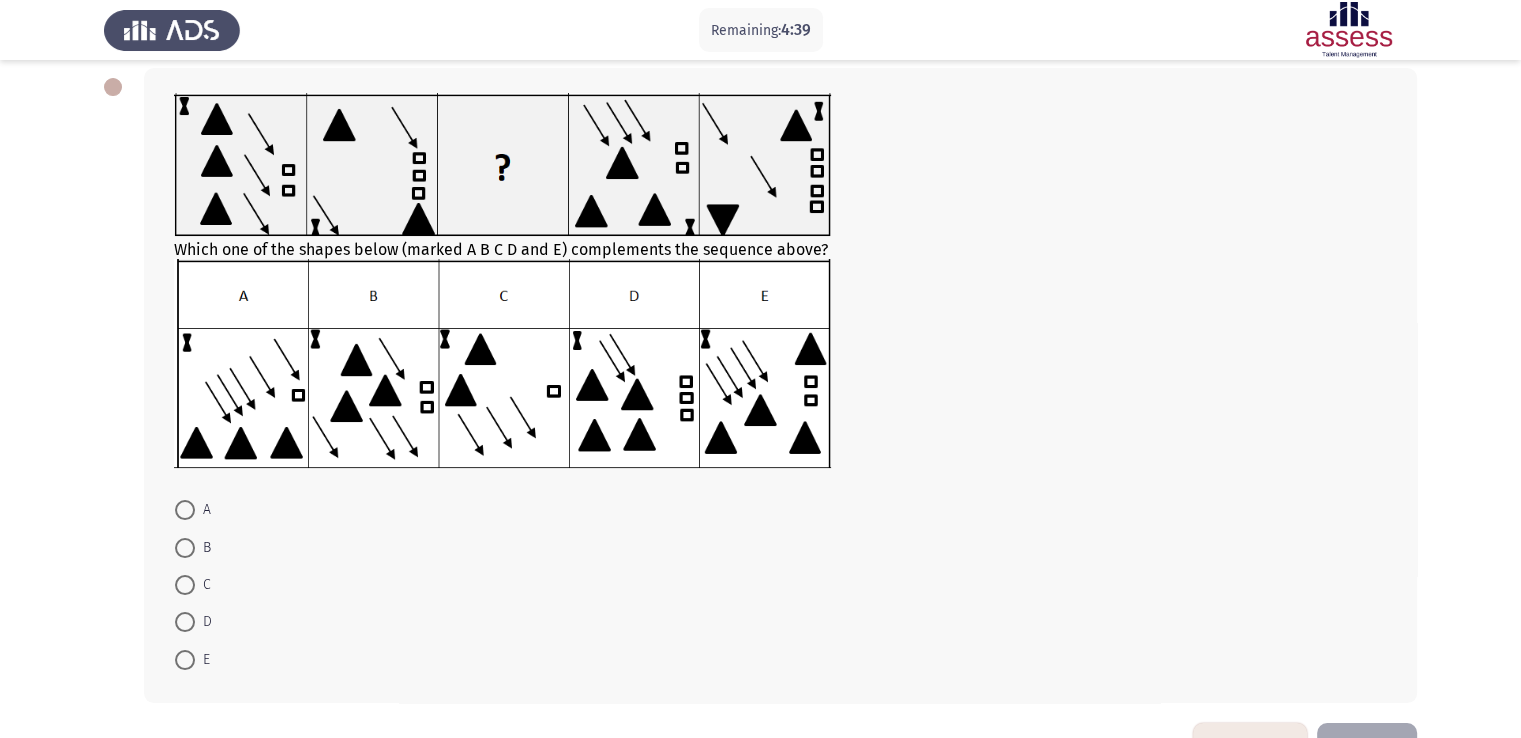 click at bounding box center (185, 585) 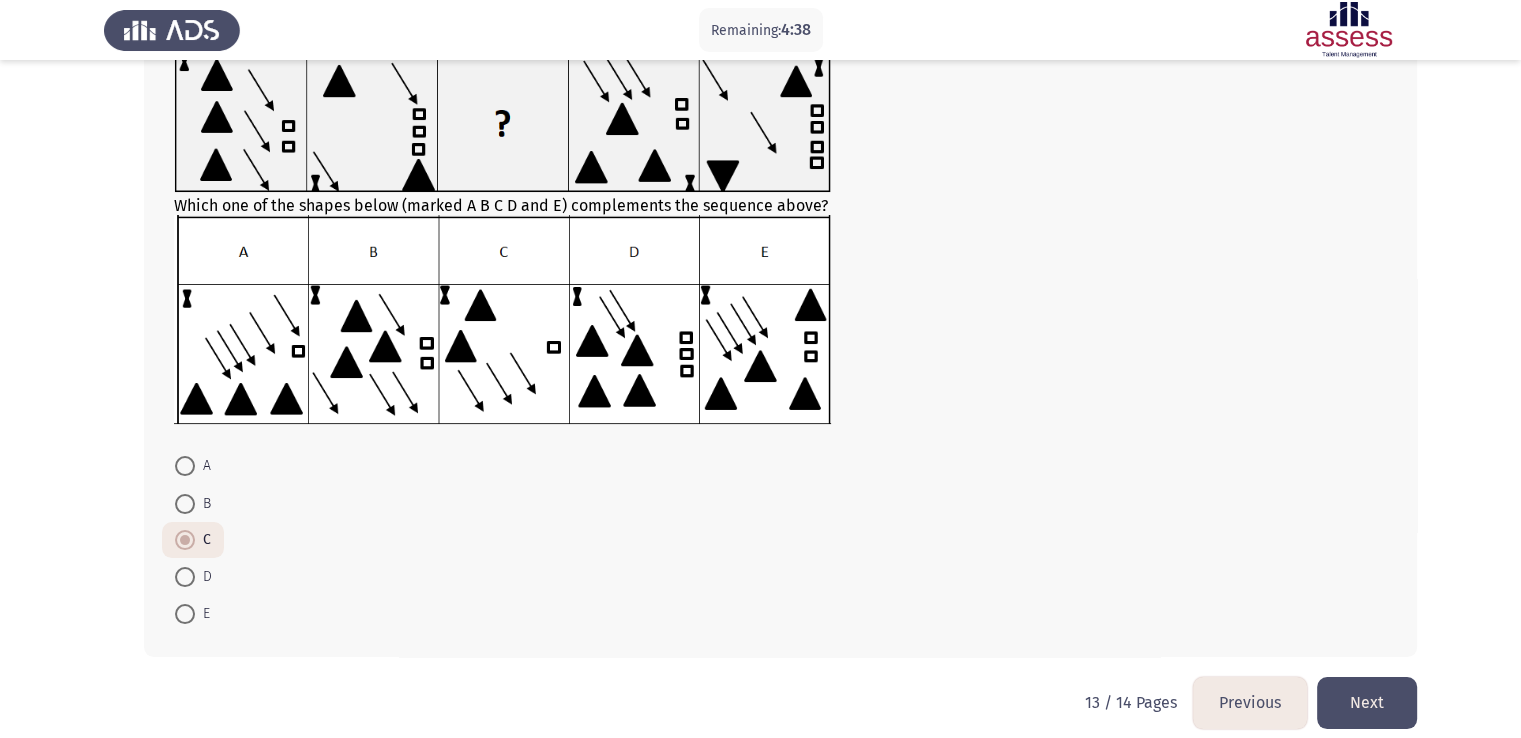 scroll, scrollTop: 163, scrollLeft: 0, axis: vertical 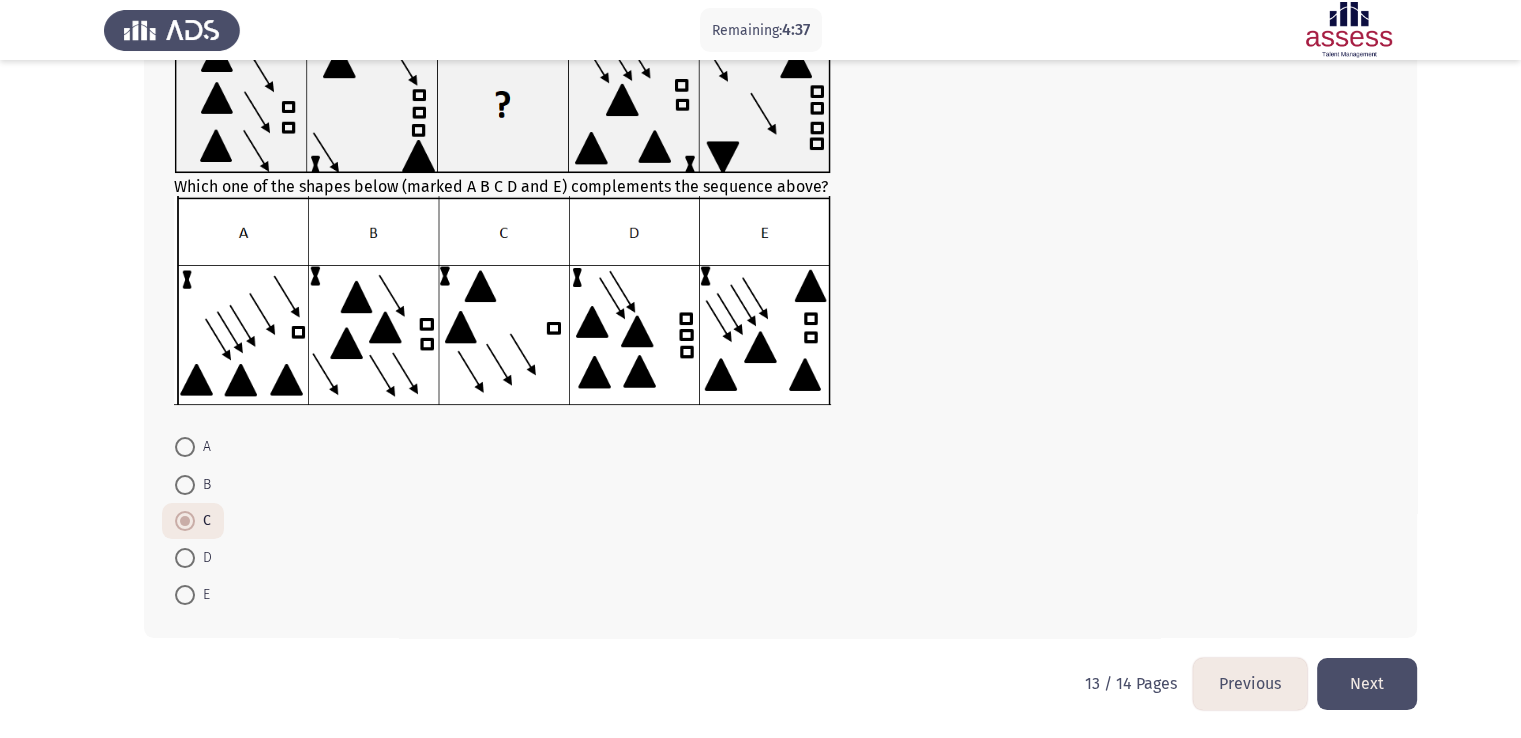 click on "Next" 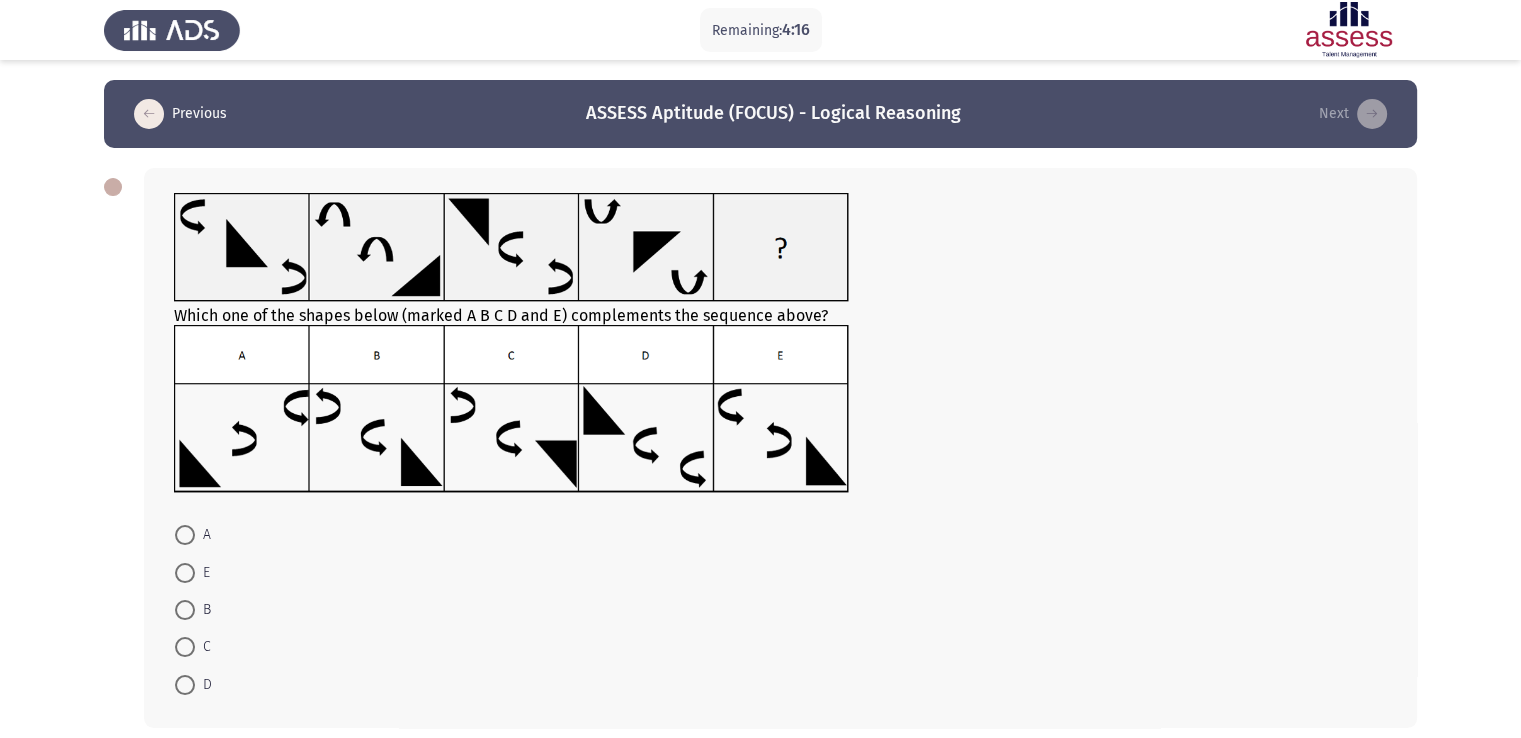 click at bounding box center [185, 573] 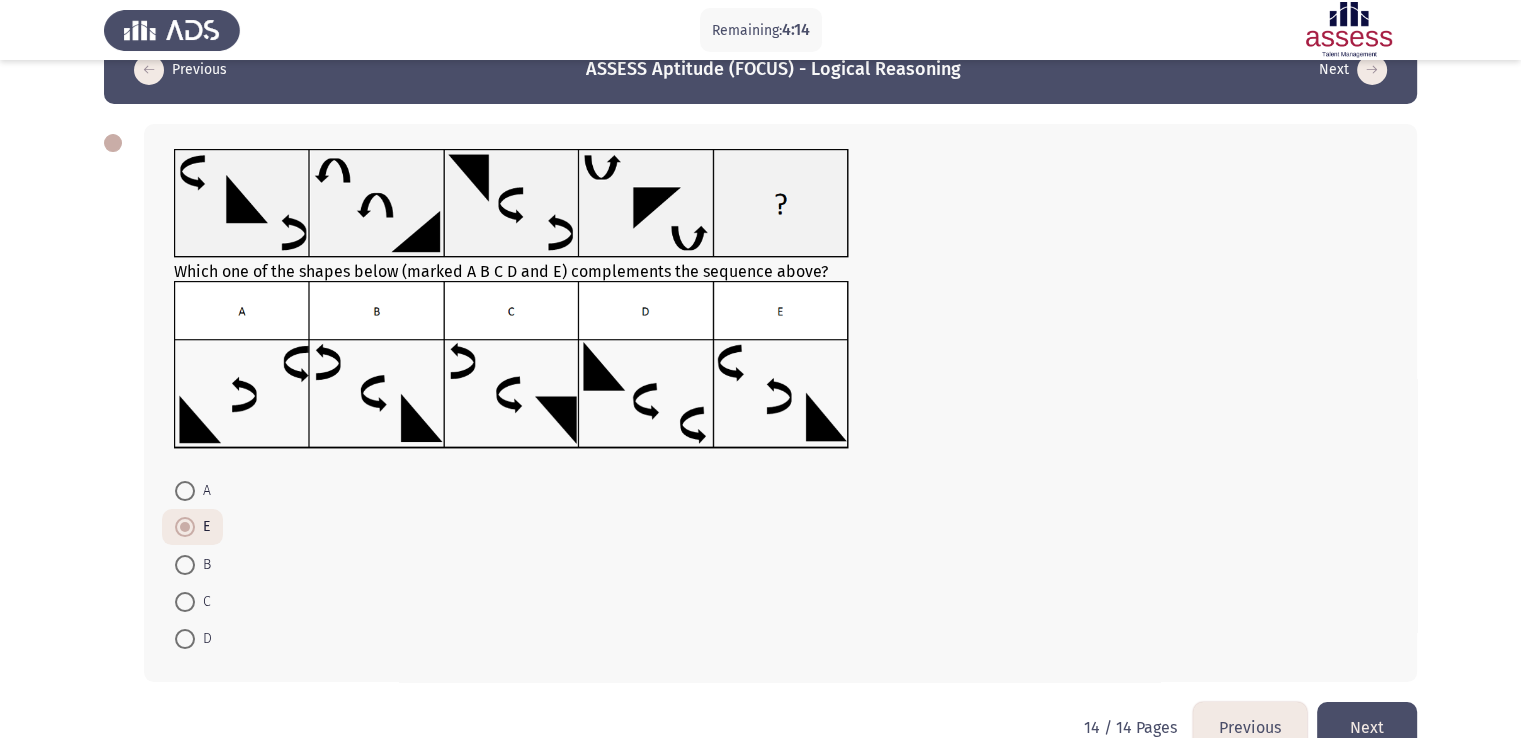 scroll, scrollTop: 88, scrollLeft: 0, axis: vertical 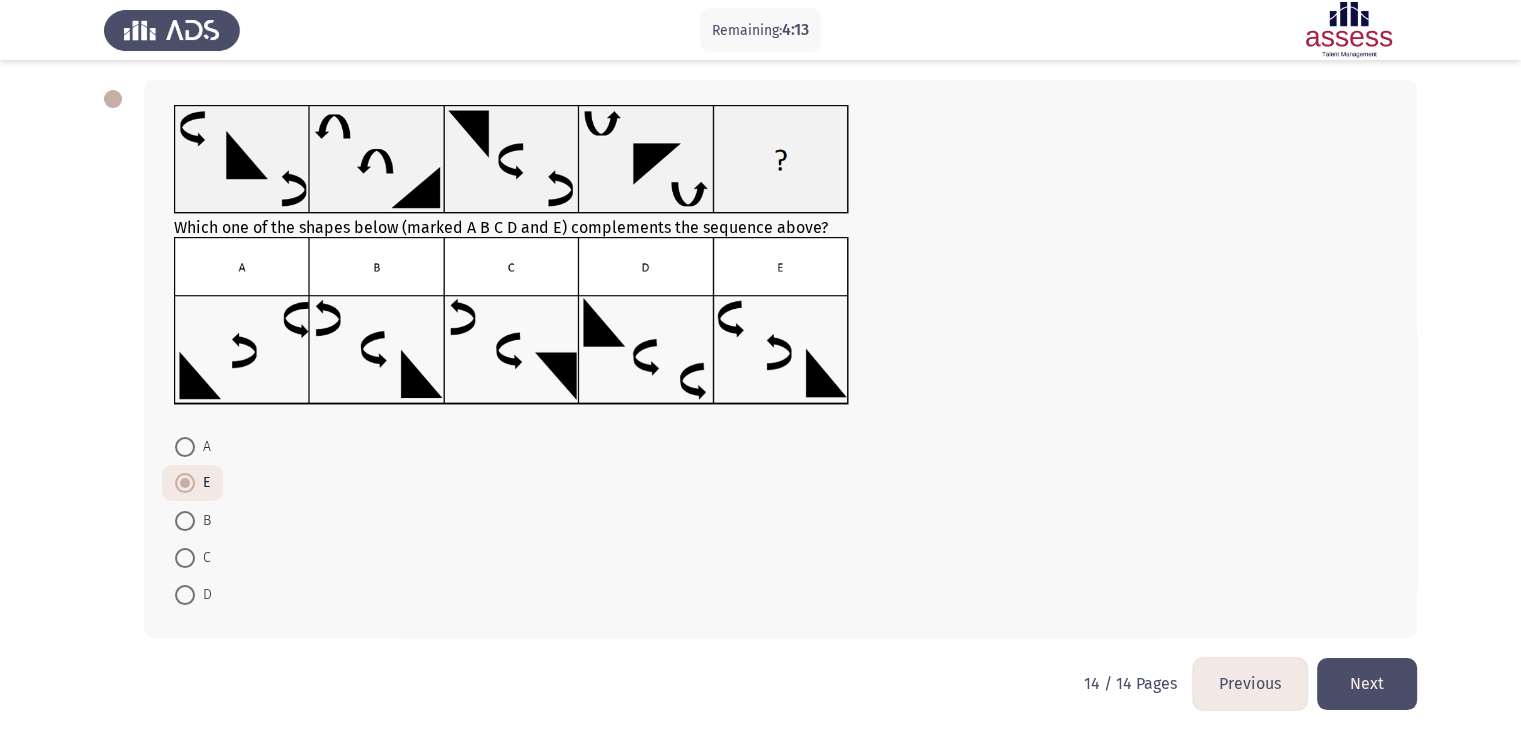 click on "Next" 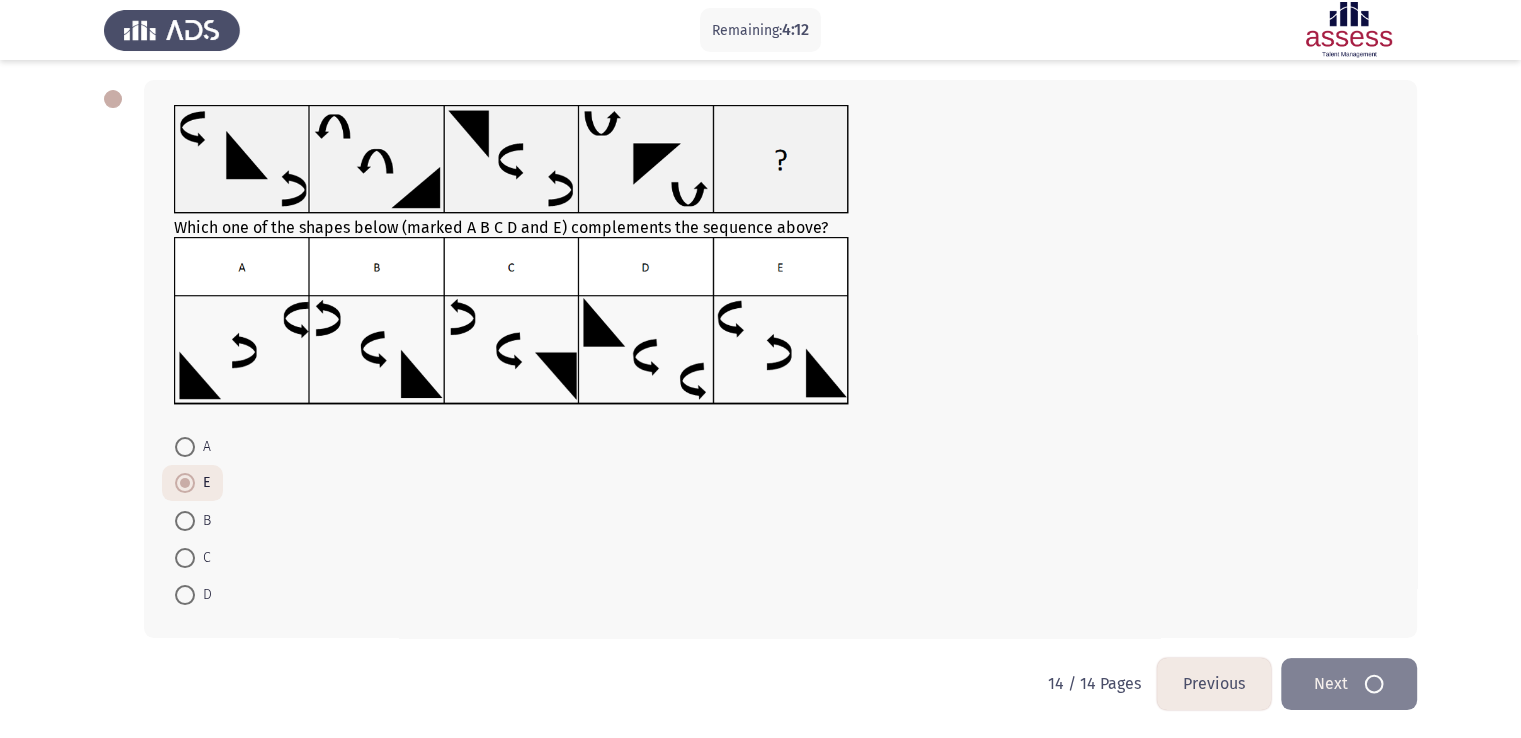 scroll, scrollTop: 0, scrollLeft: 0, axis: both 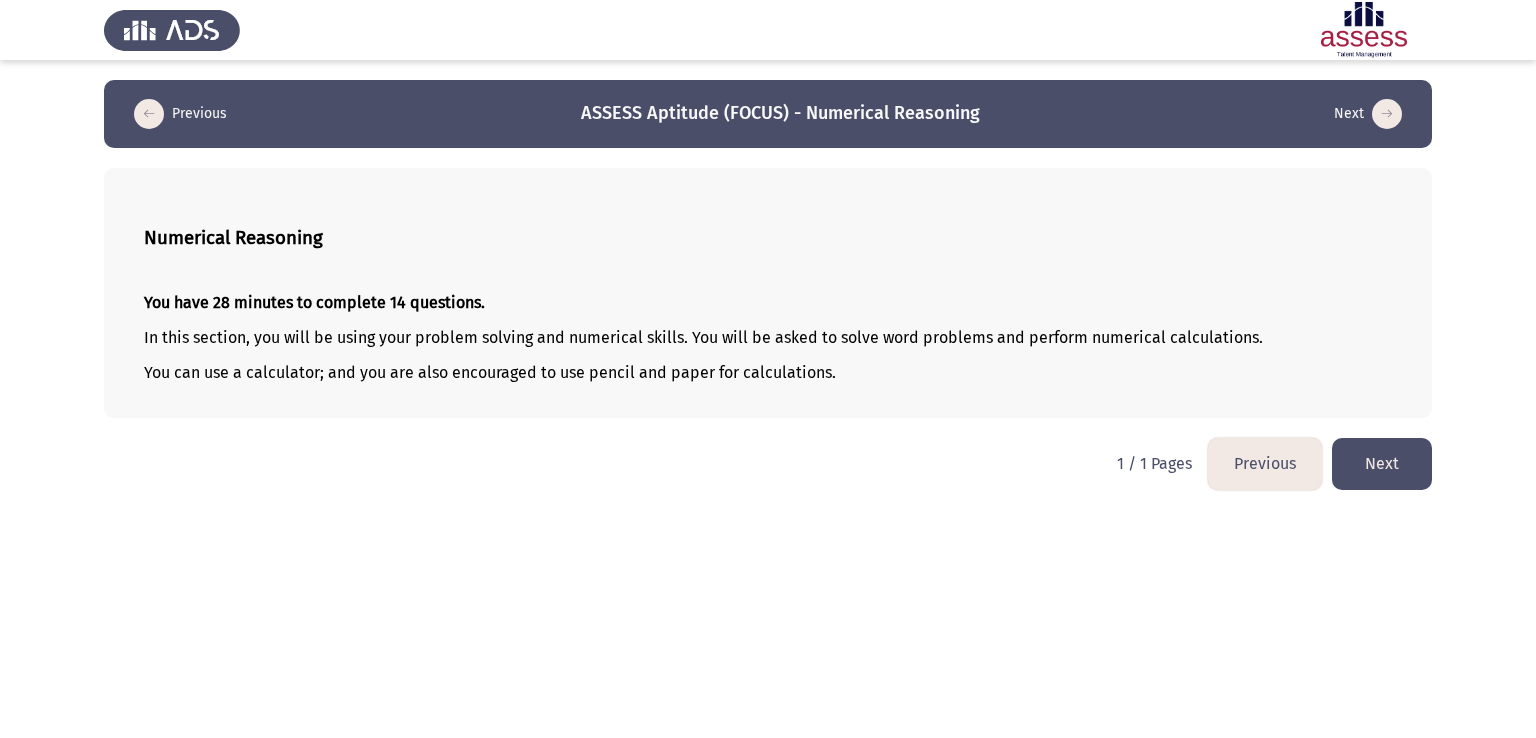 click on "Next" 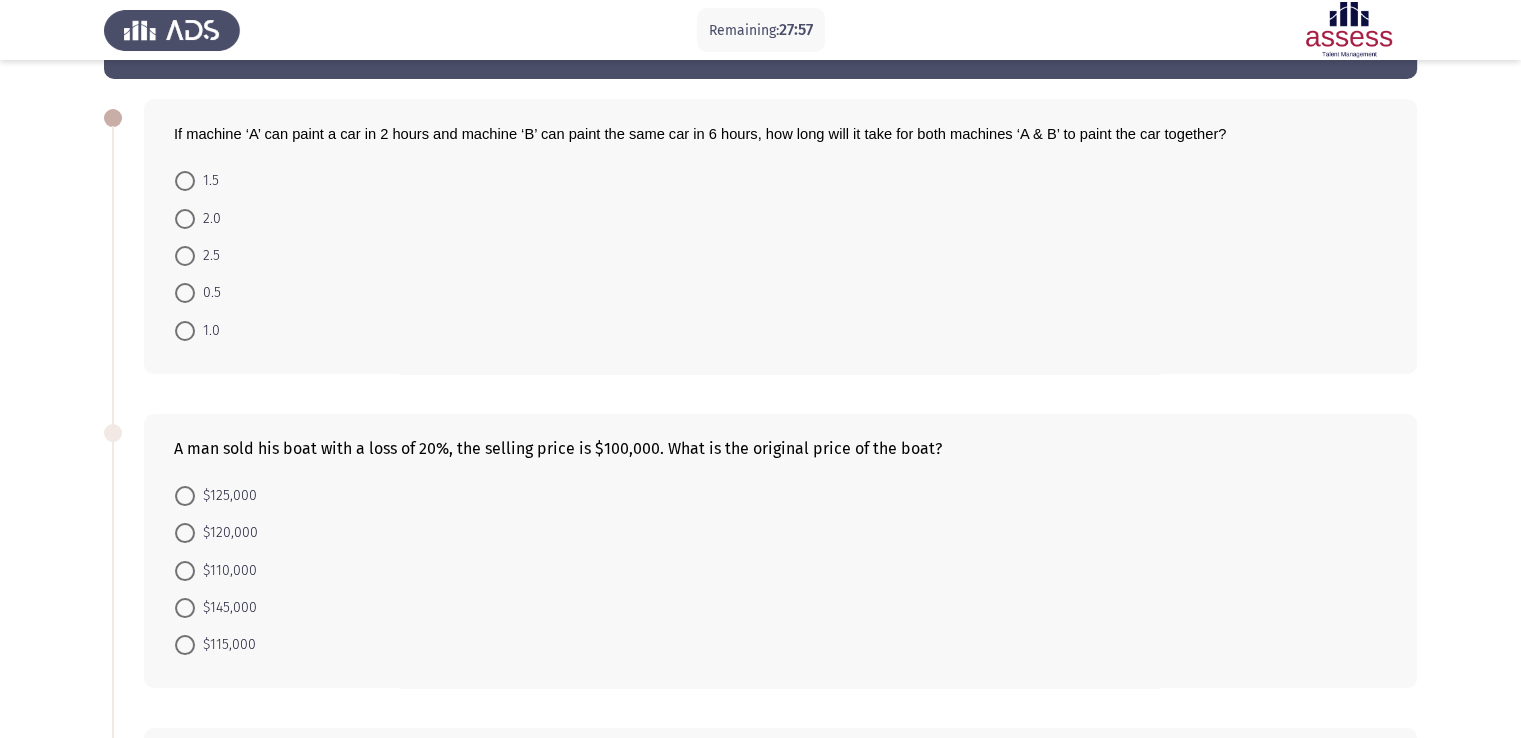 scroll, scrollTop: 100, scrollLeft: 0, axis: vertical 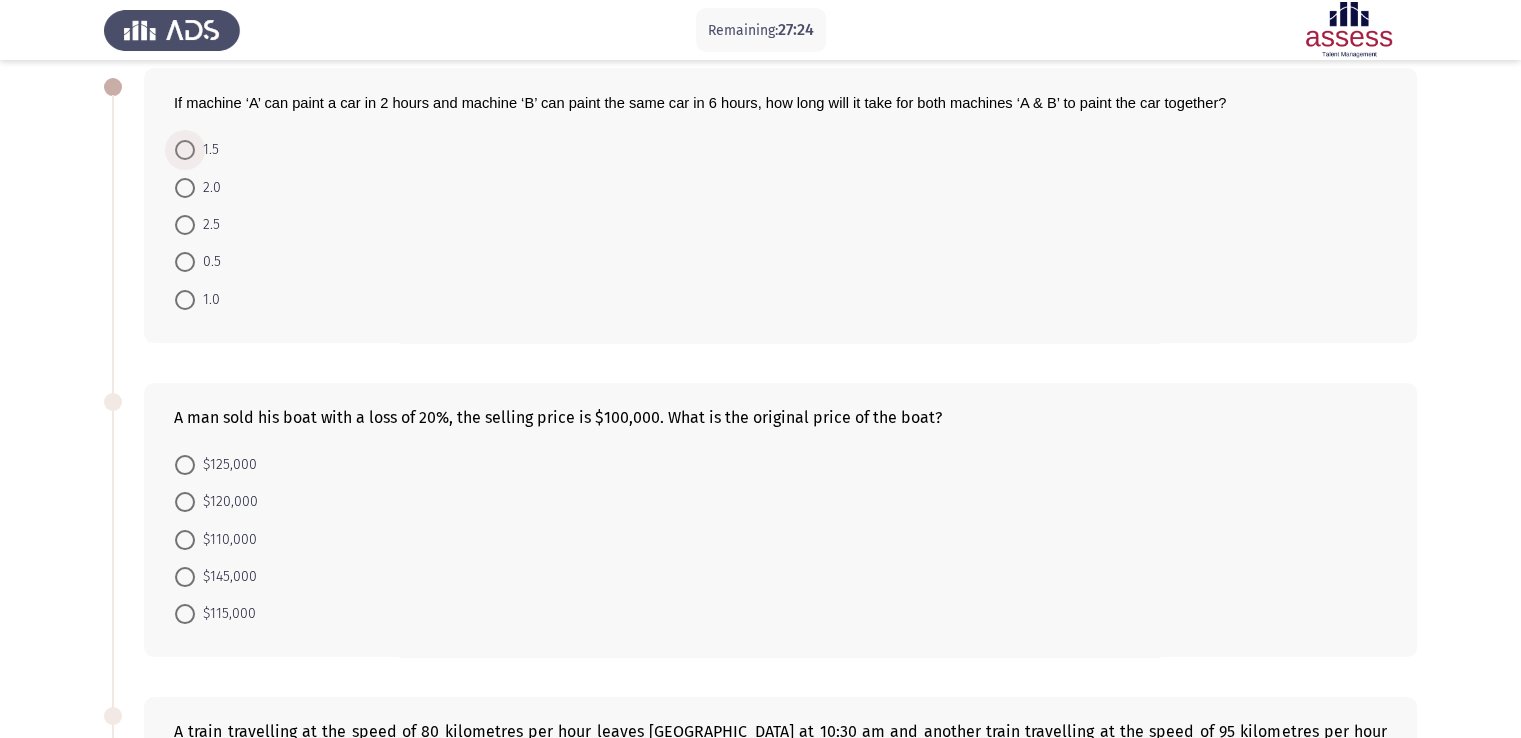 click at bounding box center [185, 150] 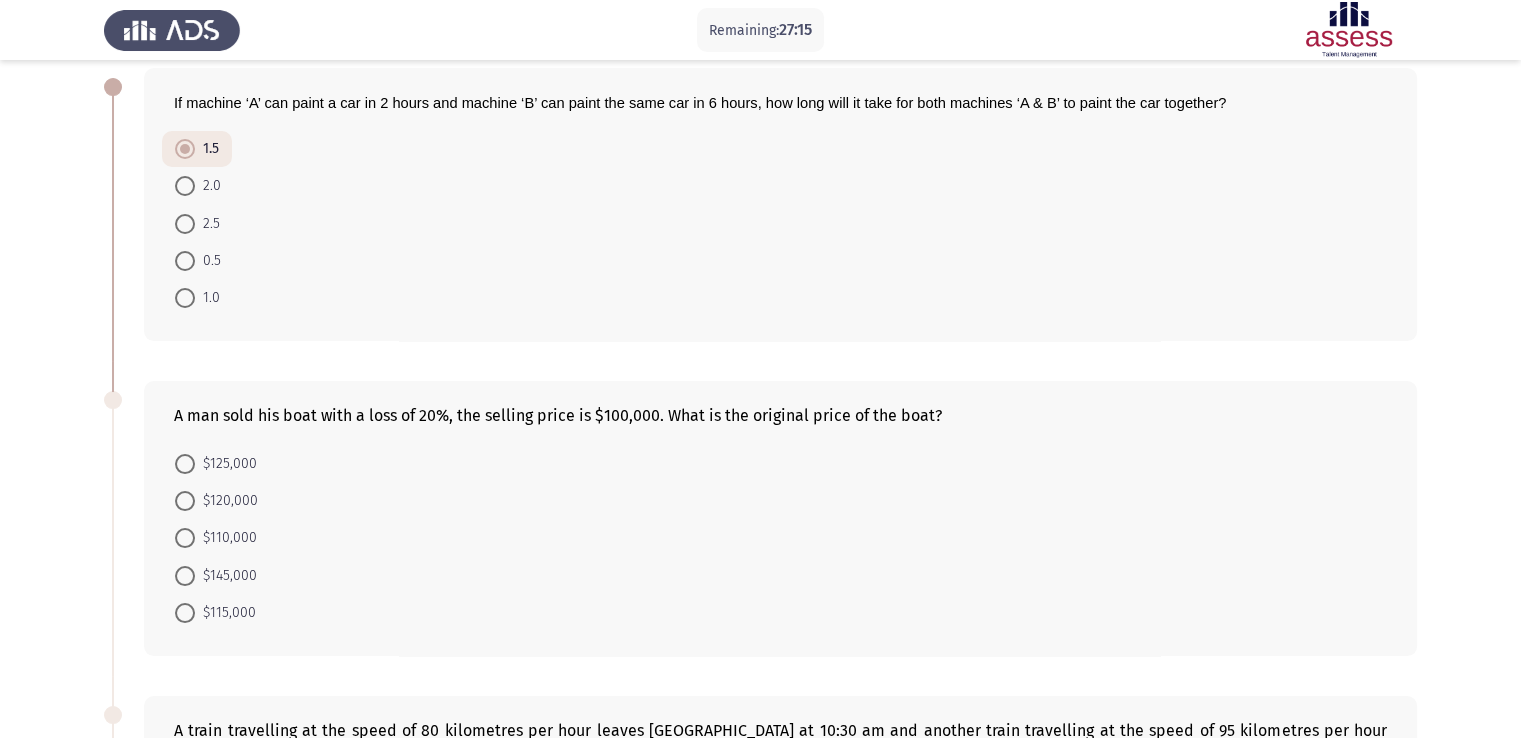 click at bounding box center (185, 464) 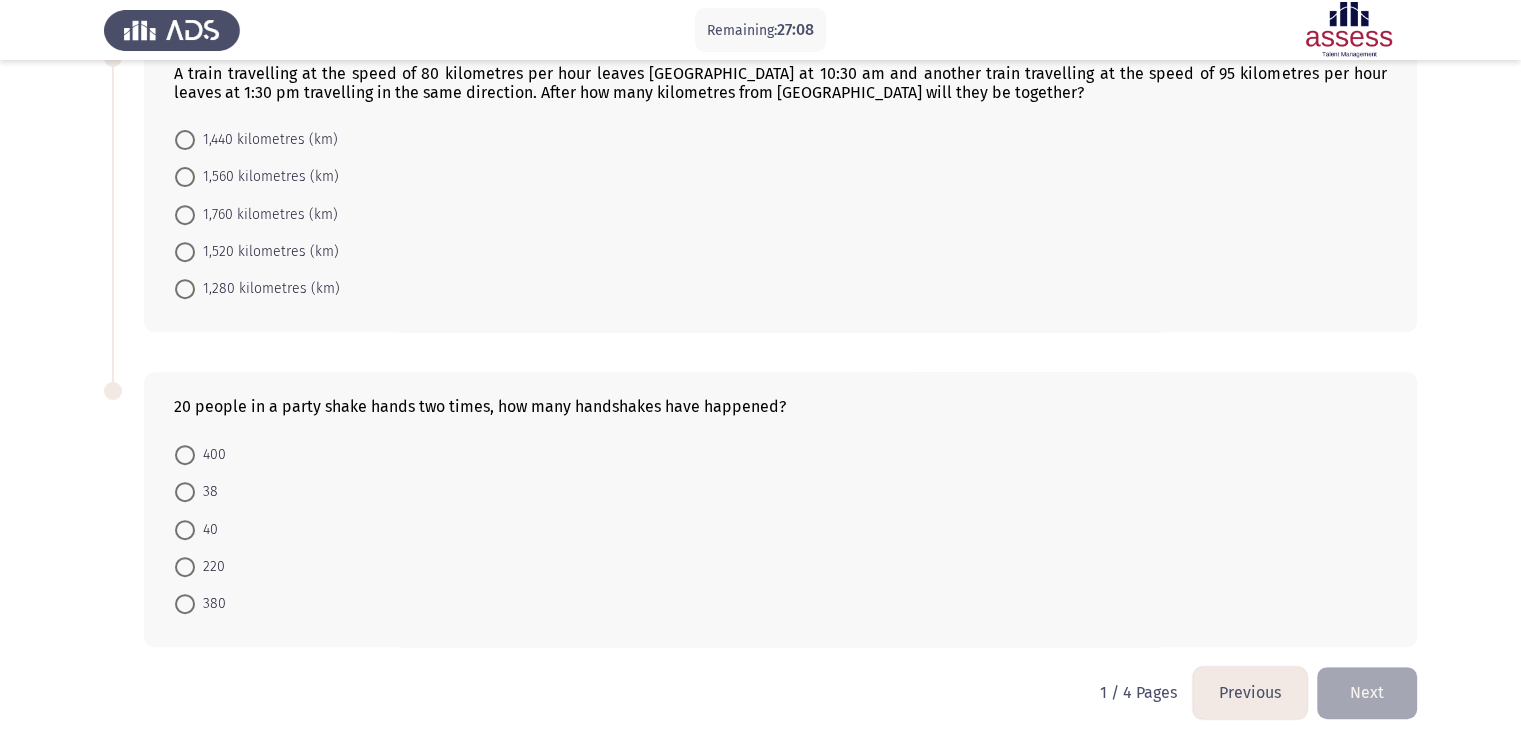 scroll, scrollTop: 764, scrollLeft: 0, axis: vertical 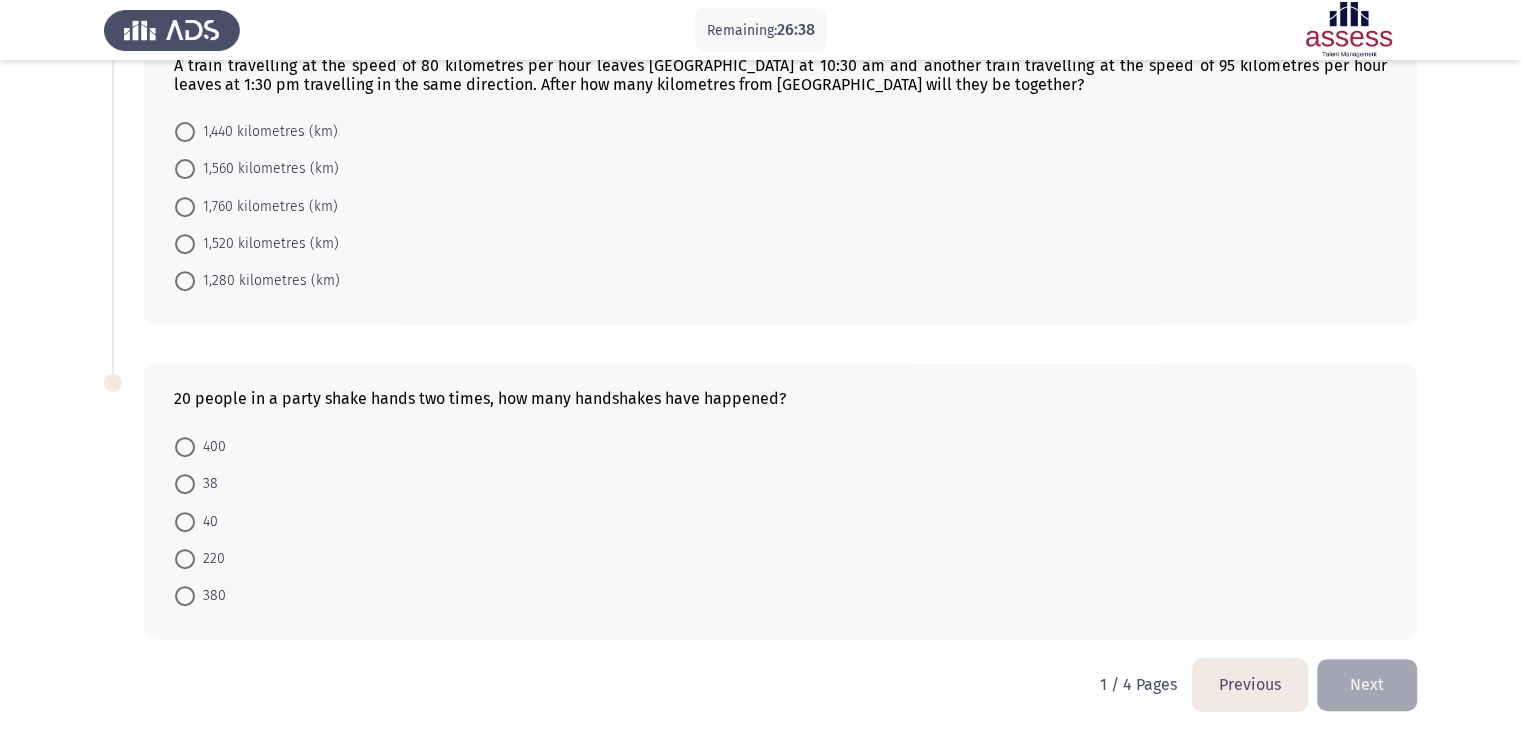 click at bounding box center [185, 244] 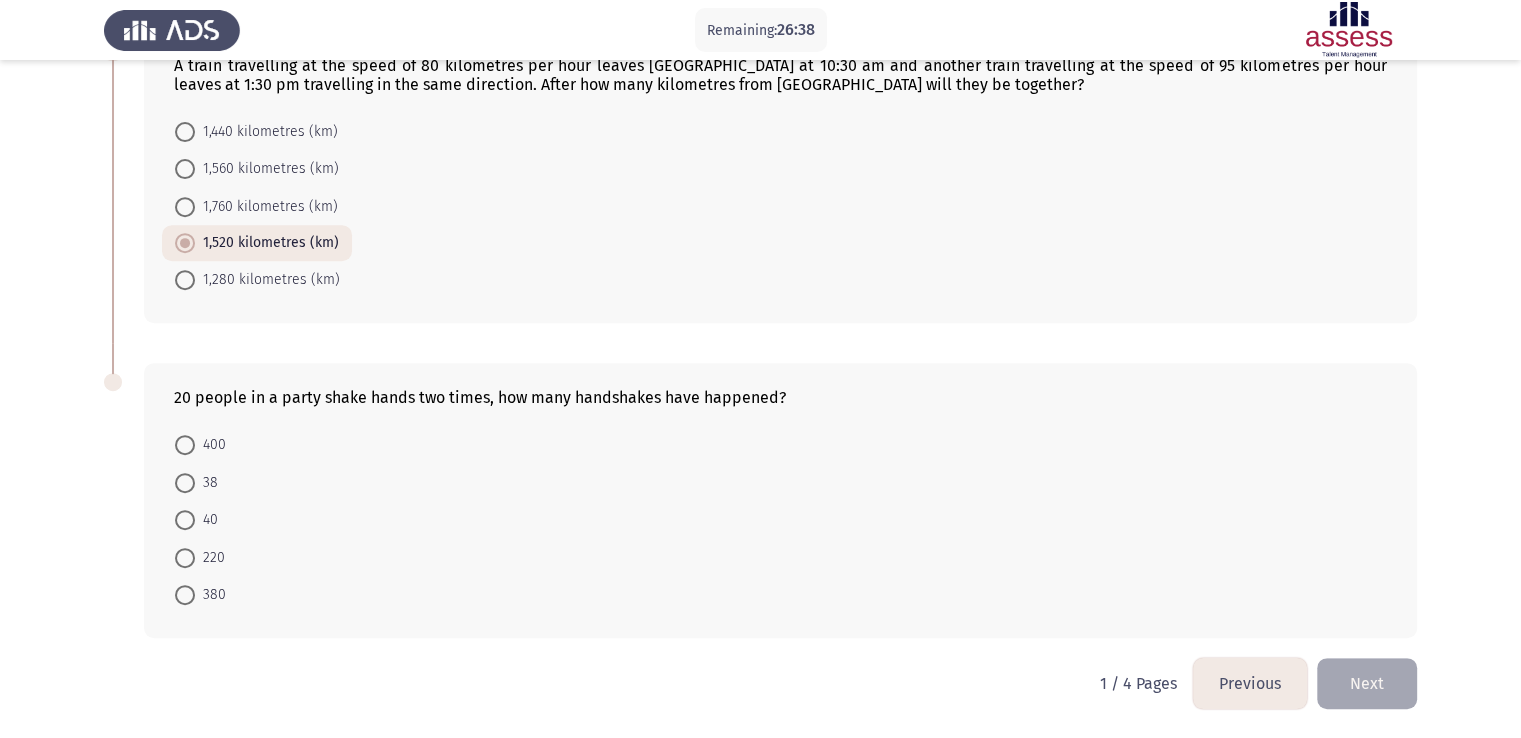 scroll, scrollTop: 762, scrollLeft: 0, axis: vertical 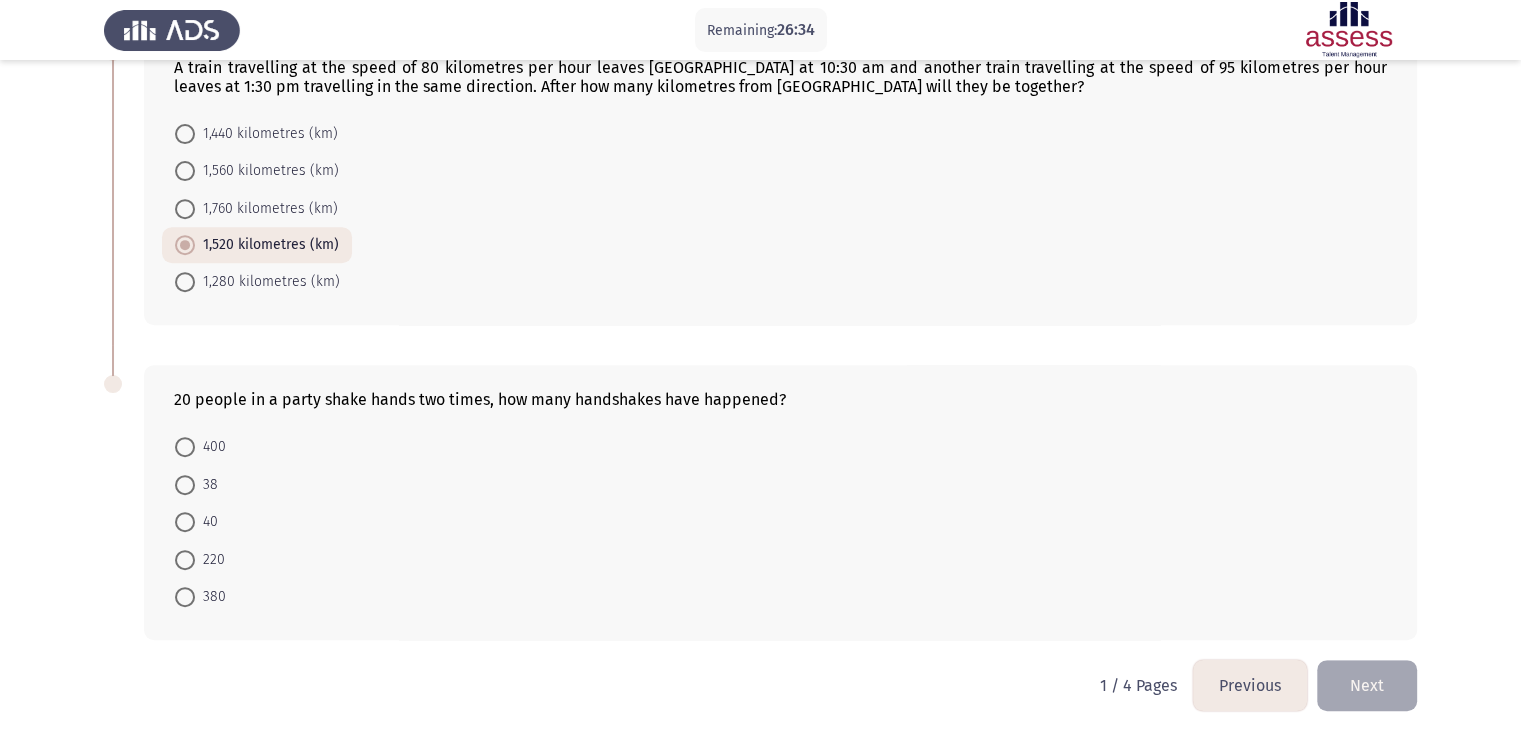 click at bounding box center (185, 597) 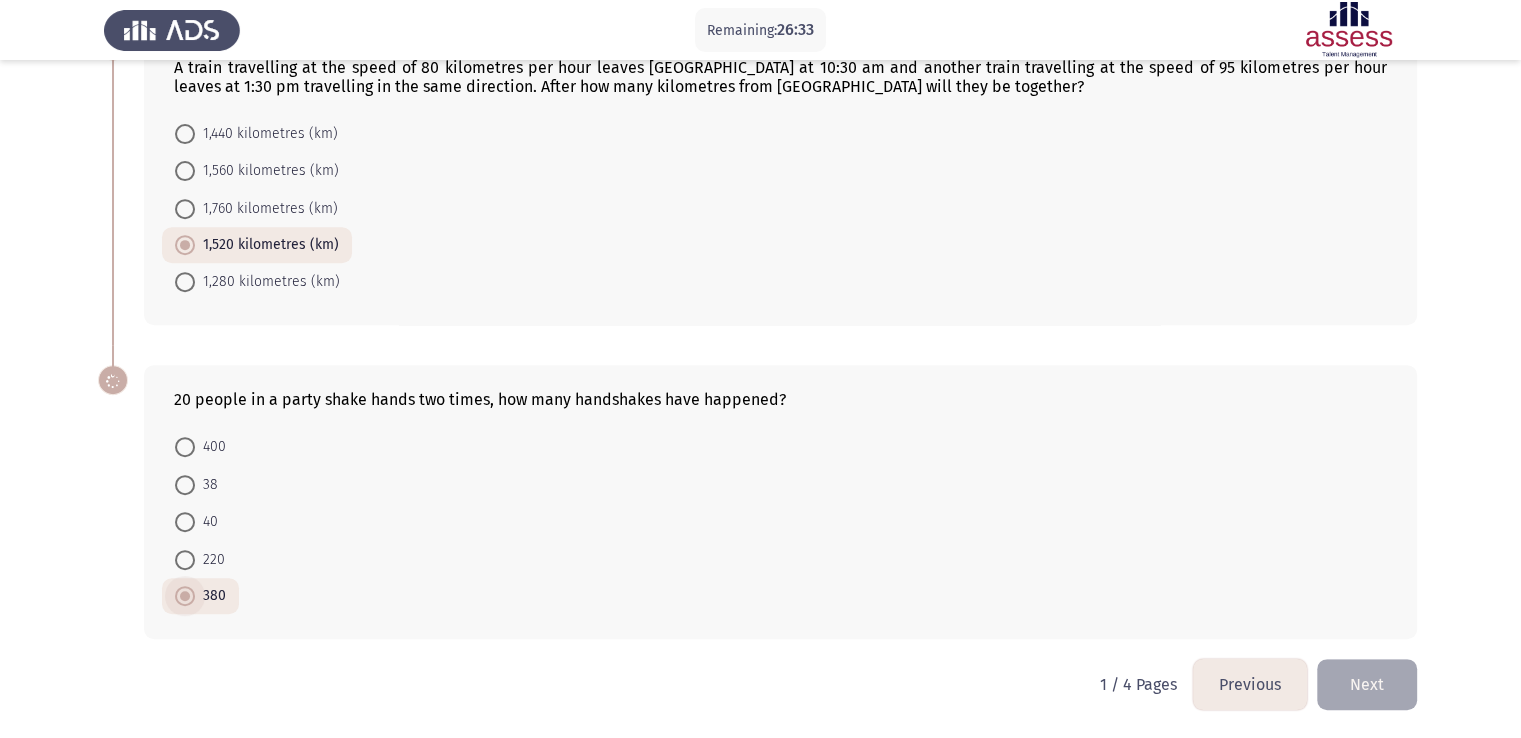 scroll, scrollTop: 761, scrollLeft: 0, axis: vertical 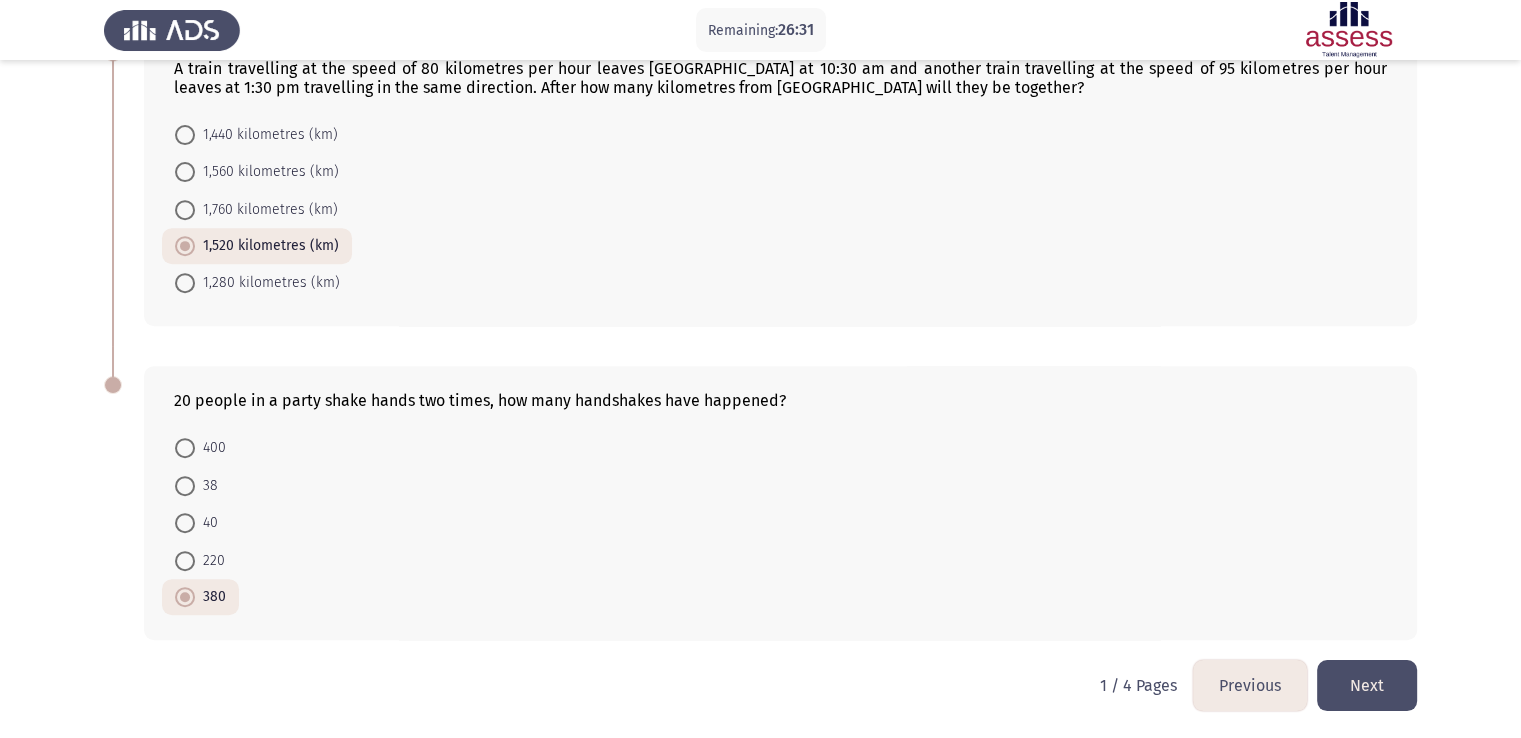 click on "Next" 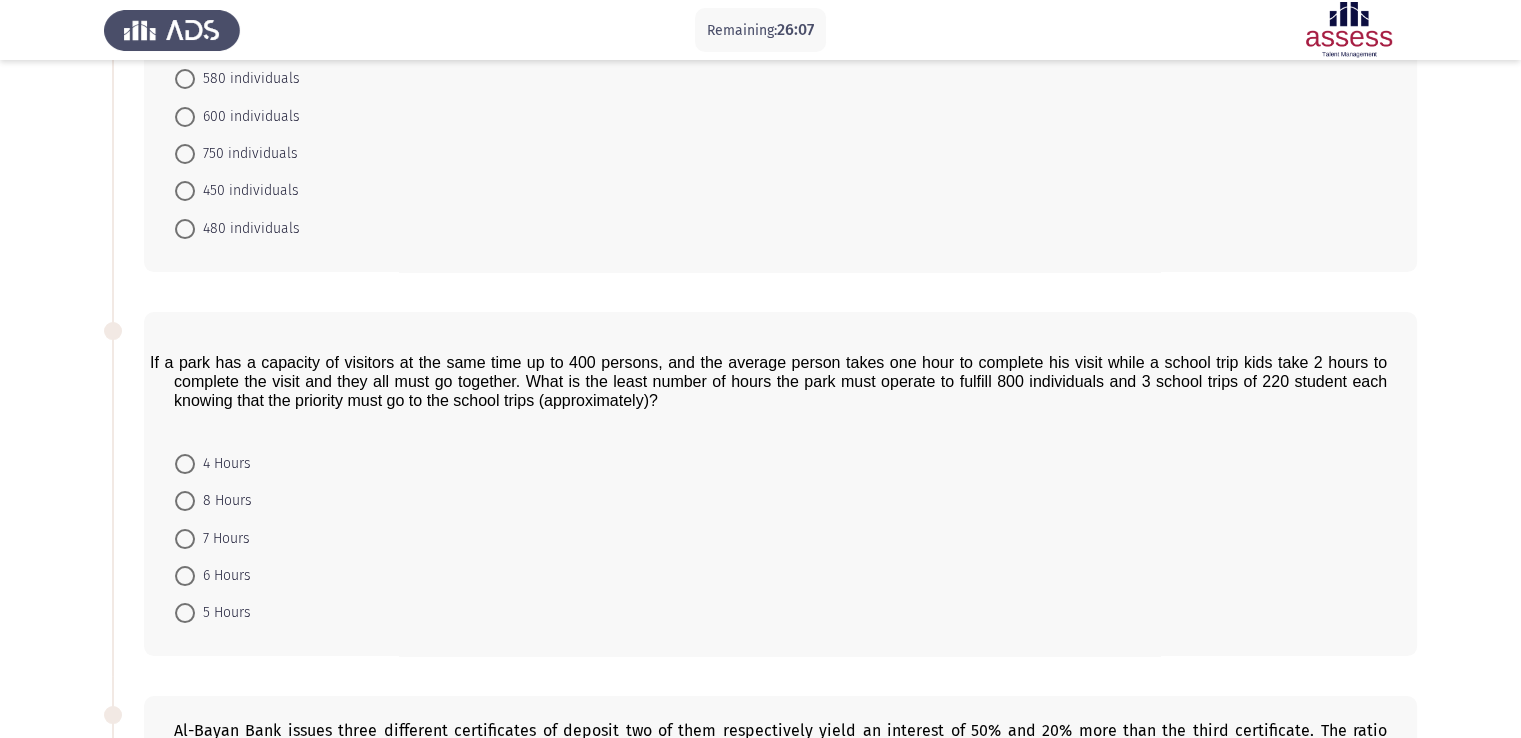 scroll, scrollTop: 200, scrollLeft: 0, axis: vertical 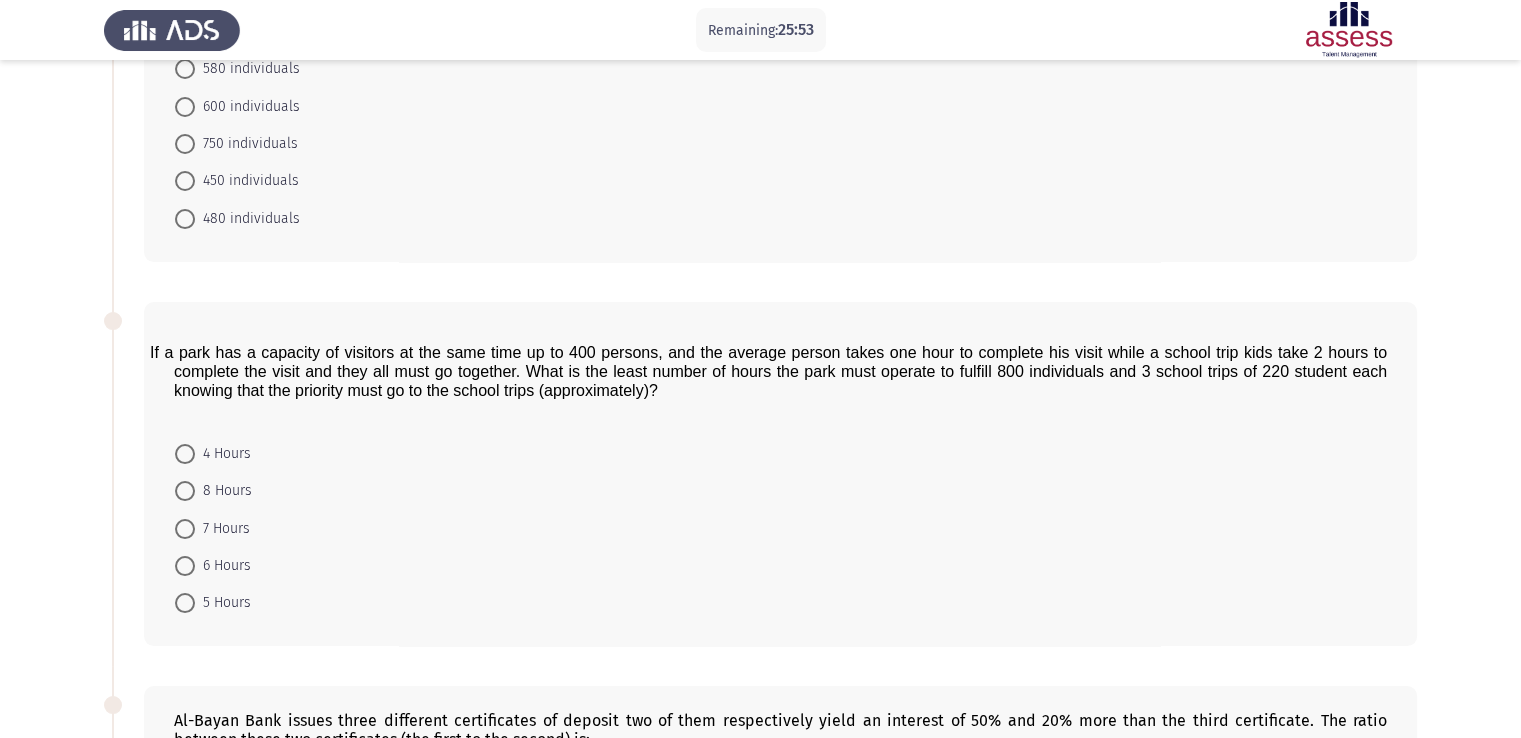 click at bounding box center (185, 181) 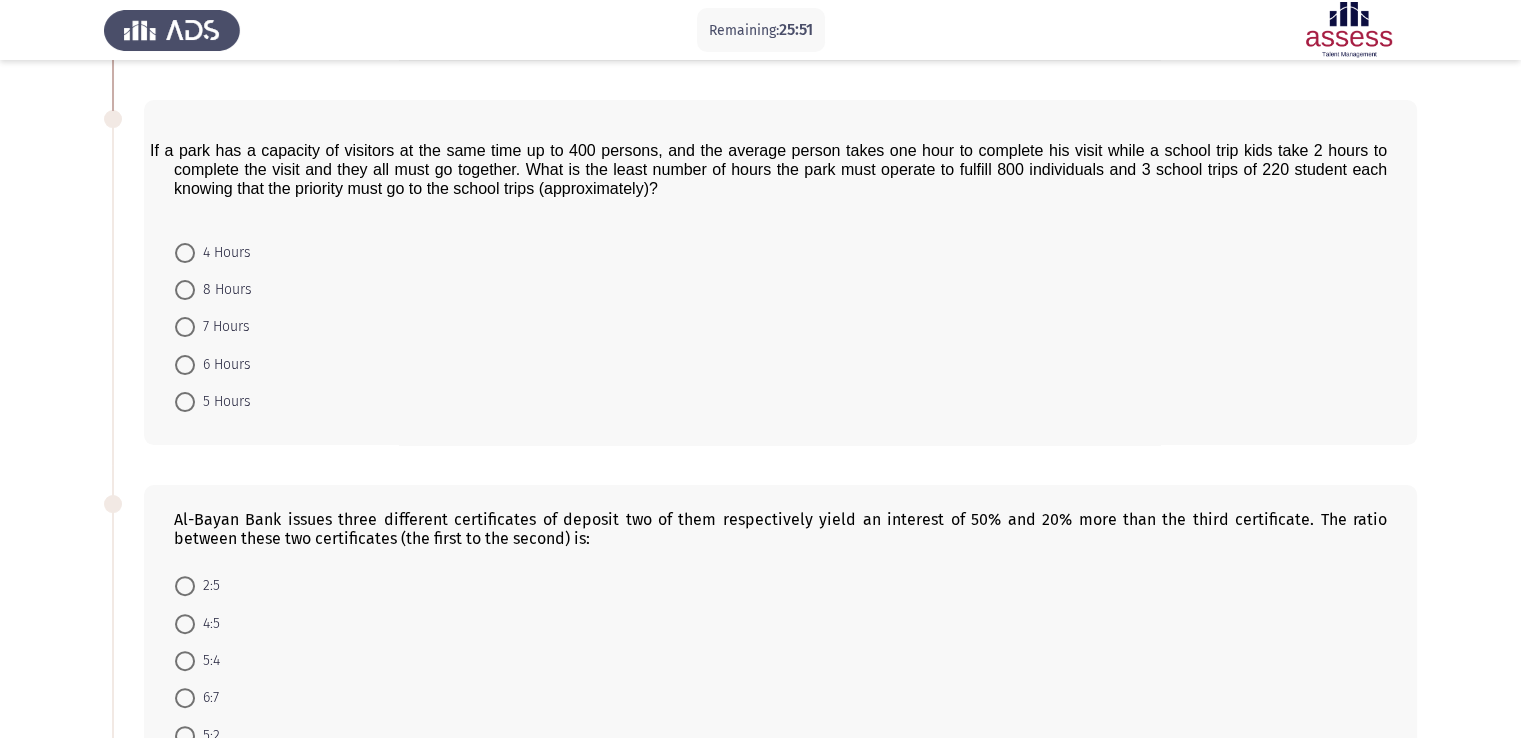 scroll, scrollTop: 500, scrollLeft: 0, axis: vertical 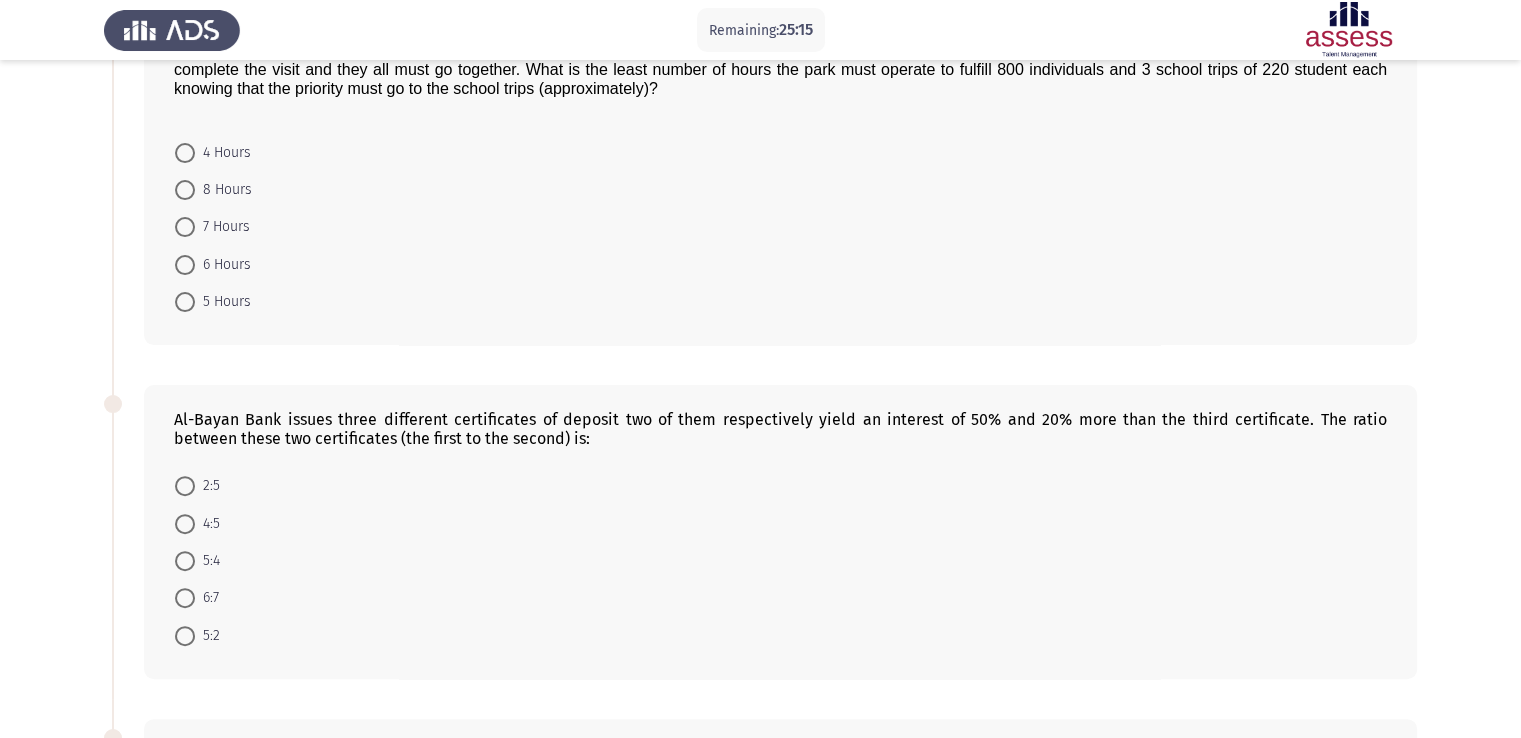 click at bounding box center (185, 190) 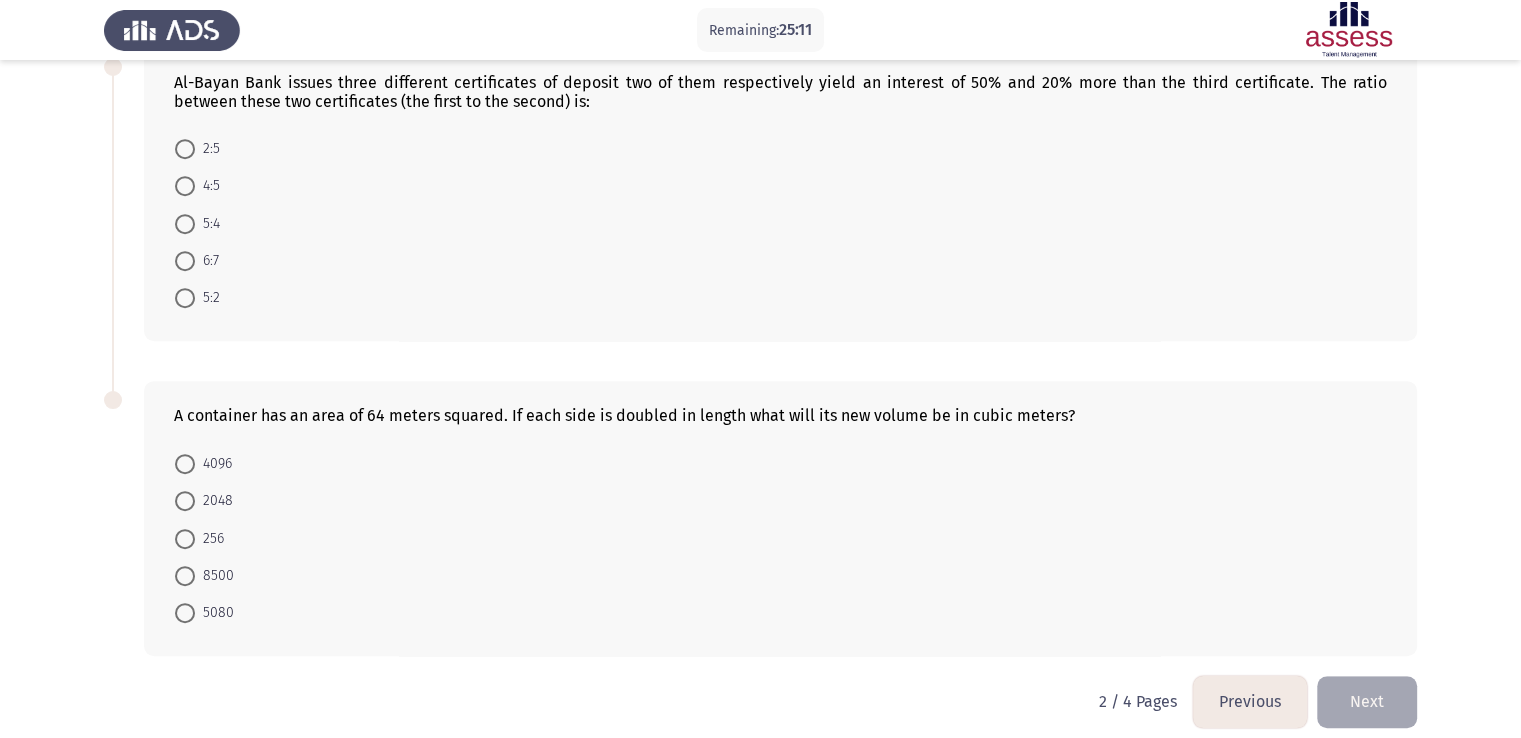 scroll, scrollTop: 853, scrollLeft: 0, axis: vertical 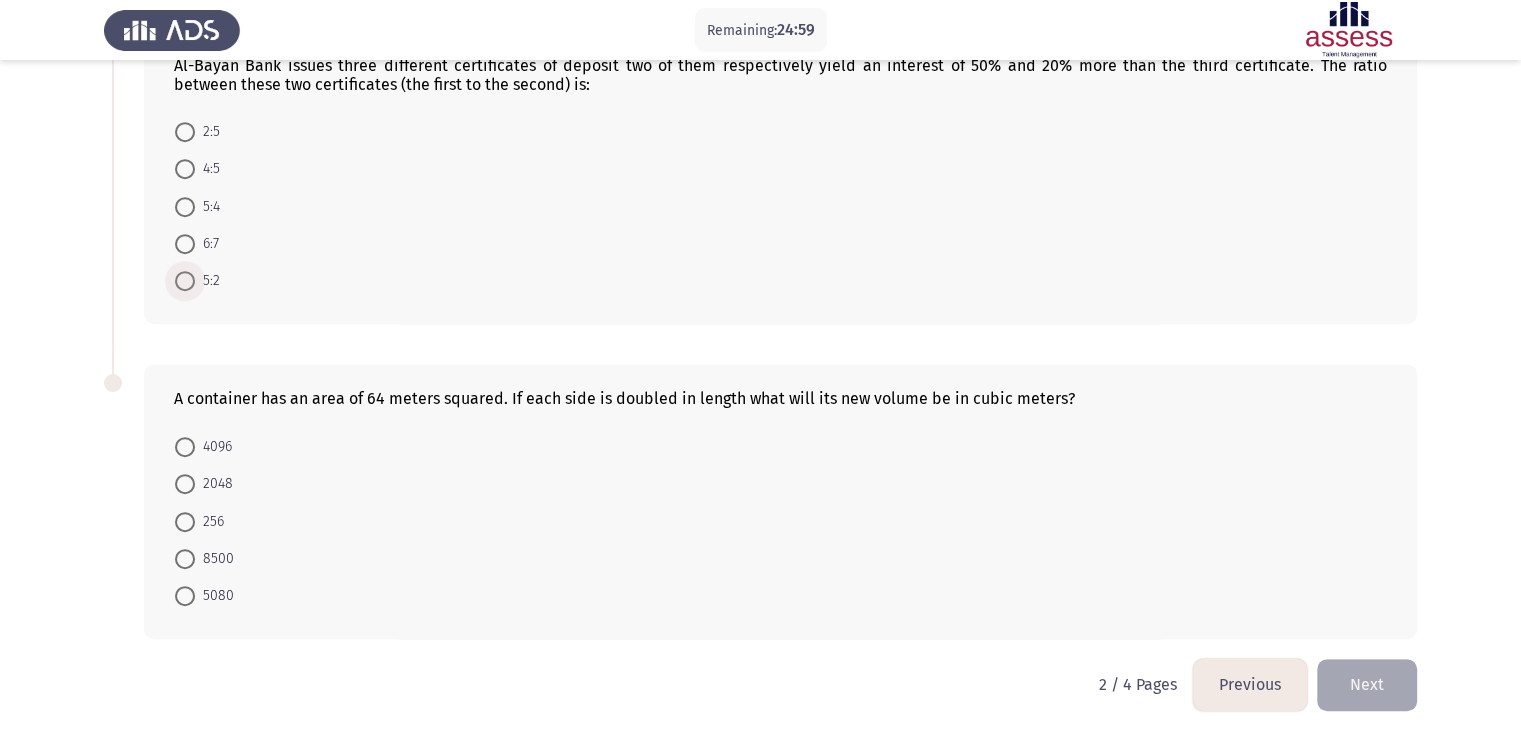 click at bounding box center (185, 281) 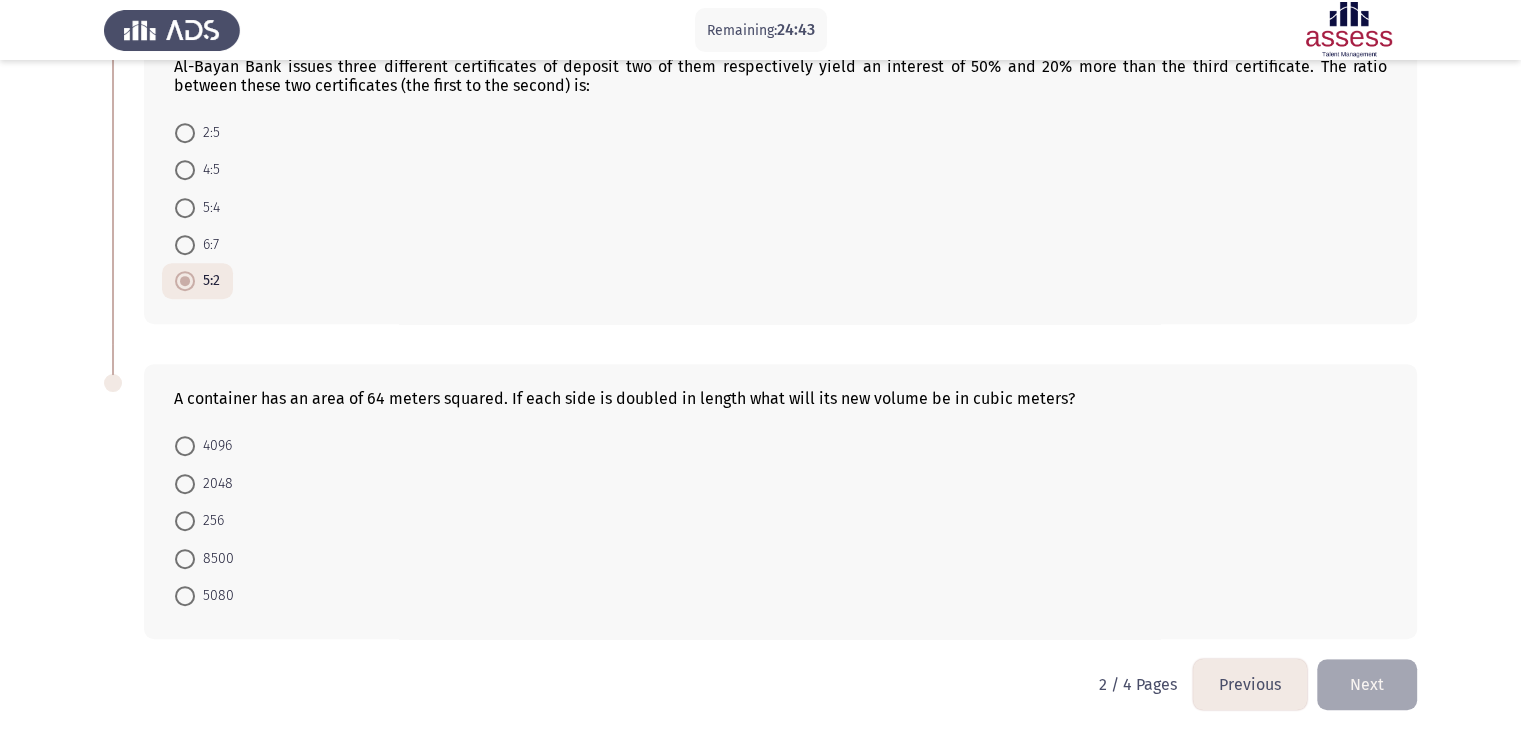 click at bounding box center [185, 484] 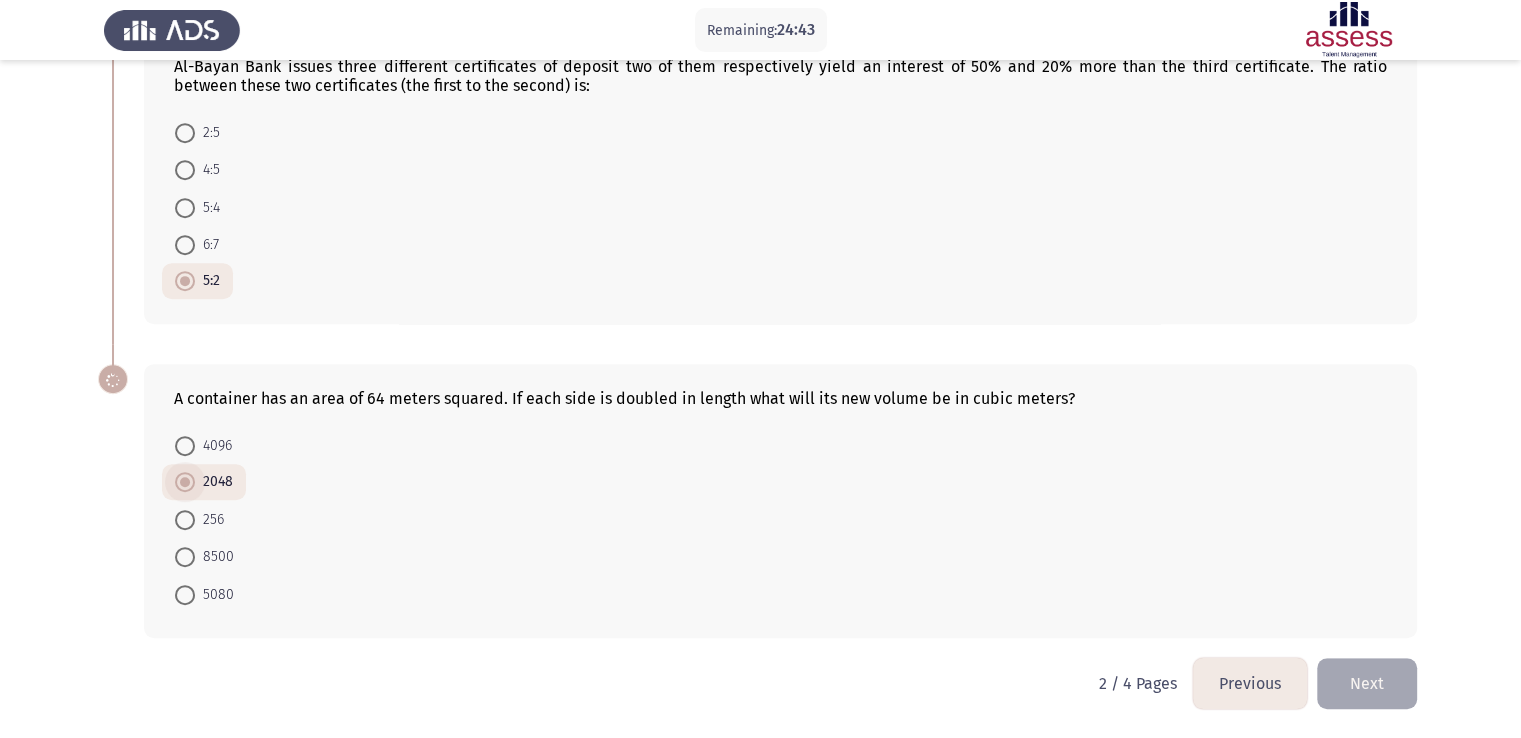 scroll, scrollTop: 851, scrollLeft: 0, axis: vertical 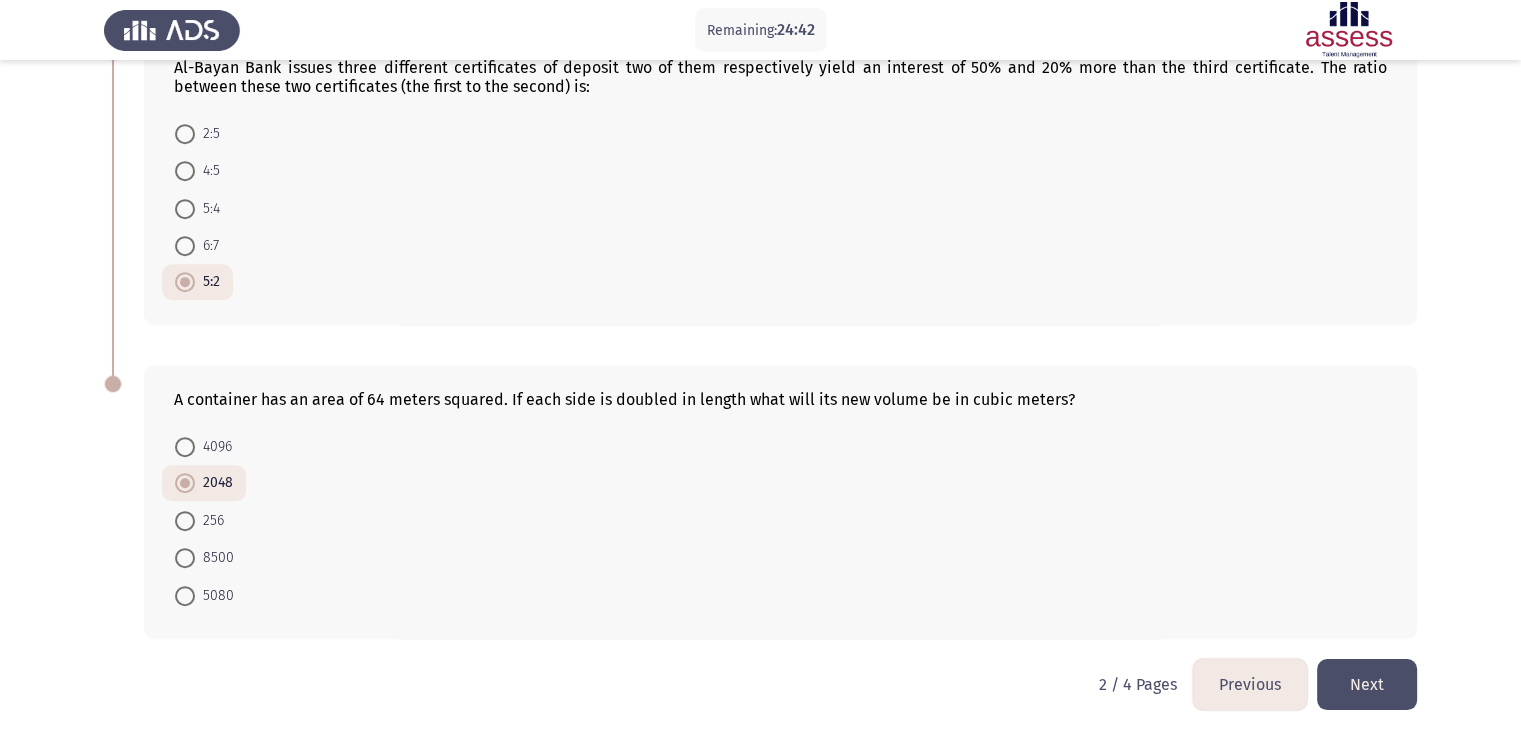 click on "Next" 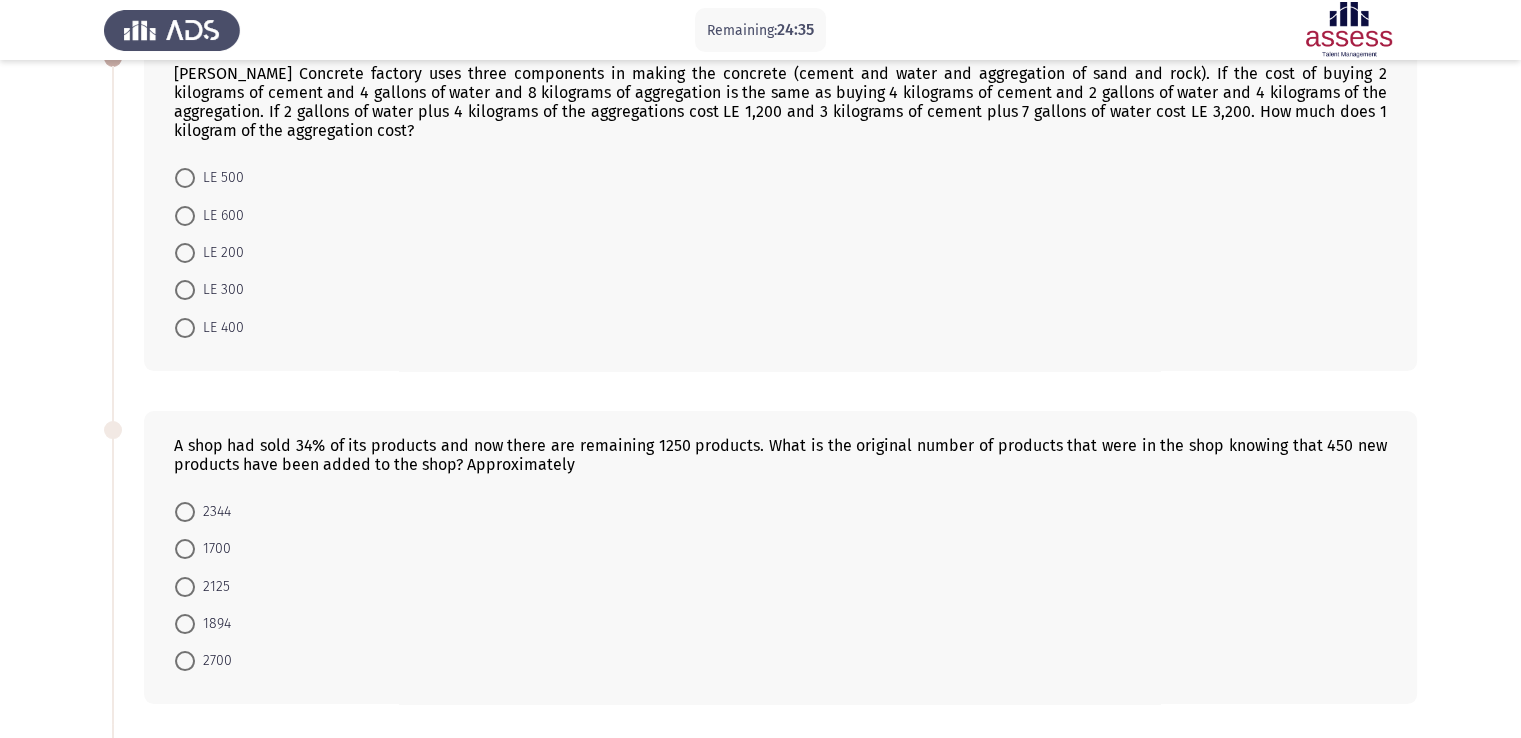 scroll, scrollTop: 100, scrollLeft: 0, axis: vertical 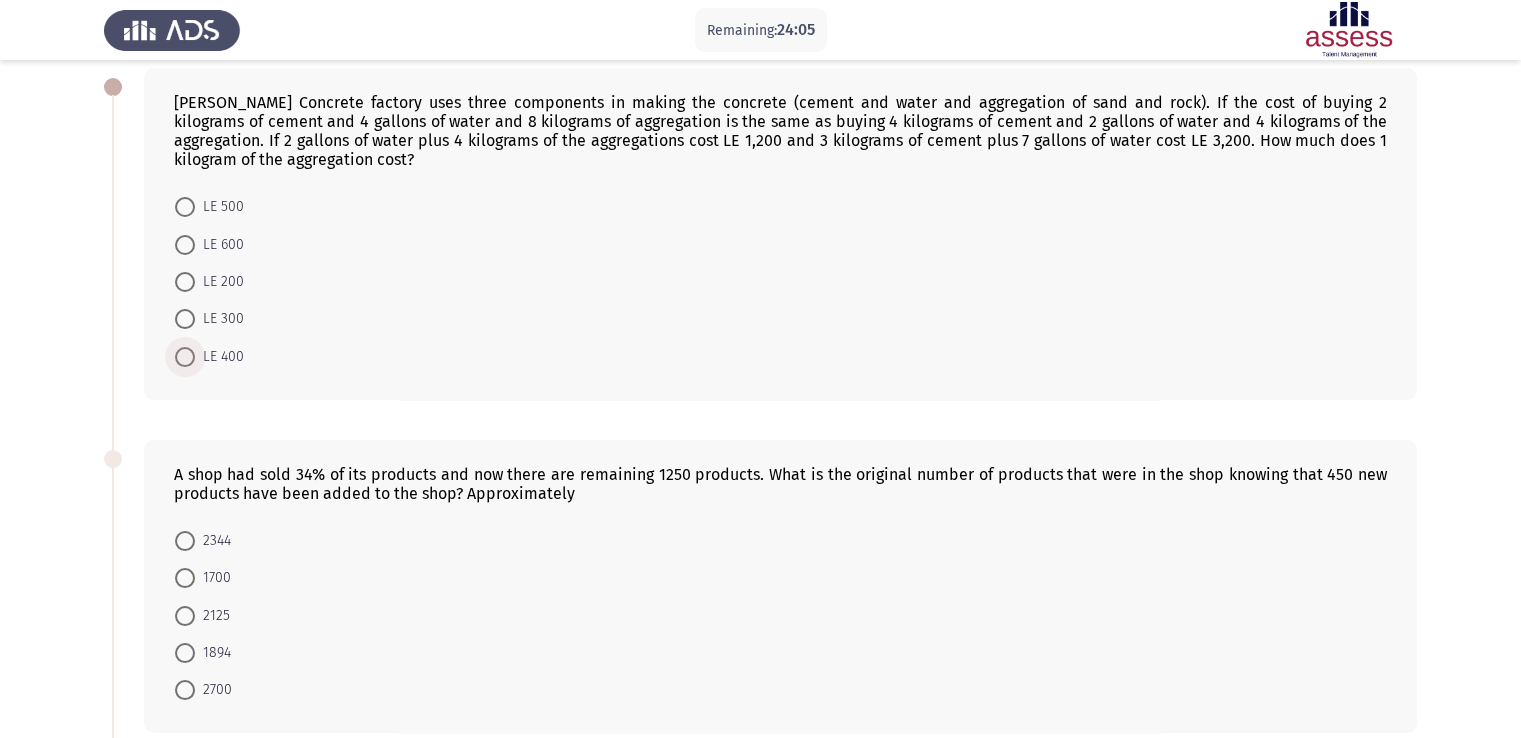 click at bounding box center (185, 357) 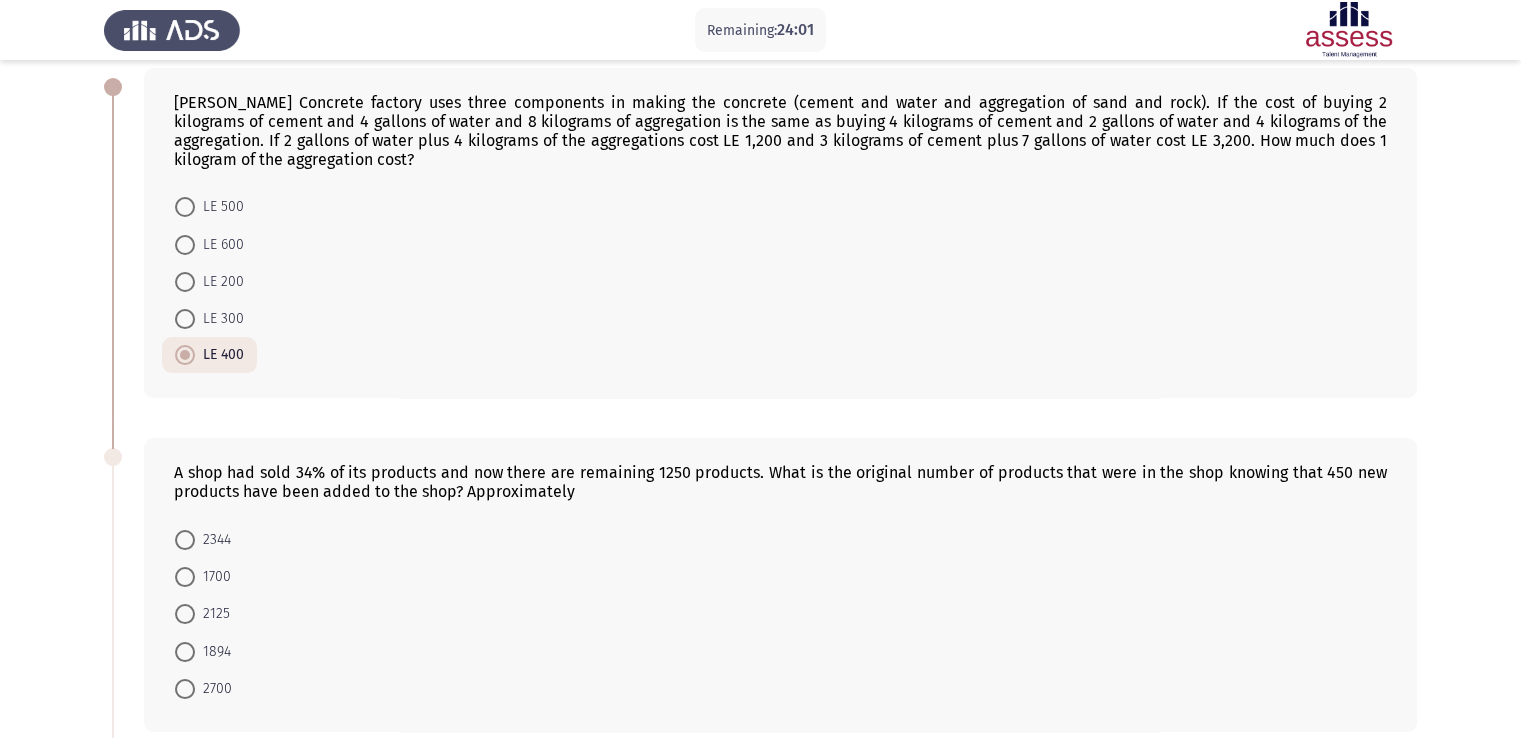 click at bounding box center (185, 540) 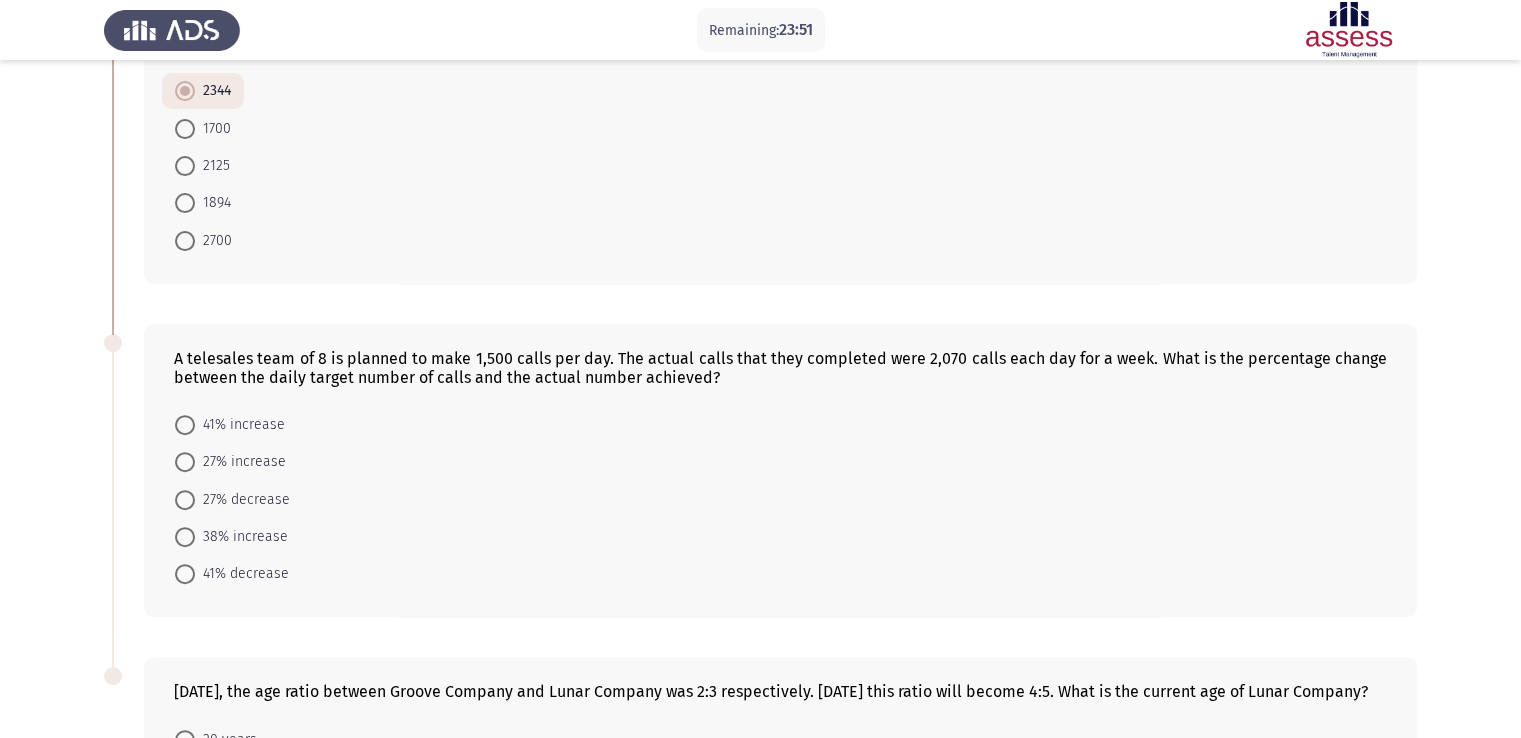 scroll, scrollTop: 500, scrollLeft: 0, axis: vertical 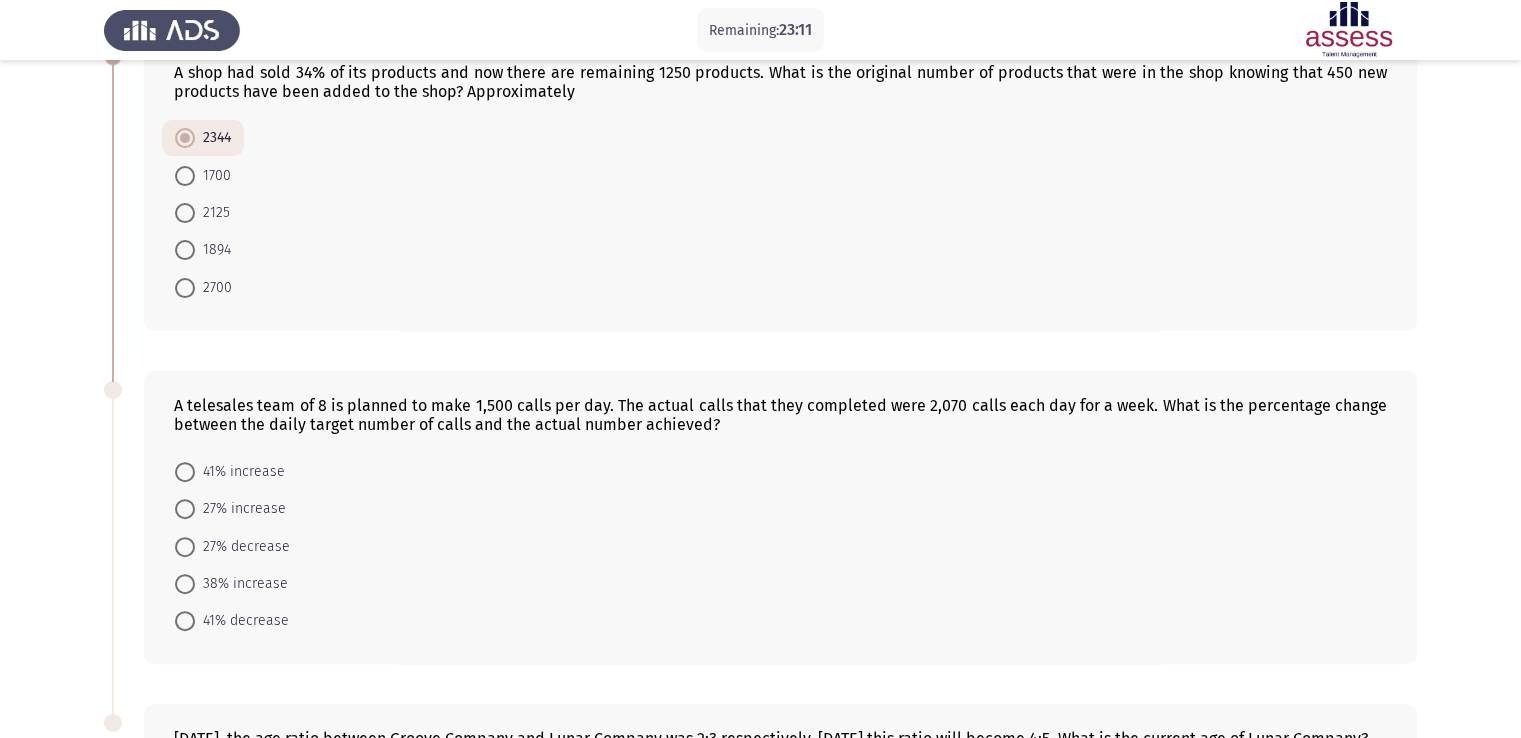 click at bounding box center [185, 250] 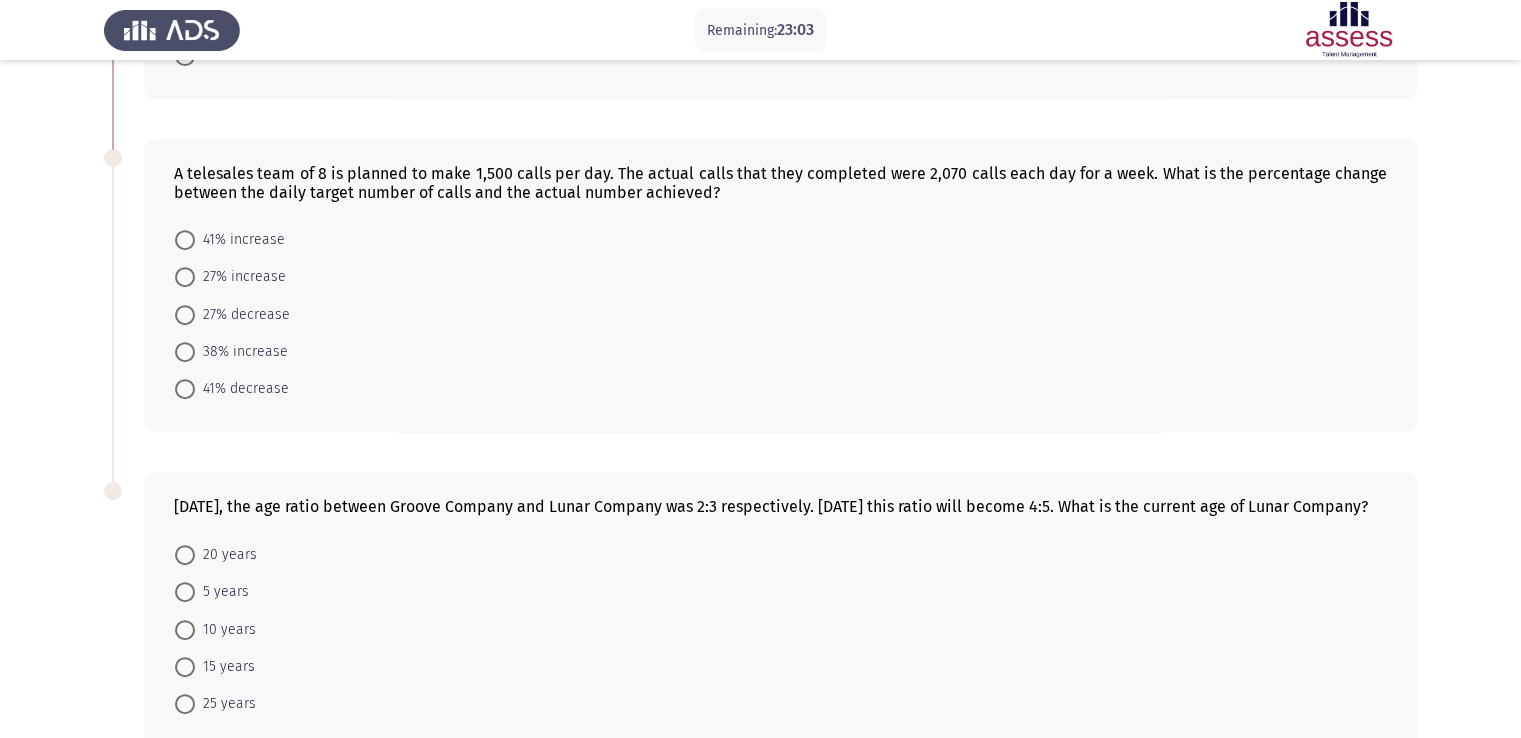 scroll, scrollTop: 800, scrollLeft: 0, axis: vertical 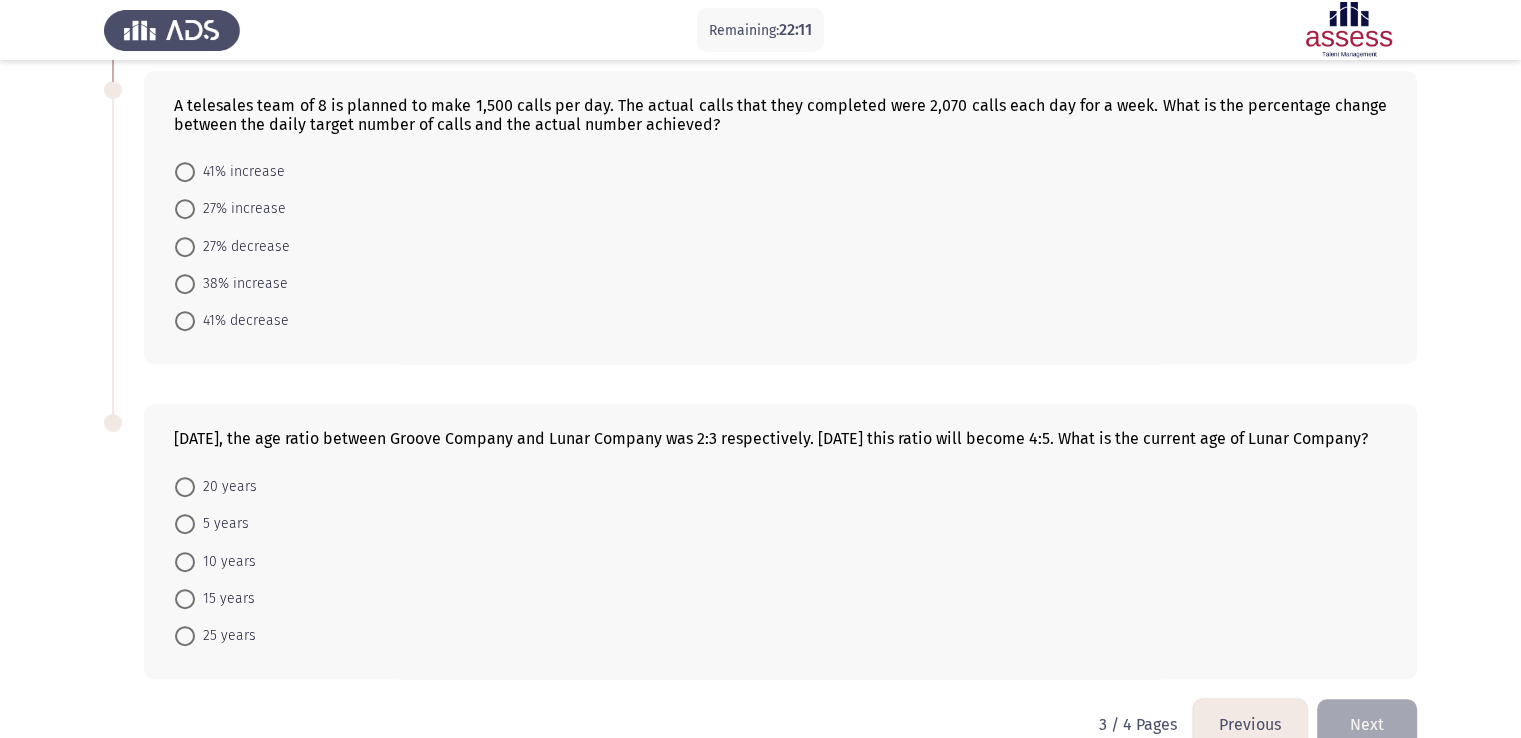 click at bounding box center (185, 284) 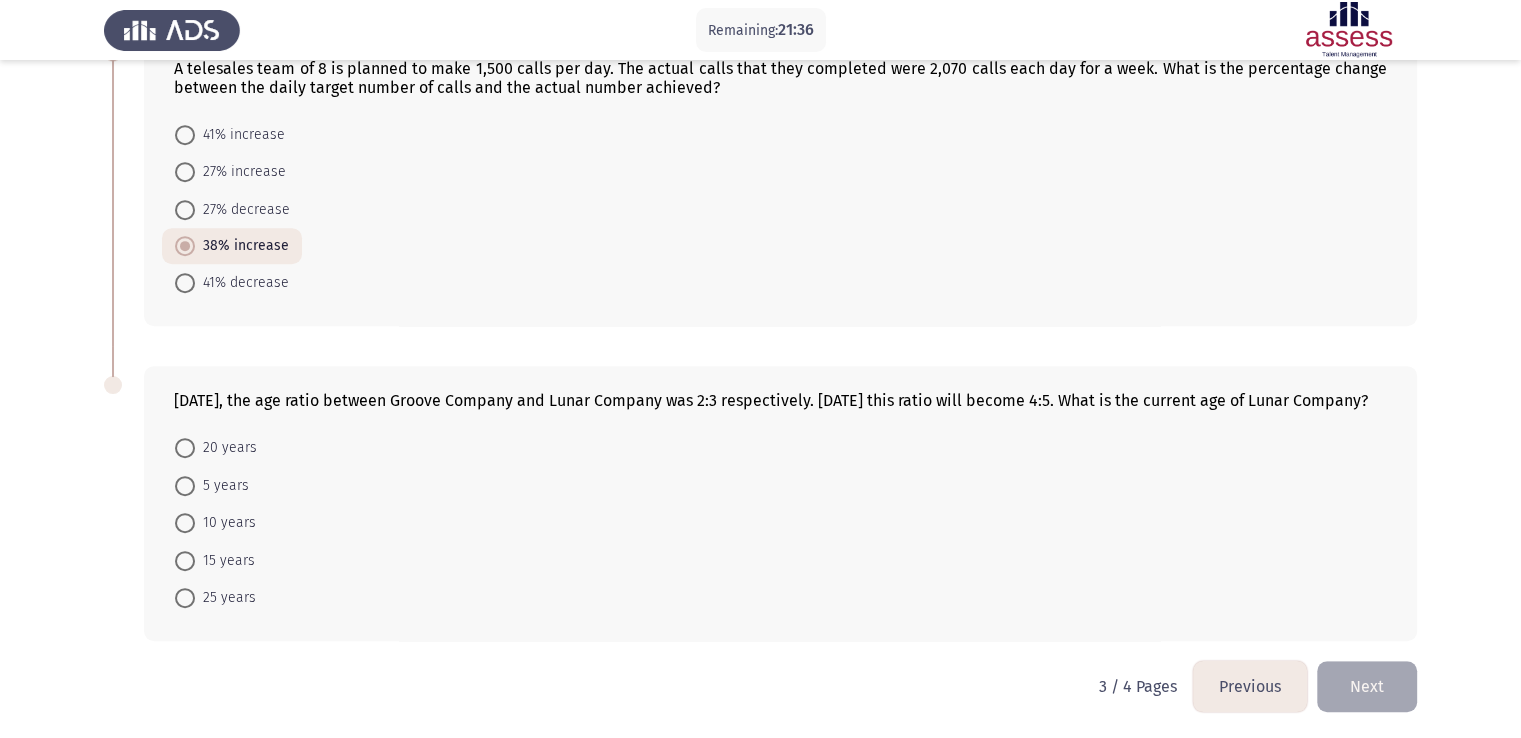 scroll, scrollTop: 858, scrollLeft: 0, axis: vertical 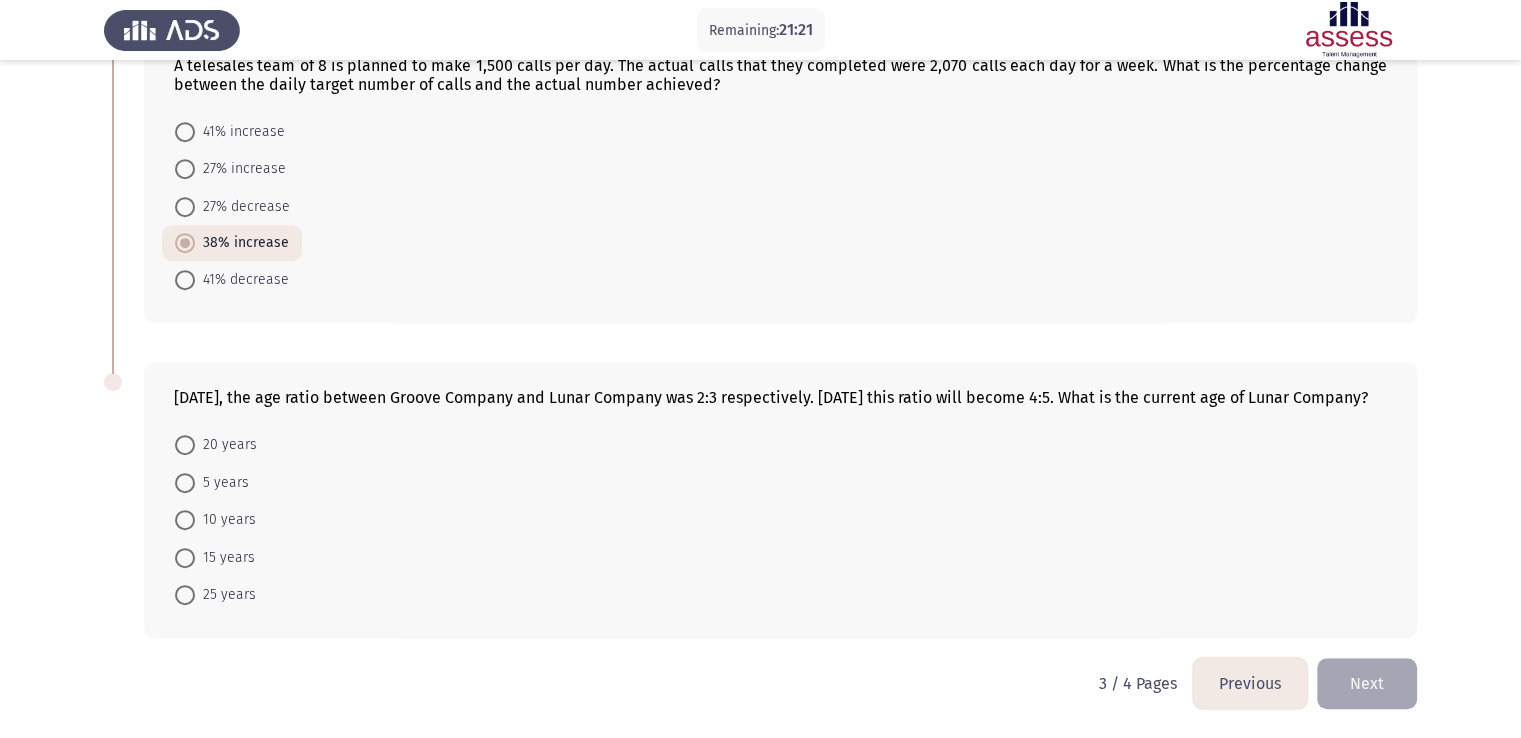 click at bounding box center (185, 520) 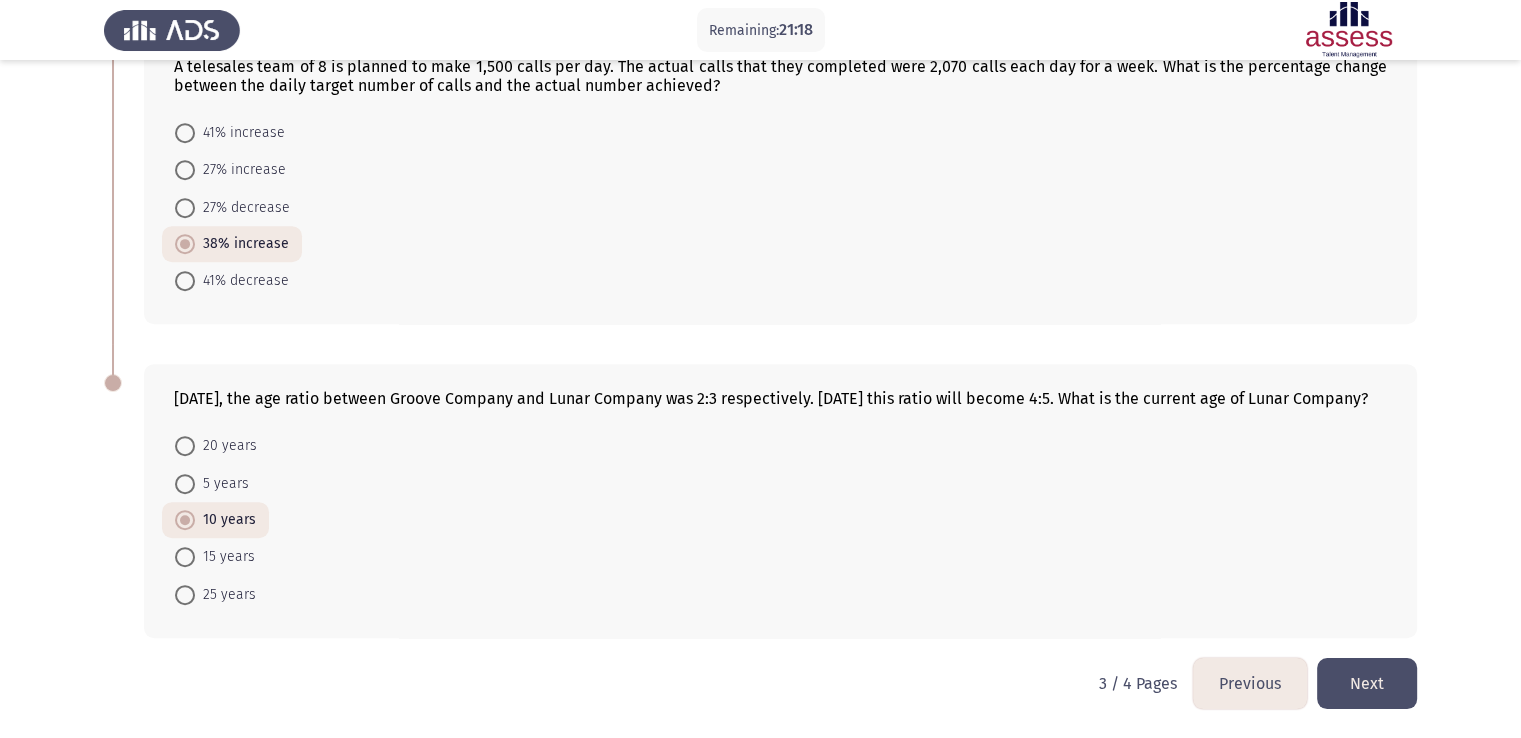 scroll, scrollTop: 857, scrollLeft: 0, axis: vertical 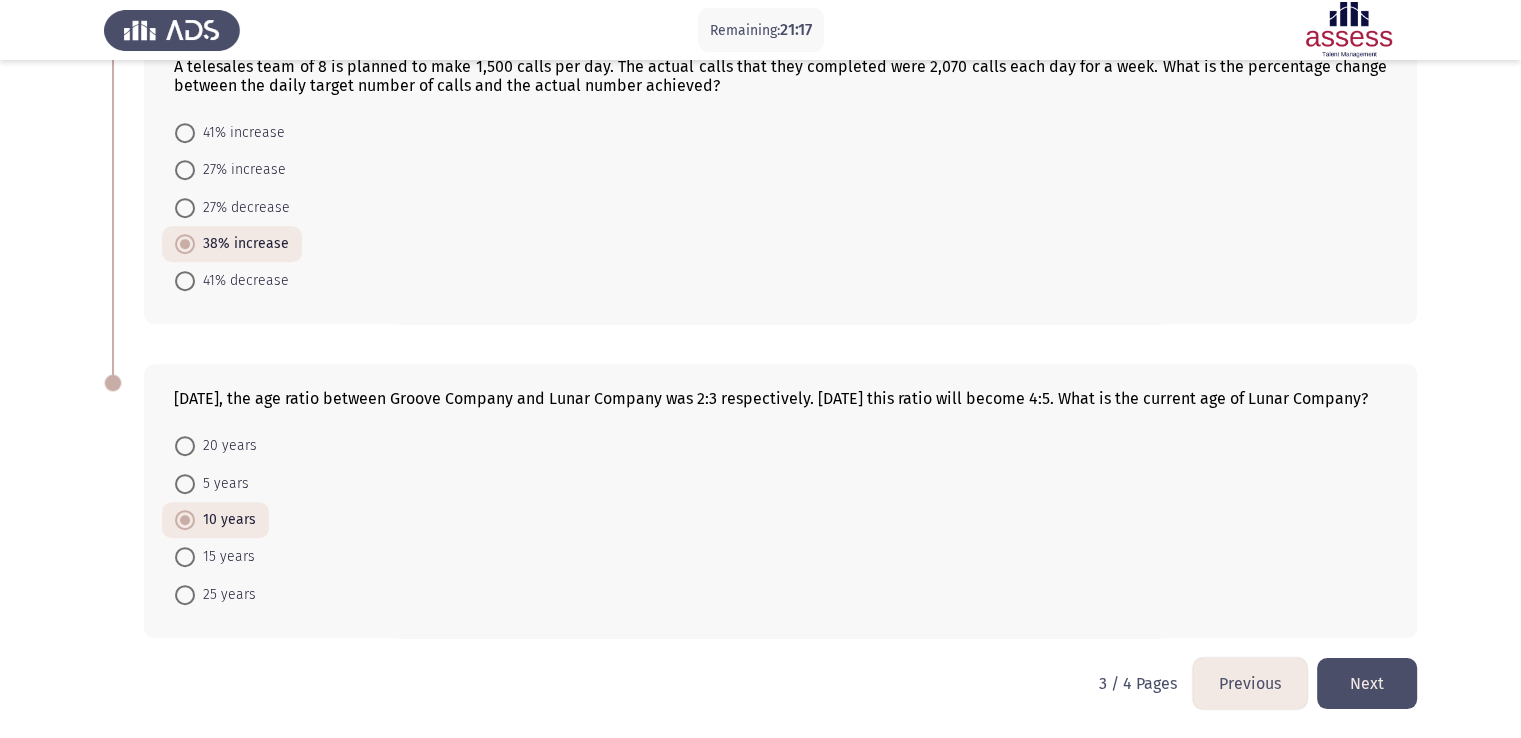 click on "Next" 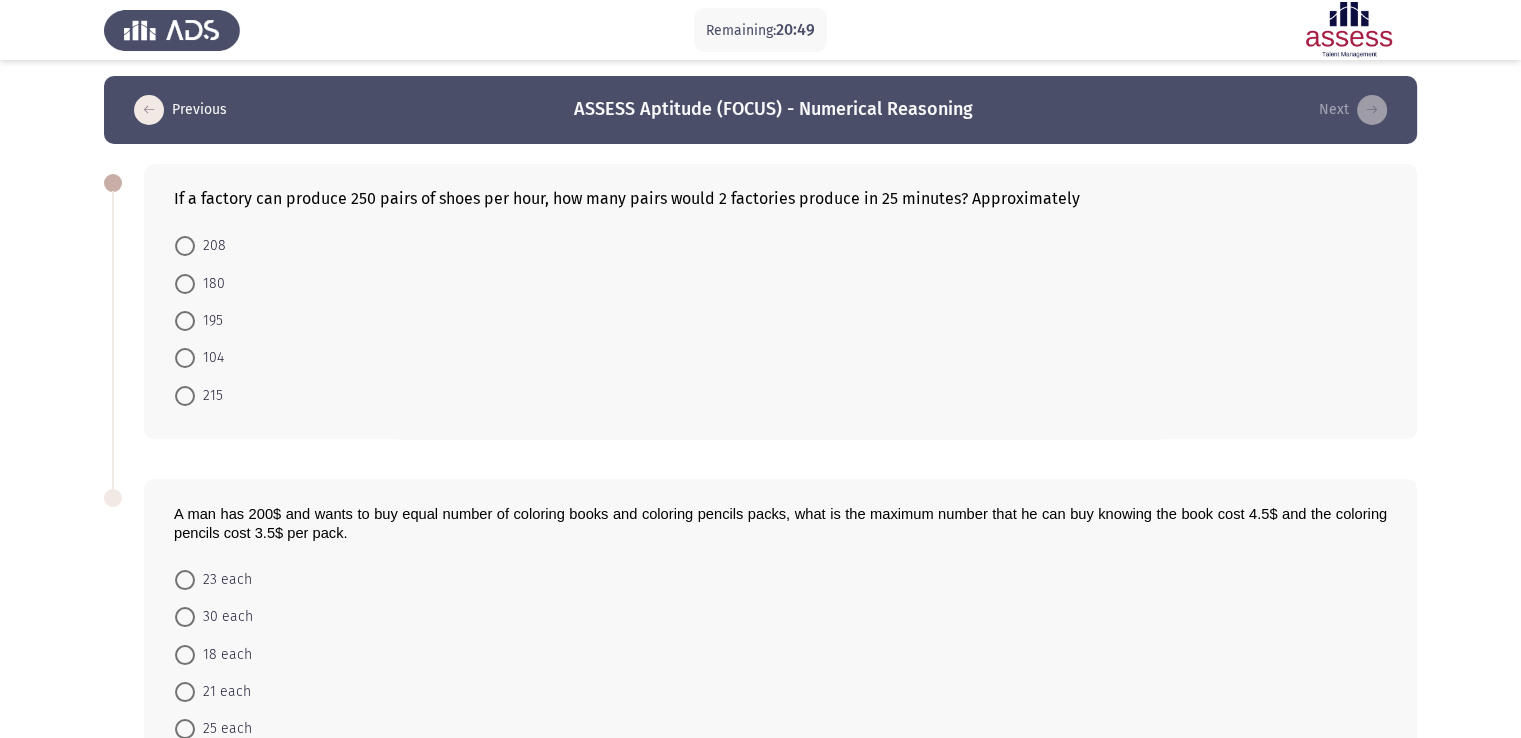 scroll, scrollTop: 0, scrollLeft: 0, axis: both 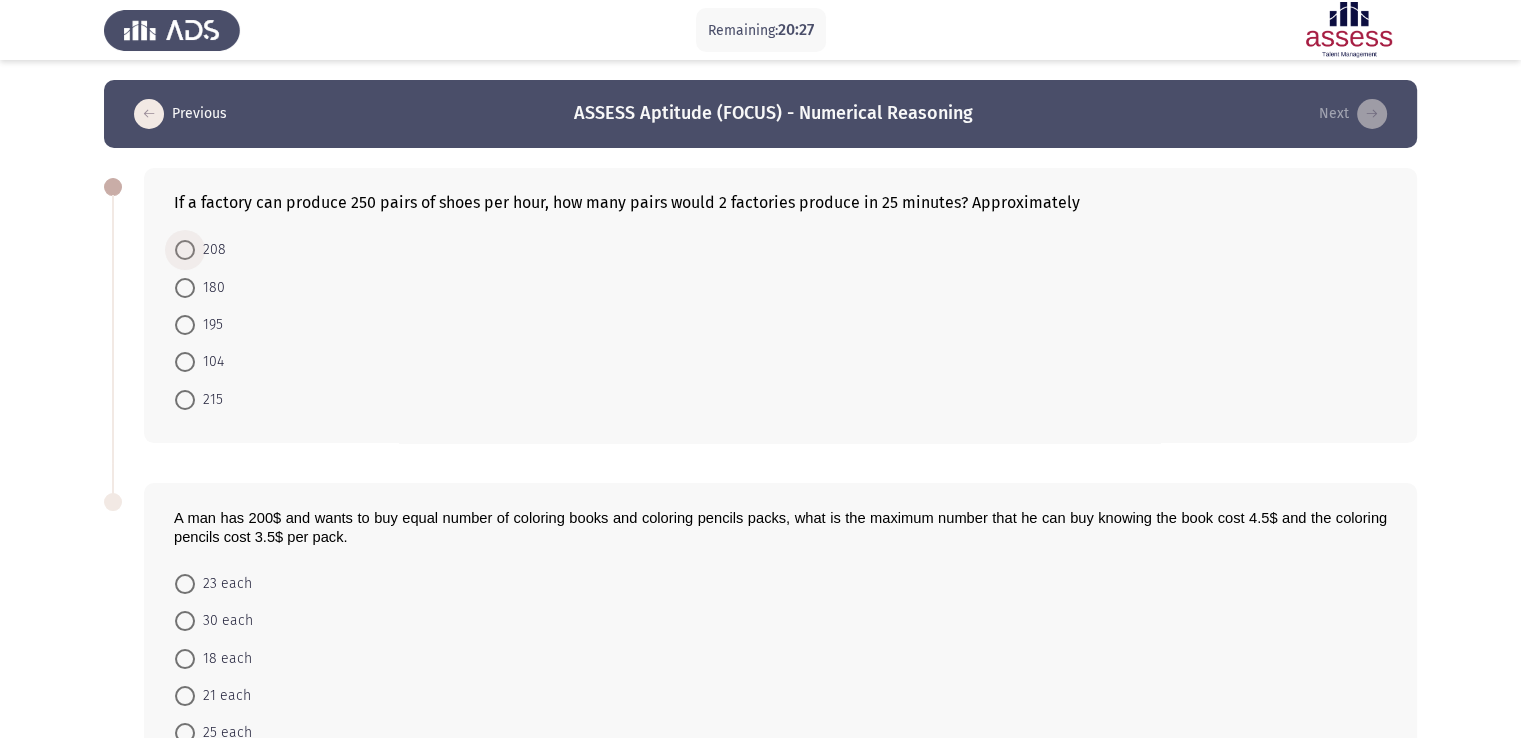 click at bounding box center (185, 250) 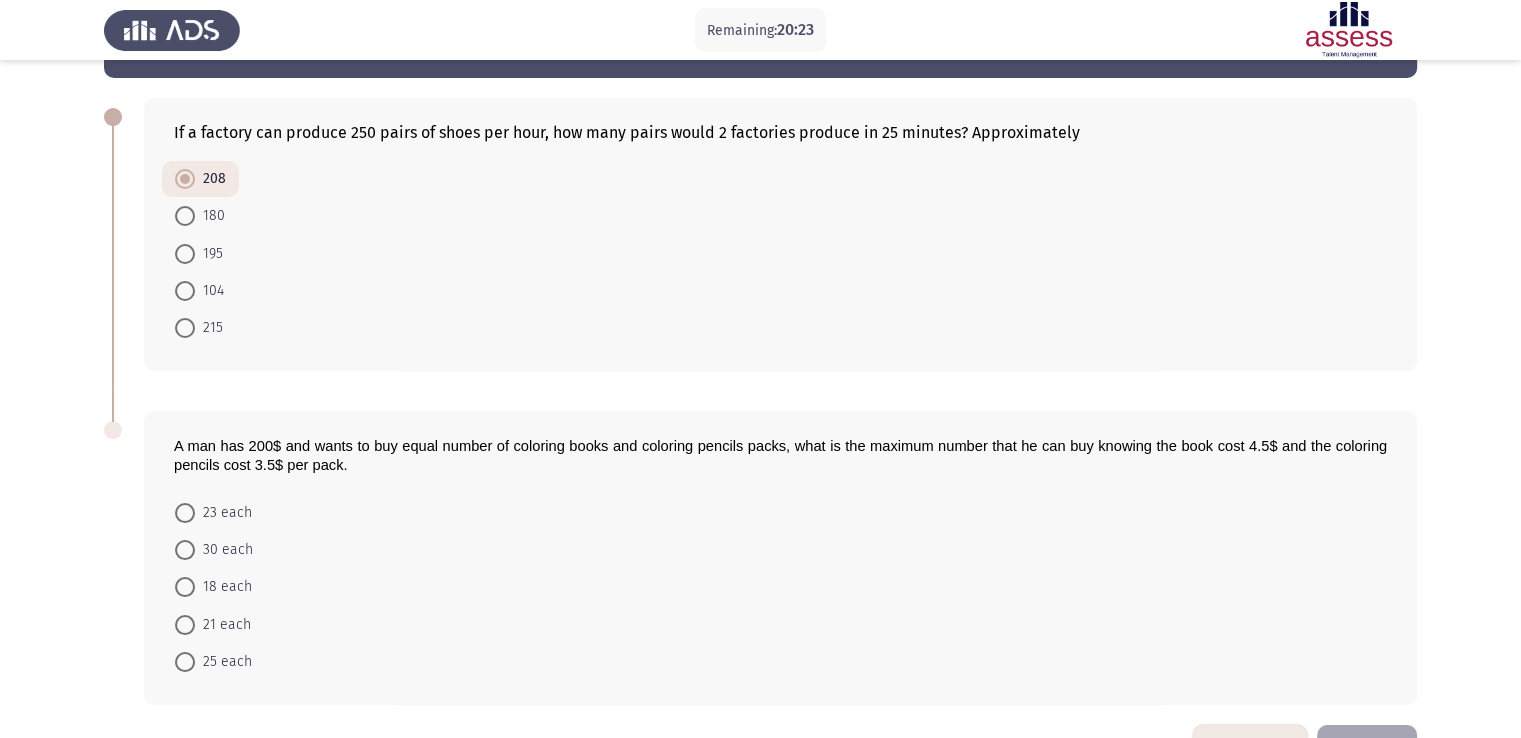 scroll, scrollTop: 136, scrollLeft: 0, axis: vertical 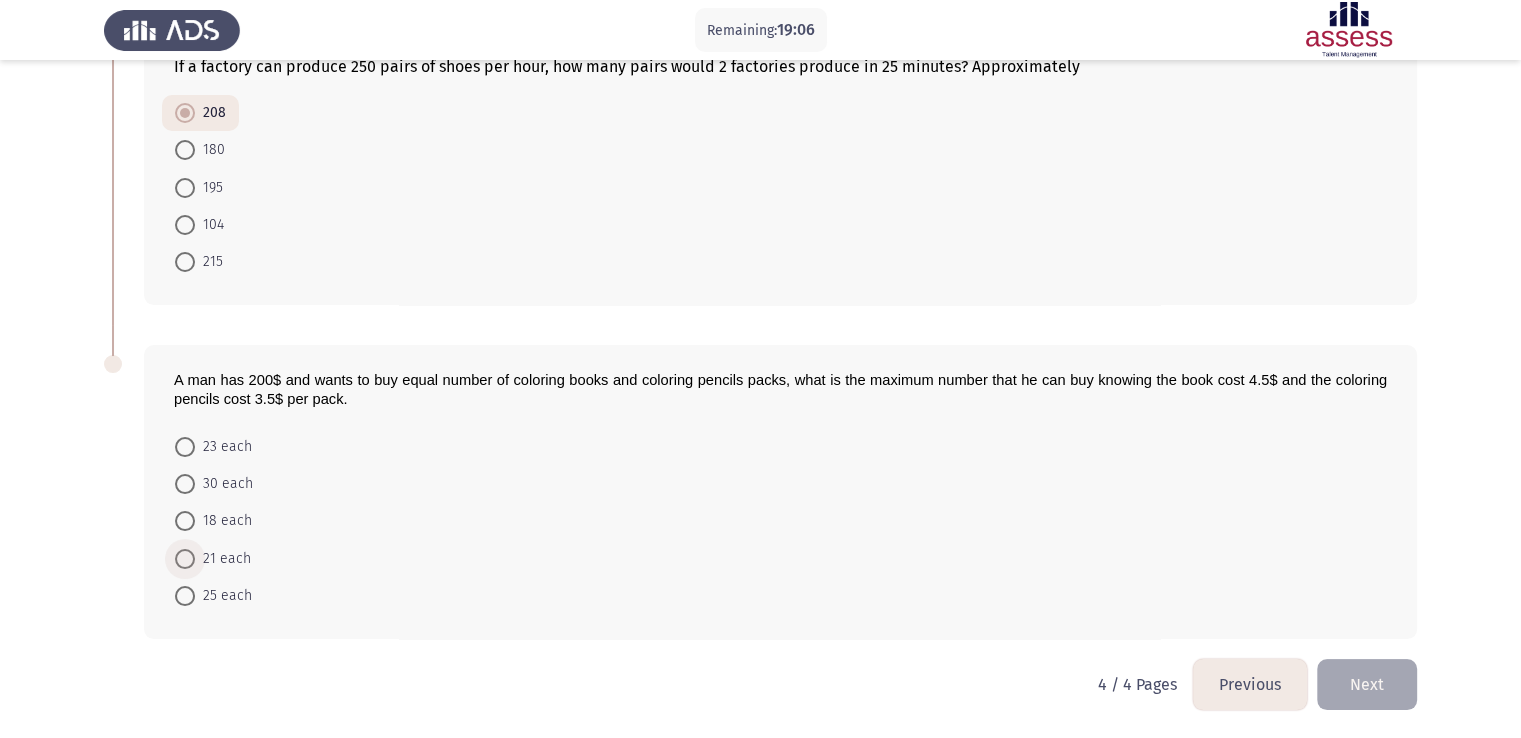 click at bounding box center (185, 559) 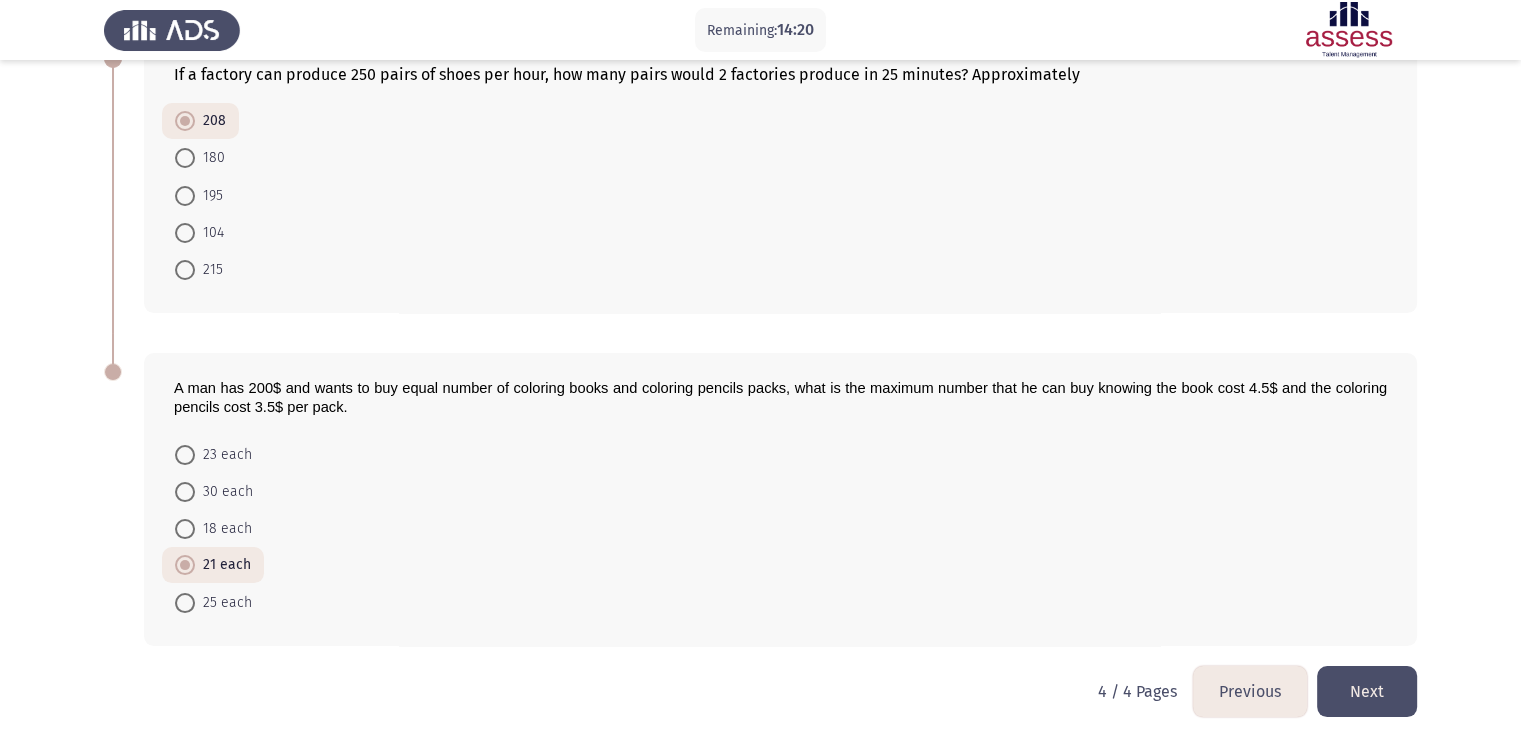 scroll, scrollTop: 135, scrollLeft: 0, axis: vertical 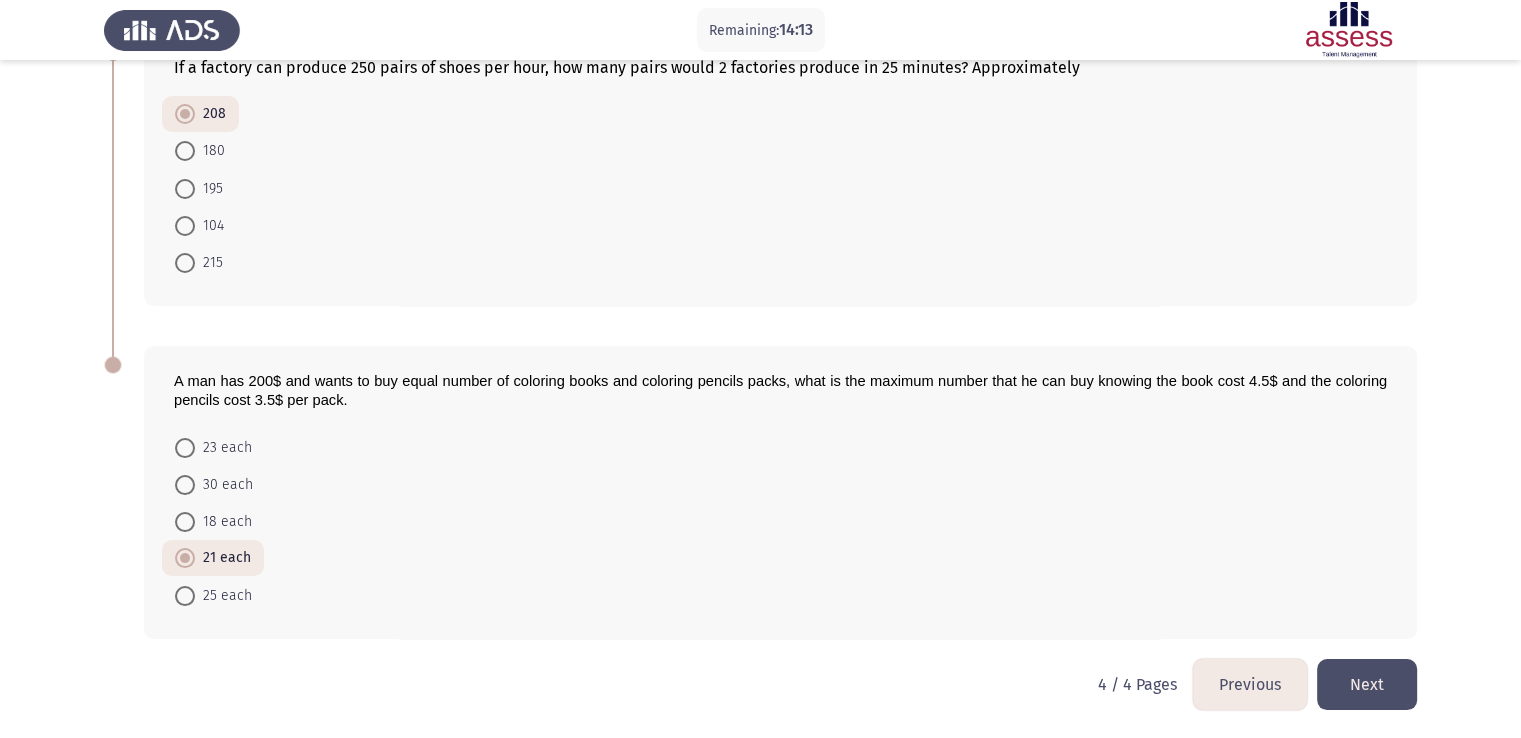 click on "Next" 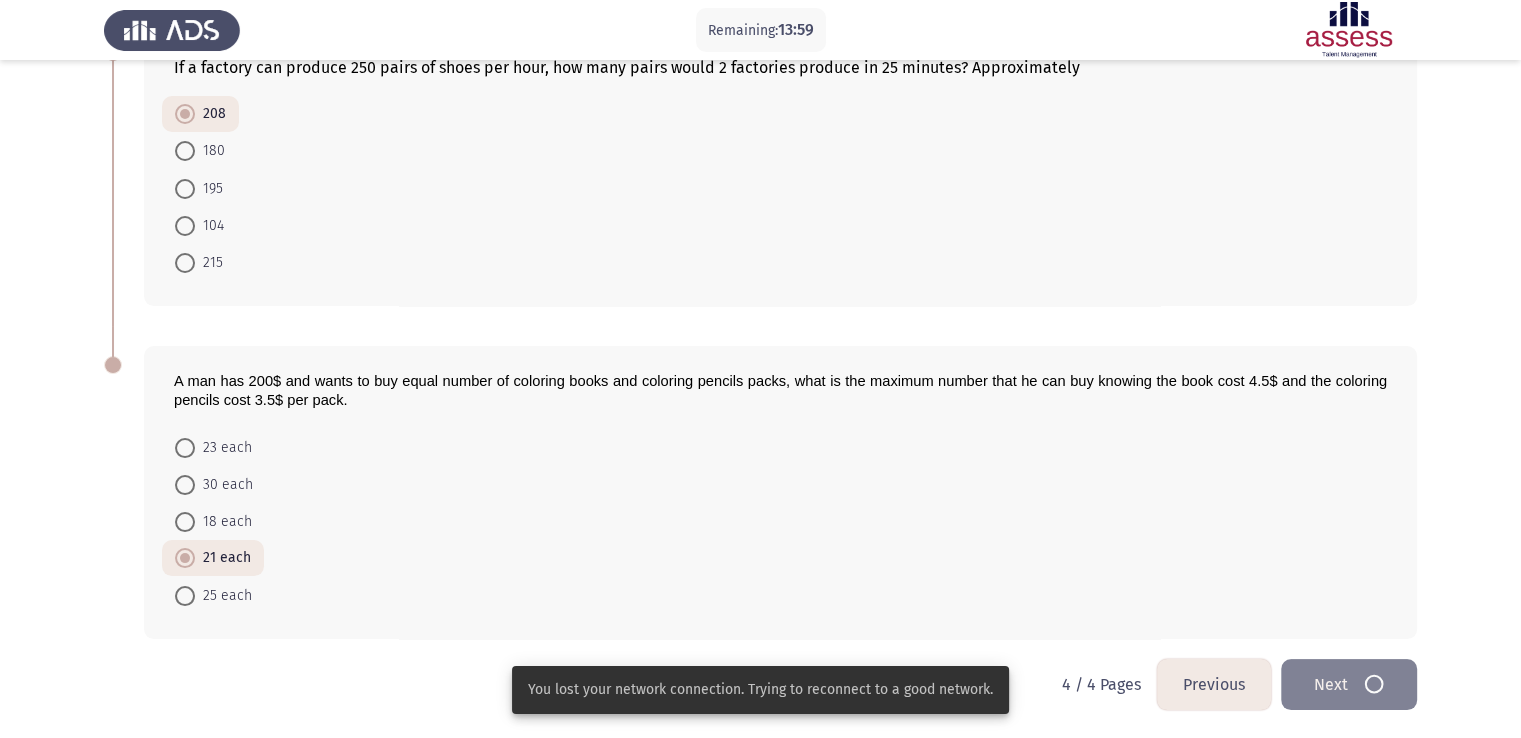 scroll, scrollTop: 0, scrollLeft: 0, axis: both 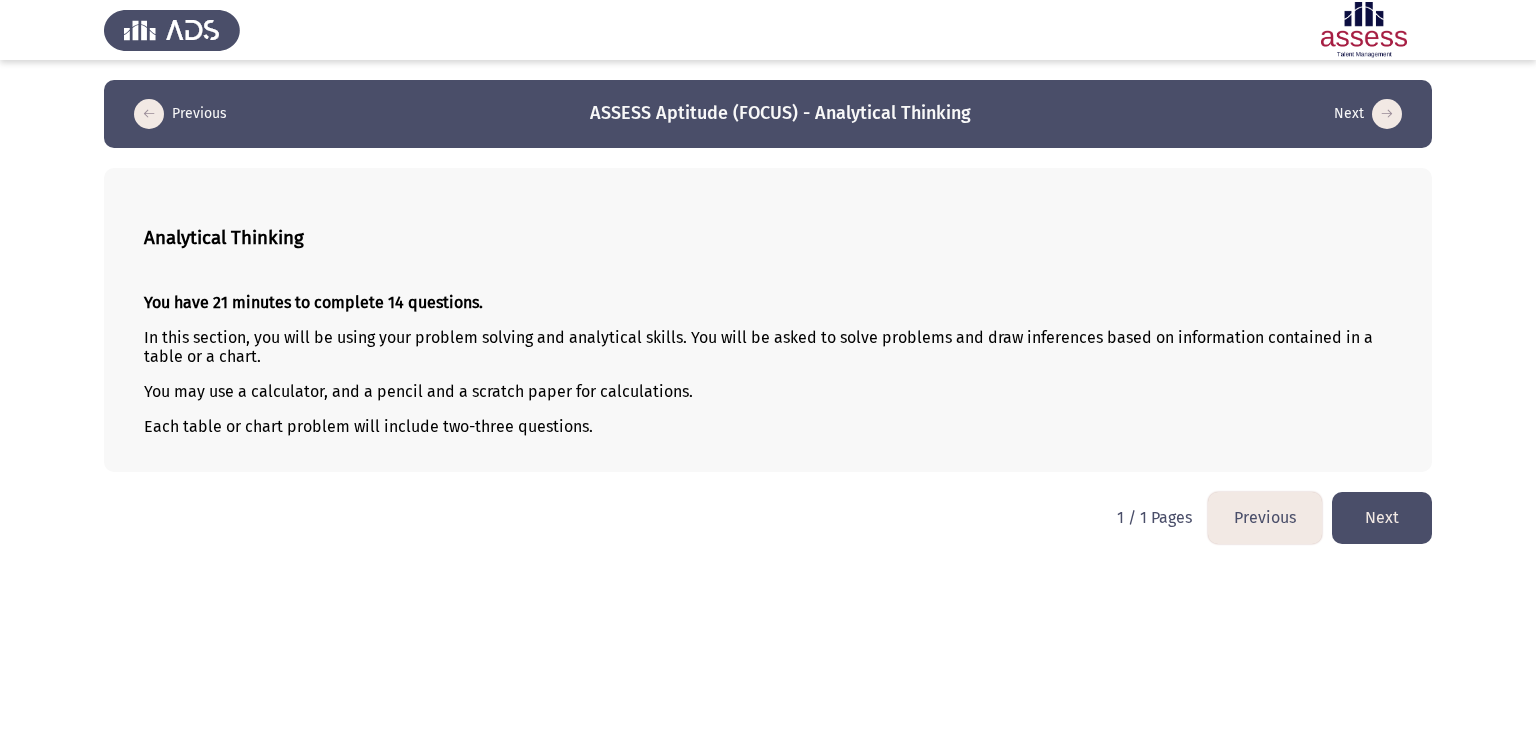 click on "Next" 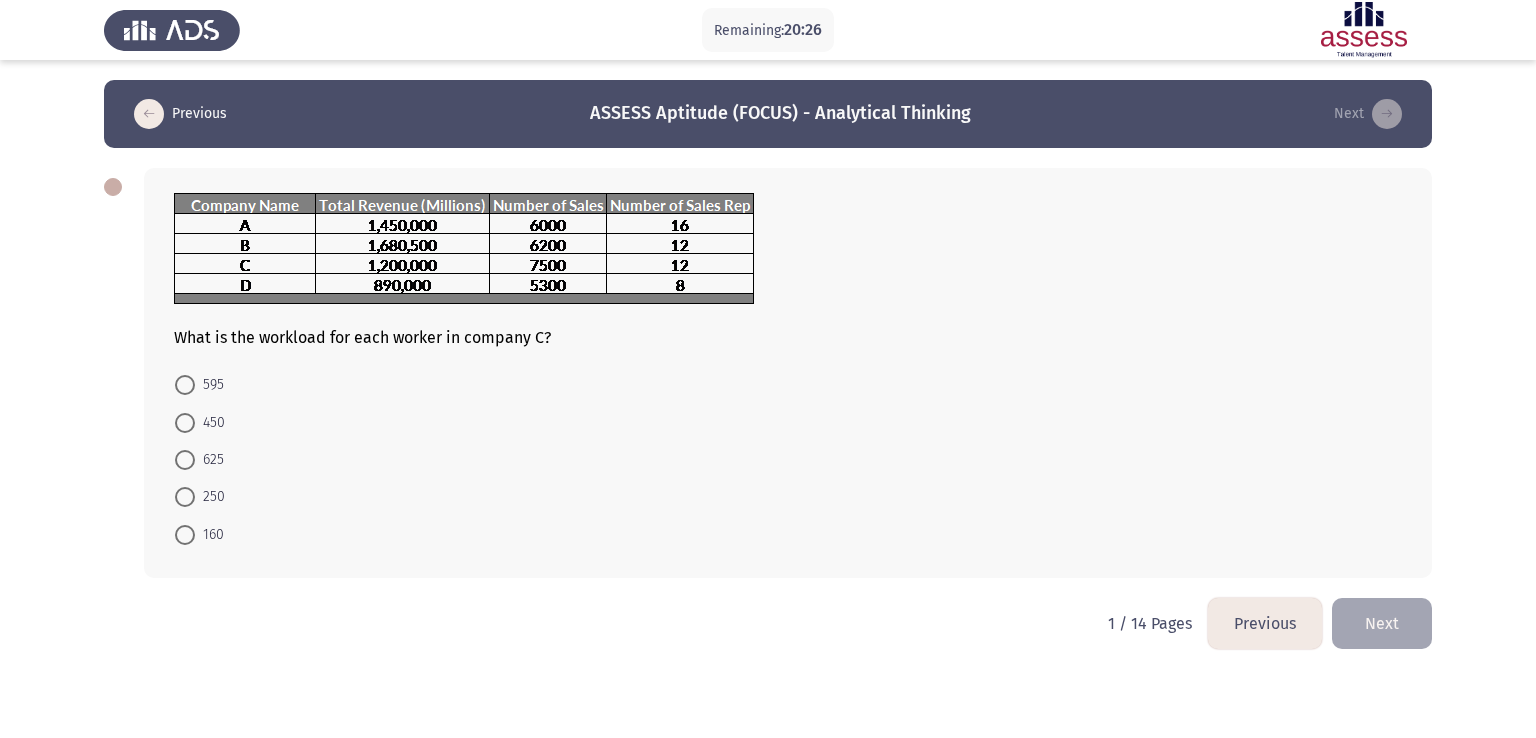 click at bounding box center (185, 460) 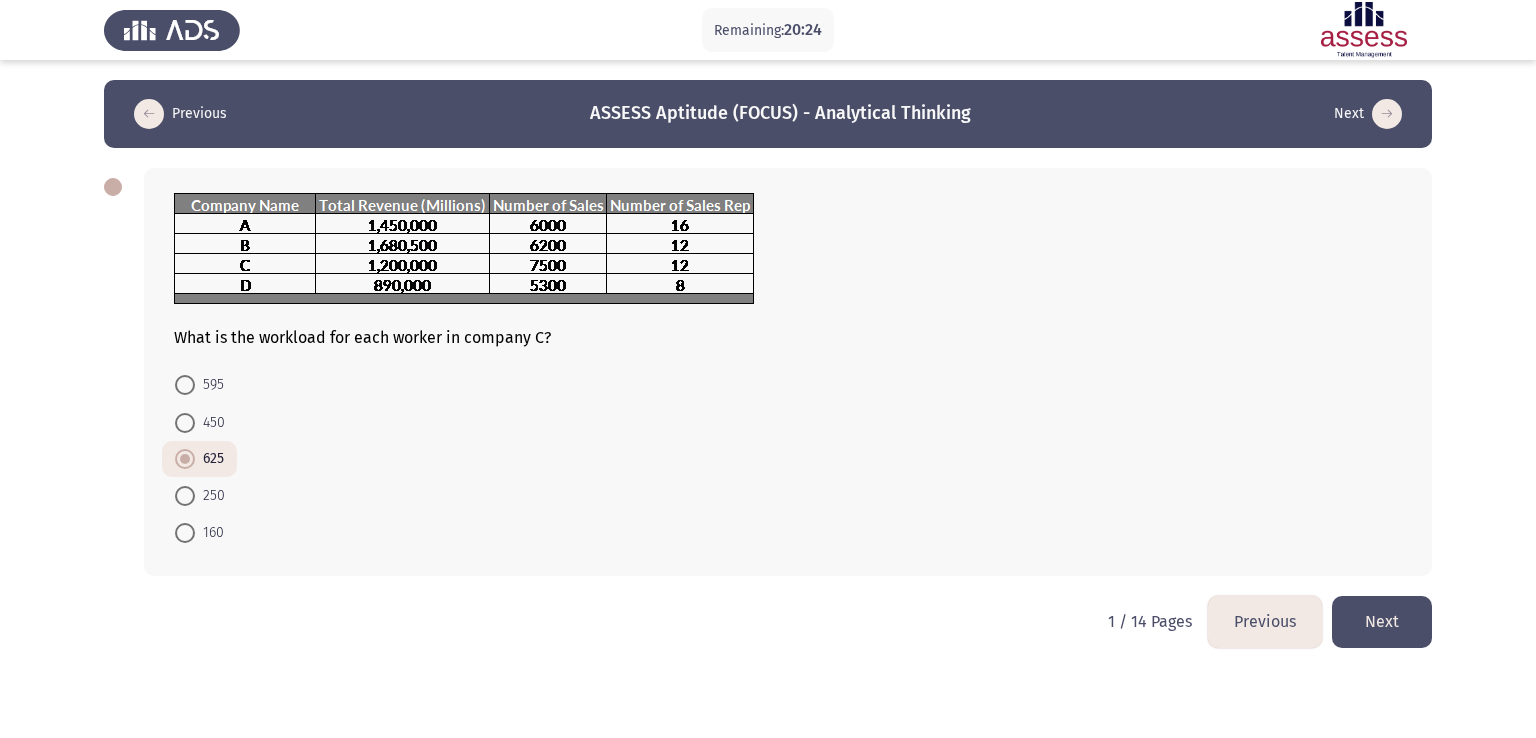 click on "Next" 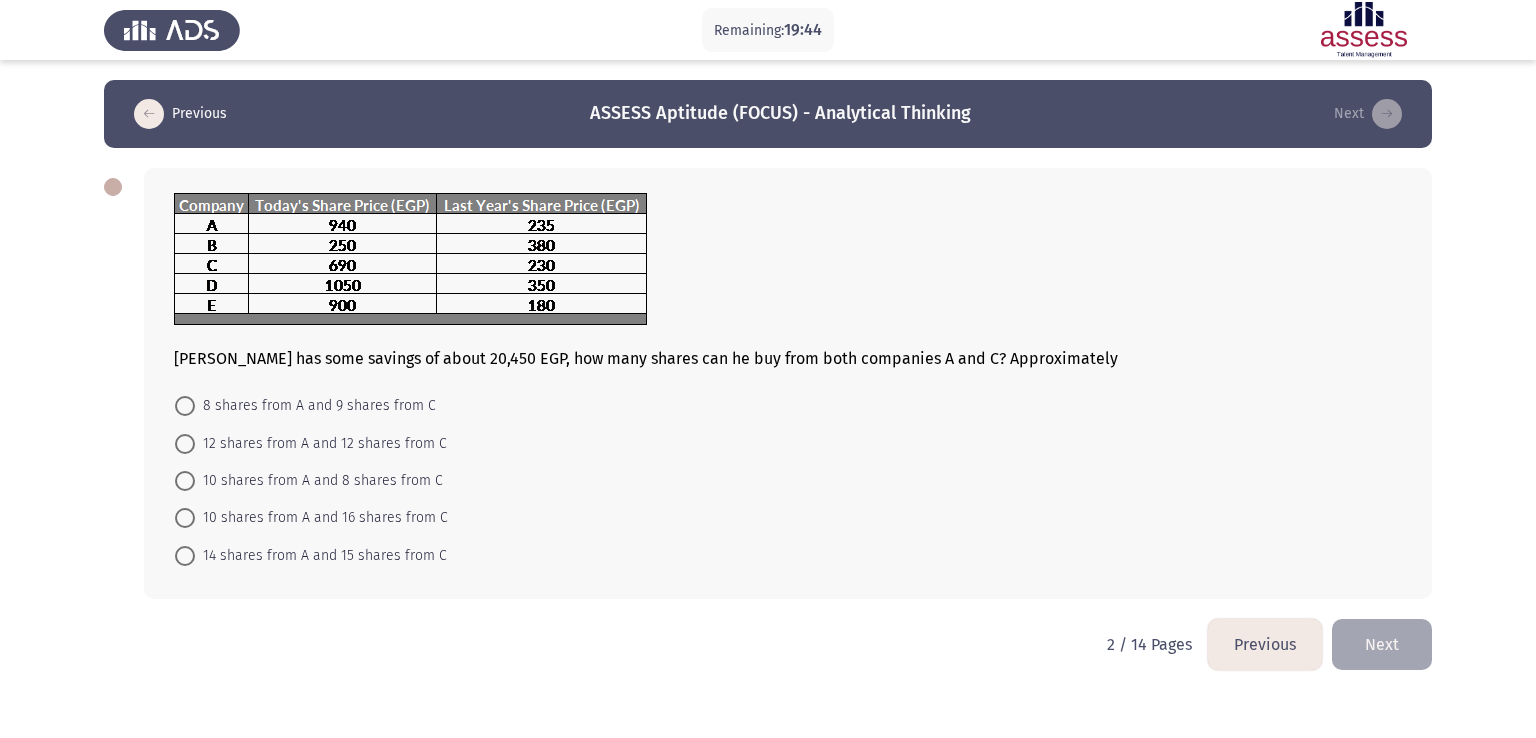 click at bounding box center (185, 518) 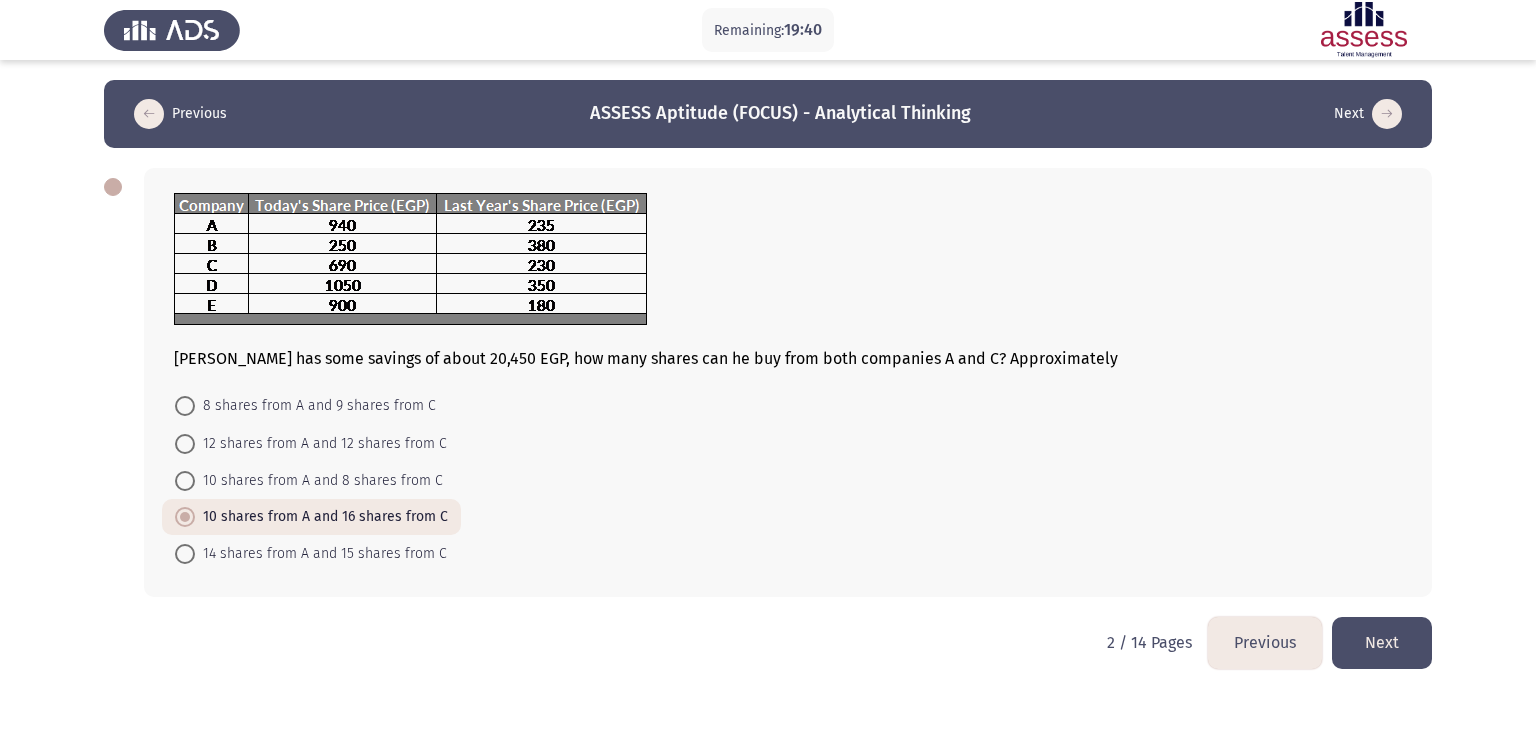 click on "Next" 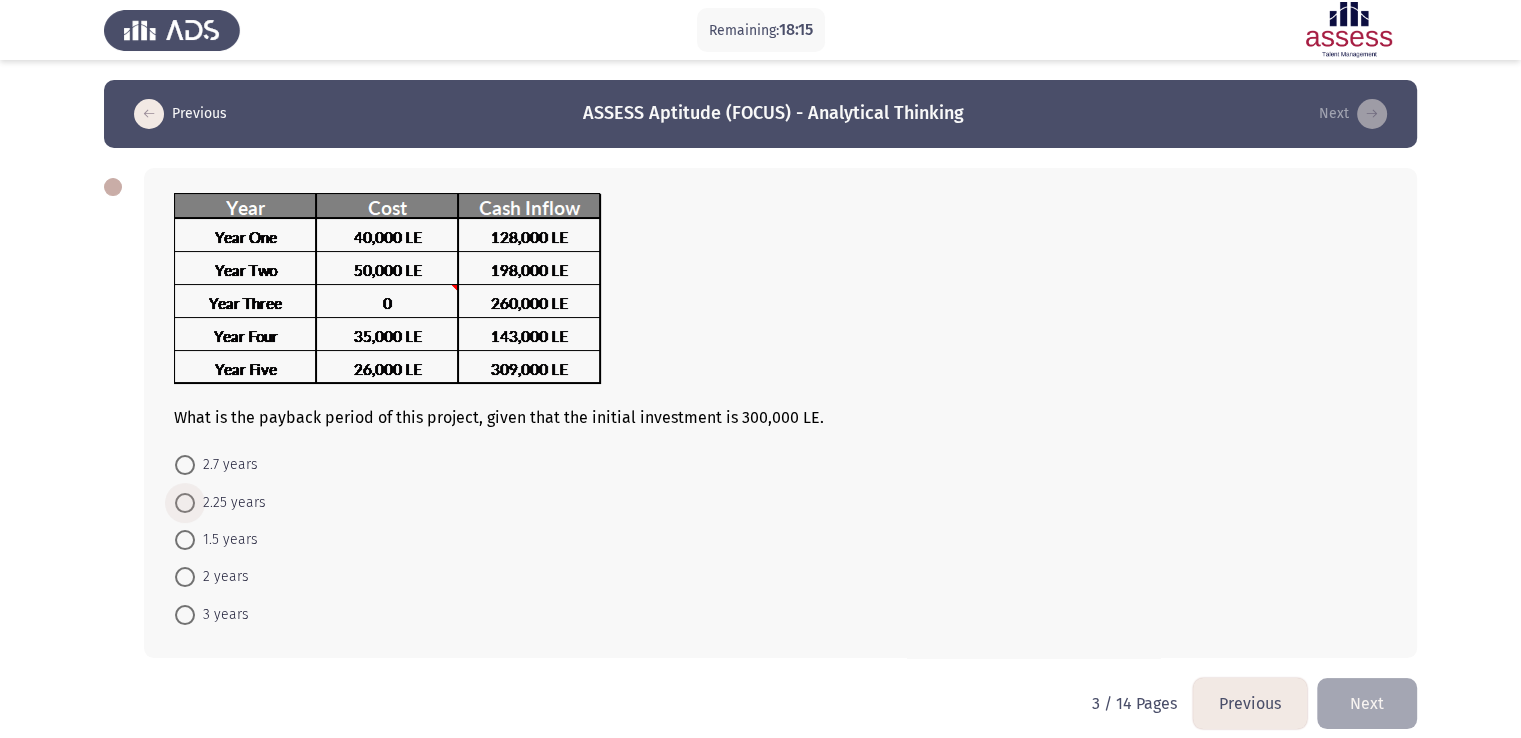 click at bounding box center (185, 503) 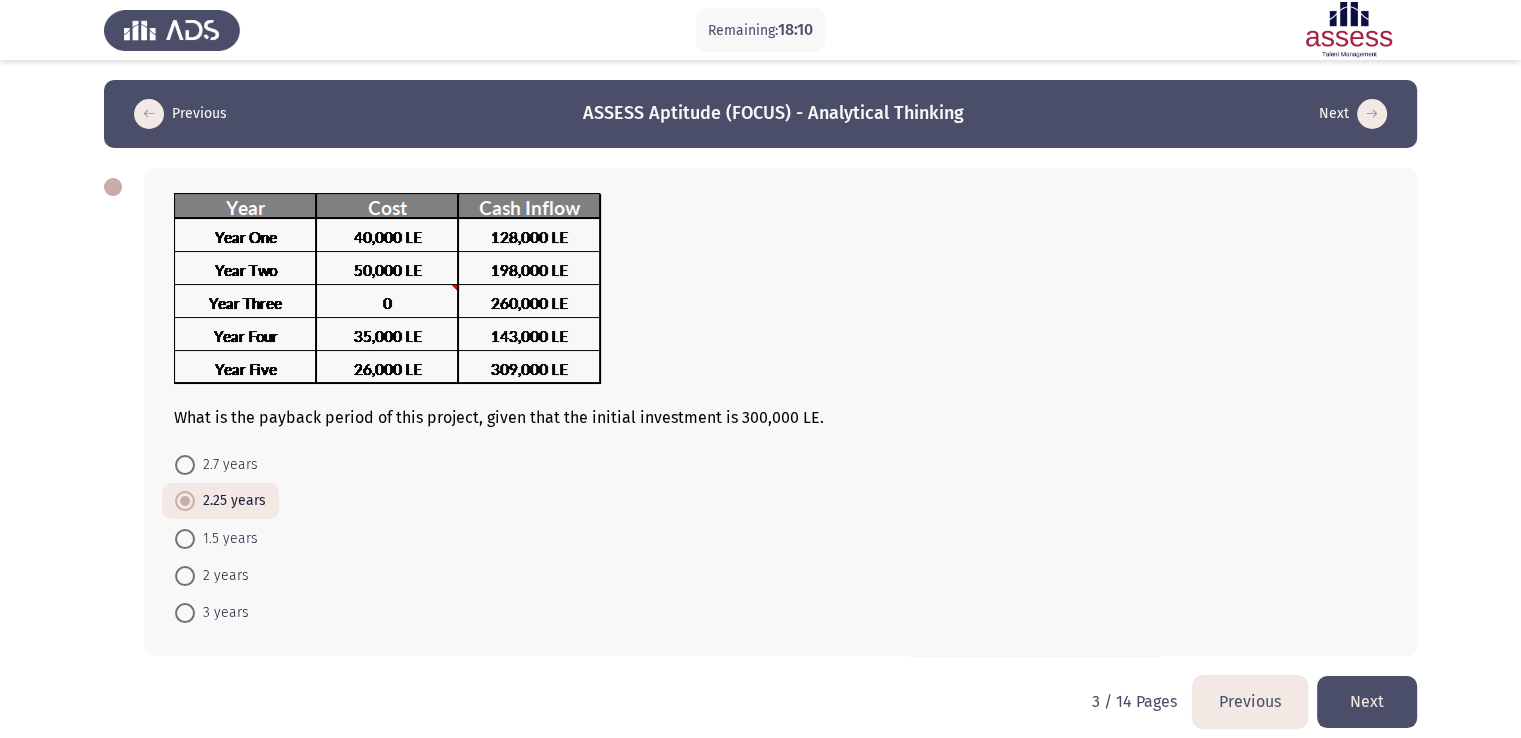 click on "Next" 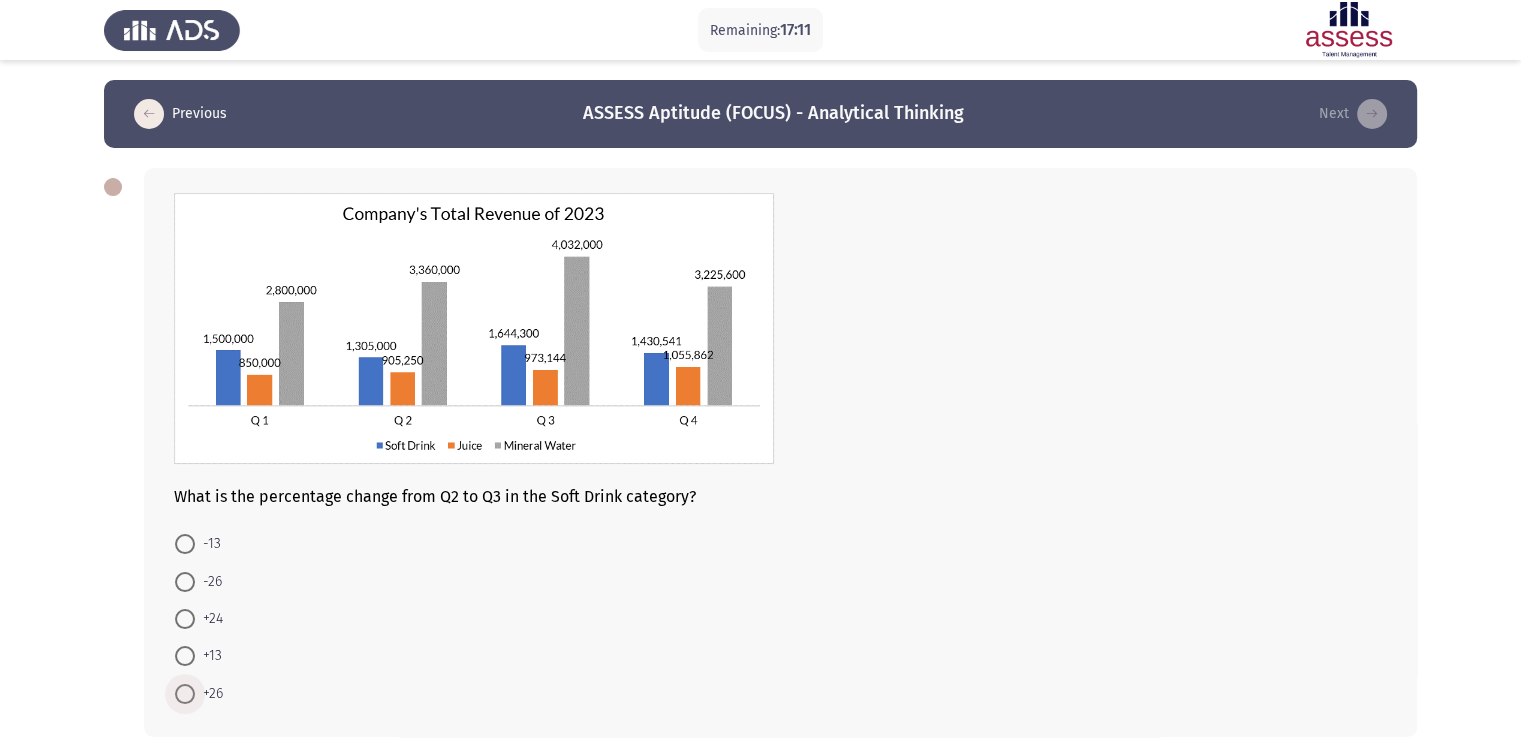 click on "+26" at bounding box center (209, 694) 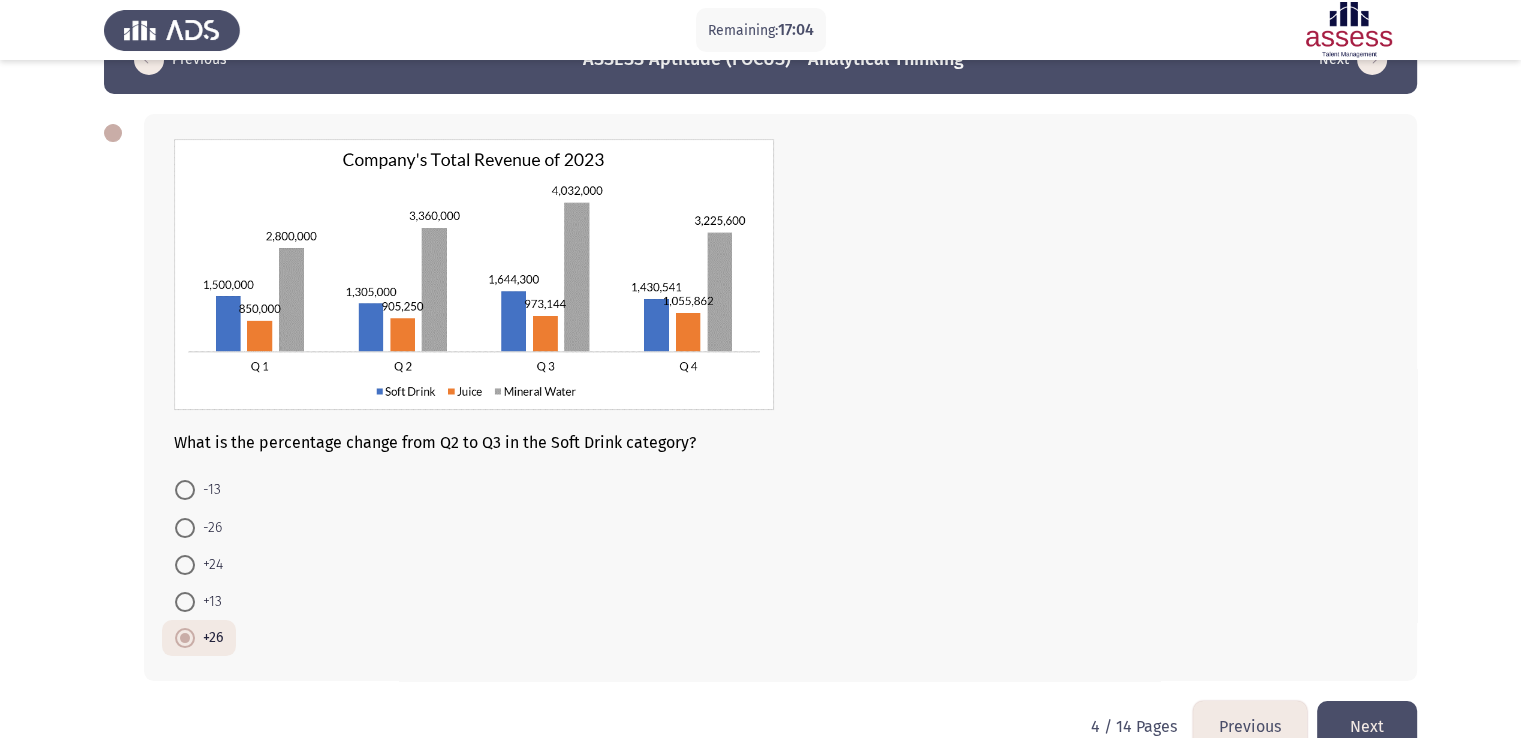scroll, scrollTop: 97, scrollLeft: 0, axis: vertical 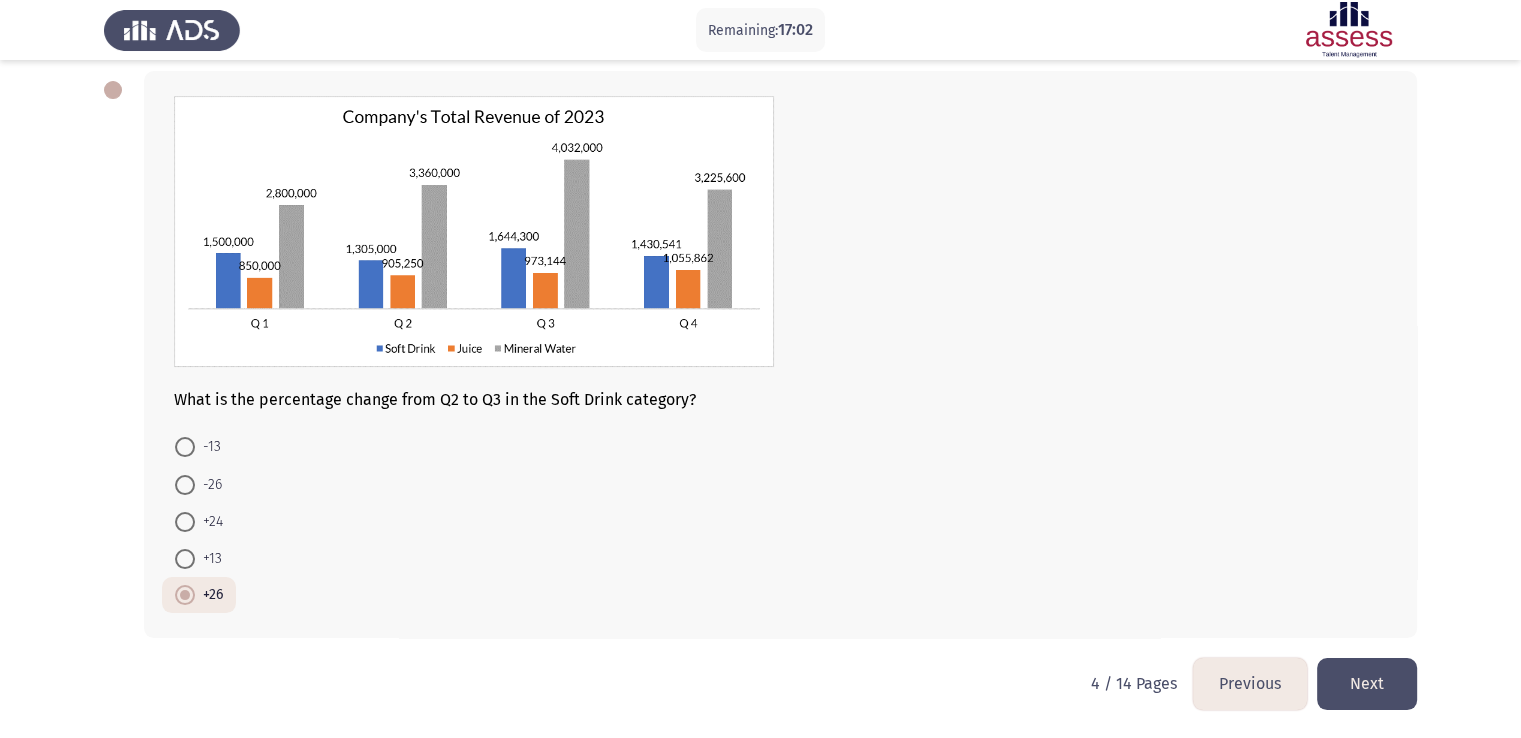 click on "Next" 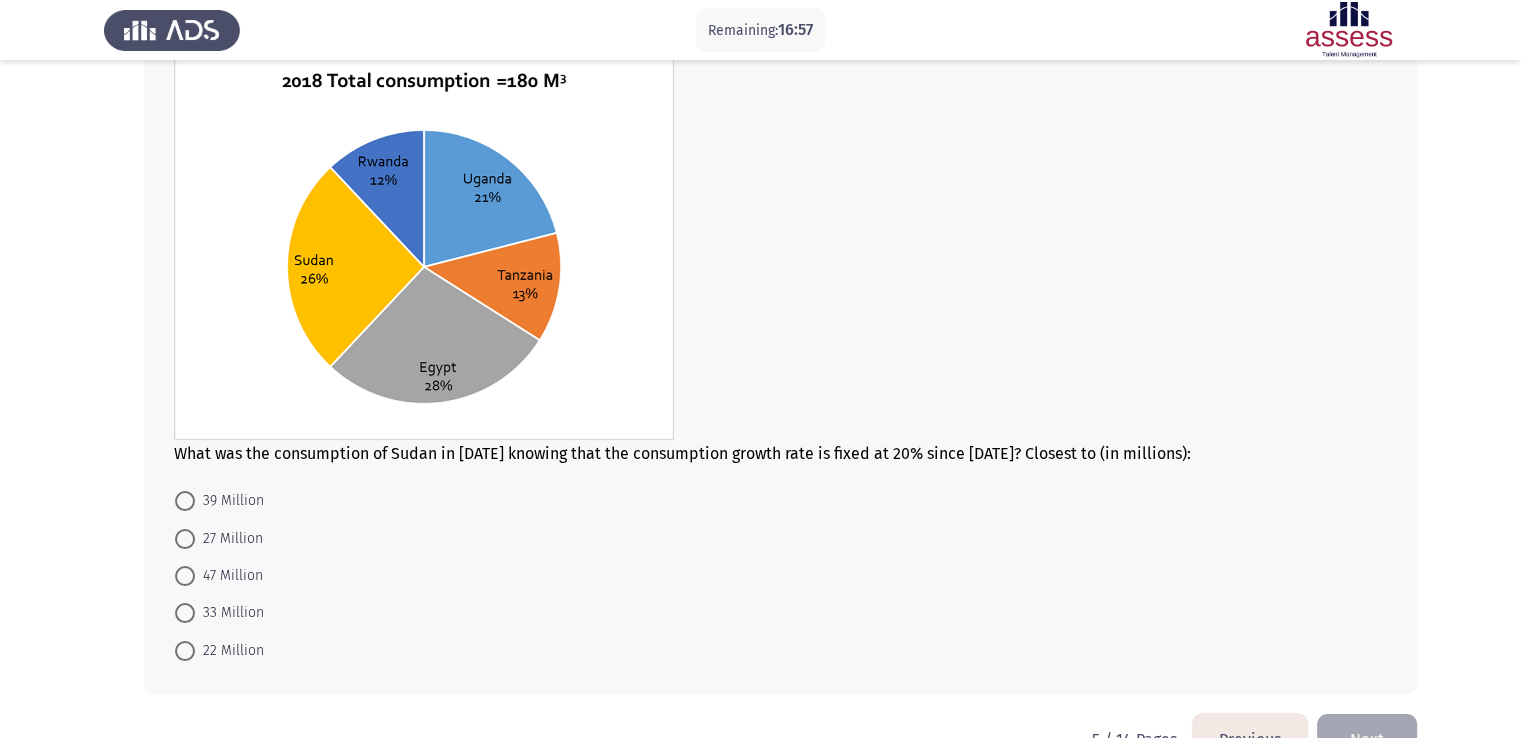 scroll, scrollTop: 91, scrollLeft: 0, axis: vertical 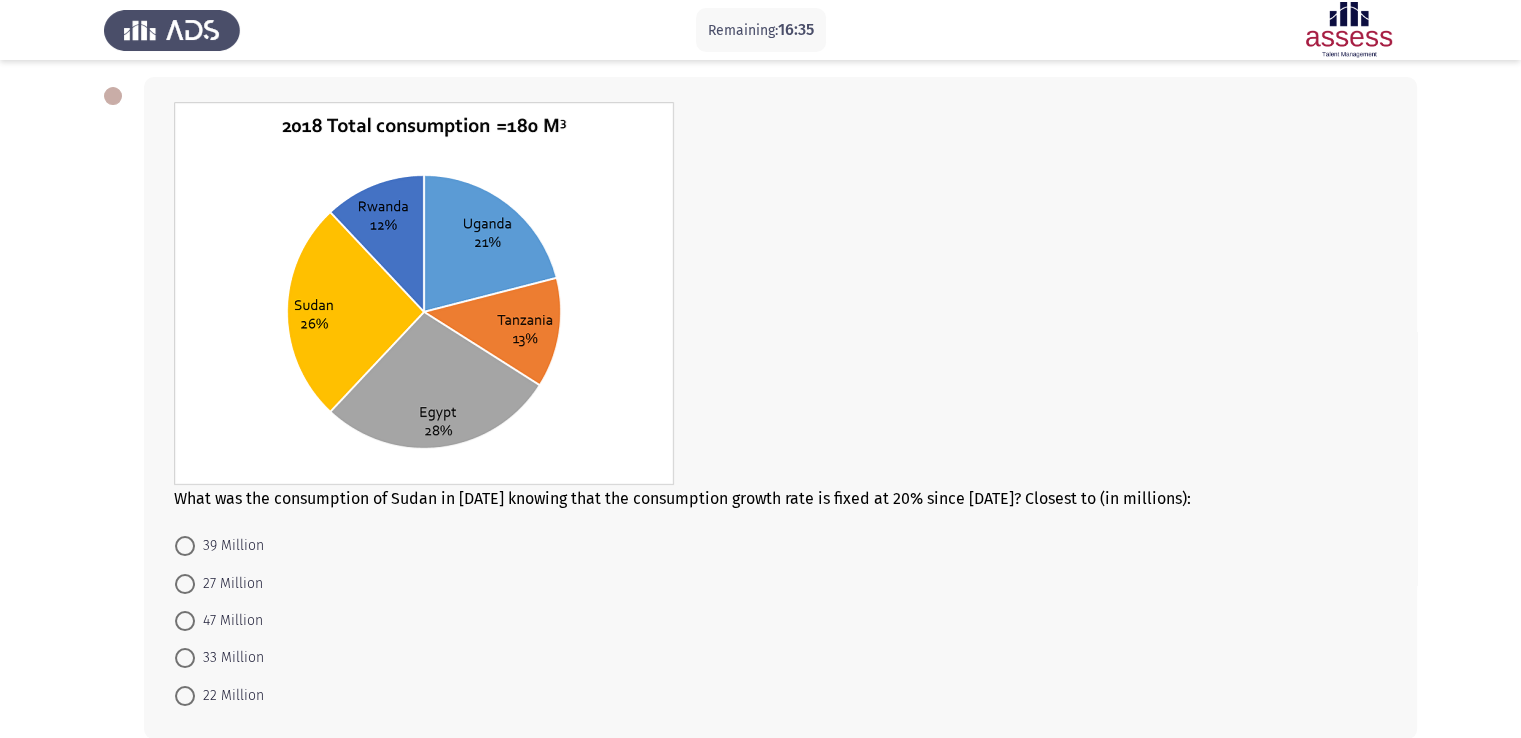 click on "33 Million" at bounding box center [229, 658] 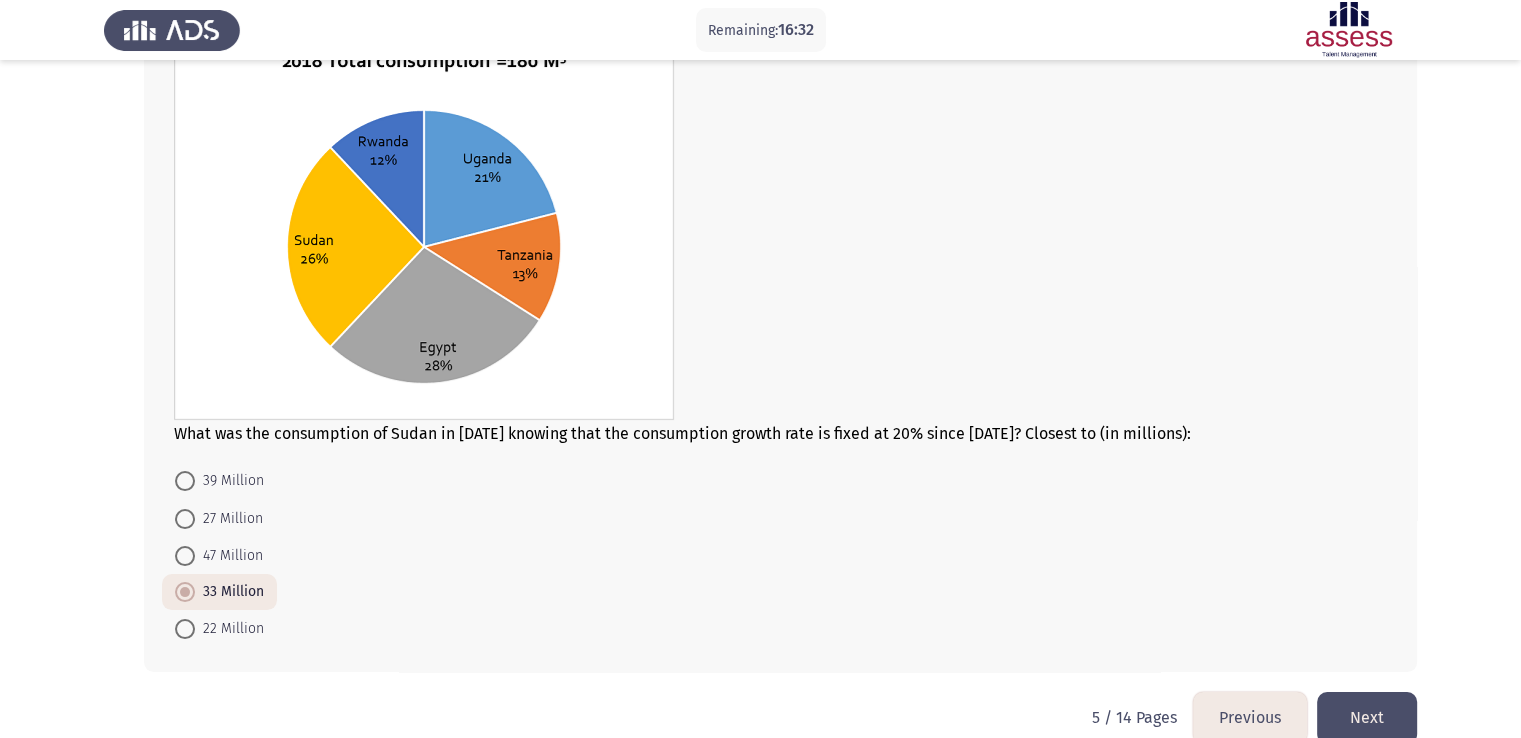 scroll, scrollTop: 190, scrollLeft: 0, axis: vertical 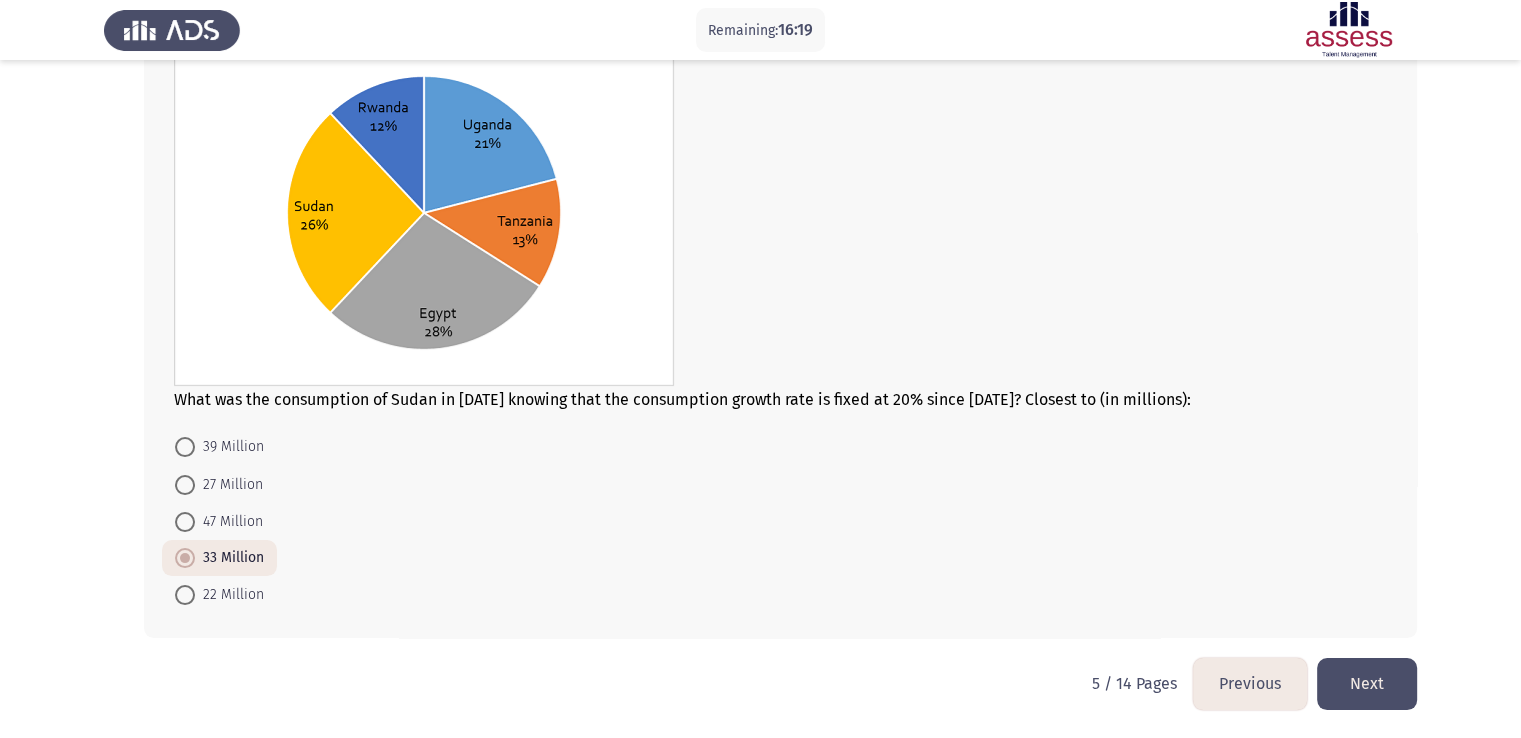 click on "Next" 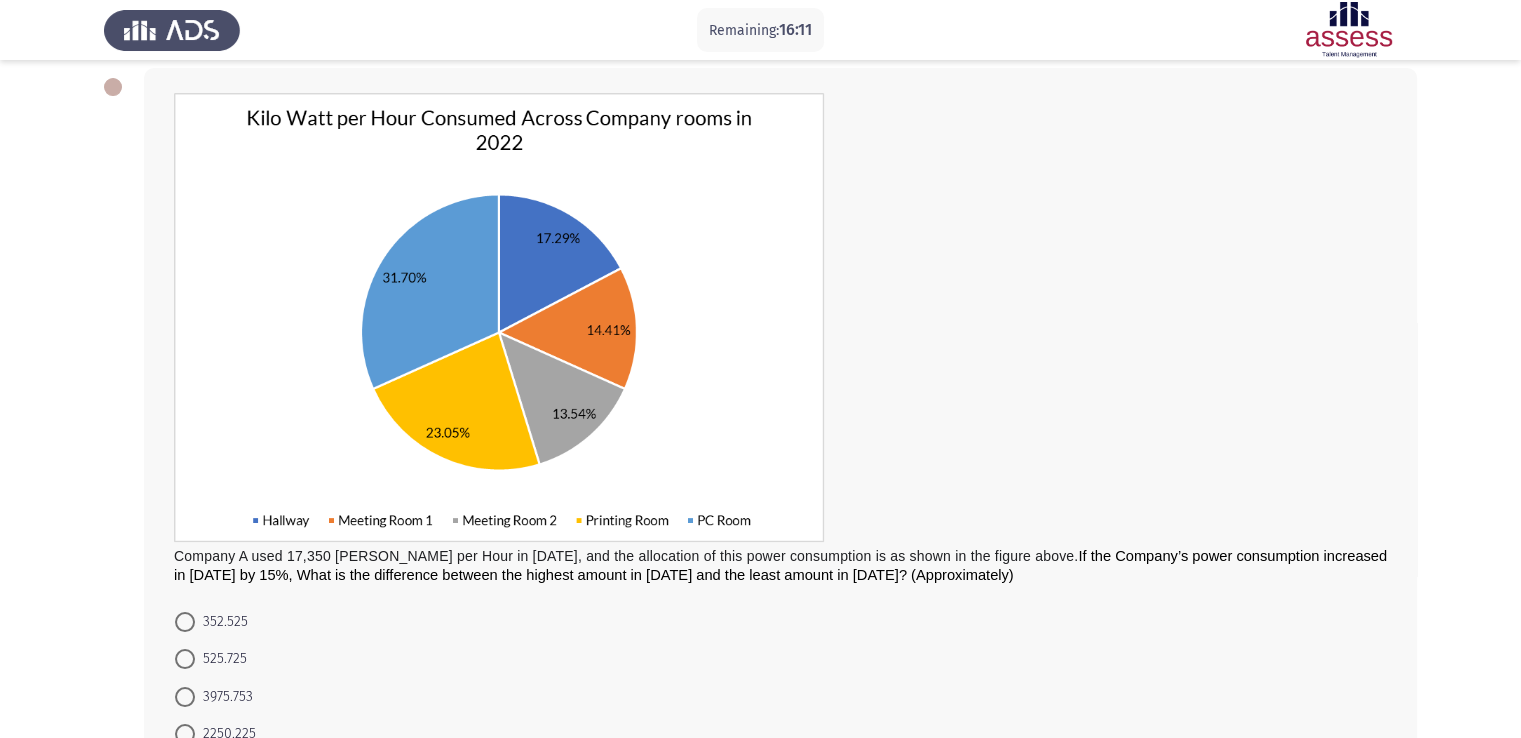 scroll, scrollTop: 200, scrollLeft: 0, axis: vertical 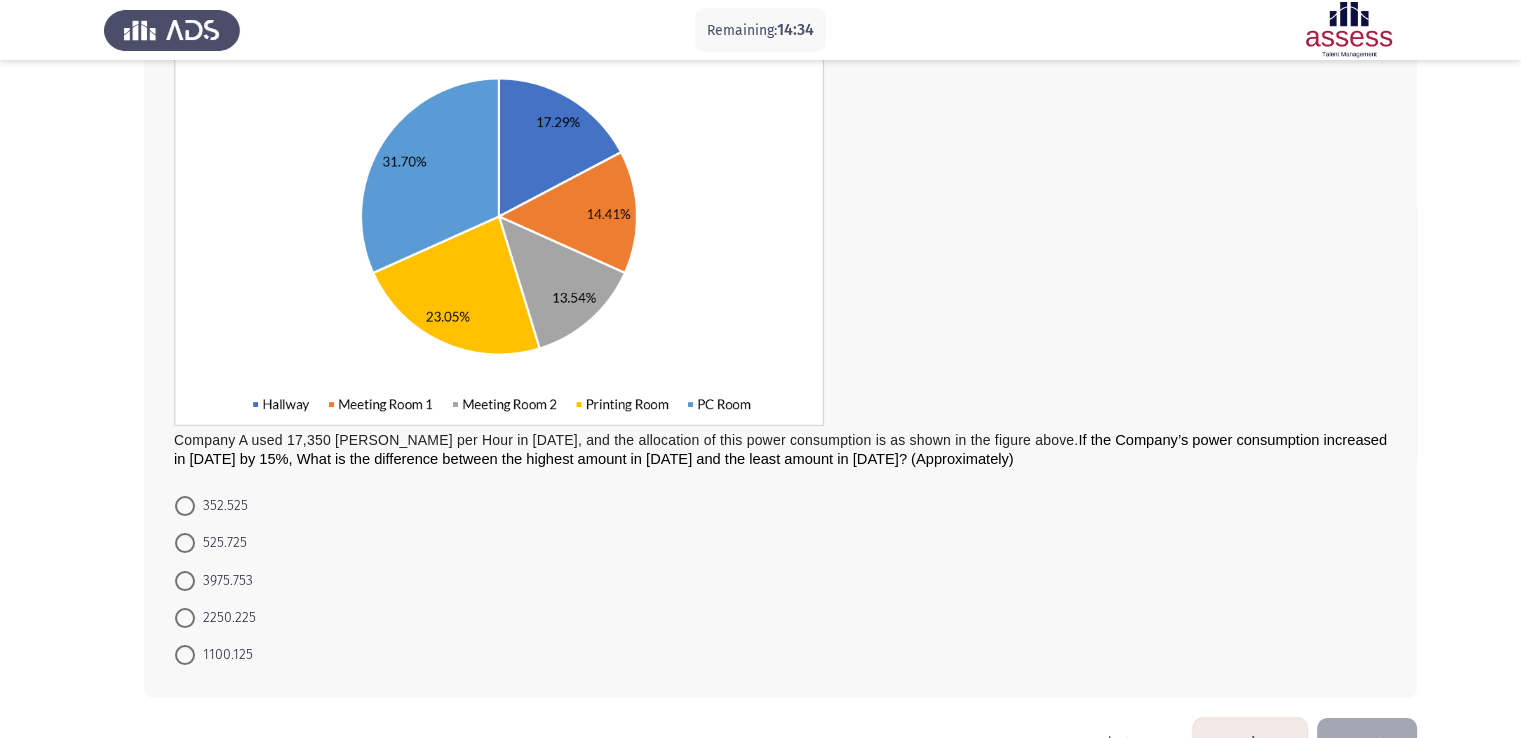 click on "2250.225" at bounding box center [225, 618] 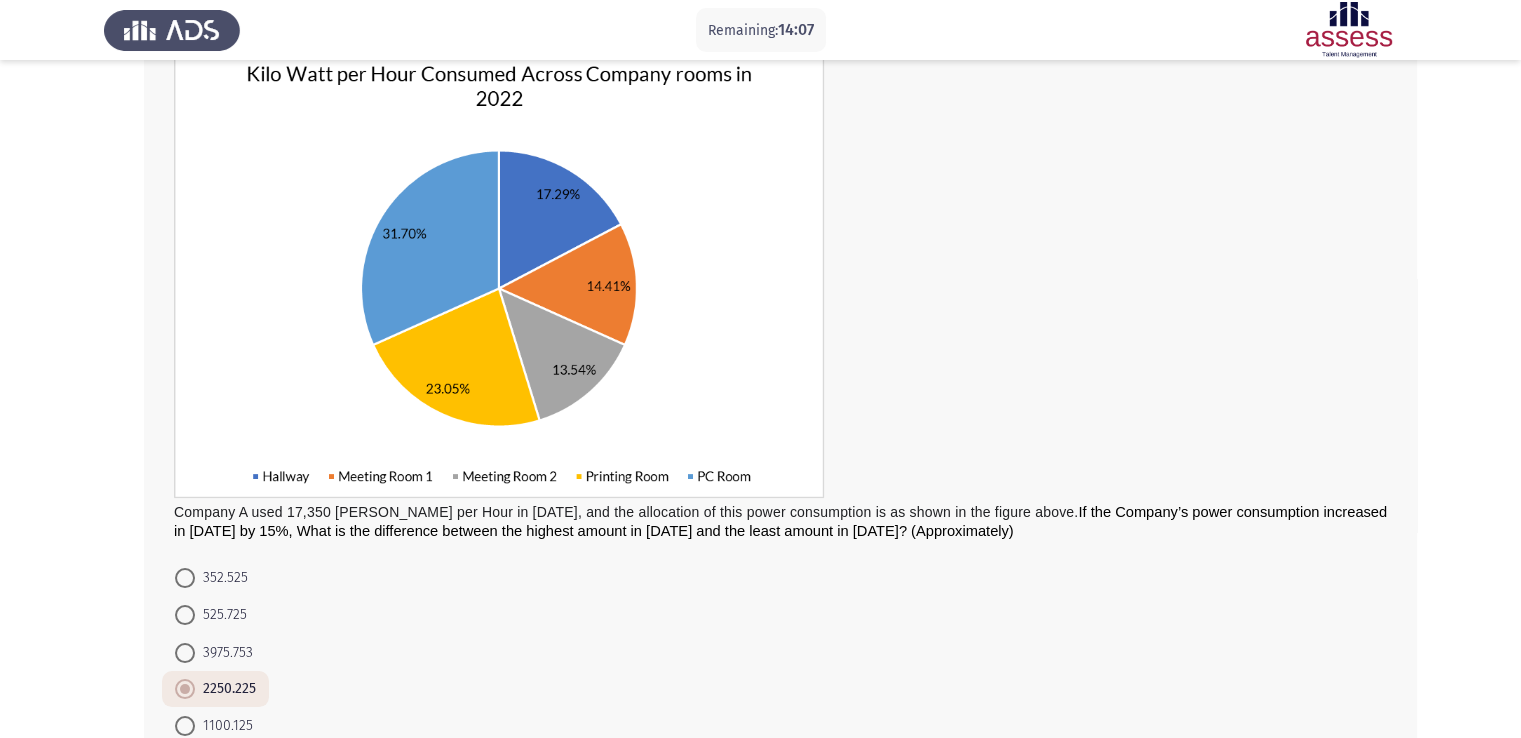 scroll, scrollTop: 135, scrollLeft: 0, axis: vertical 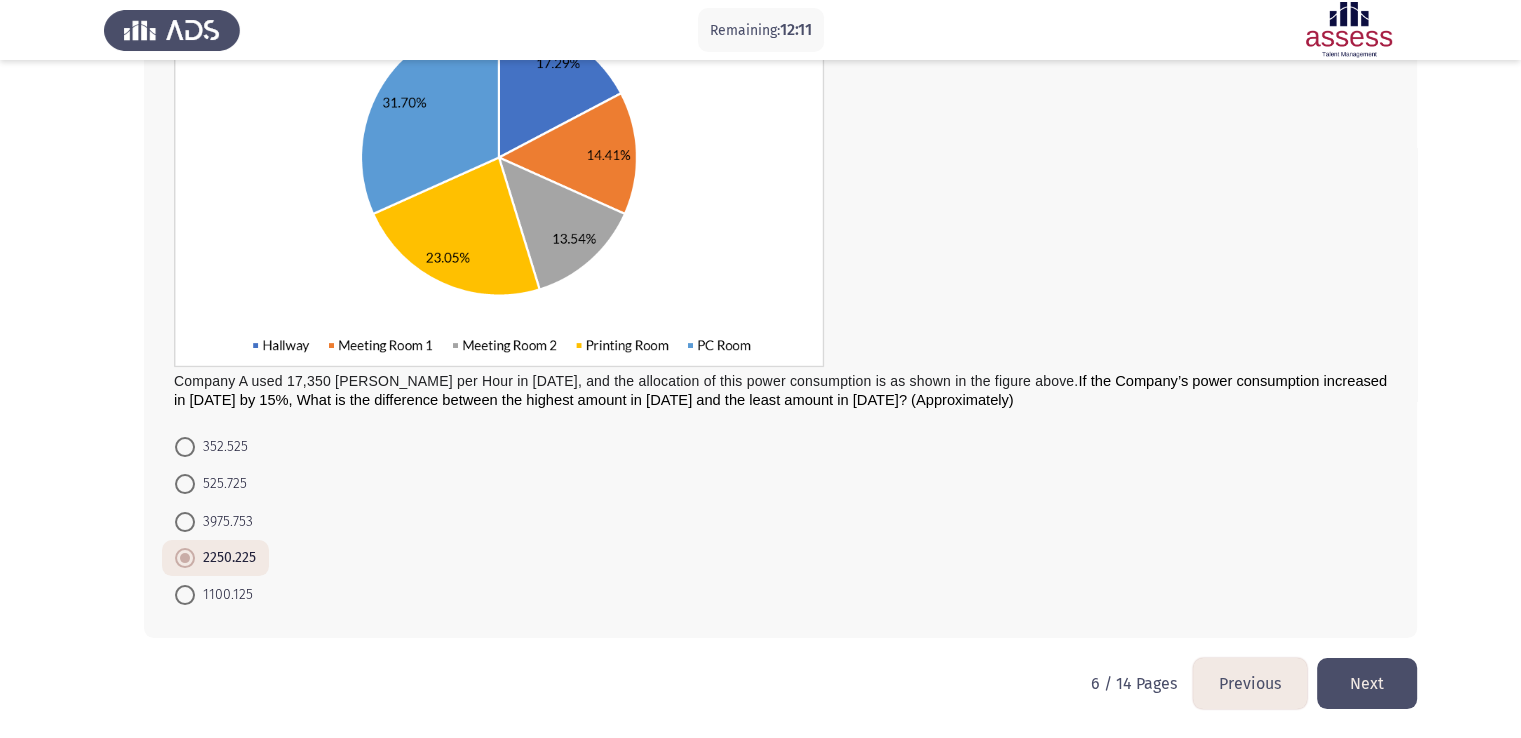 click on "Remaining:  12:11  Previous
ASSESS Aptitude (FOCUS) - Analytical Thinking   Next  Company A used 17,350 [PERSON_NAME] per Hour in [DATE], and the allocation of this power consumption is as shown in the figure above.  If
the Company’s power consumption increased in [DATE] by 15%, What is the difference
between the highest amount in [DATE] and the least amount in [DATE]?
(Approximately)    352.525     525.725     3975.753     2250.225     1100.125   6 / 14 Pages   Previous
Next" at bounding box center [760, 231] 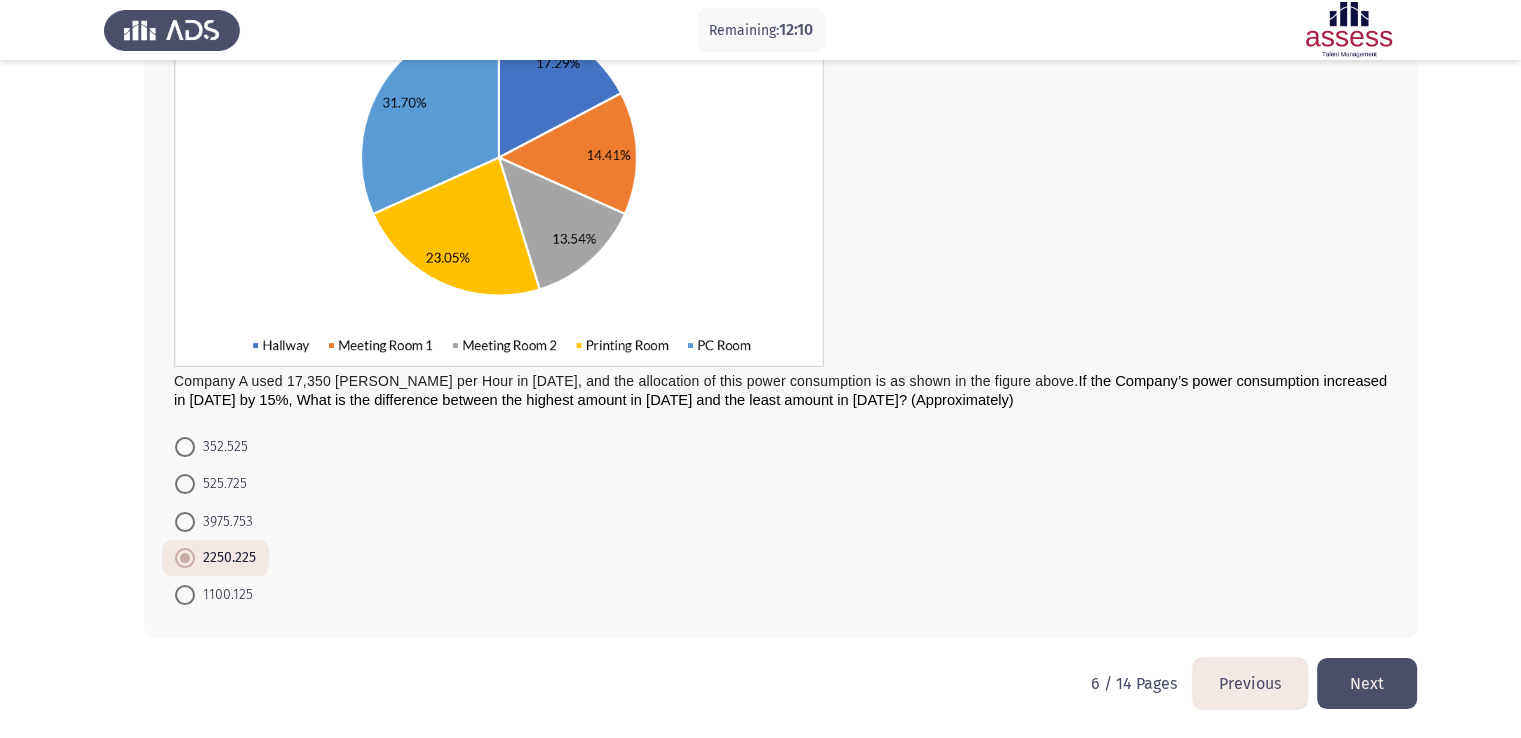 click on "Next" 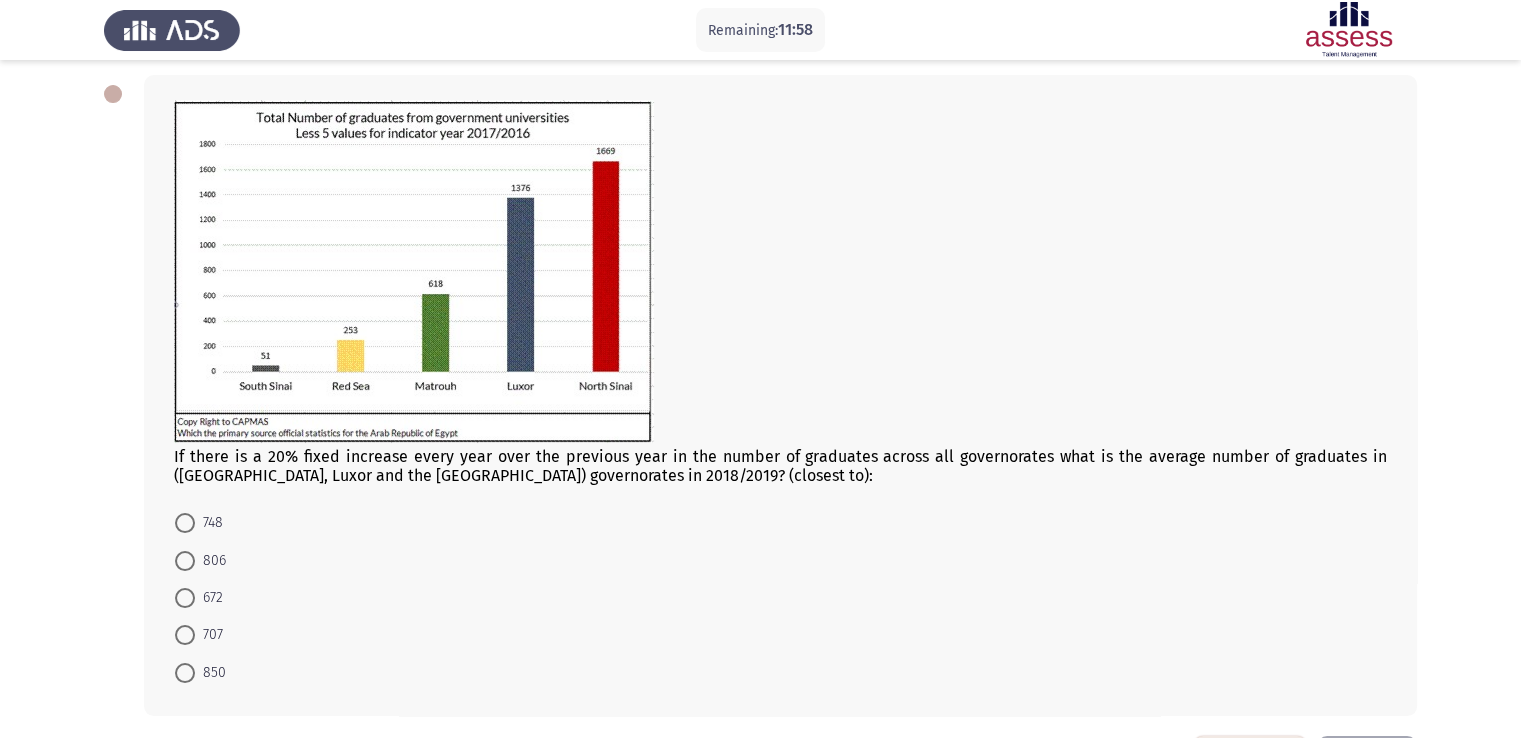 scroll, scrollTop: 87, scrollLeft: 0, axis: vertical 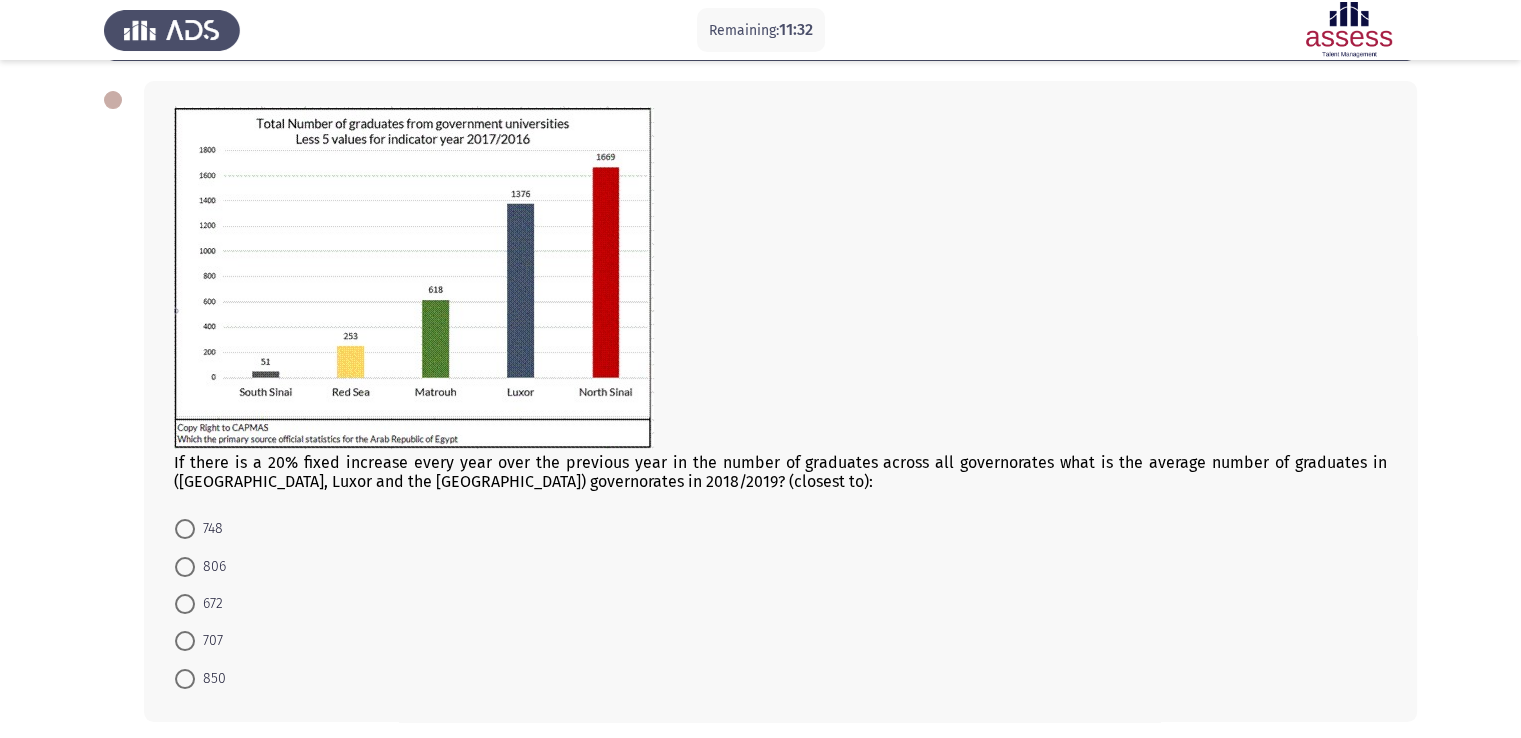 click on "672" at bounding box center (209, 604) 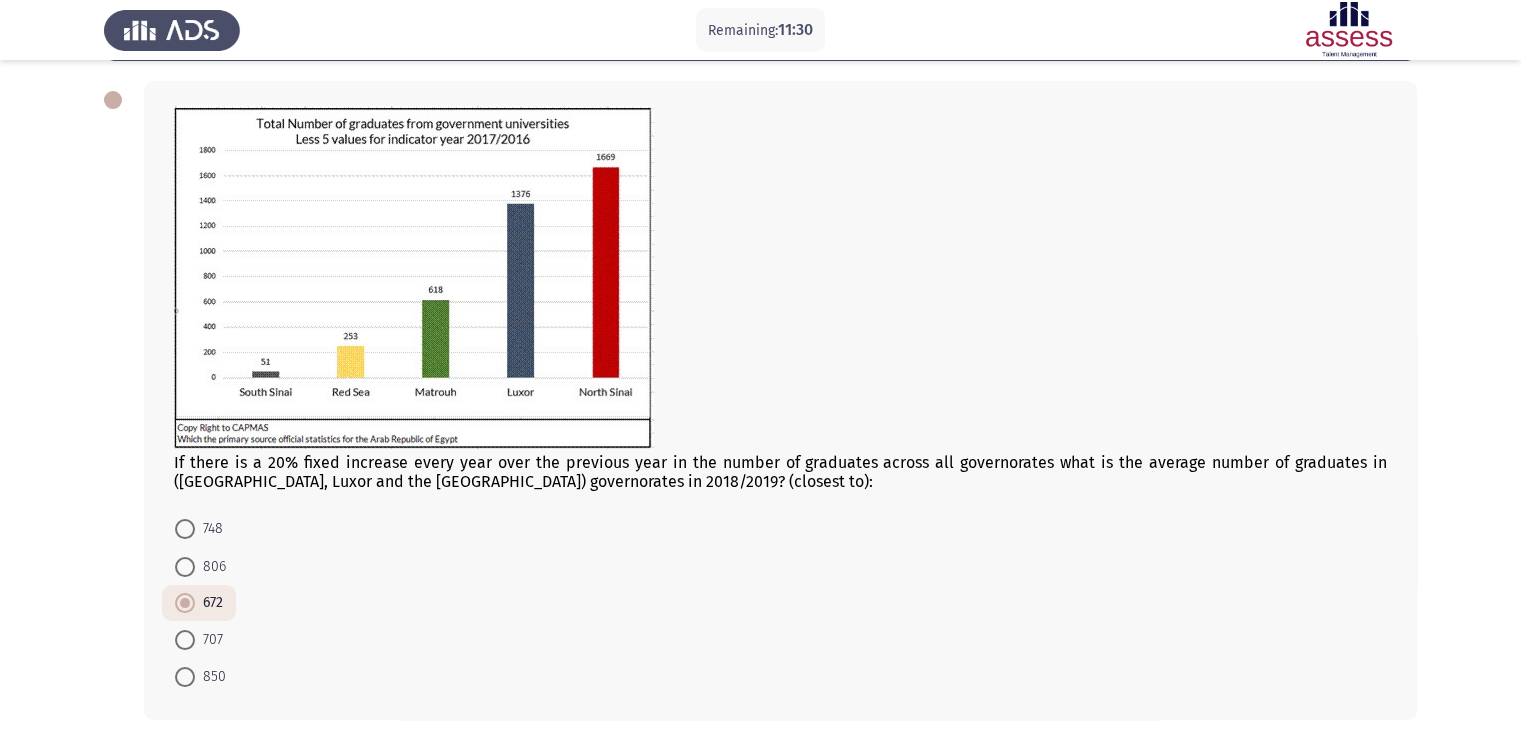 scroll, scrollTop: 169, scrollLeft: 0, axis: vertical 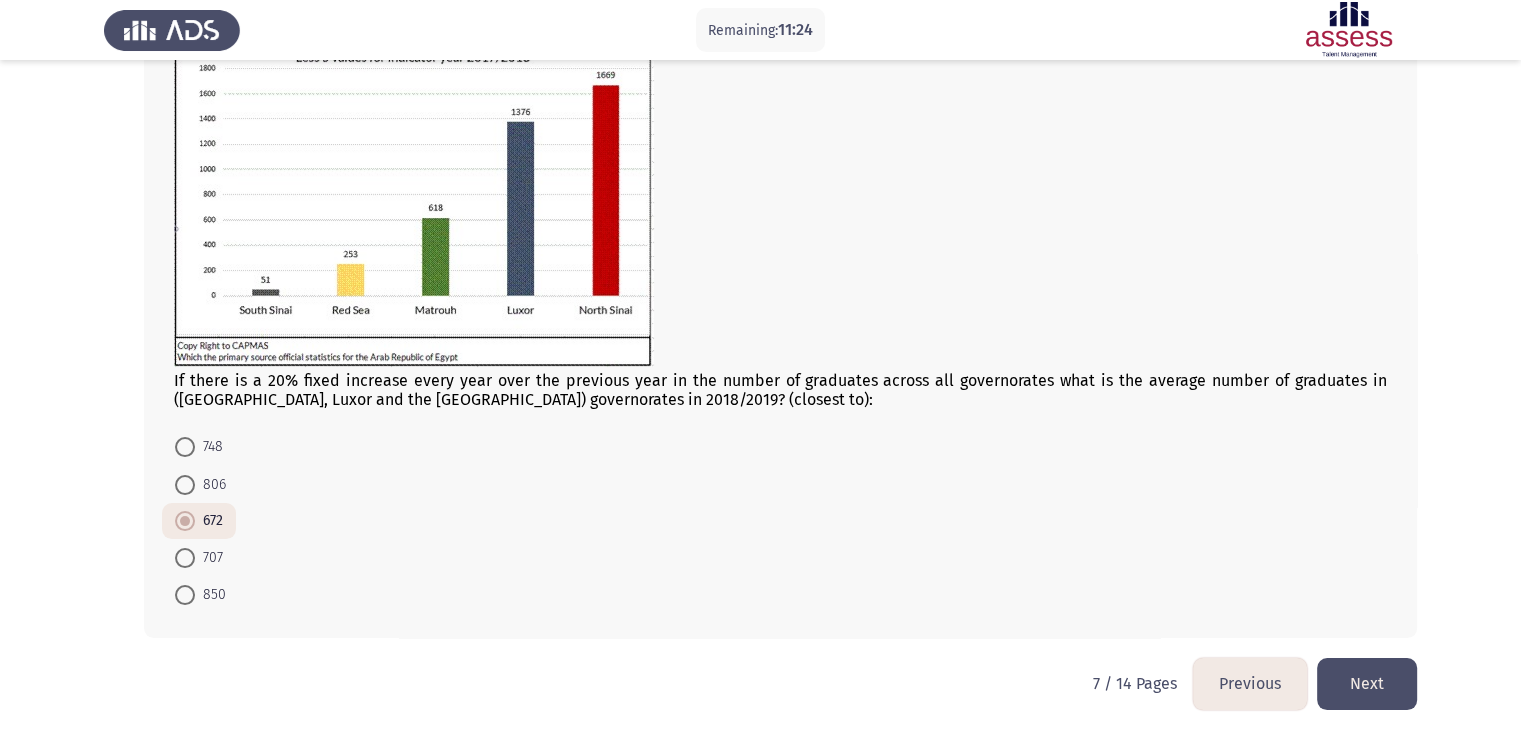 click on "Next" 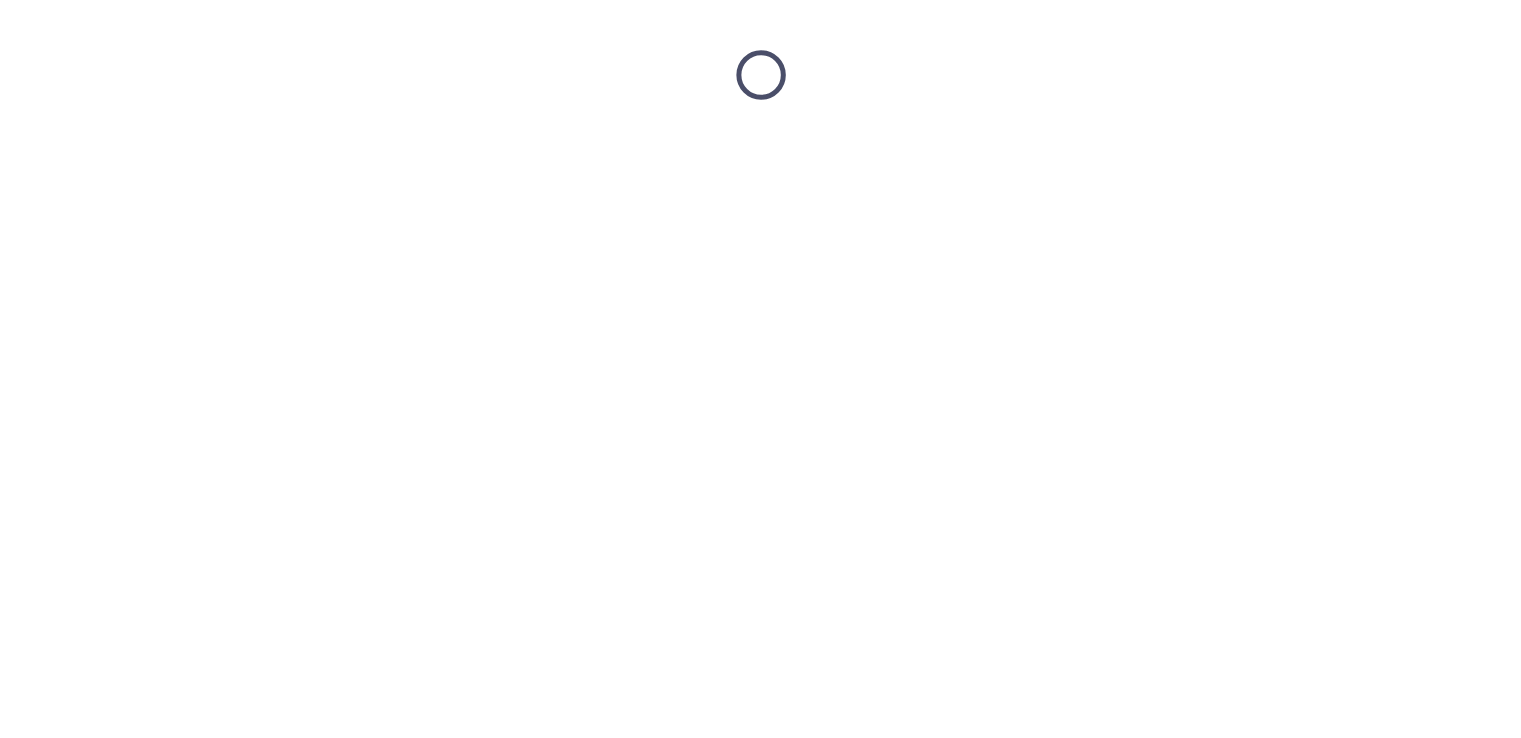 scroll, scrollTop: 0, scrollLeft: 0, axis: both 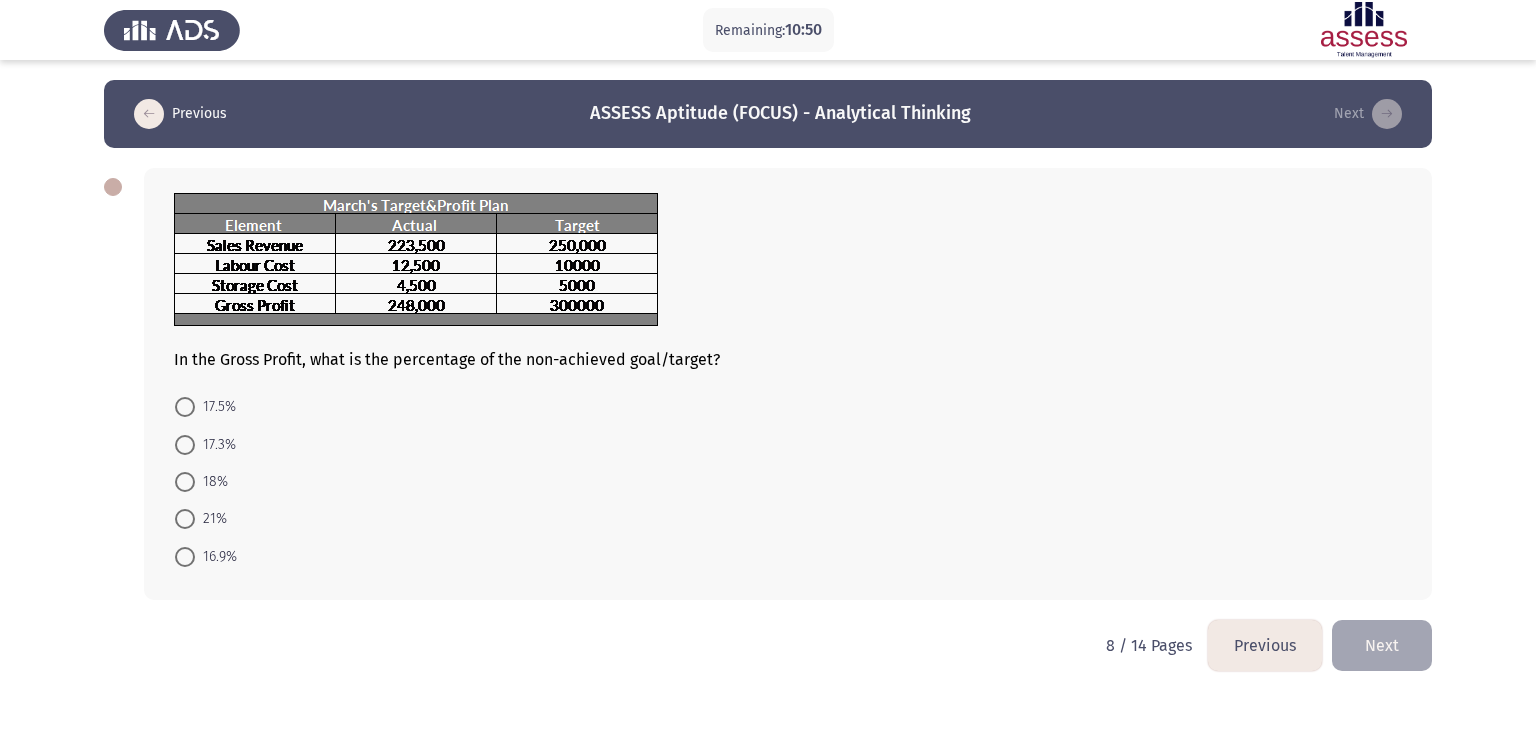 click on "17.3%" at bounding box center (215, 445) 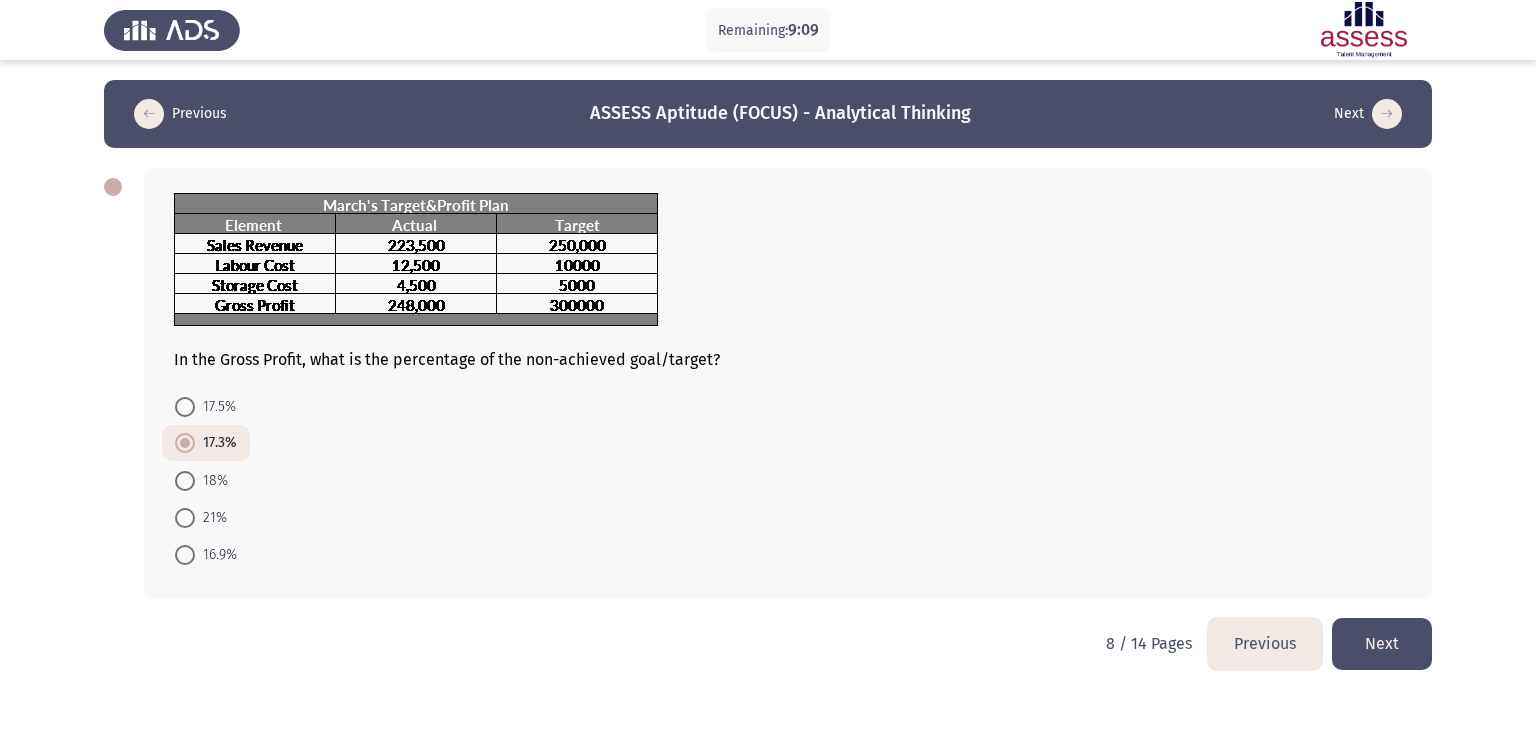 click on "Next" 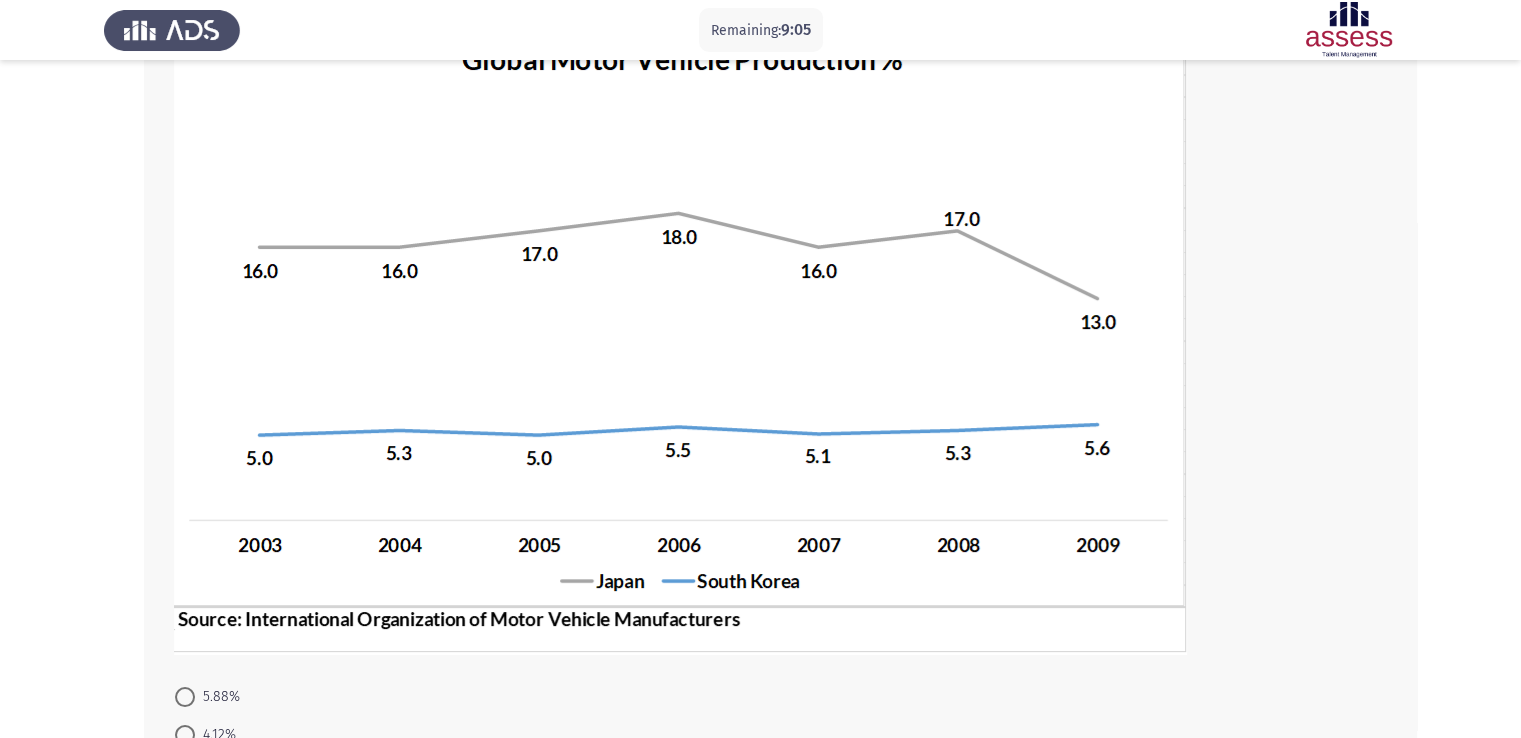scroll, scrollTop: 300, scrollLeft: 0, axis: vertical 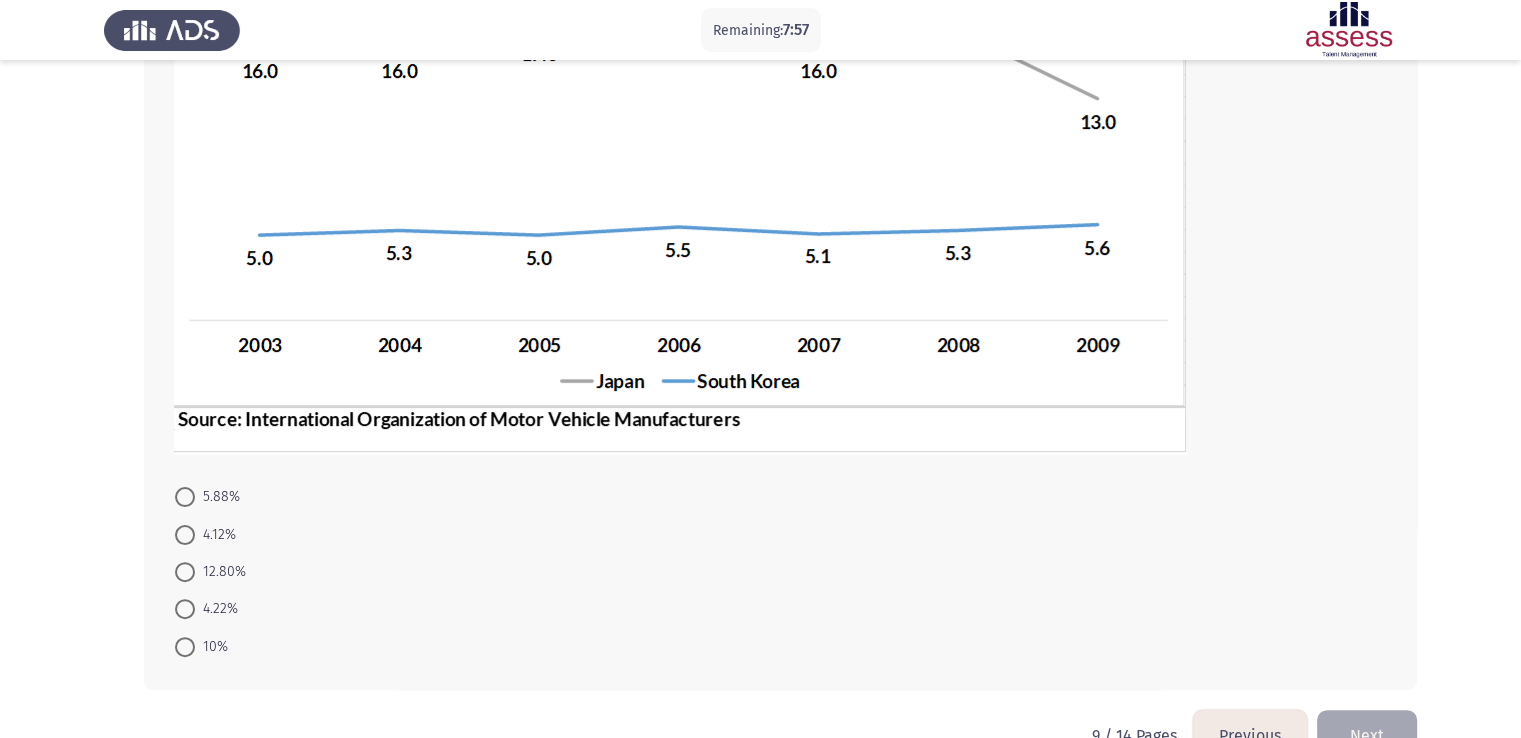 click on "4.12%" at bounding box center [215, 535] 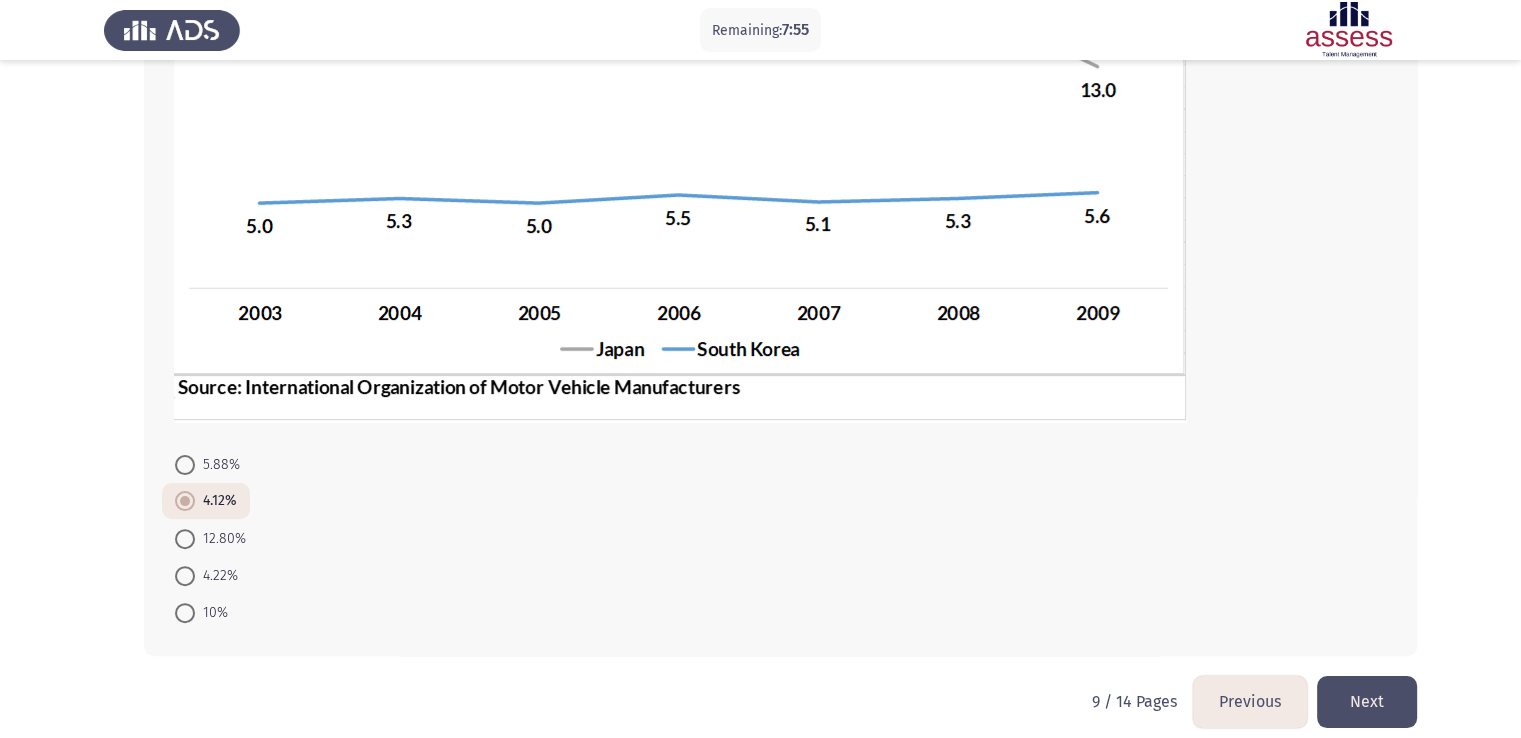 scroll, scrollTop: 450, scrollLeft: 0, axis: vertical 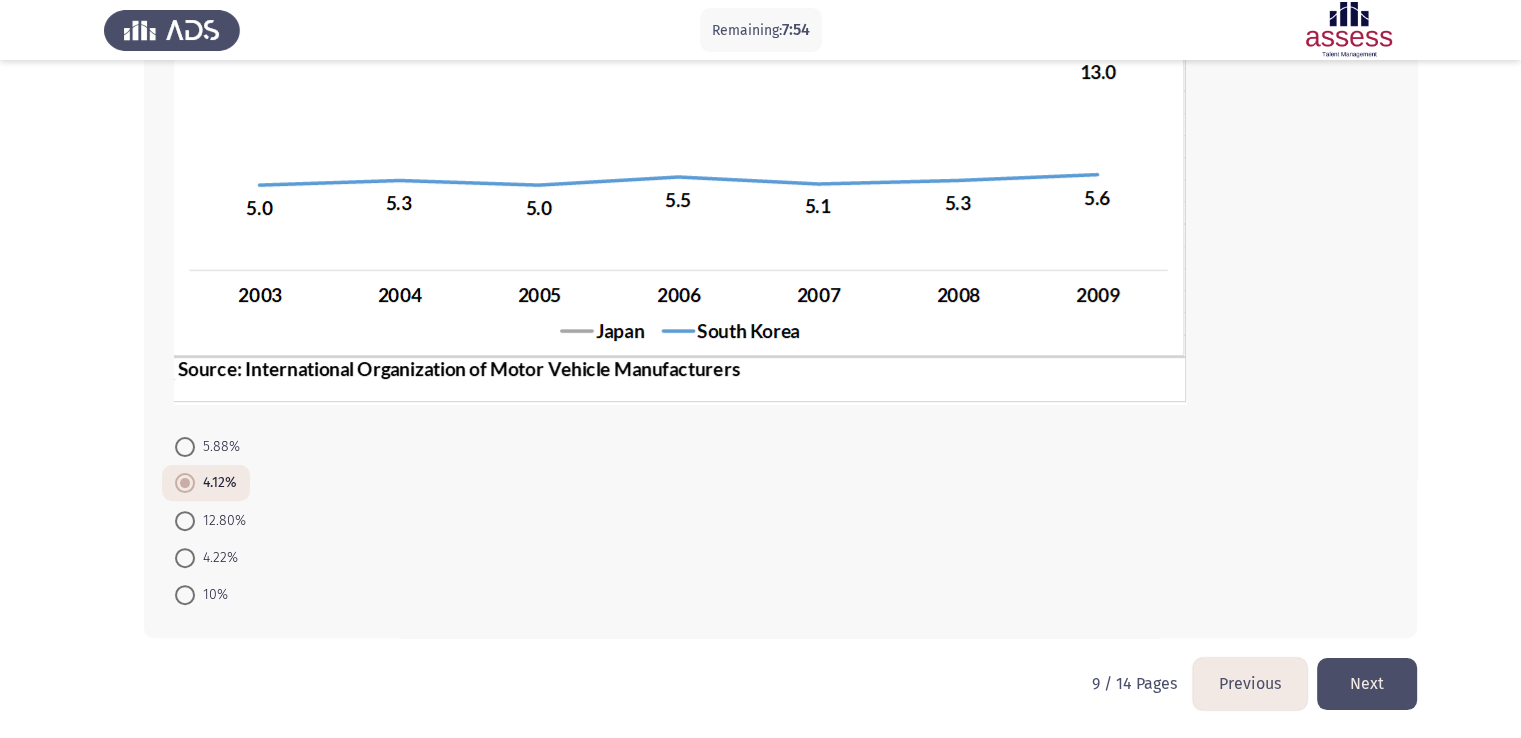 click on "Next" 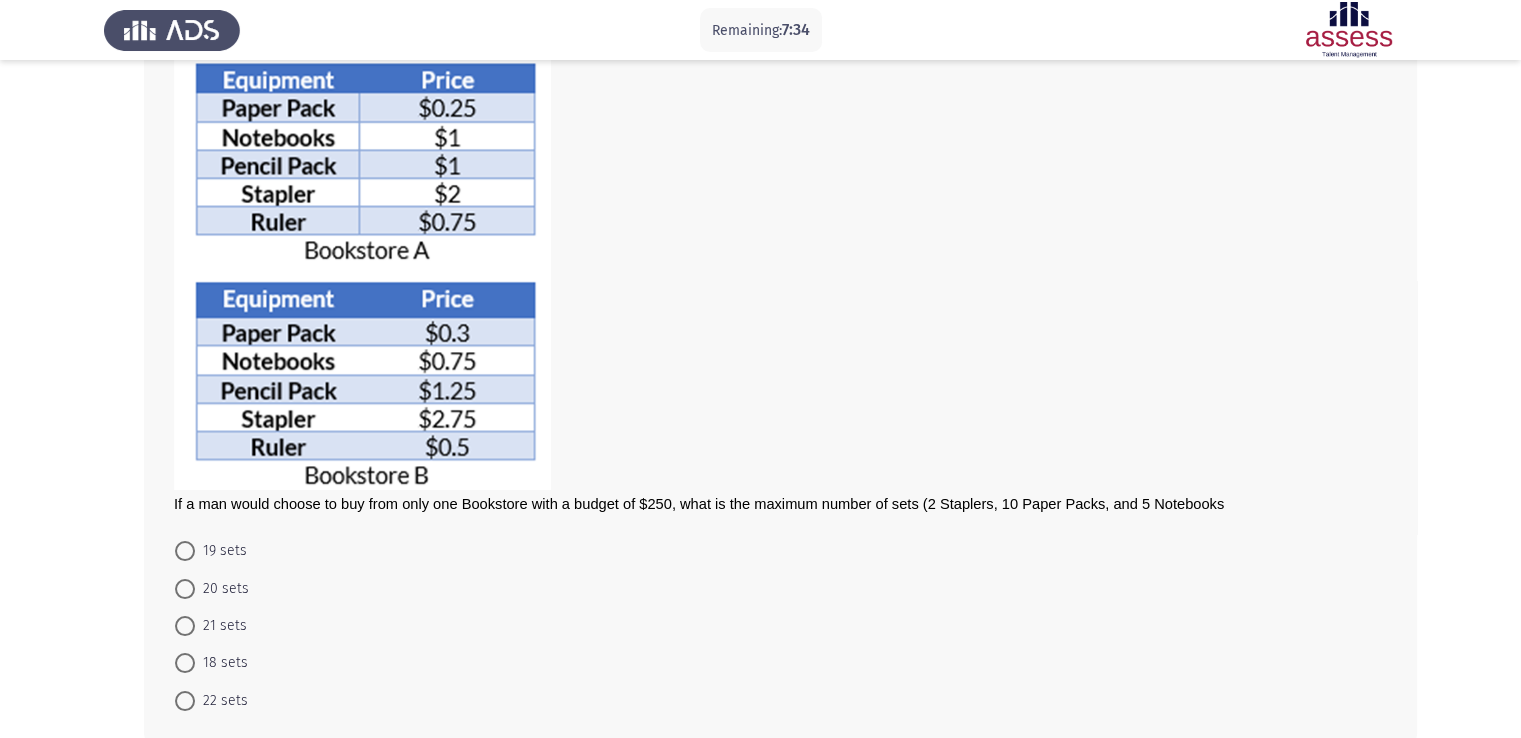 scroll, scrollTop: 147, scrollLeft: 0, axis: vertical 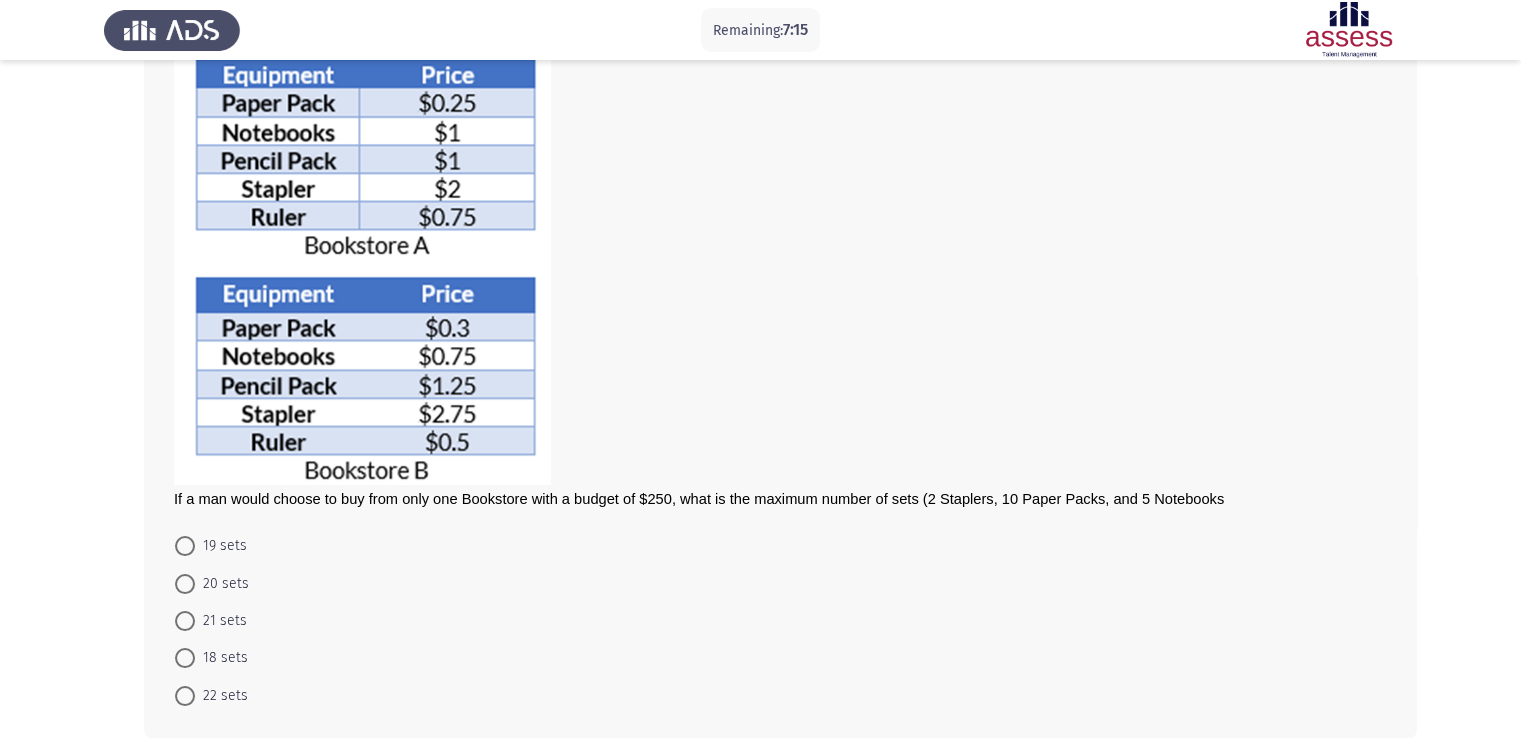 click at bounding box center [185, 584] 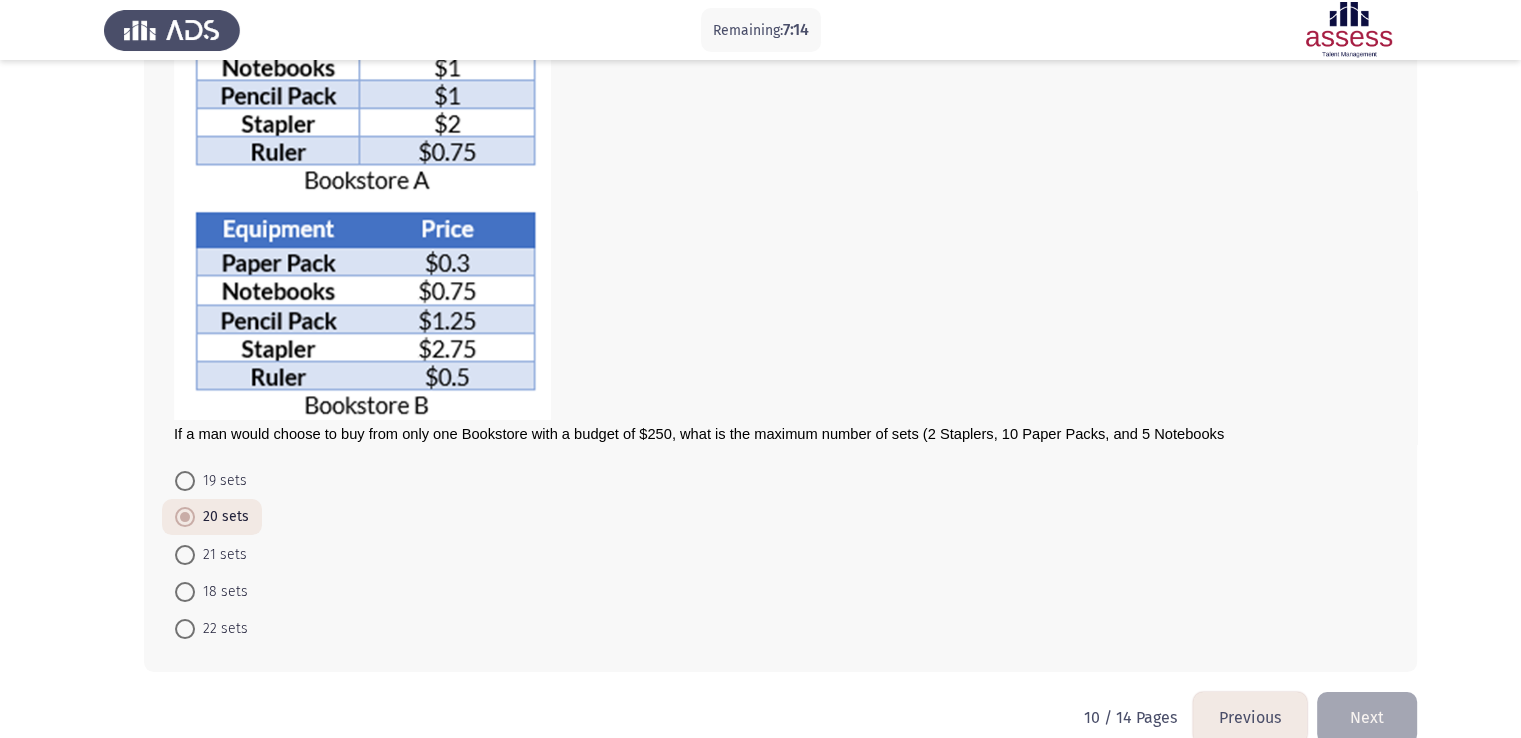 scroll, scrollTop: 246, scrollLeft: 0, axis: vertical 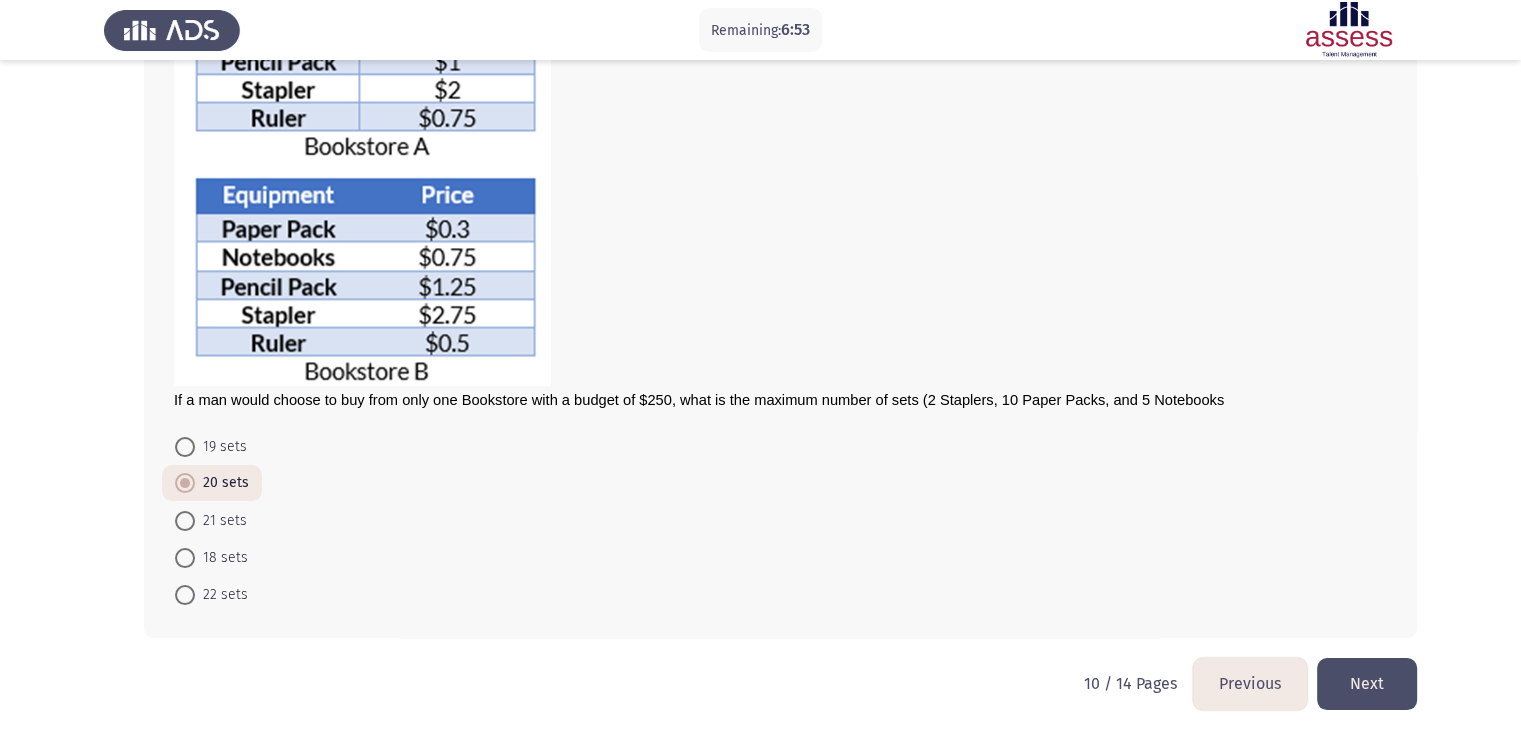 click on "Next" 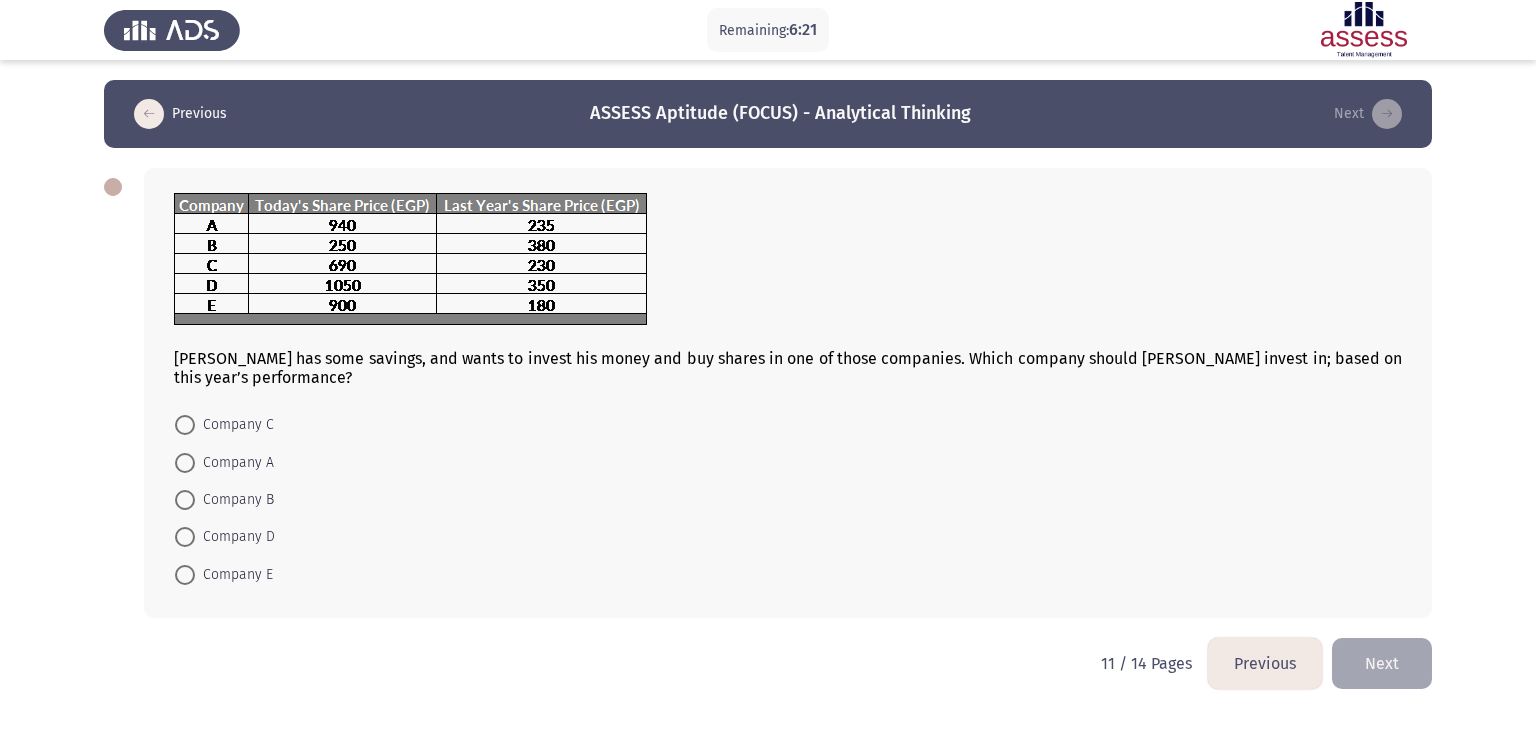 click on "Company A" at bounding box center [234, 463] 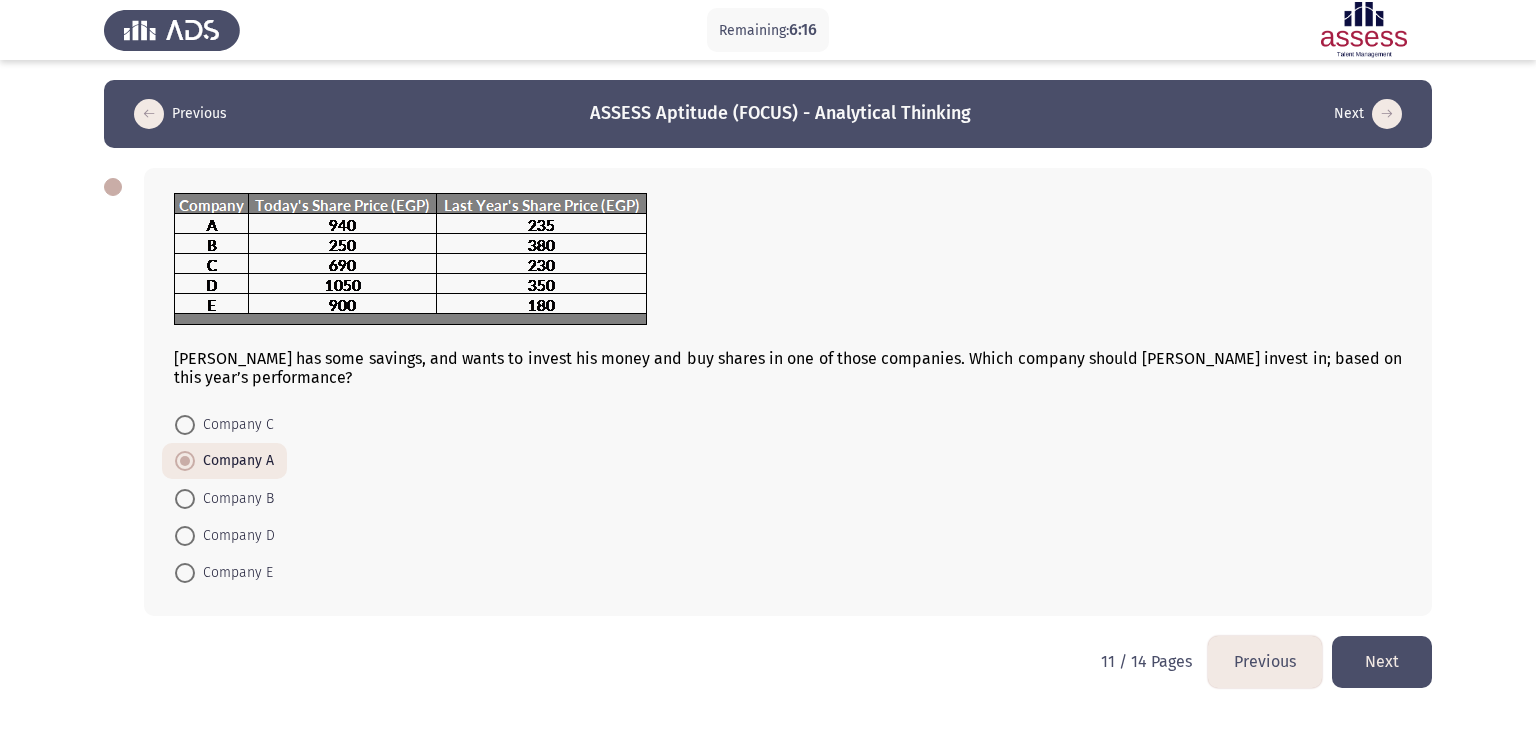 click on "Next" 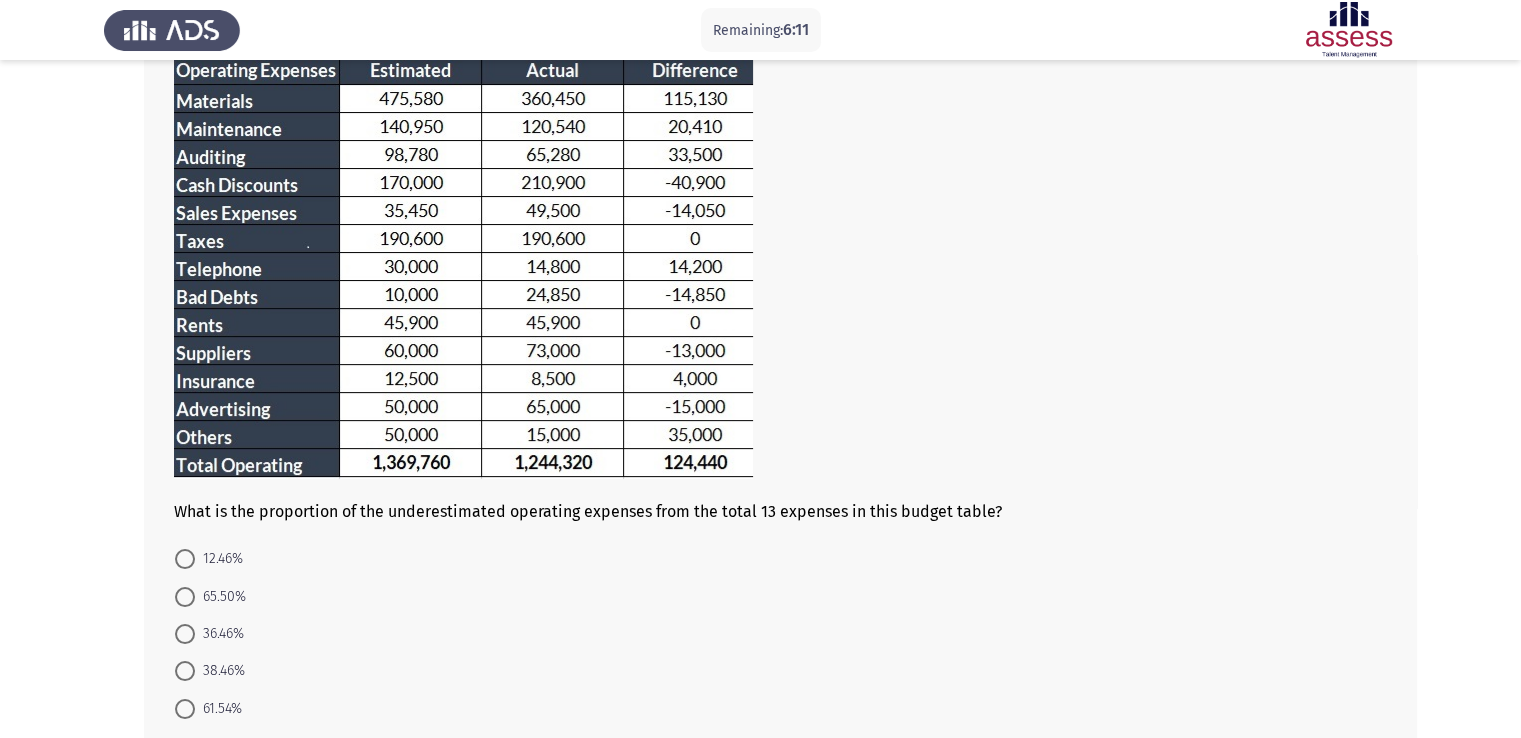 scroll, scrollTop: 200, scrollLeft: 0, axis: vertical 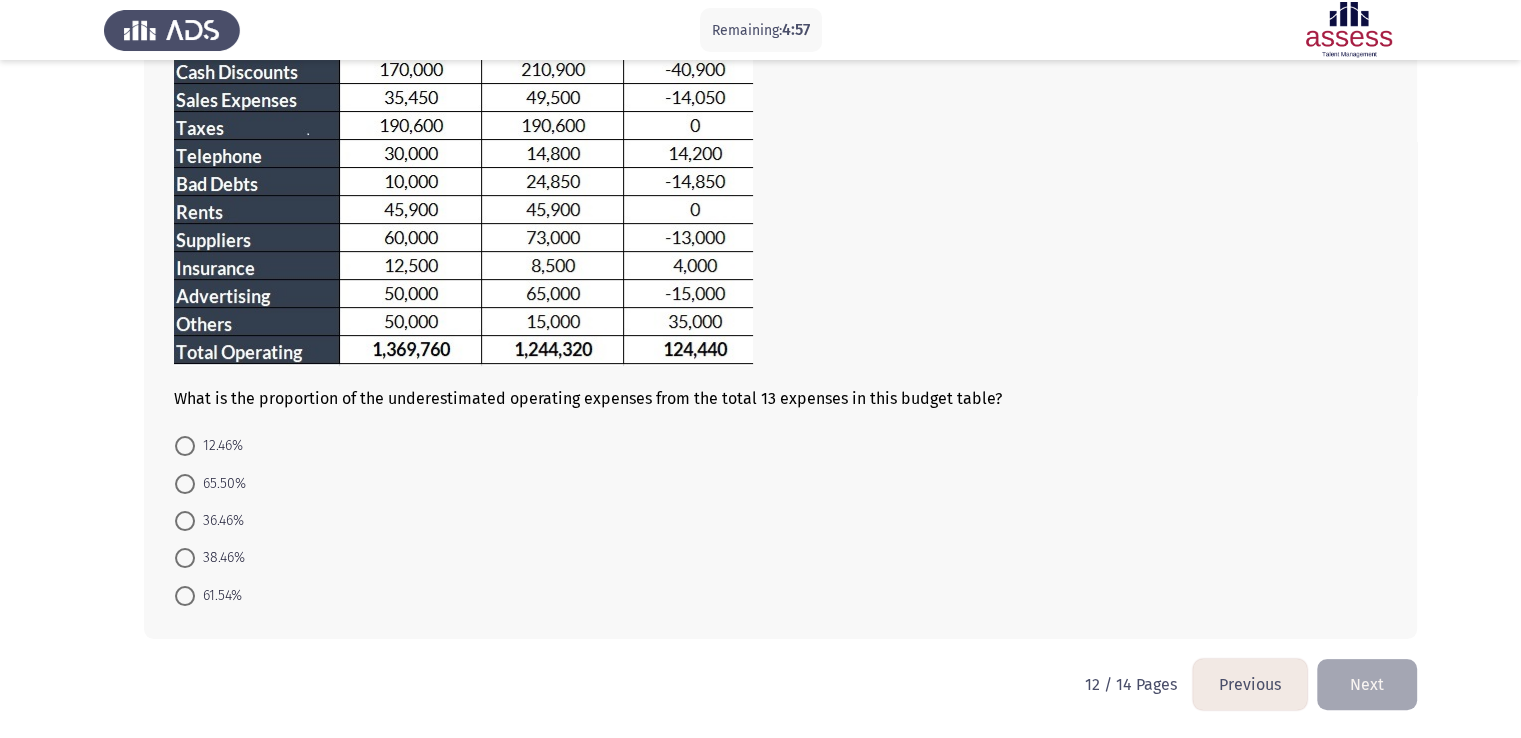 click at bounding box center (185, 446) 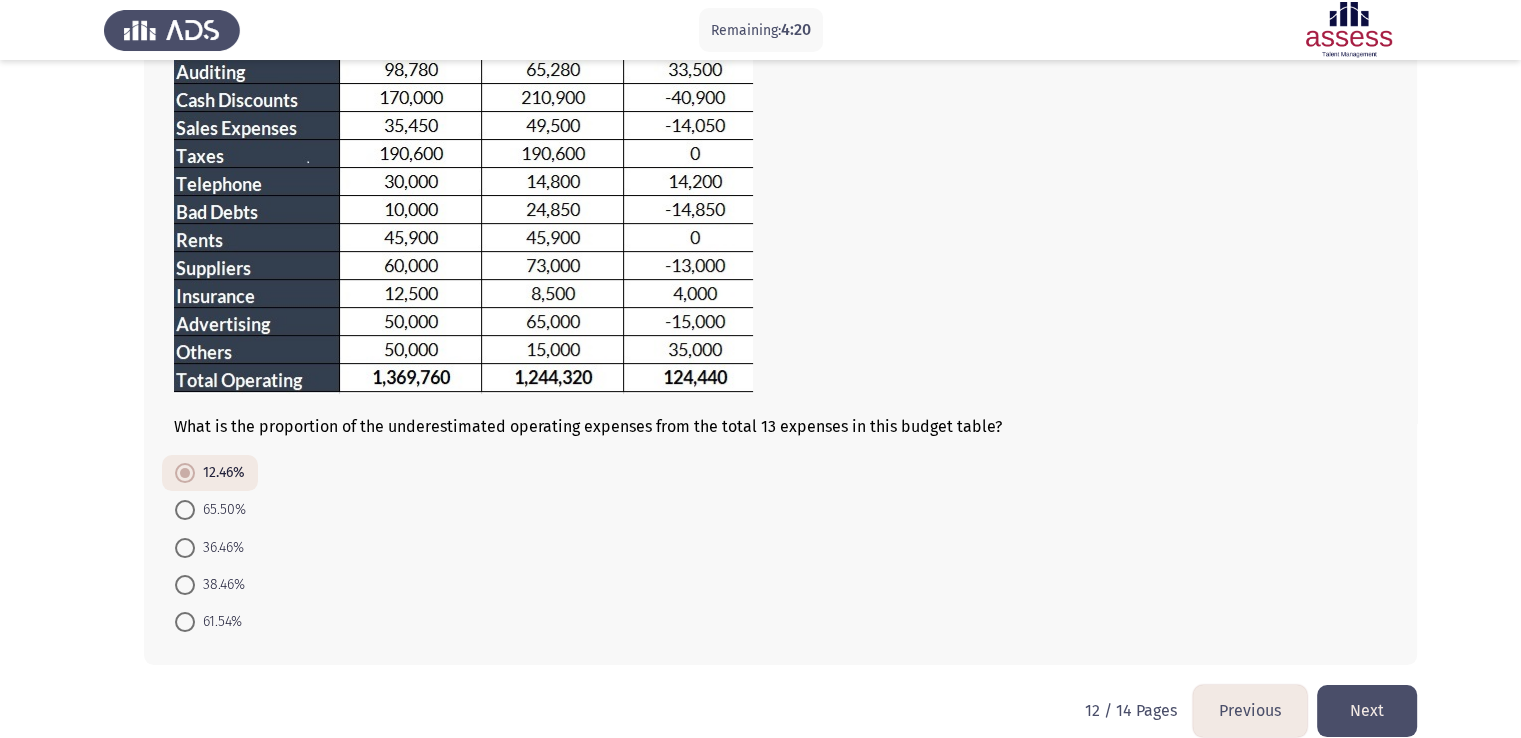 scroll, scrollTop: 280, scrollLeft: 0, axis: vertical 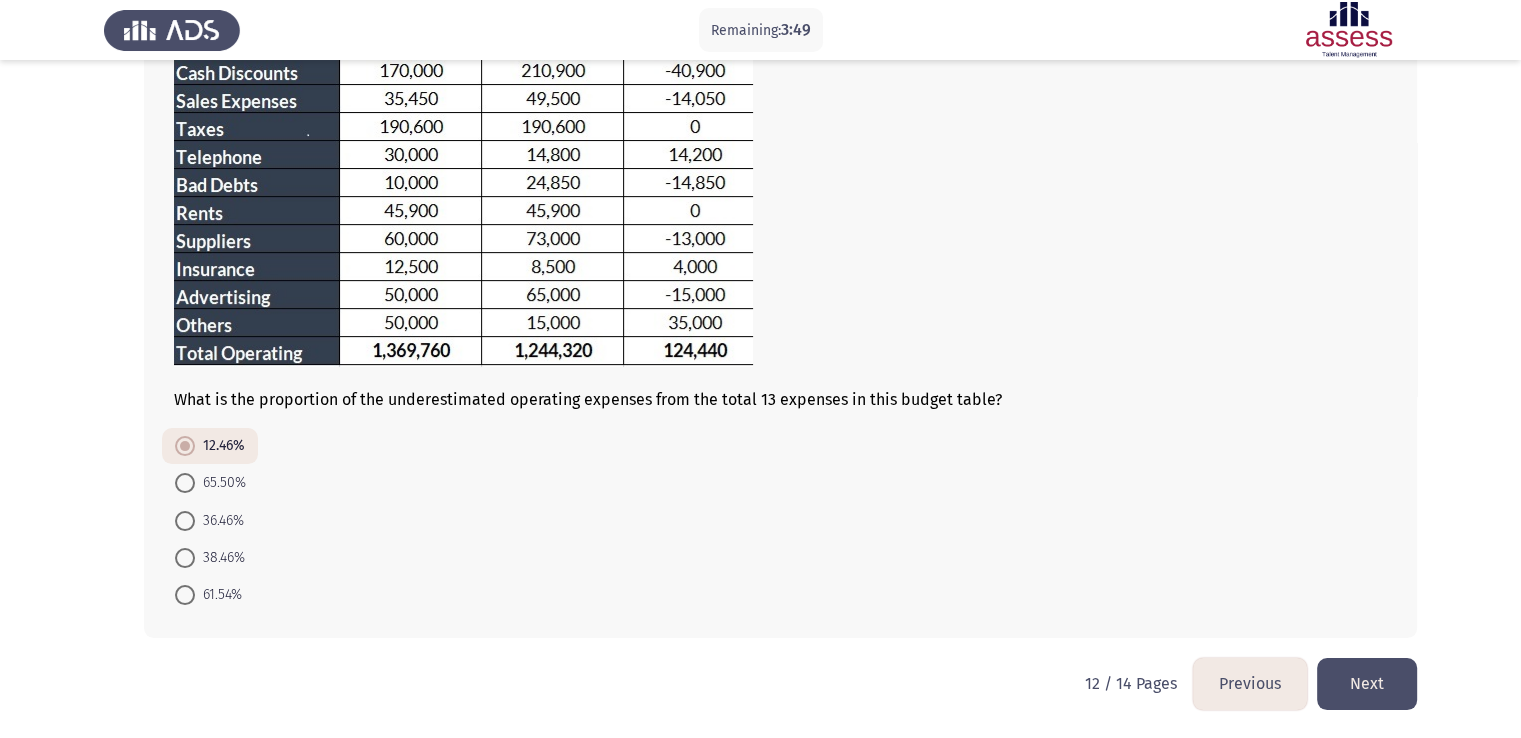 click on "Next" 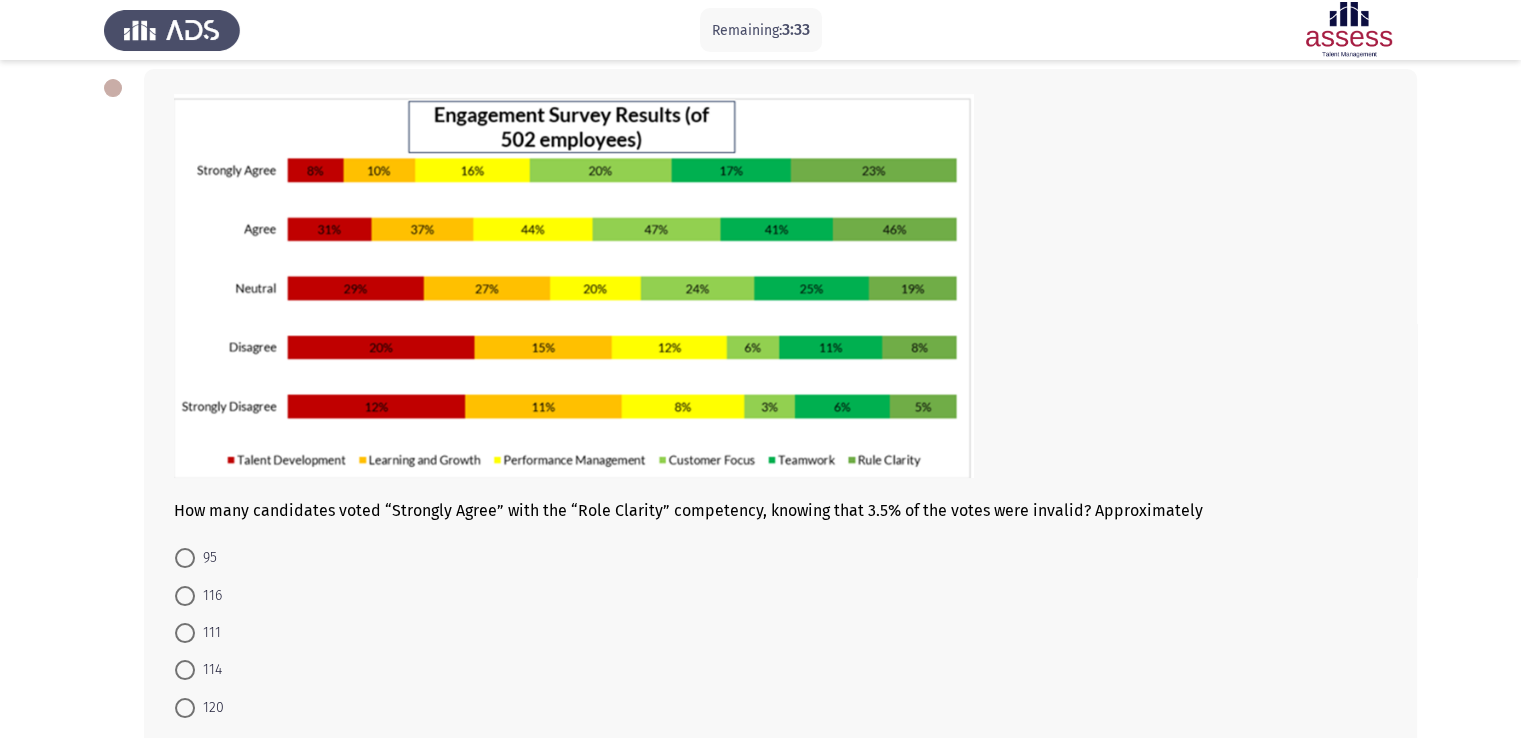 scroll, scrollTop: 102, scrollLeft: 0, axis: vertical 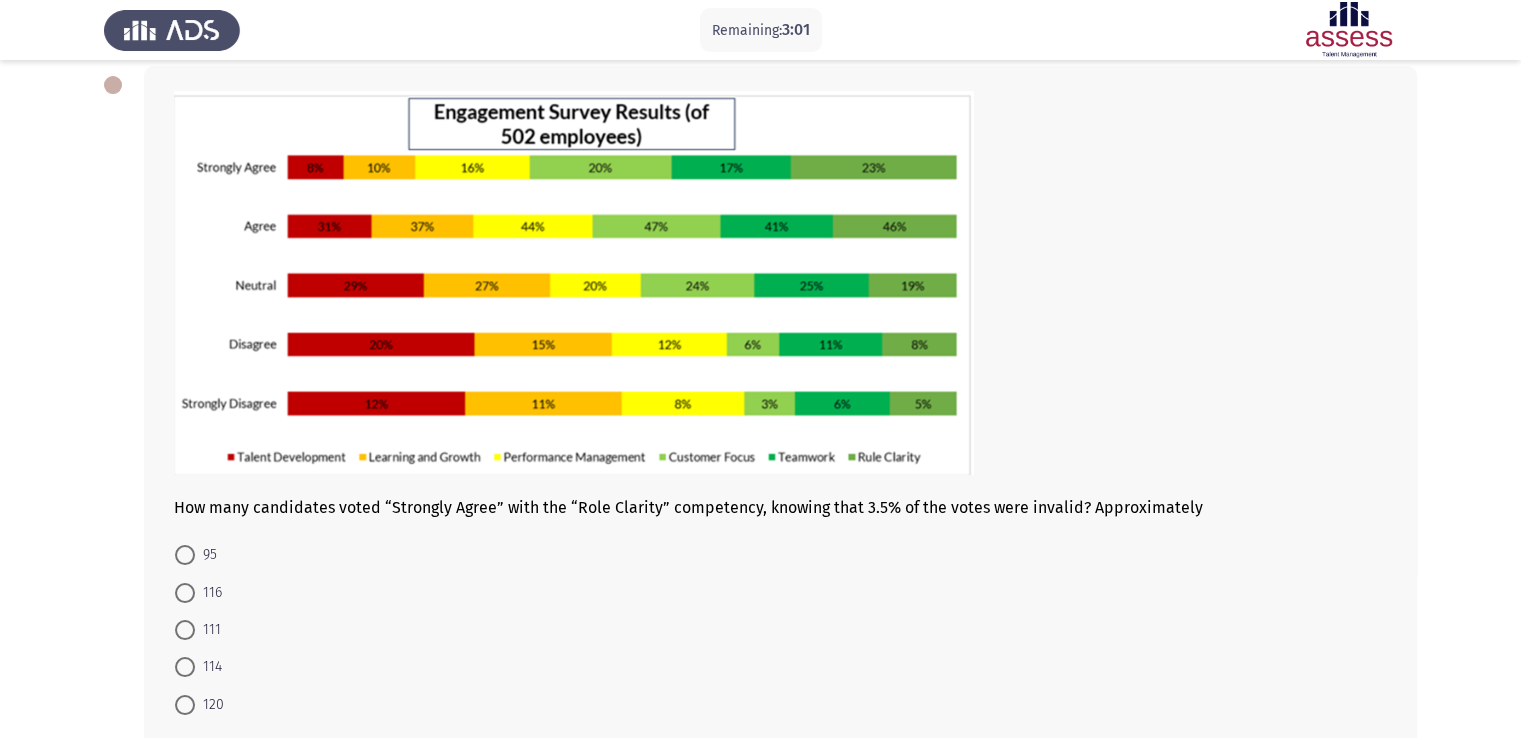 click on "111" at bounding box center [208, 630] 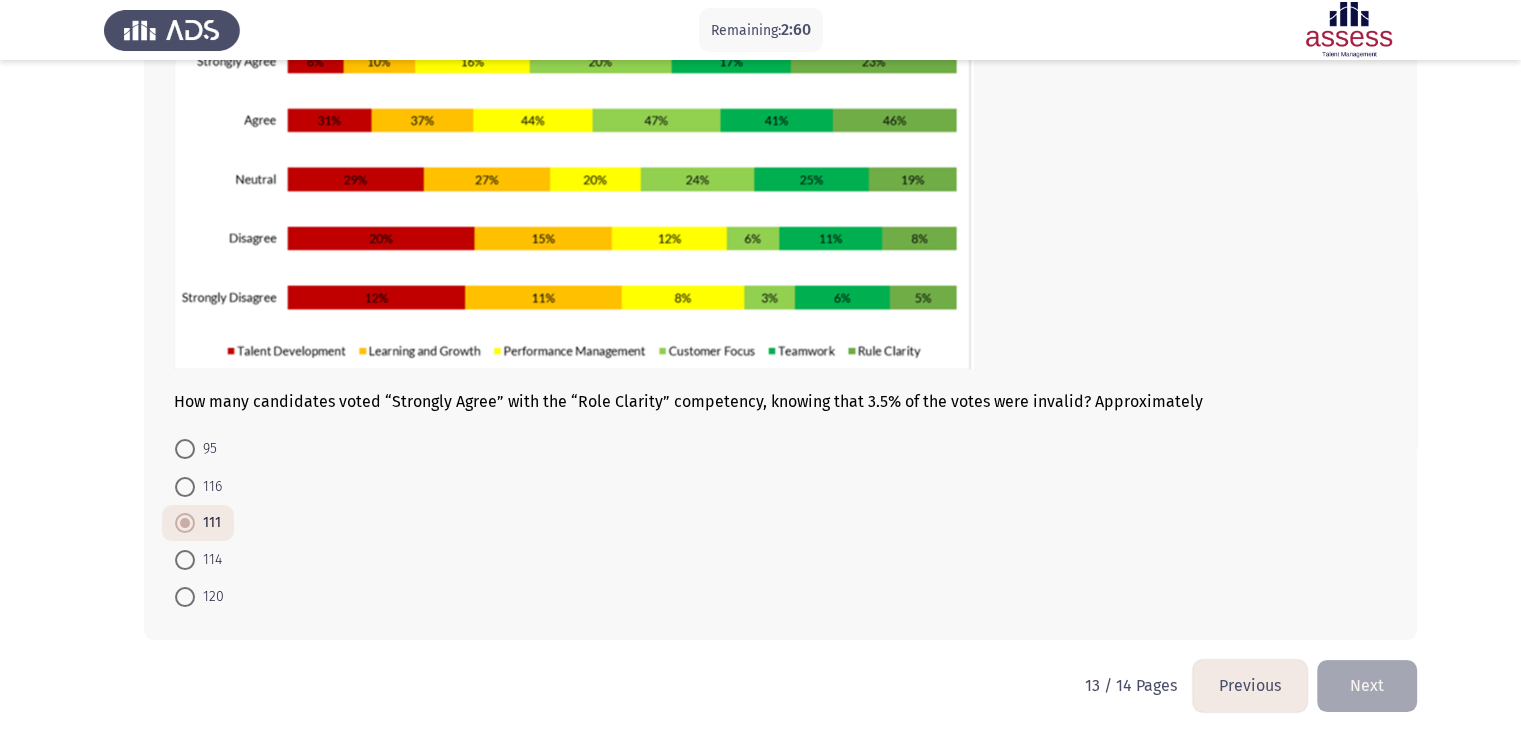 scroll, scrollTop: 210, scrollLeft: 0, axis: vertical 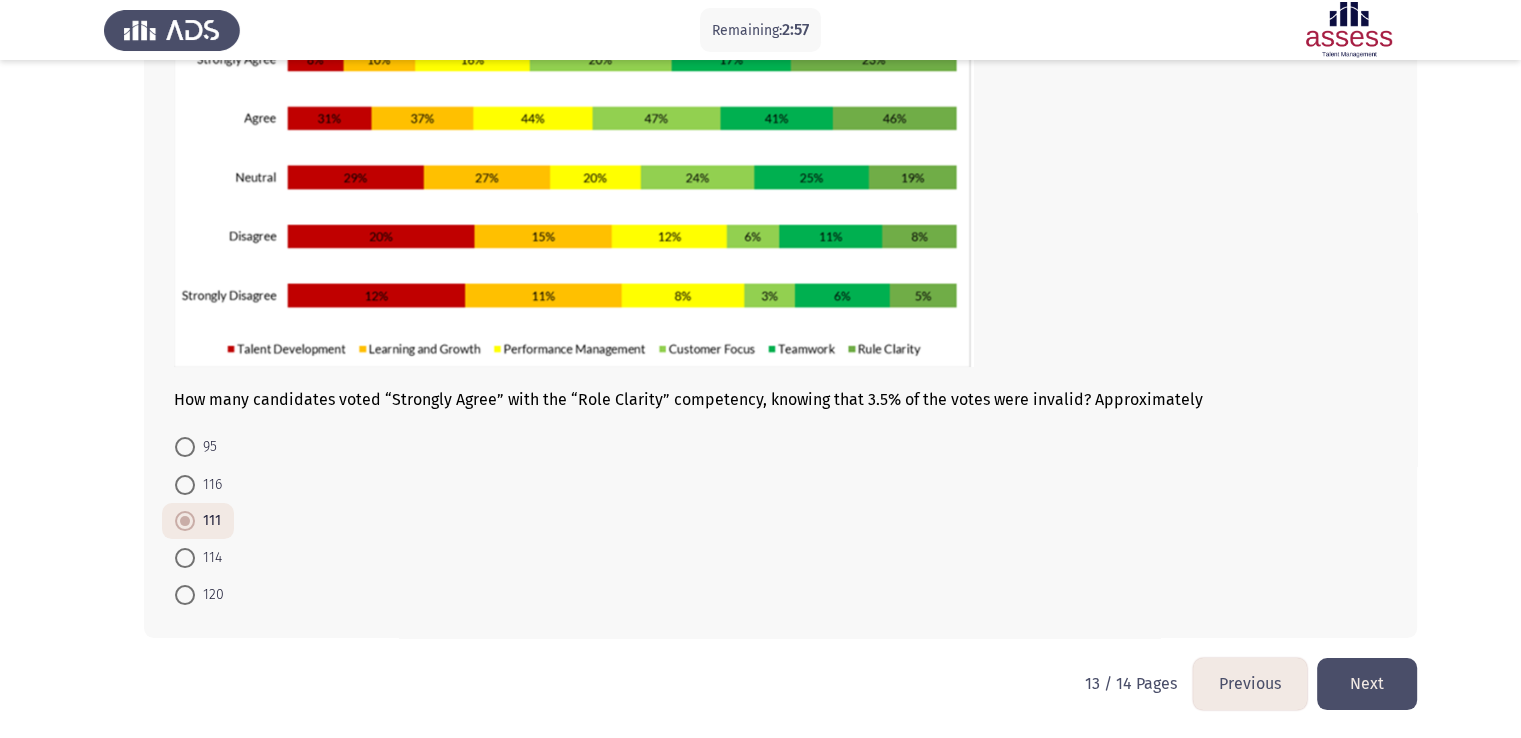 click on "Next" 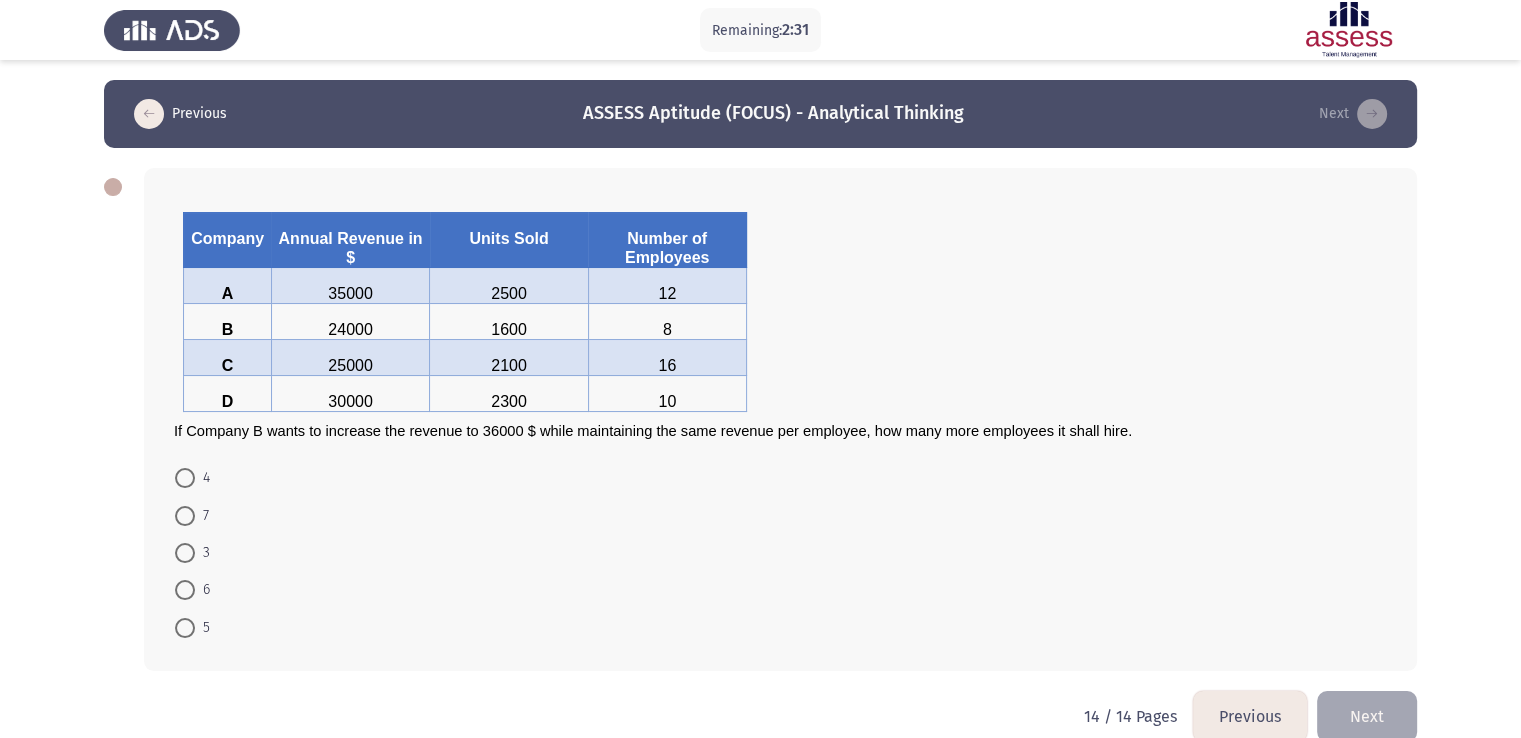 click on "4" at bounding box center [202, 478] 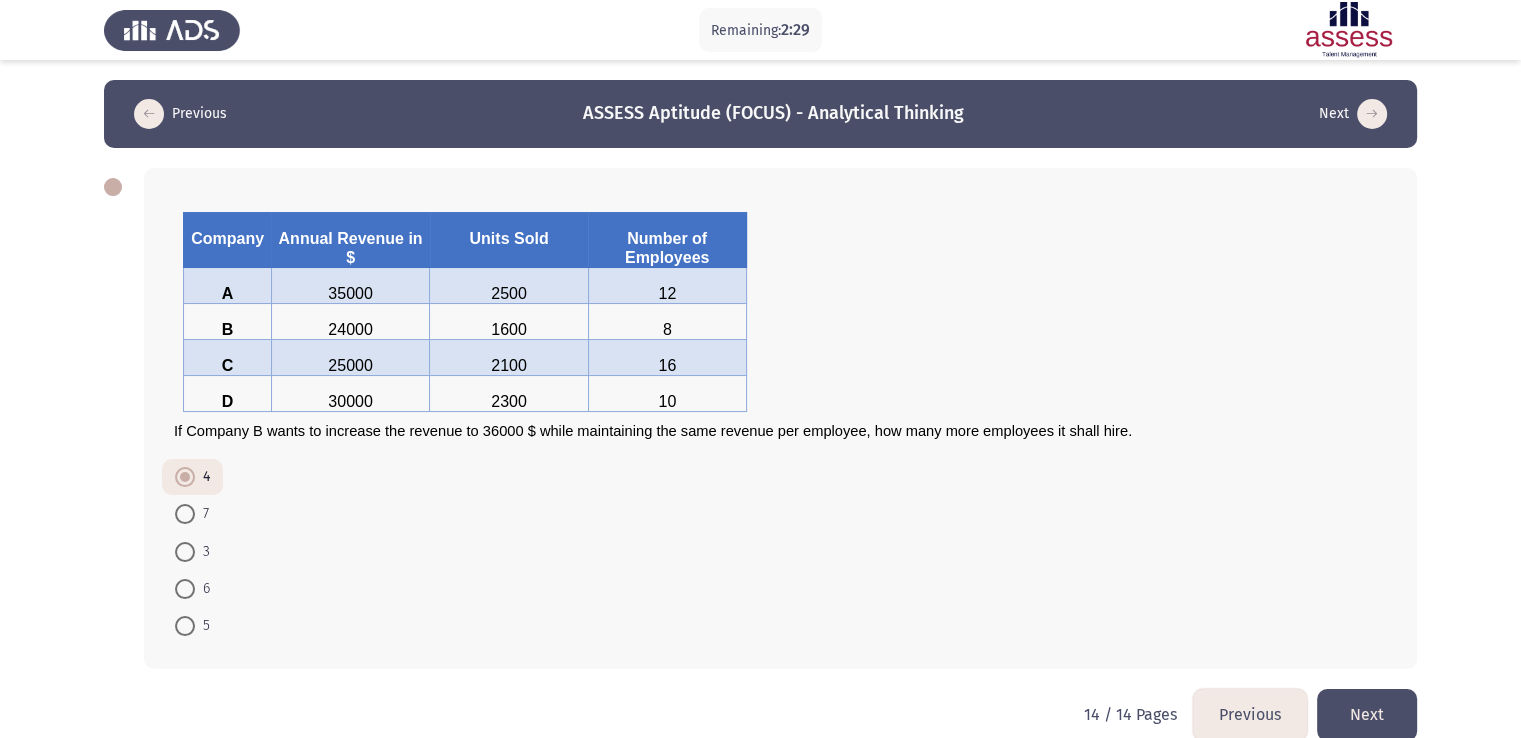 scroll, scrollTop: 33, scrollLeft: 0, axis: vertical 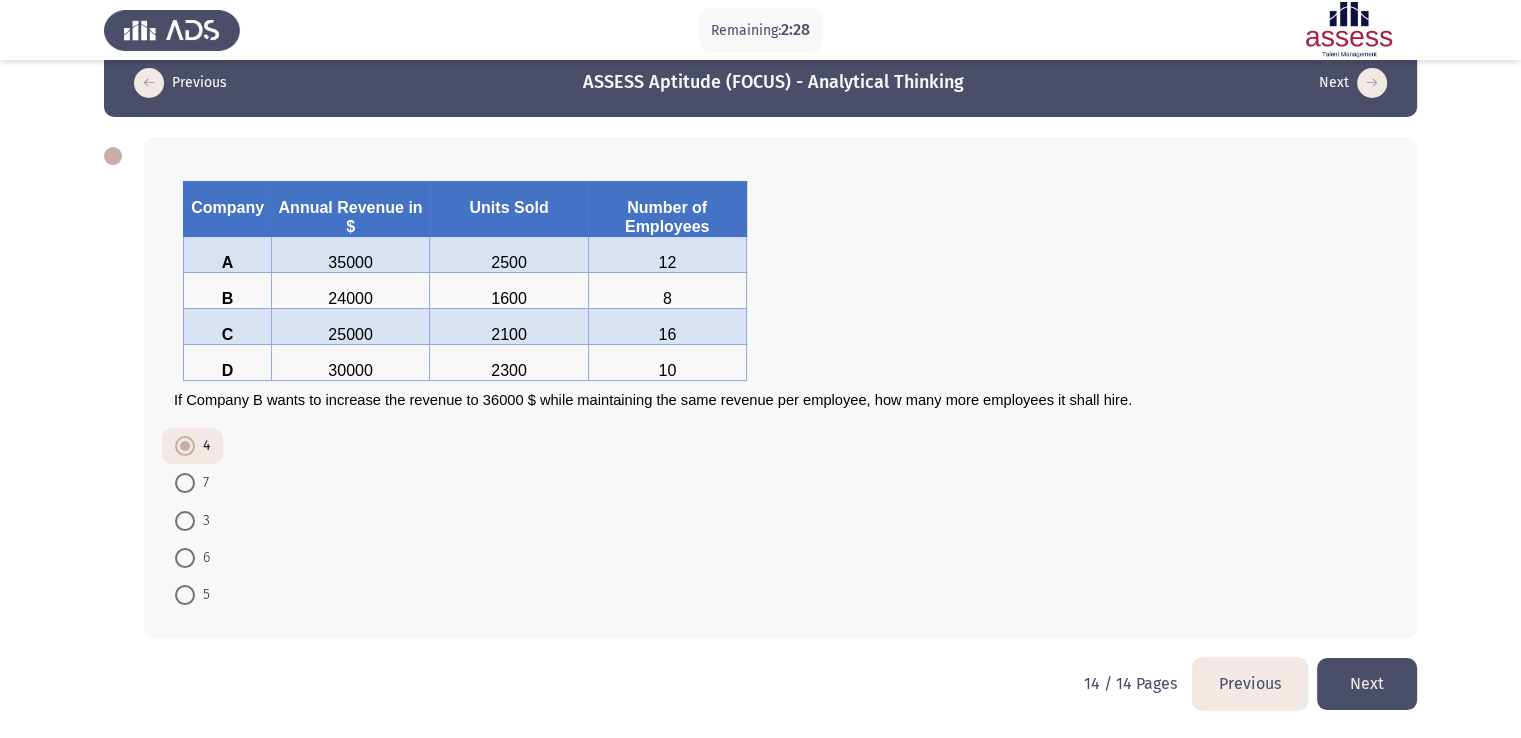 click on "Next" 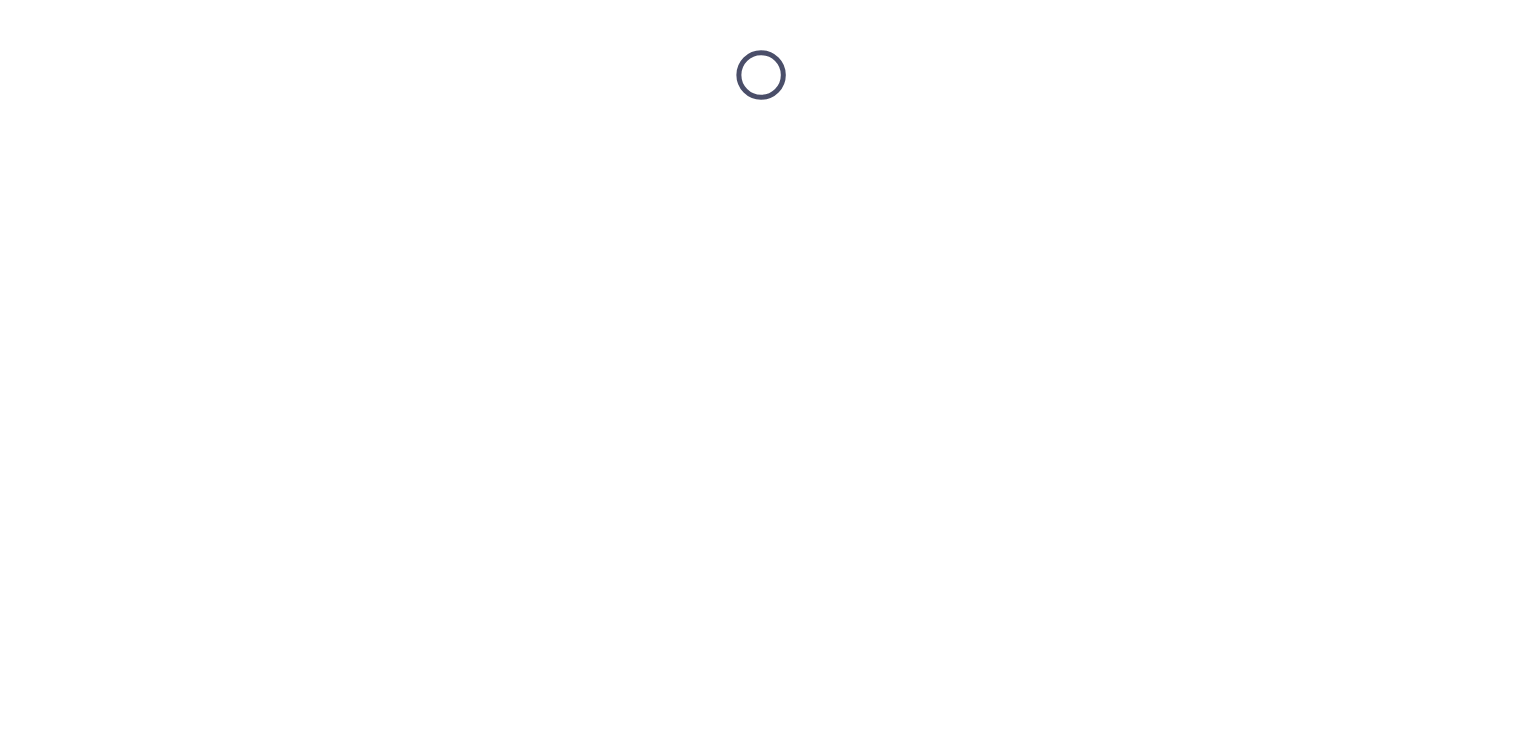 scroll, scrollTop: 0, scrollLeft: 0, axis: both 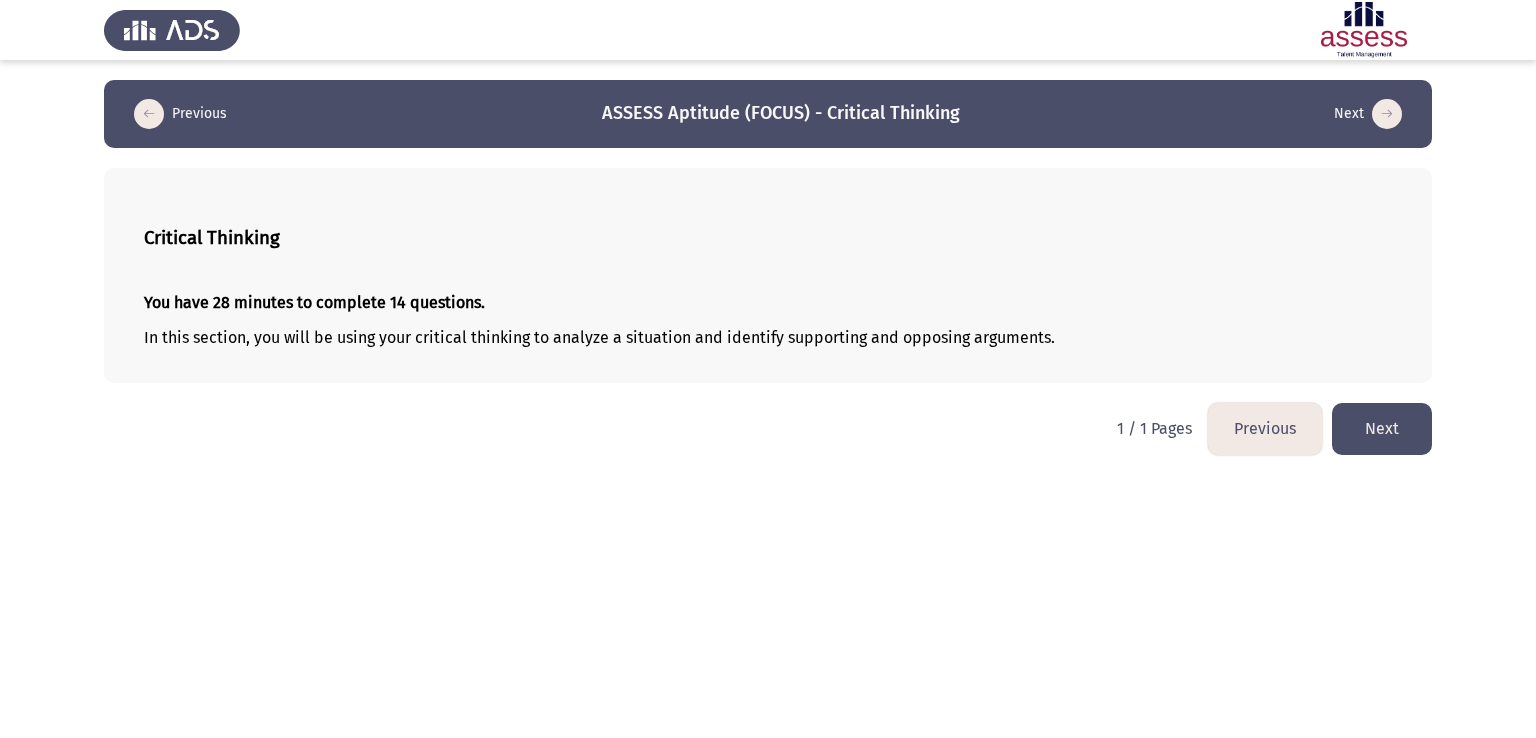 click on "Next" 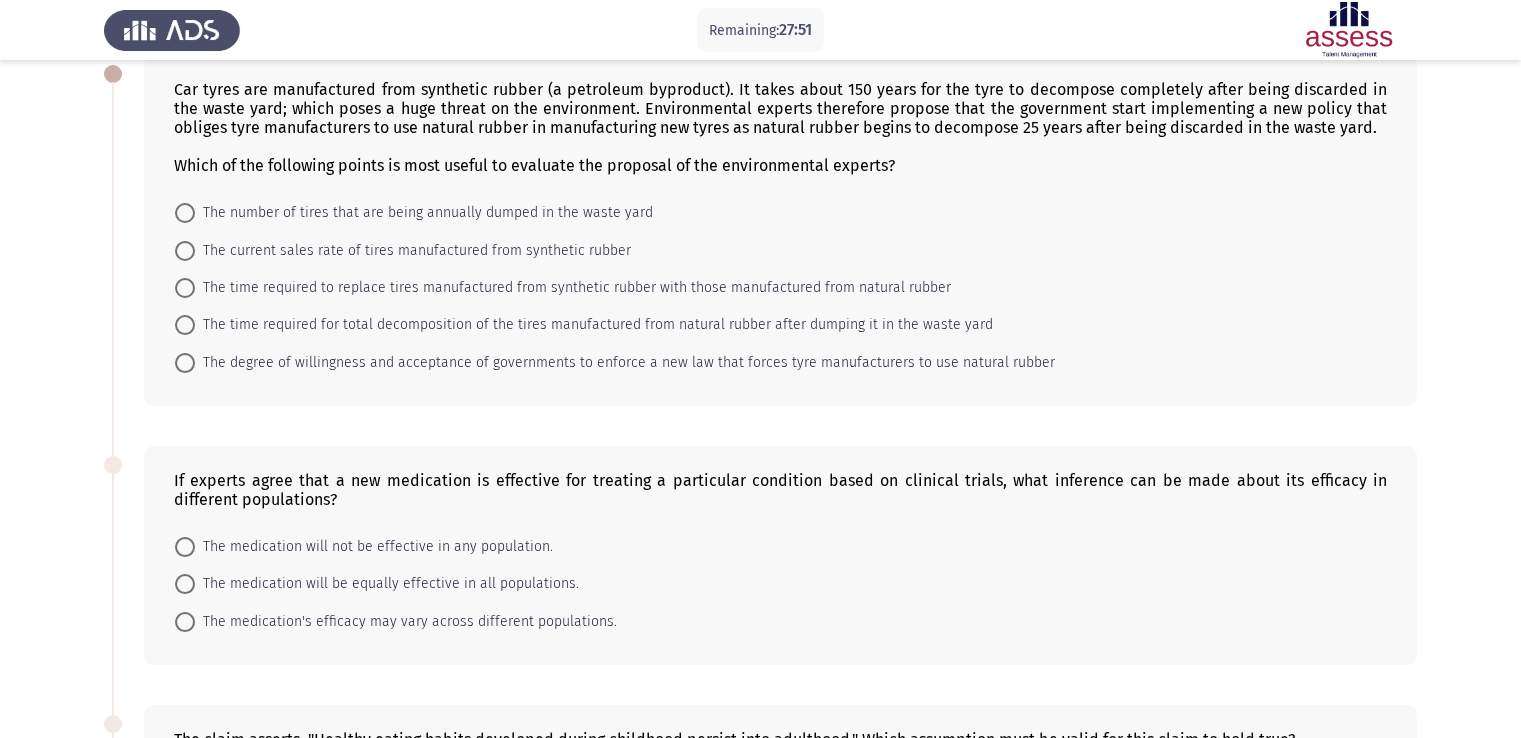 scroll, scrollTop: 93, scrollLeft: 0, axis: vertical 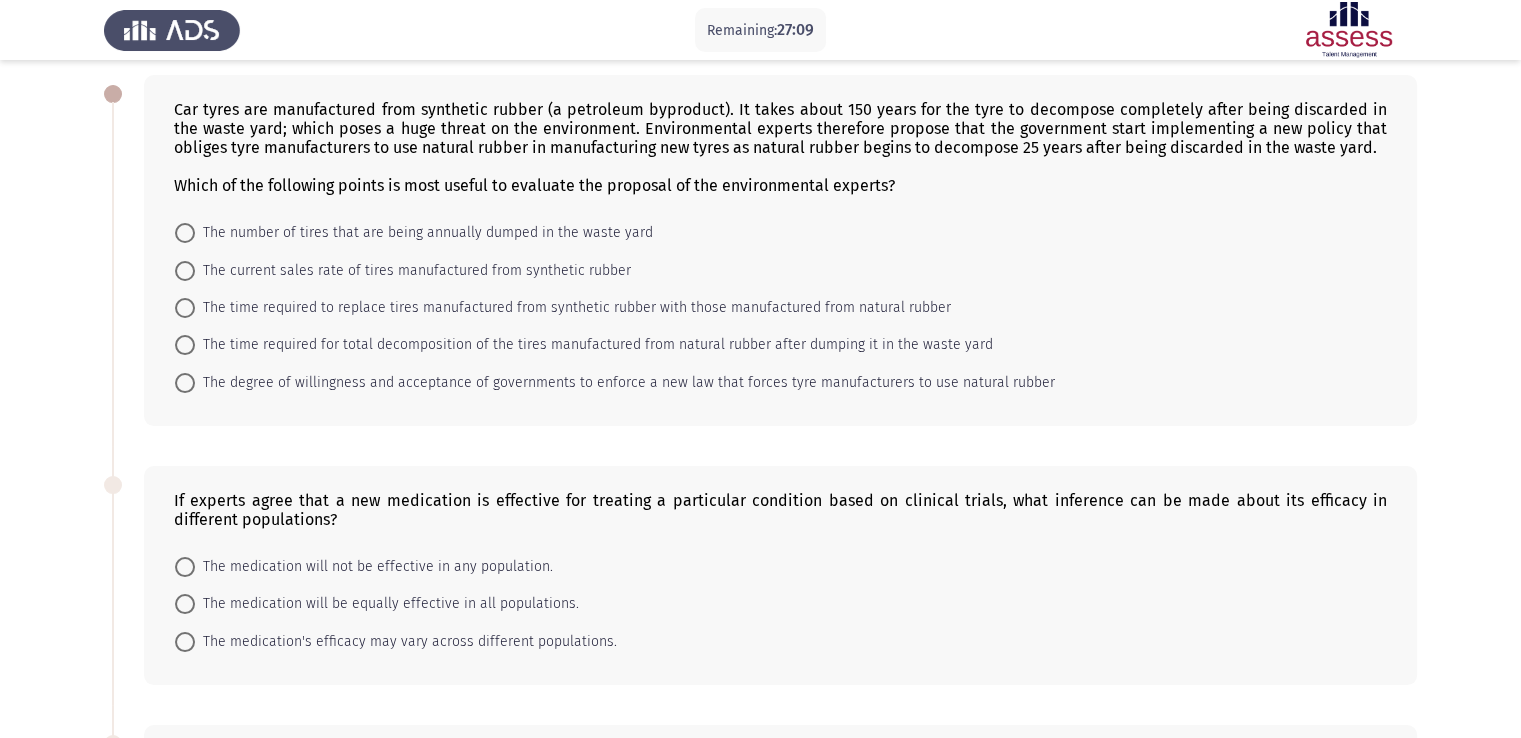 click at bounding box center (185, 345) 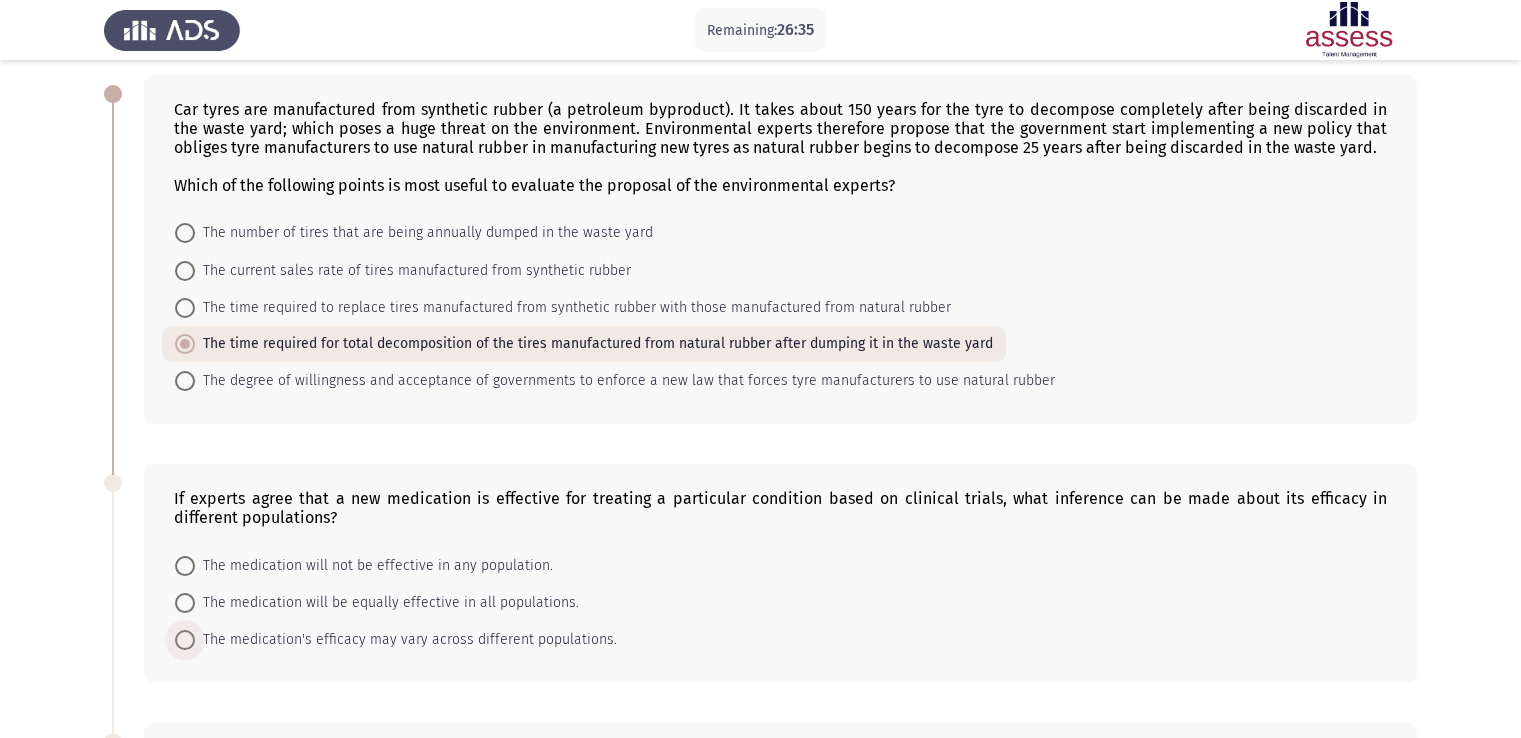 click at bounding box center [185, 640] 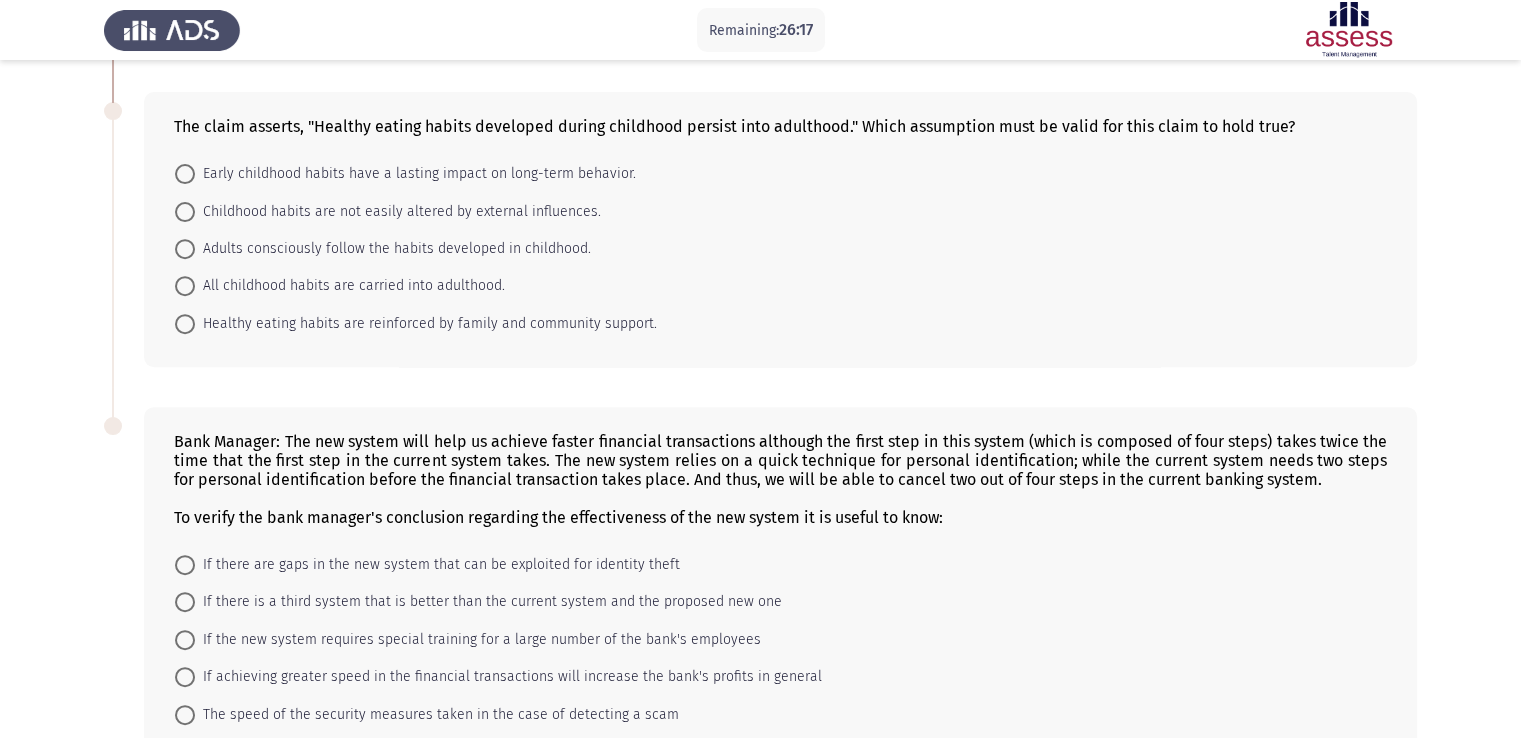 scroll, scrollTop: 693, scrollLeft: 0, axis: vertical 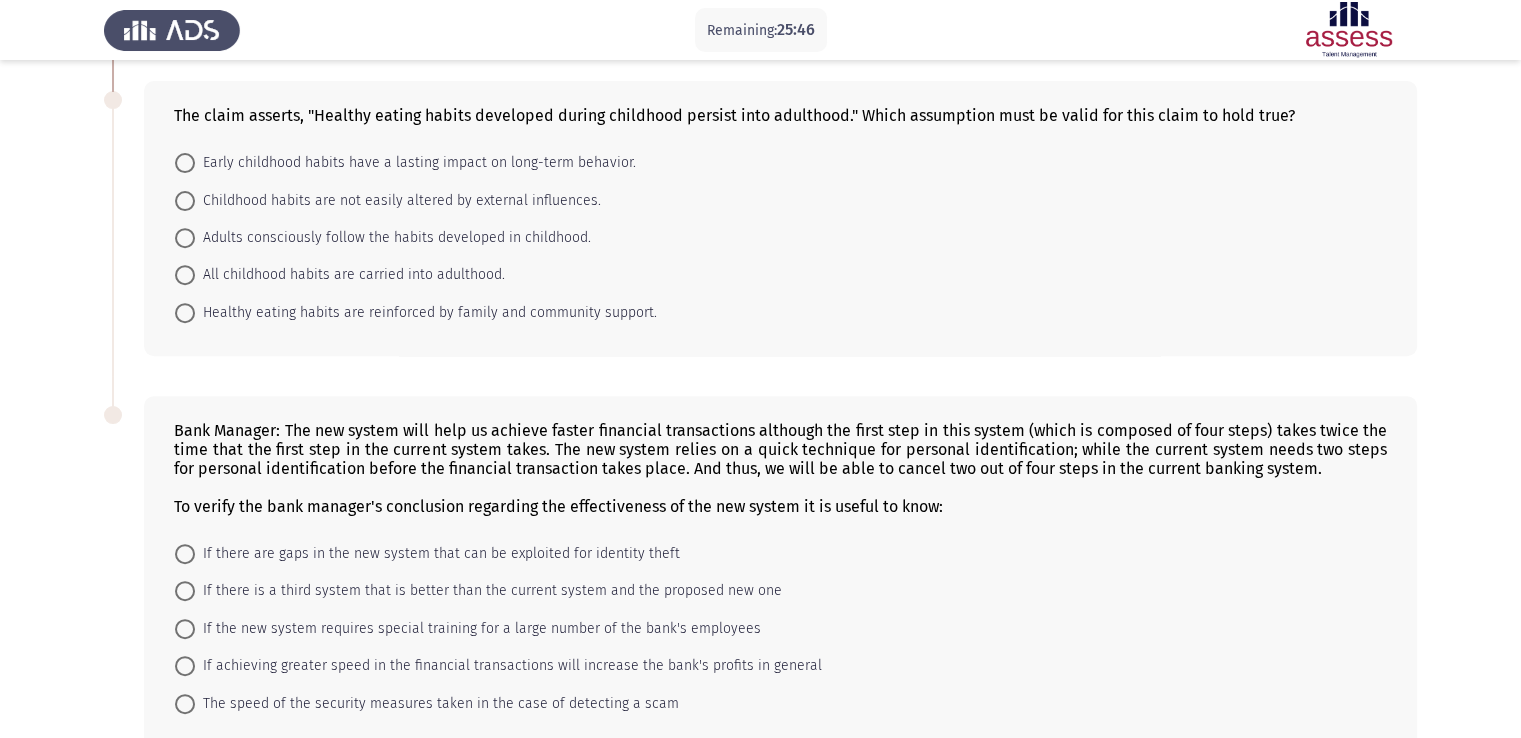click on "Early childhood habits have a lasting impact on long-term behavior." at bounding box center [415, 163] 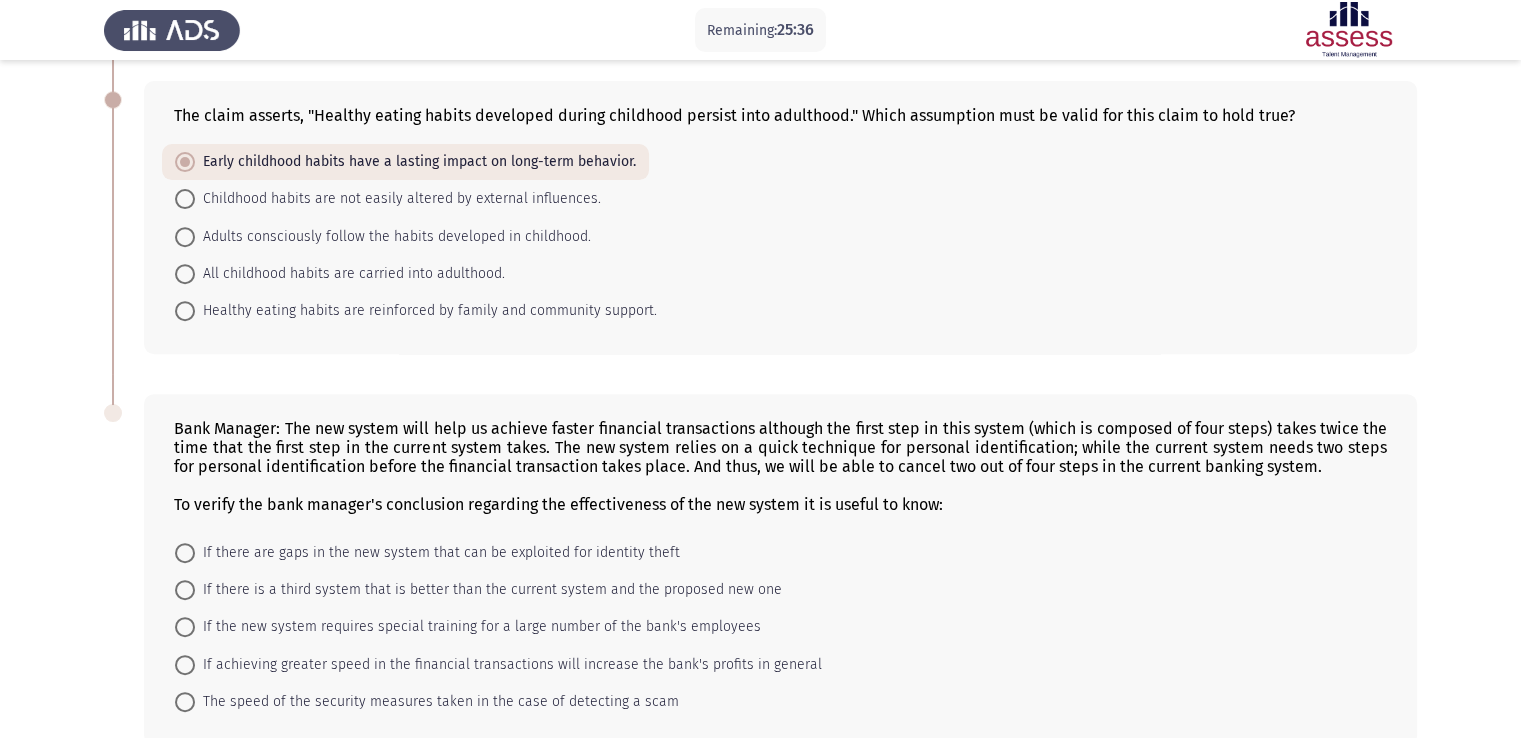 click at bounding box center (185, 702) 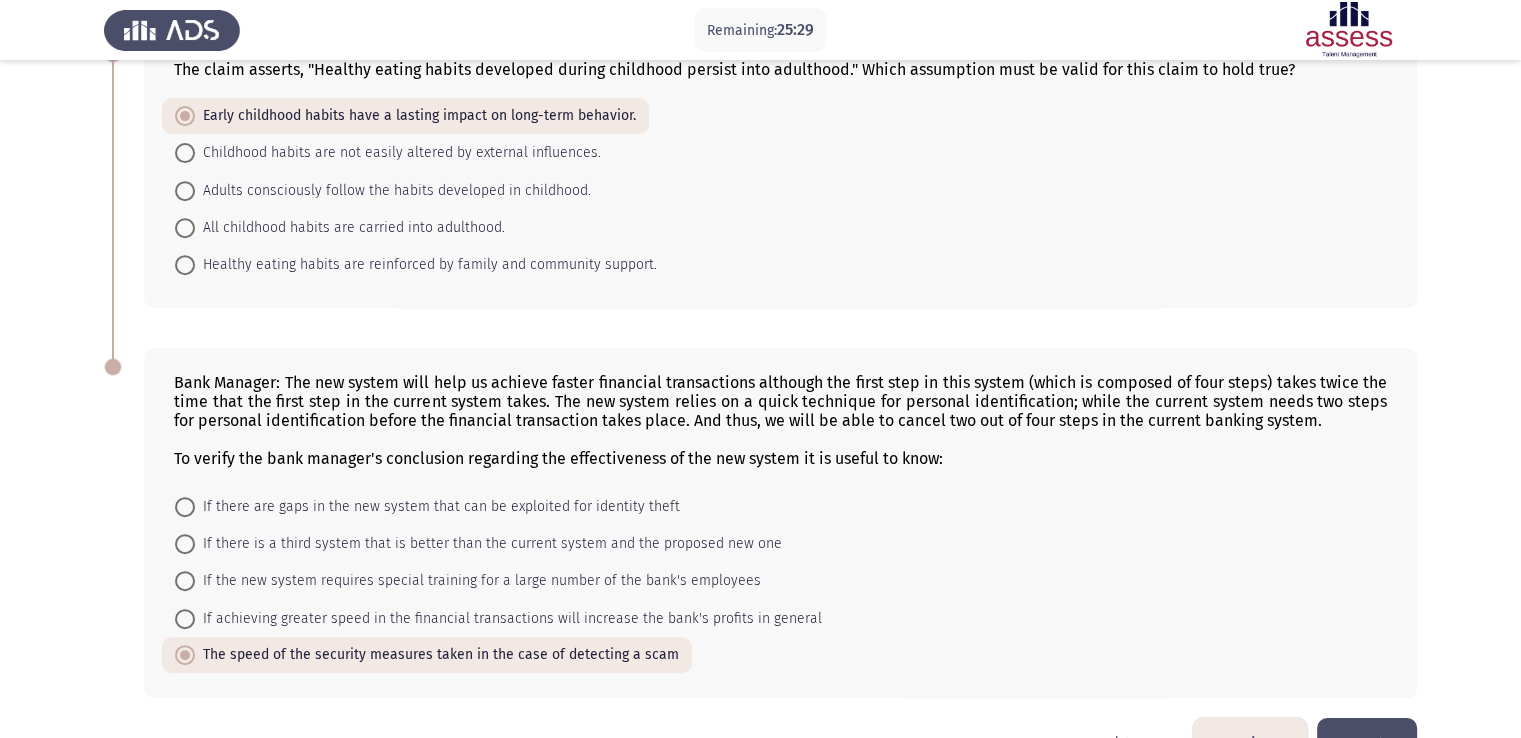 scroll, scrollTop: 840, scrollLeft: 0, axis: vertical 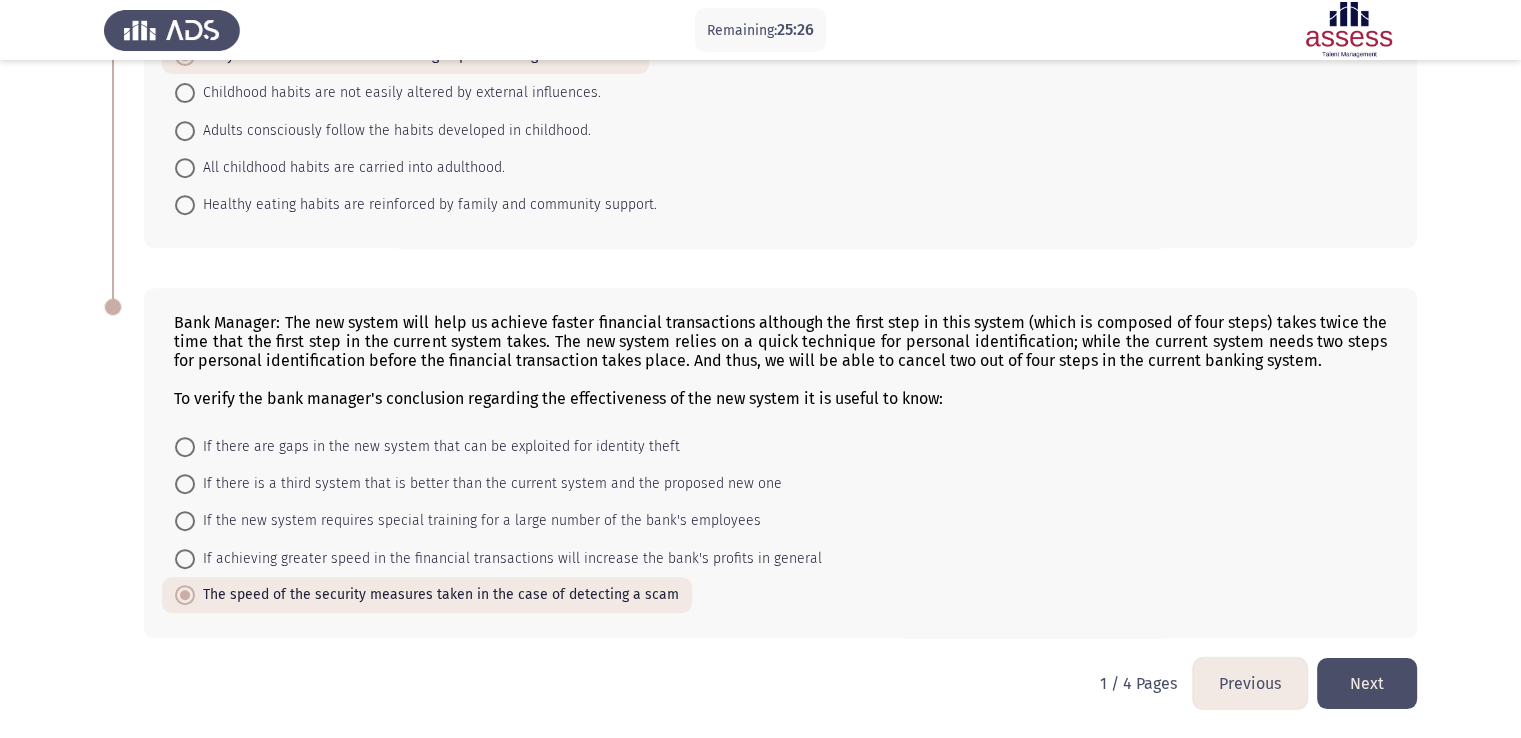 click on "Next" 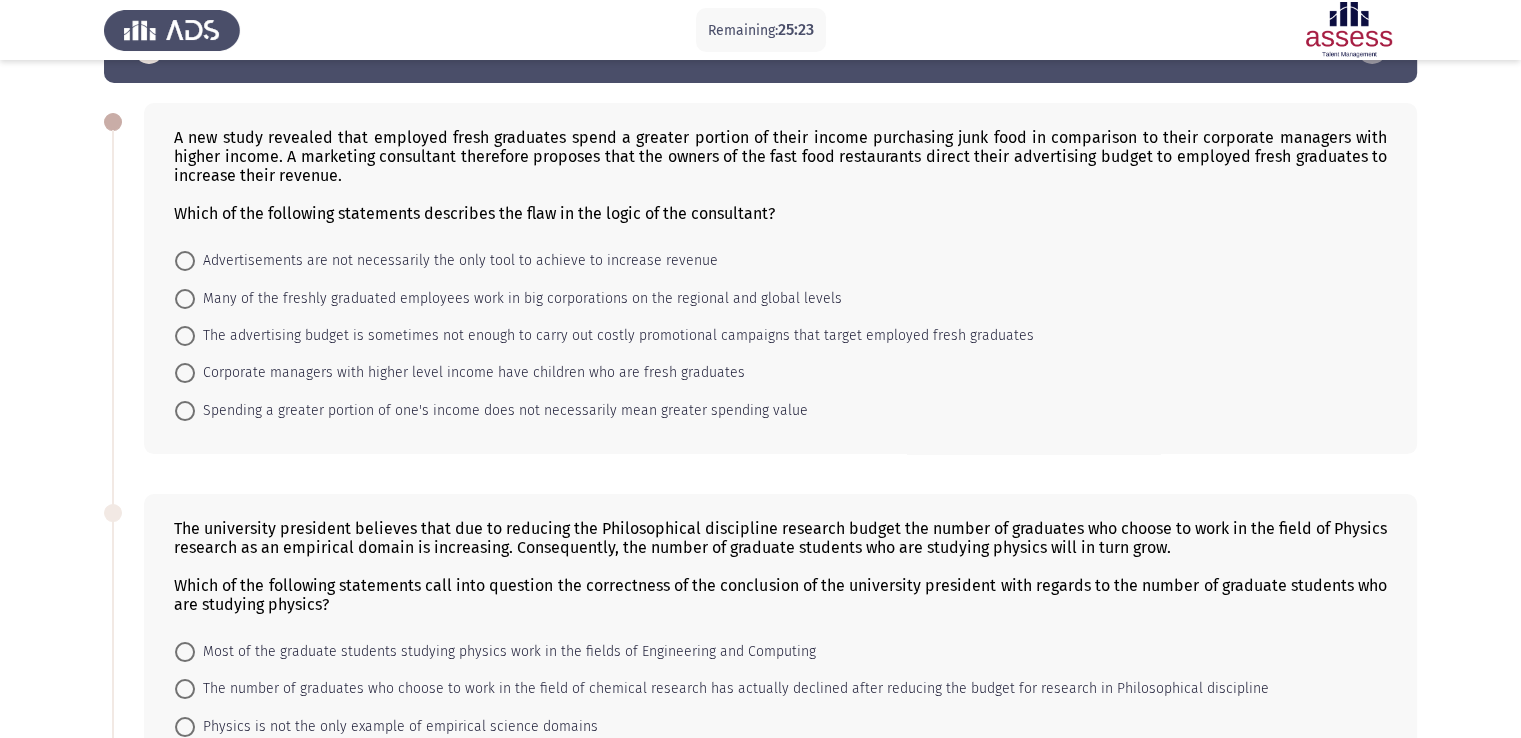 scroll, scrollTop: 100, scrollLeft: 0, axis: vertical 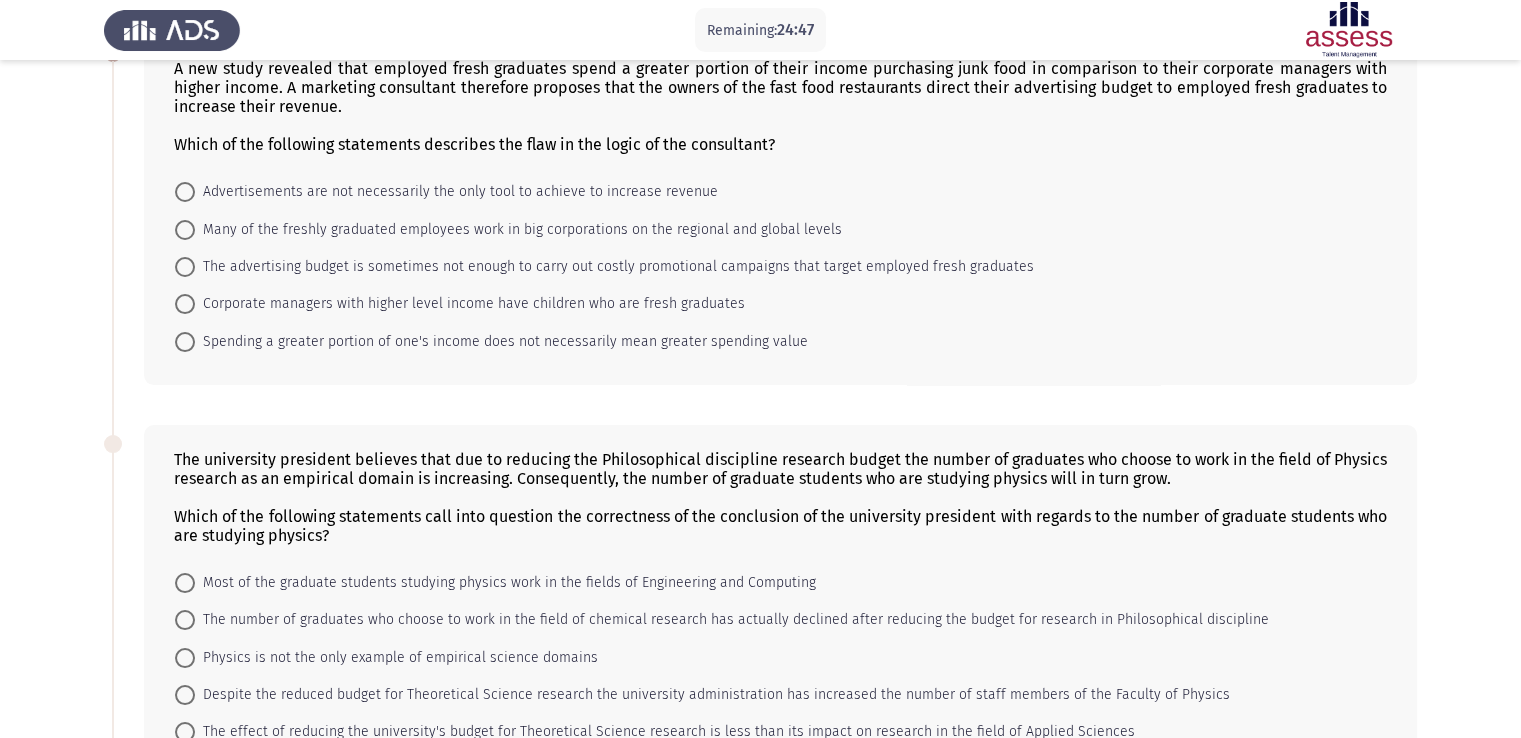 click on "Spending a greater portion of one's income does not necessarily mean greater spending value" at bounding box center (501, 342) 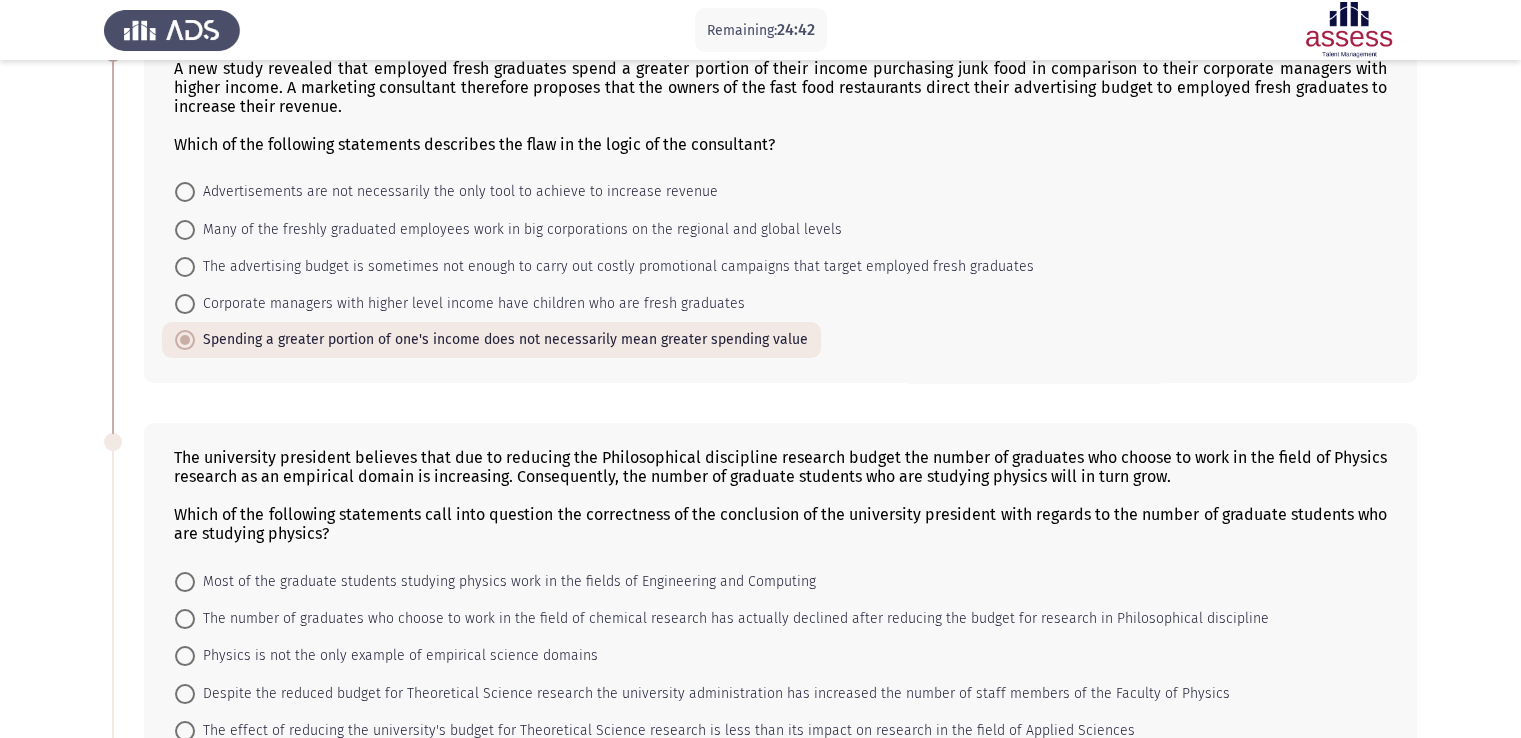 scroll, scrollTop: 234, scrollLeft: 0, axis: vertical 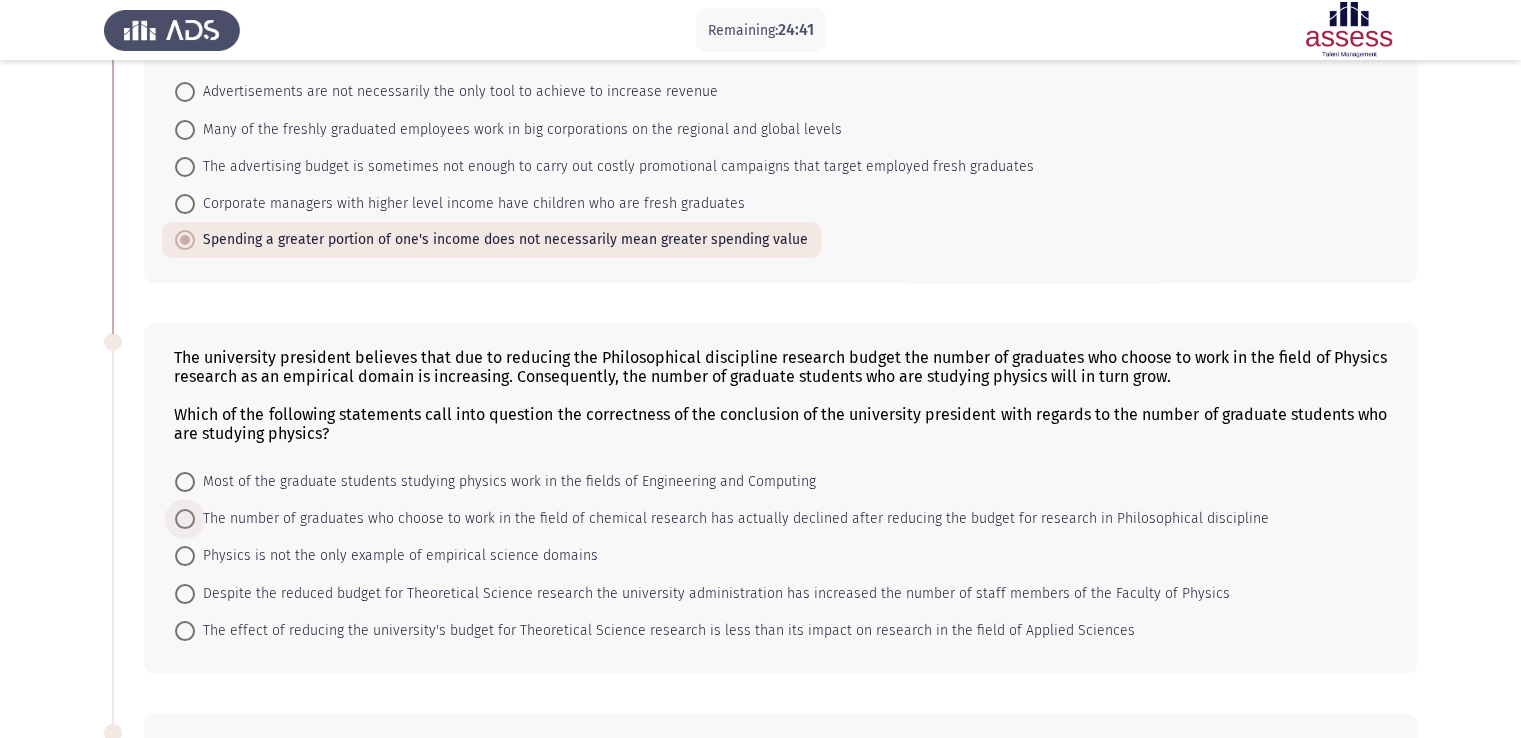 click on "The number of graduates who choose to work in the field of chemical research has actually declined after reducing the budget for research in Philosophical discipline" at bounding box center [732, 519] 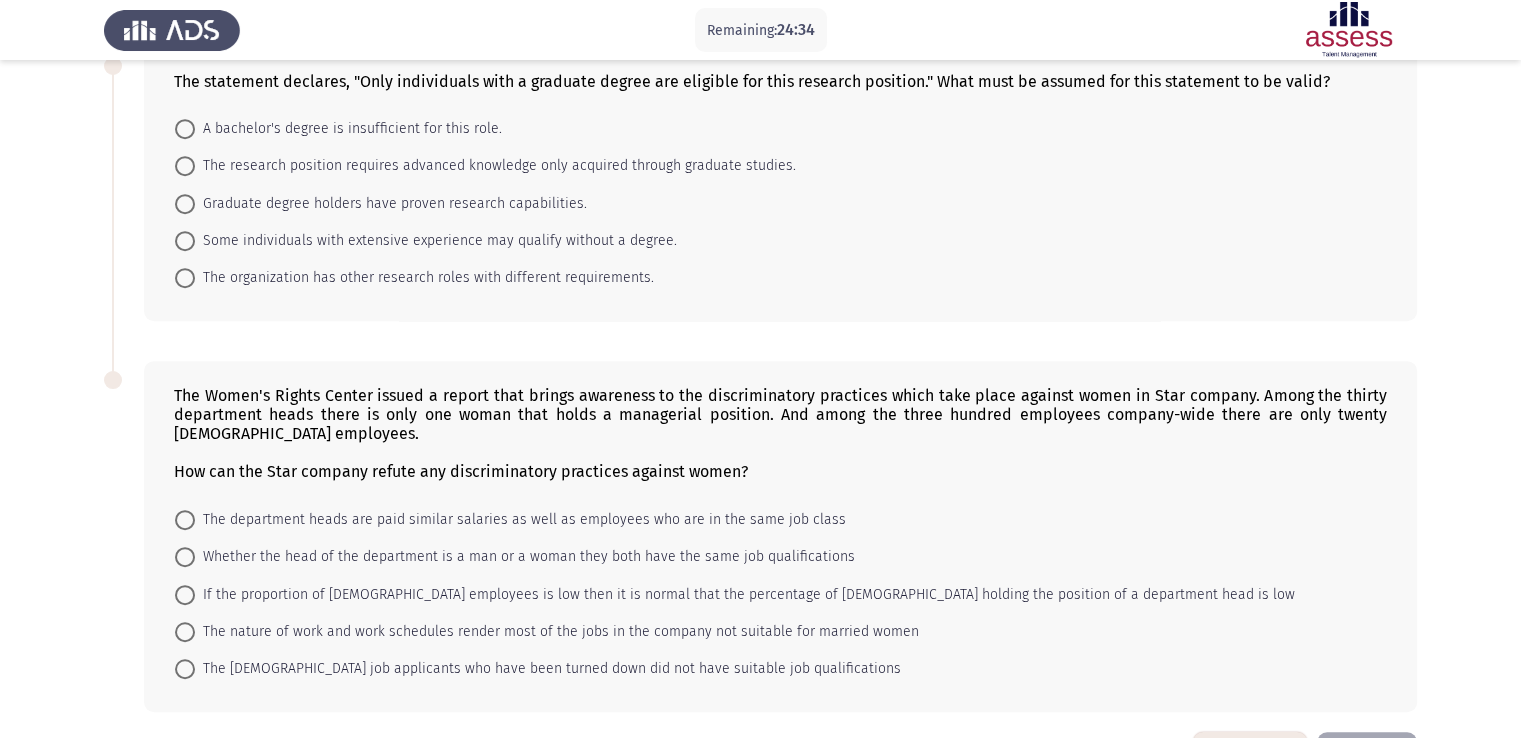 scroll, scrollTop: 934, scrollLeft: 0, axis: vertical 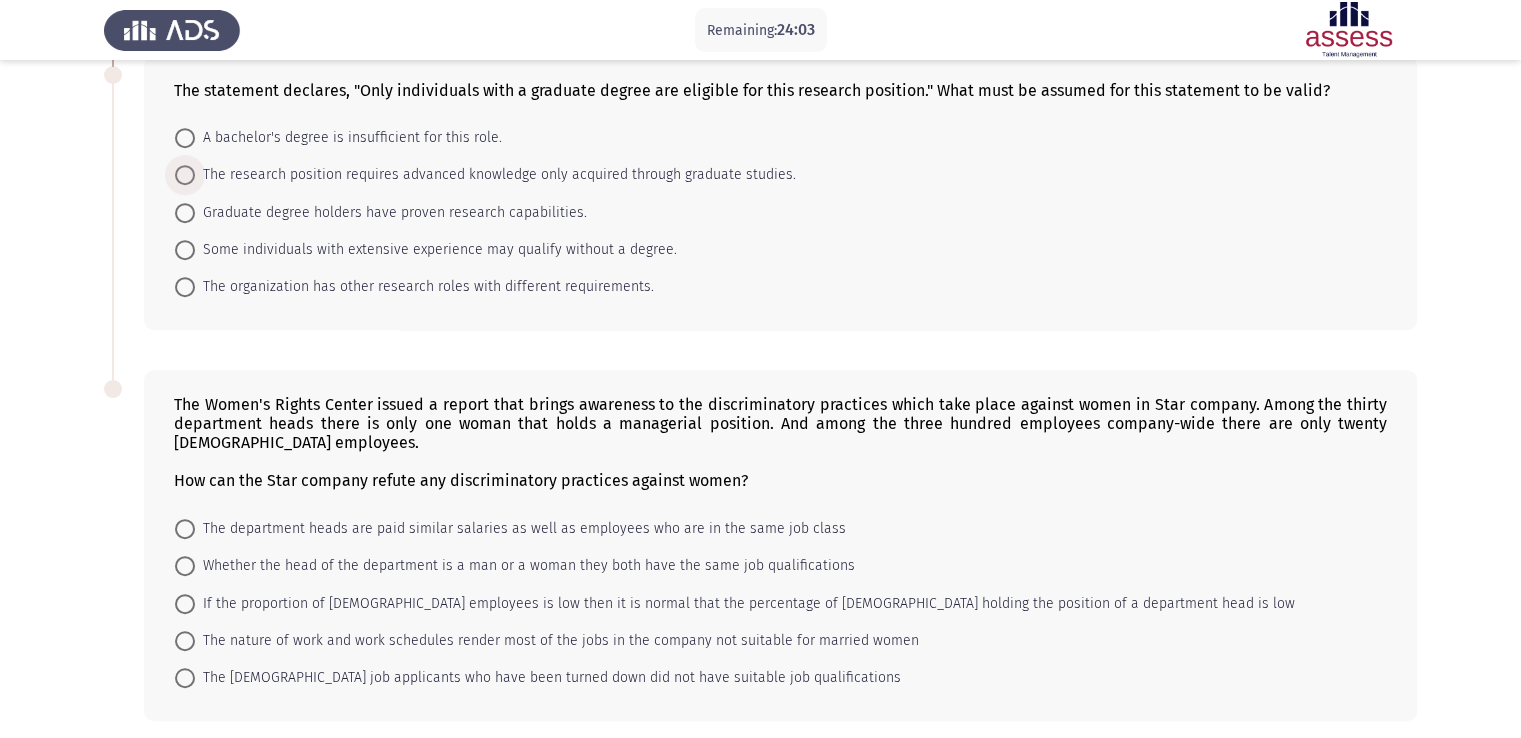 click on "The research position requires advanced knowledge only acquired through graduate studies." at bounding box center [495, 175] 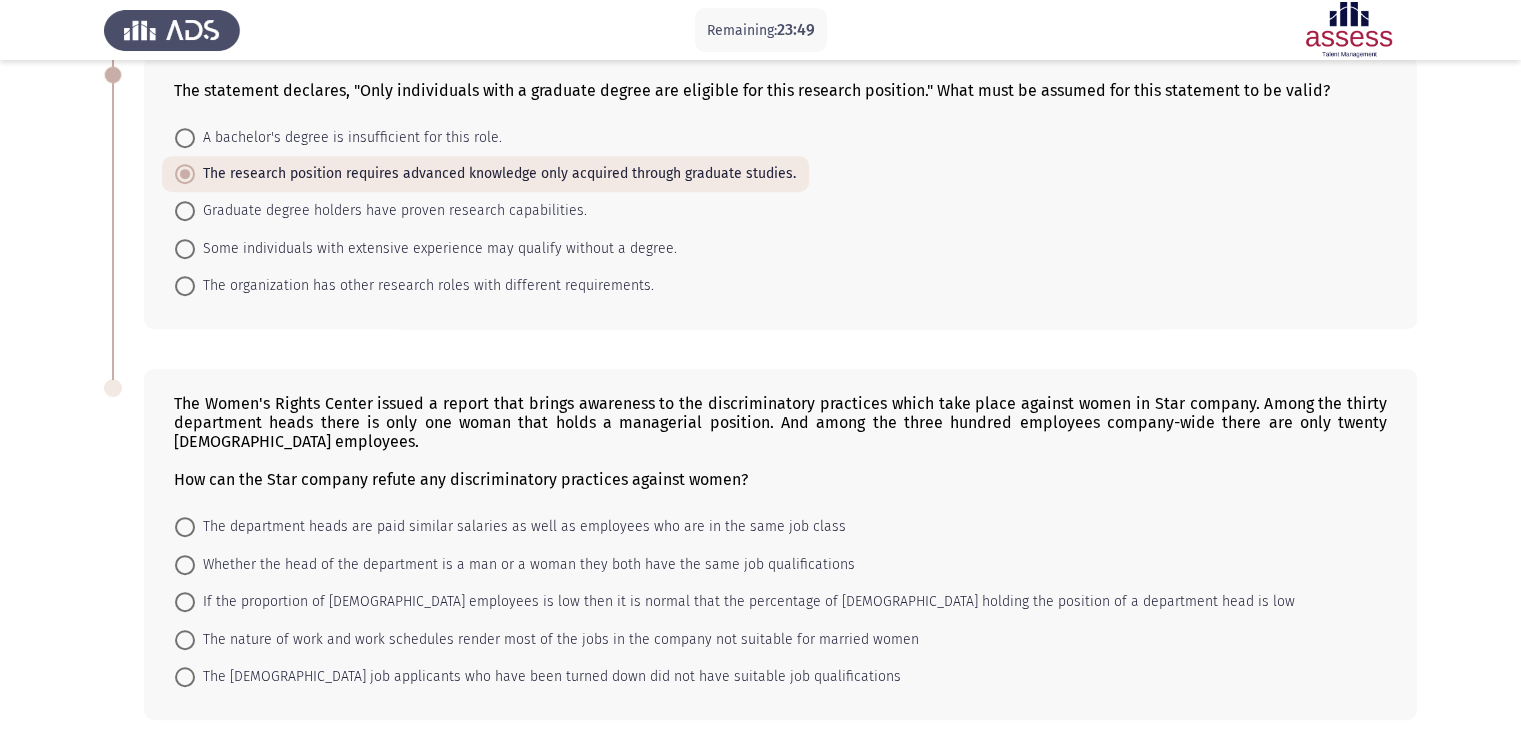 click on "If the proportion of [DEMOGRAPHIC_DATA] employees is low then it is normal that the percentage of [DEMOGRAPHIC_DATA] holding the position of a department head is low" at bounding box center [745, 602] 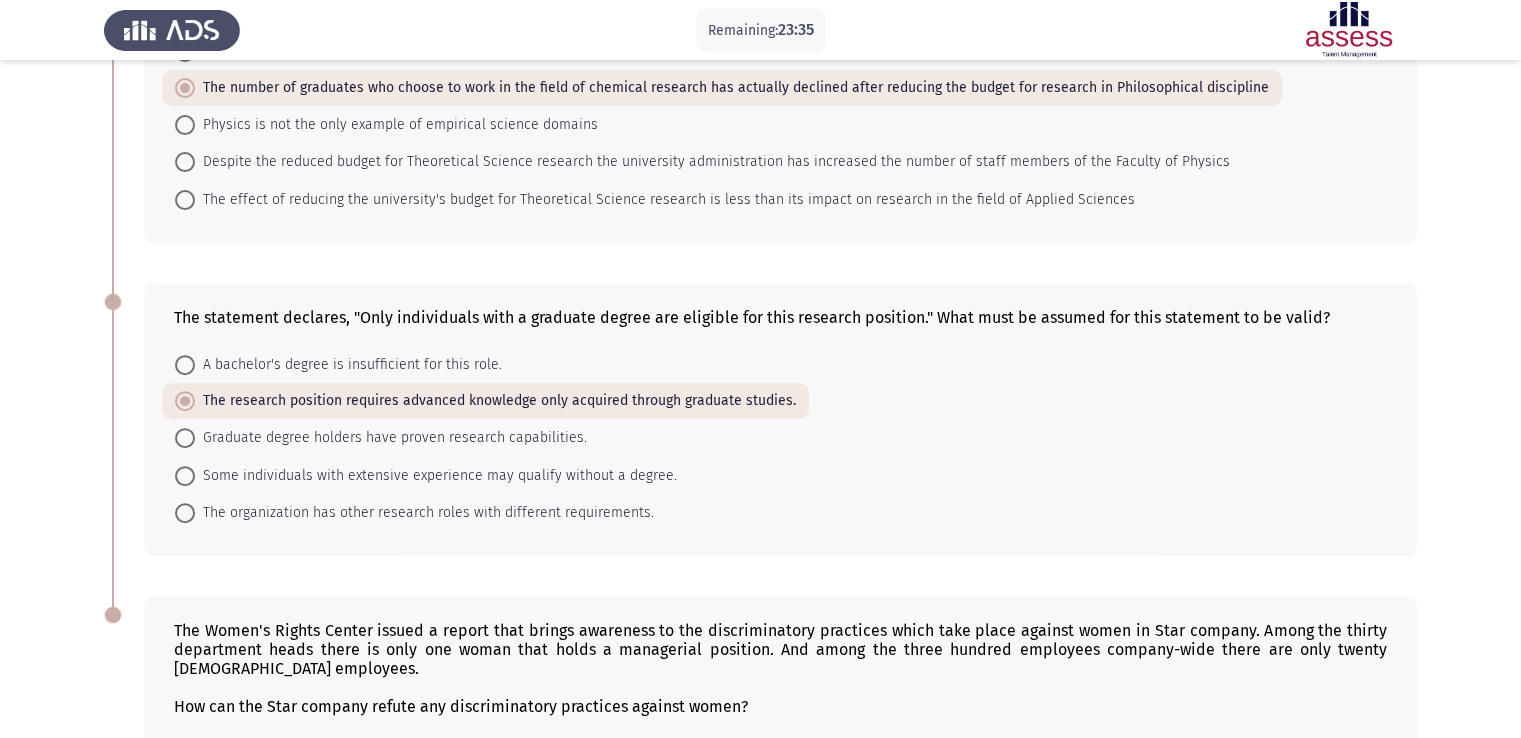 scroll, scrollTop: 972, scrollLeft: 0, axis: vertical 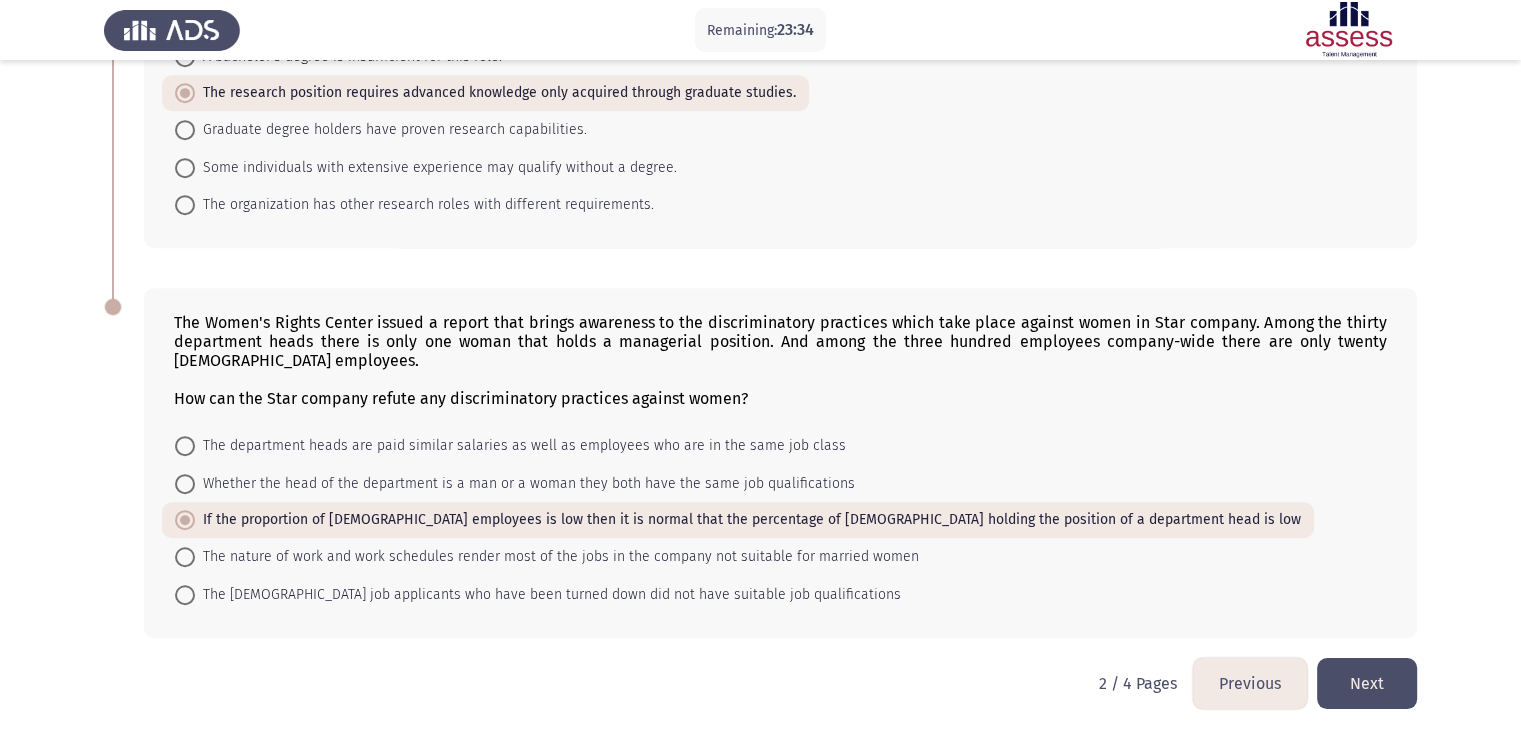click on "Next" 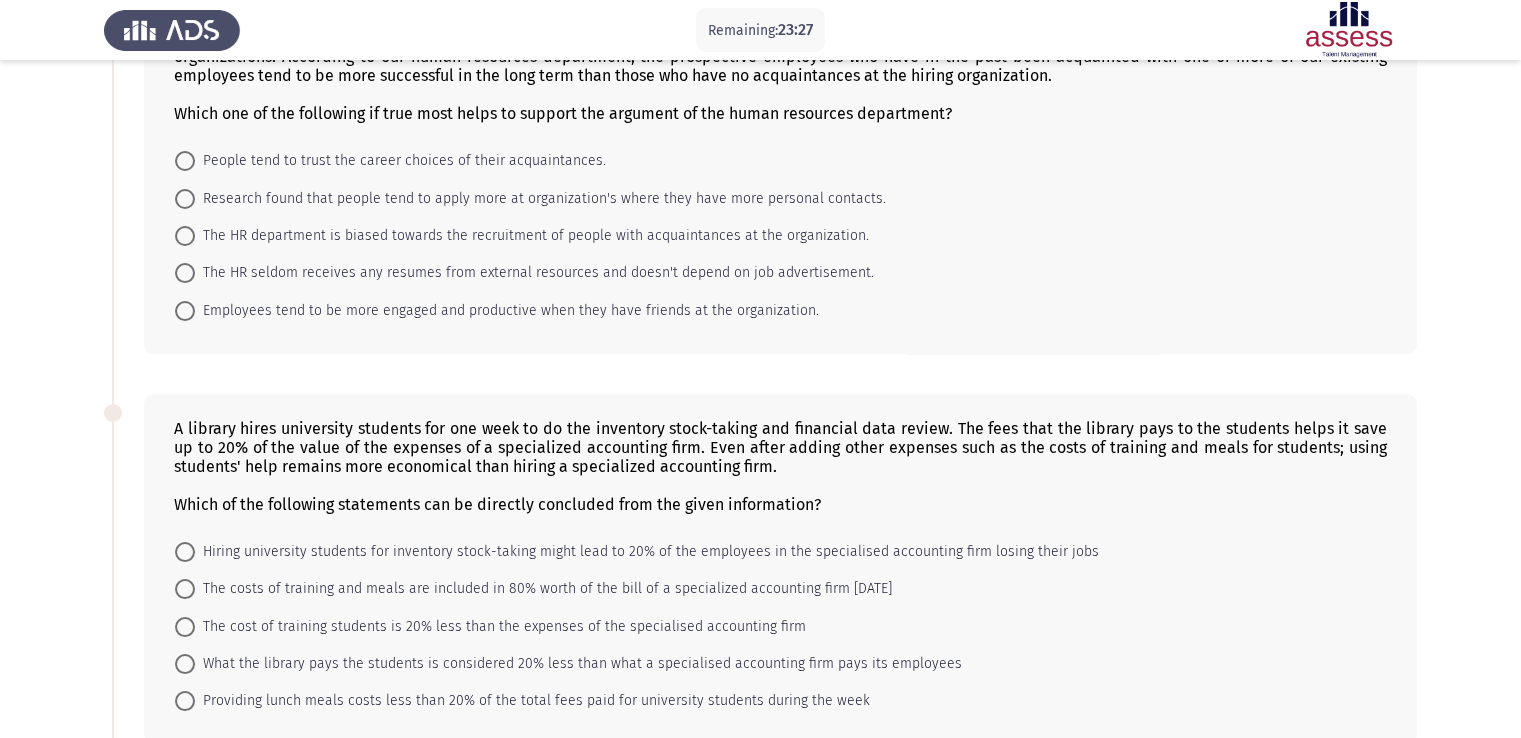 scroll, scrollTop: 200, scrollLeft: 0, axis: vertical 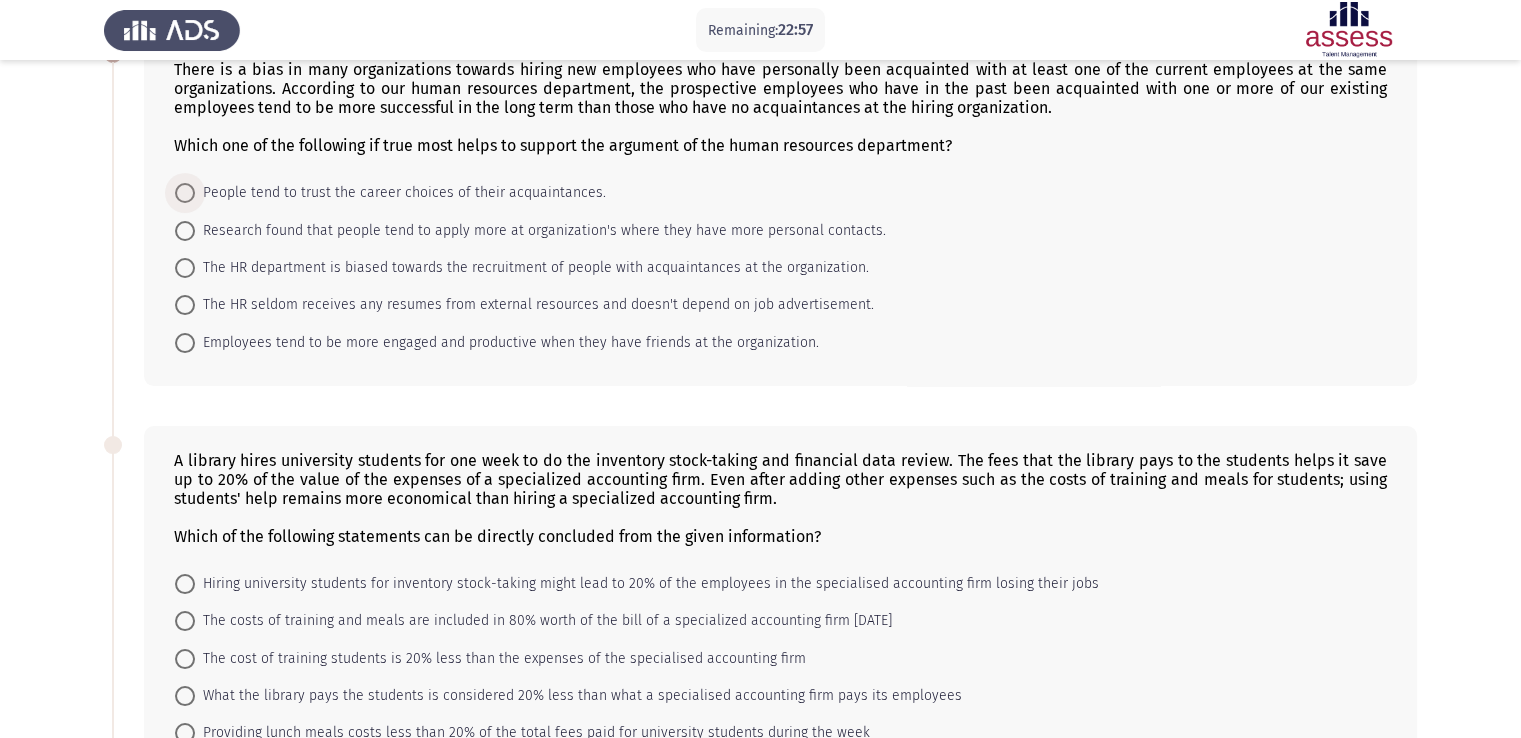 click on "People tend to trust the career choices of their acquaintances." at bounding box center [400, 193] 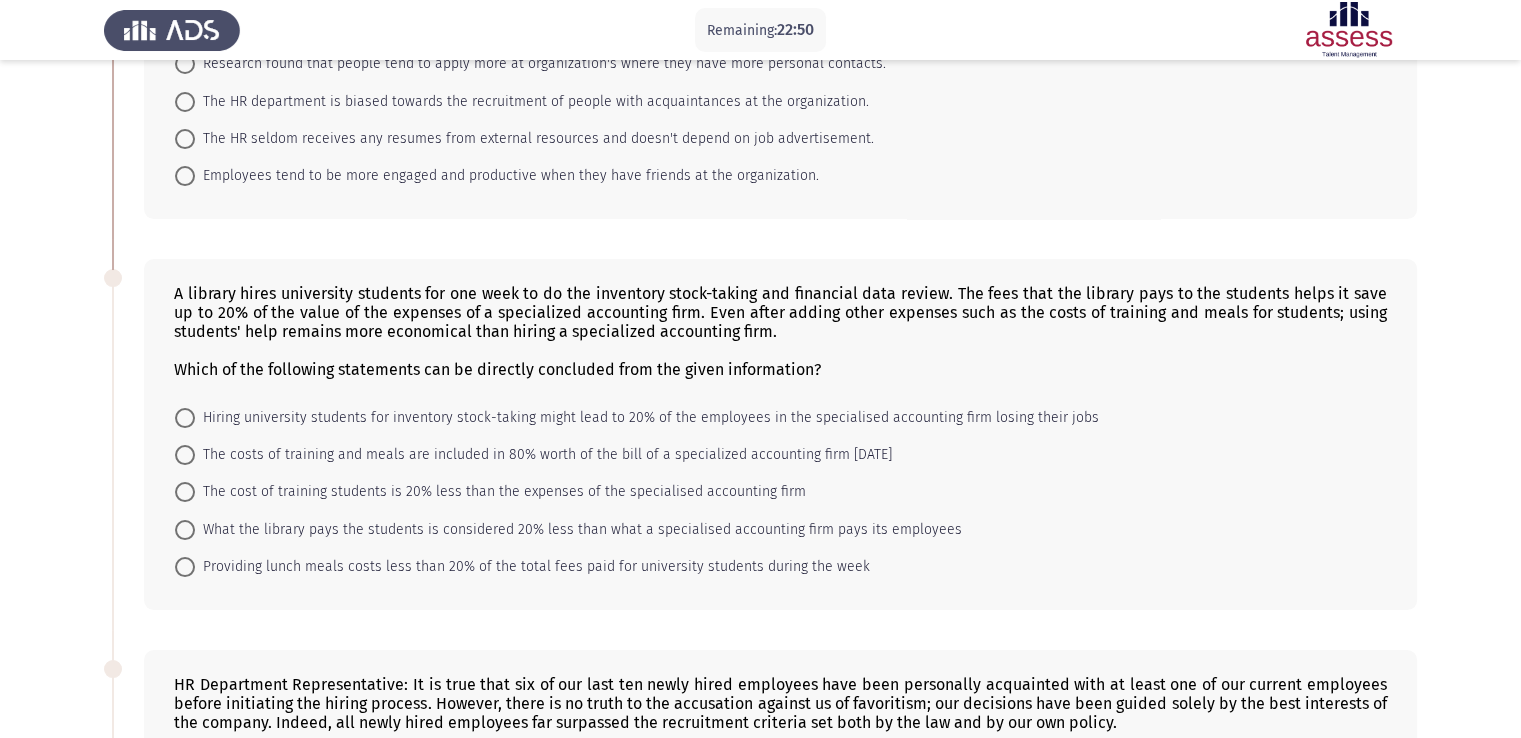 scroll, scrollTop: 333, scrollLeft: 0, axis: vertical 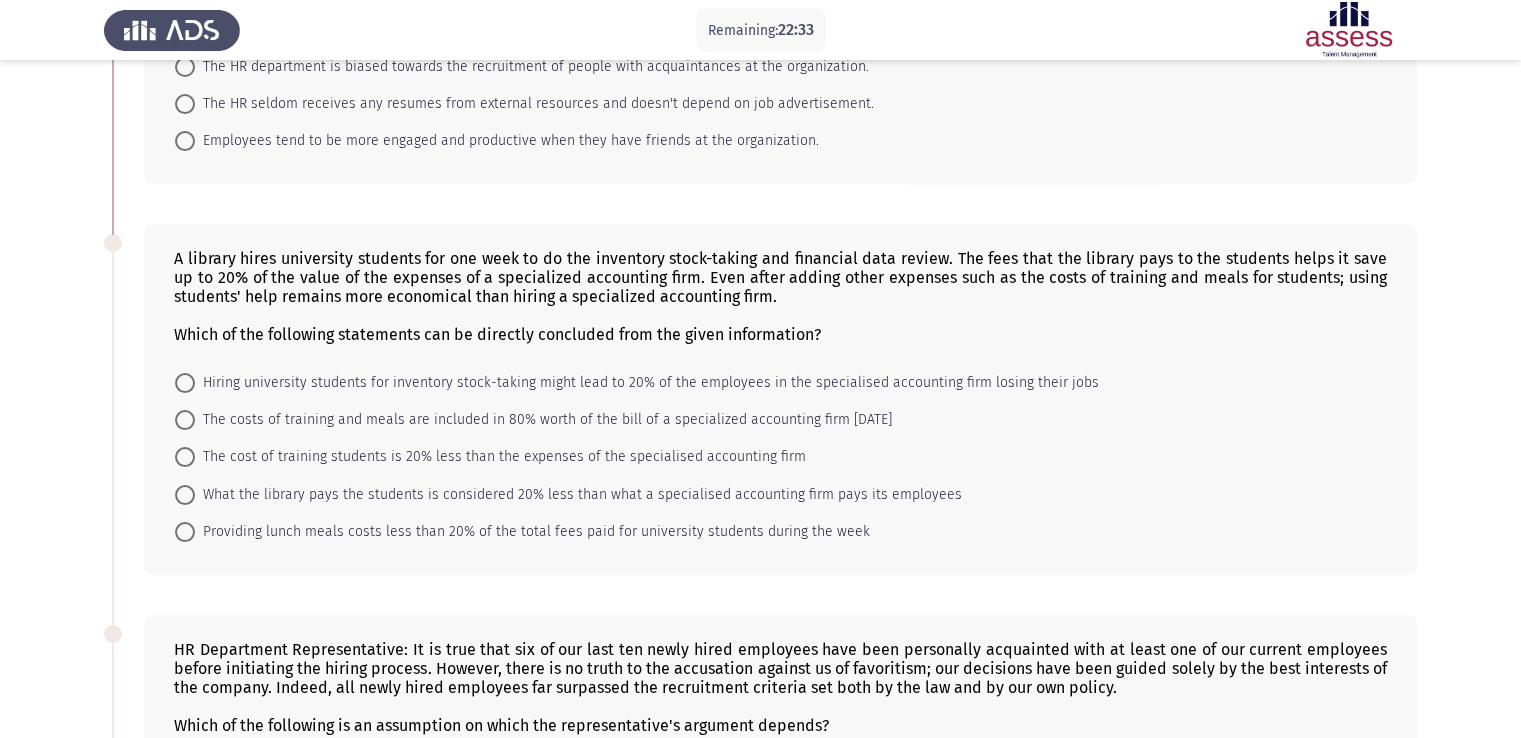 click on "The cost of training students is 20% less than the expenses of the specialised accounting firm" at bounding box center [500, 457] 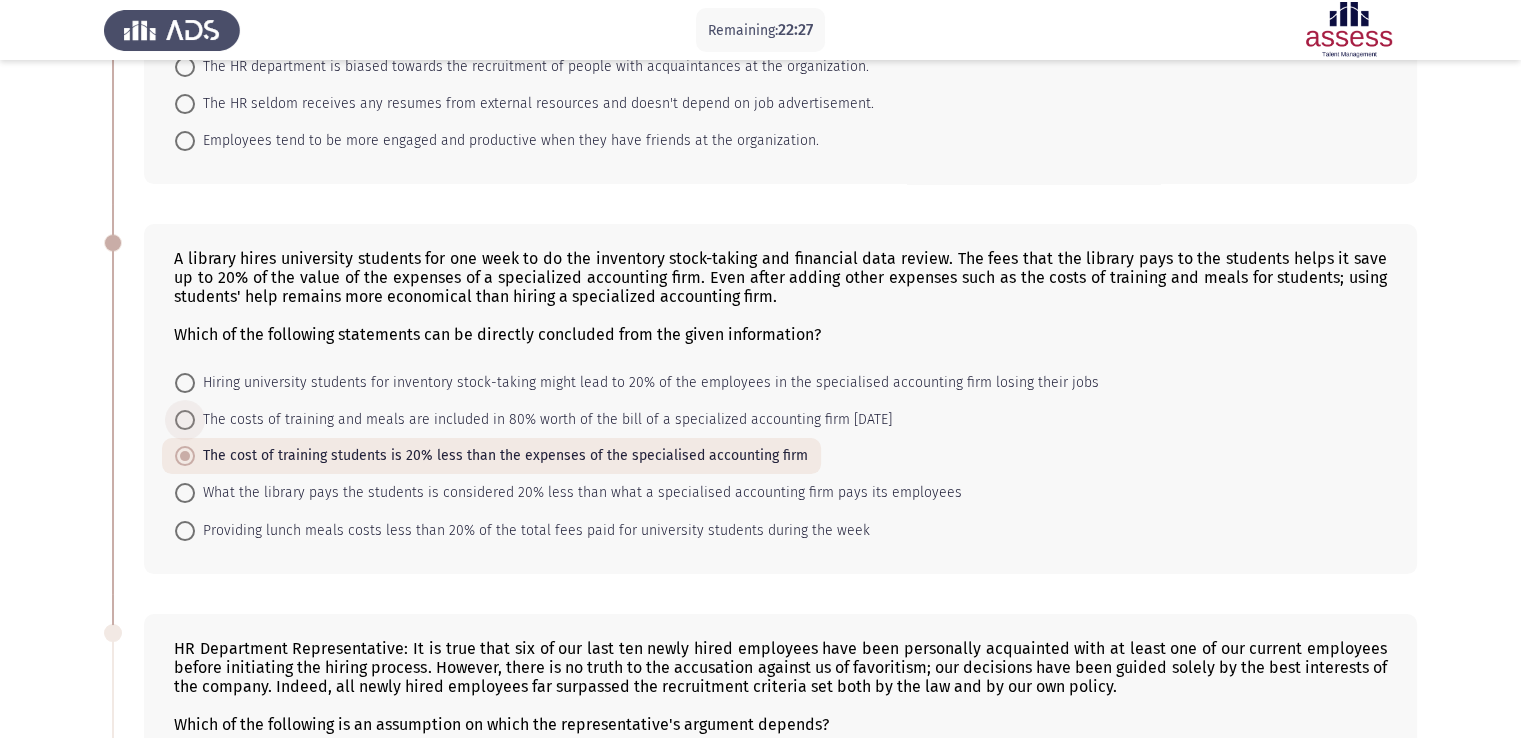 click on "The costs of training and meals are included in 80% worth of the bill of a specialized accounting firm [DATE]" at bounding box center [543, 420] 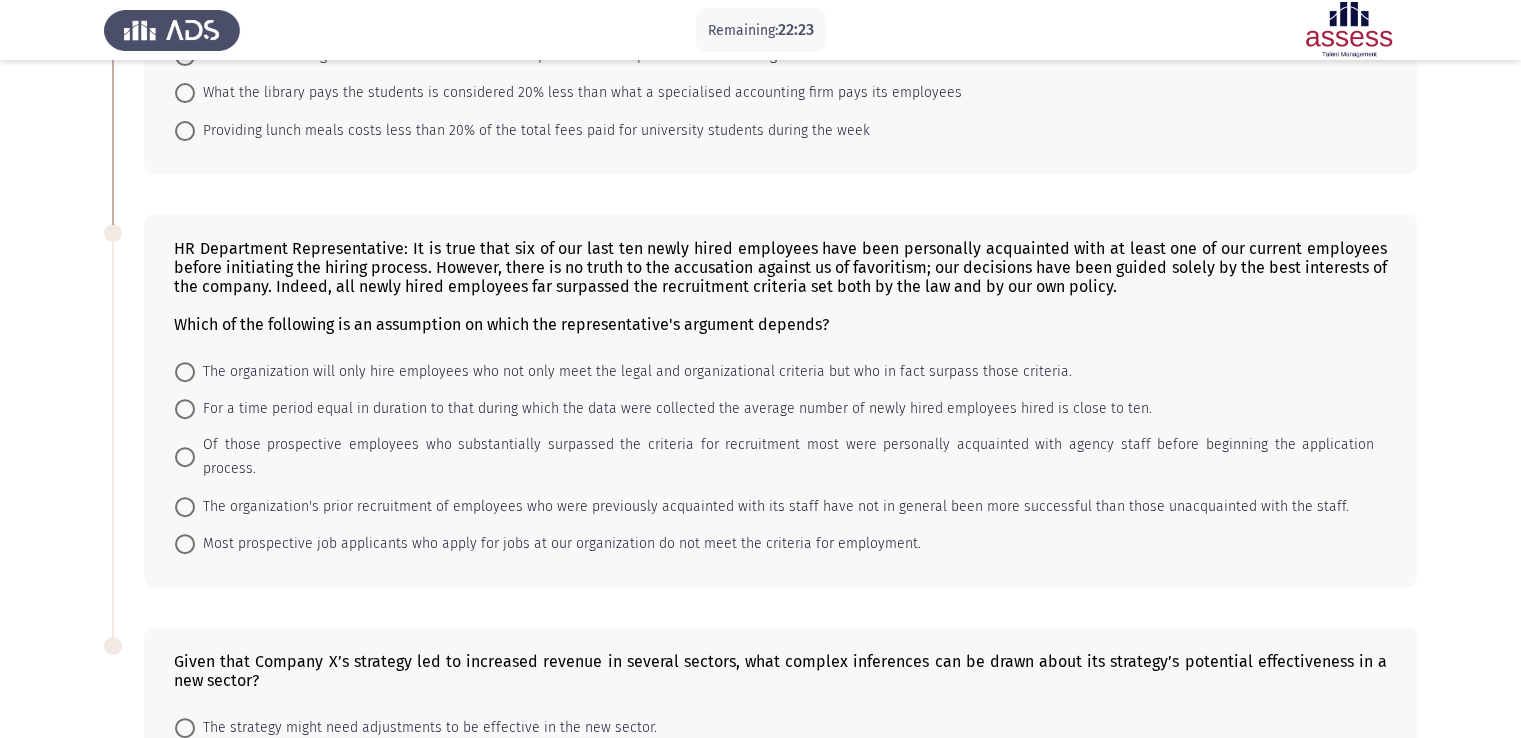 scroll, scrollTop: 920, scrollLeft: 0, axis: vertical 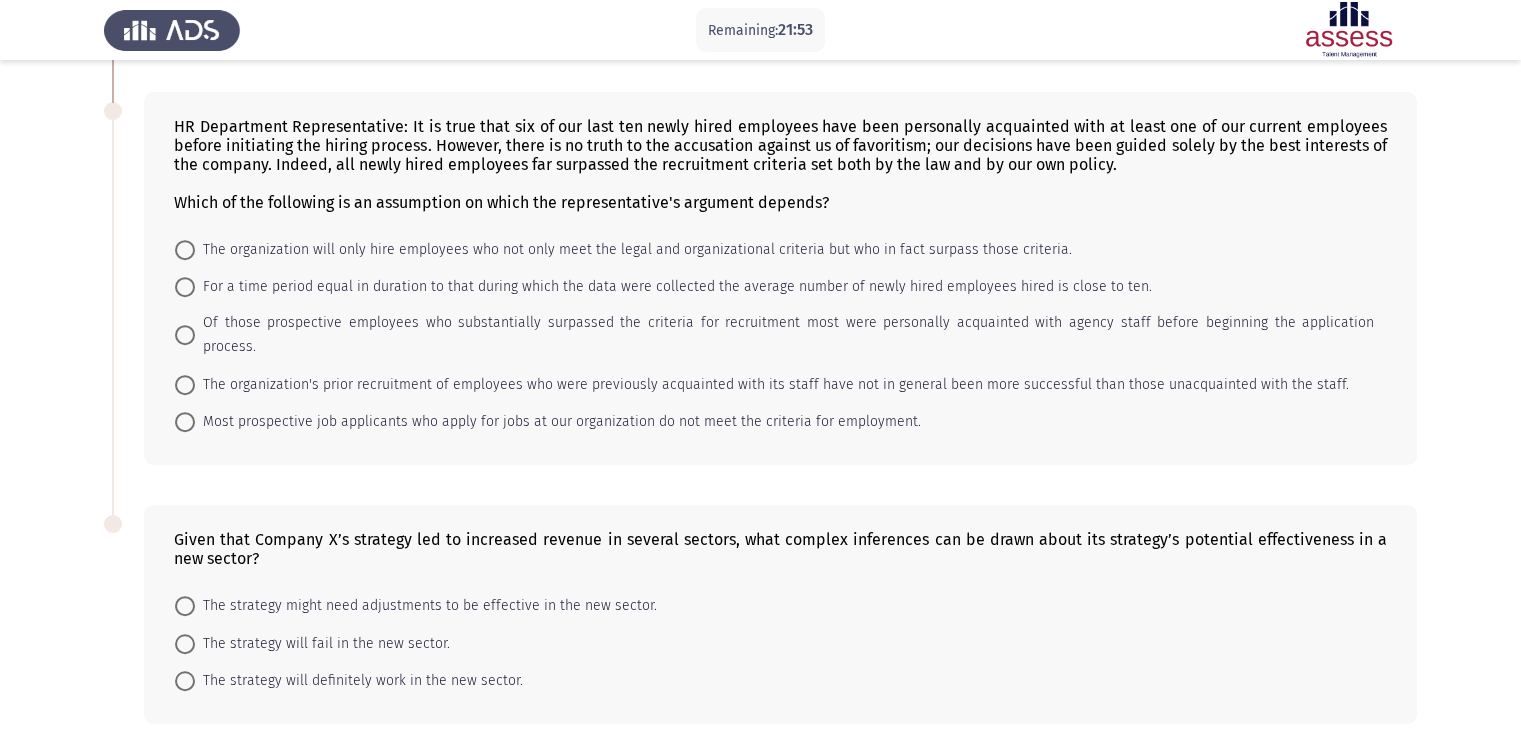 click on "Of those prospective employees who substantially surpassed the criteria for recruitment most were personally acquainted with agency staff before beginning the application process." at bounding box center (784, 335) 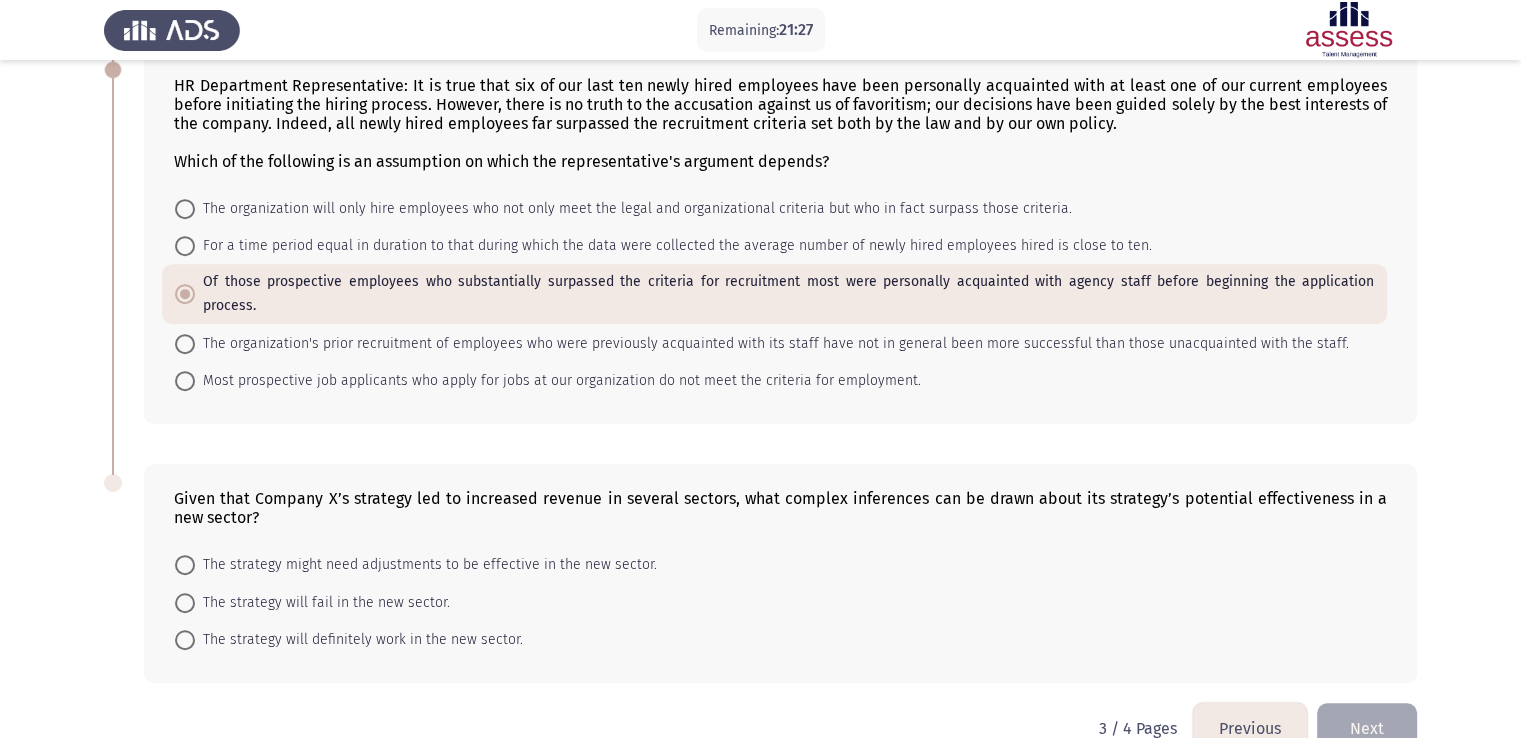 scroll, scrollTop: 918, scrollLeft: 0, axis: vertical 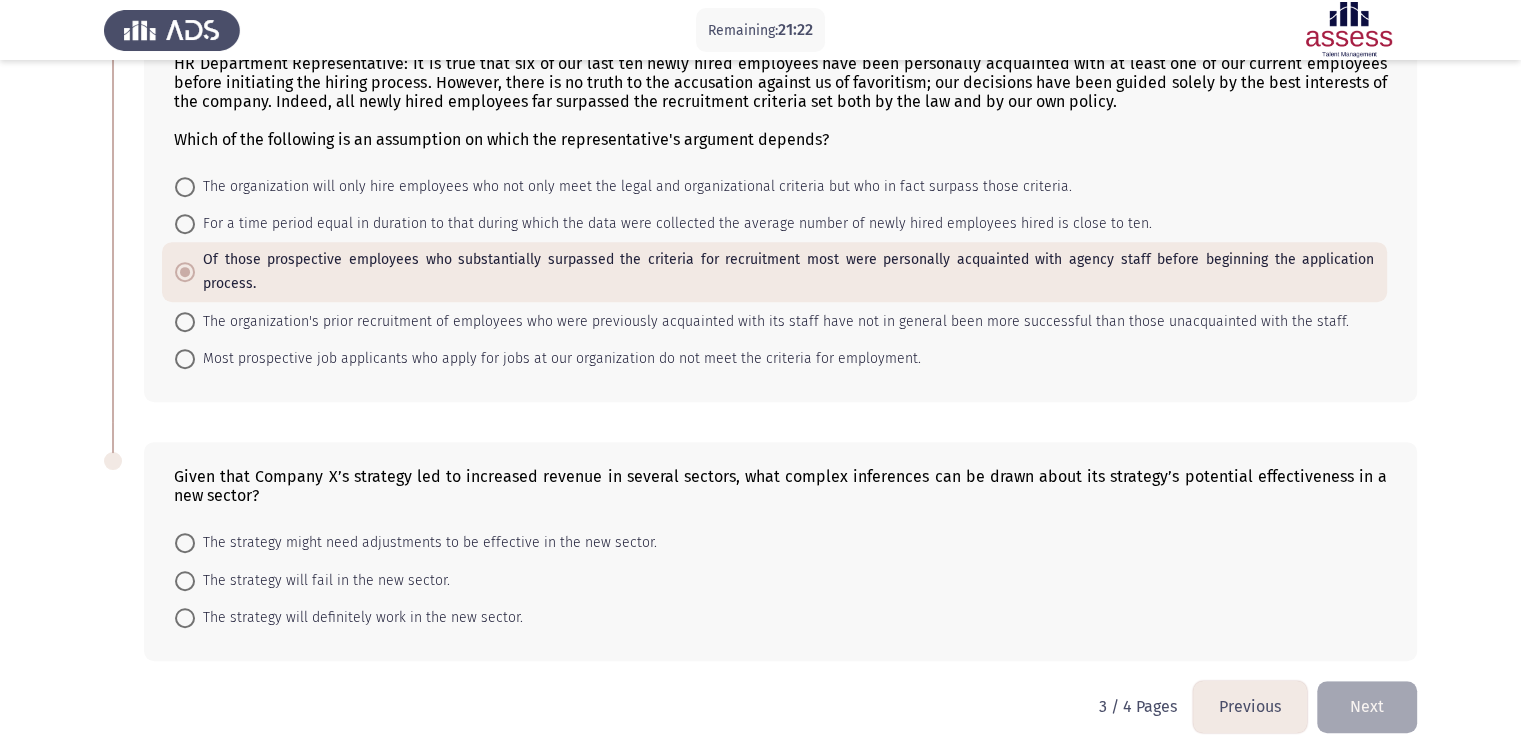 click on "The strategy might need adjustments to be effective in the new sector." at bounding box center [426, 543] 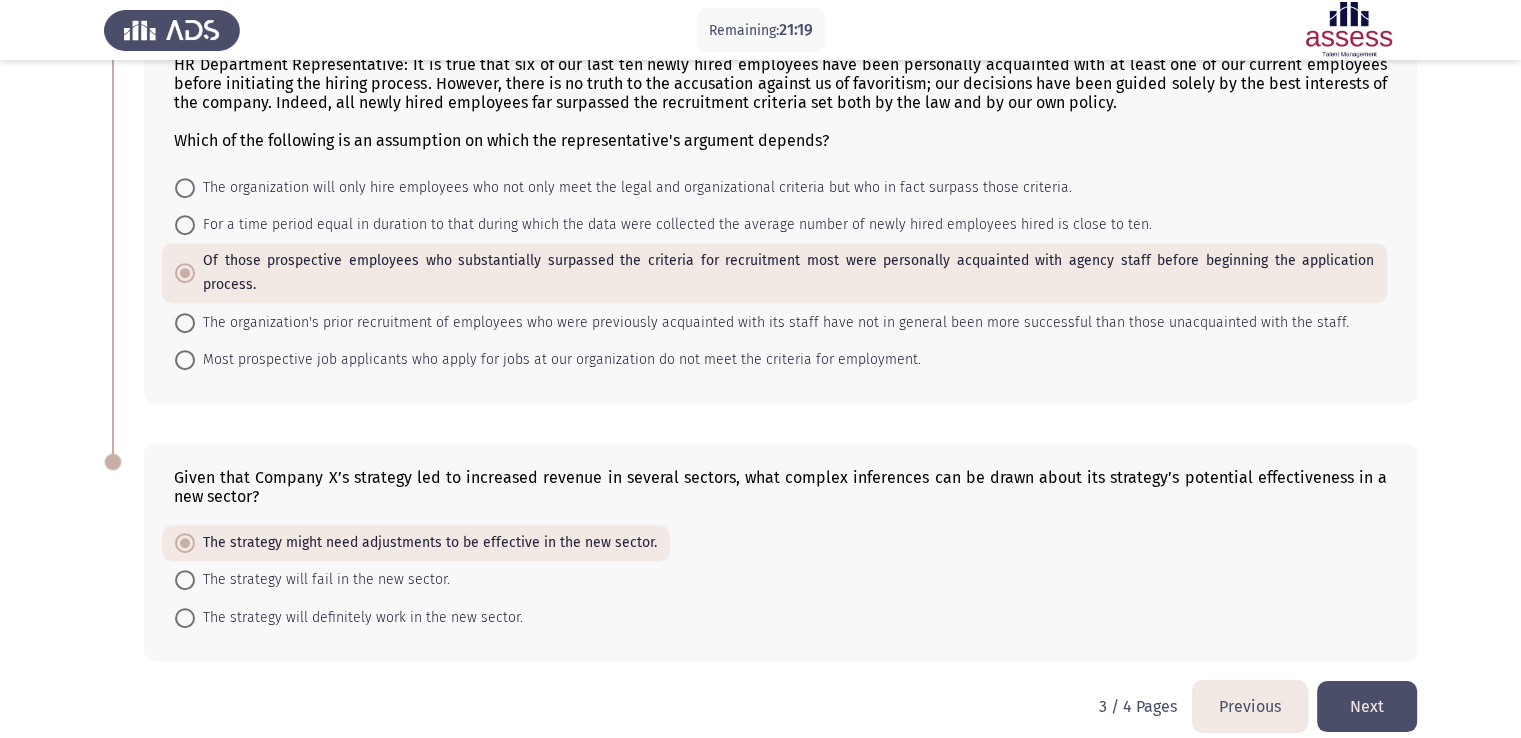 click on "Next" 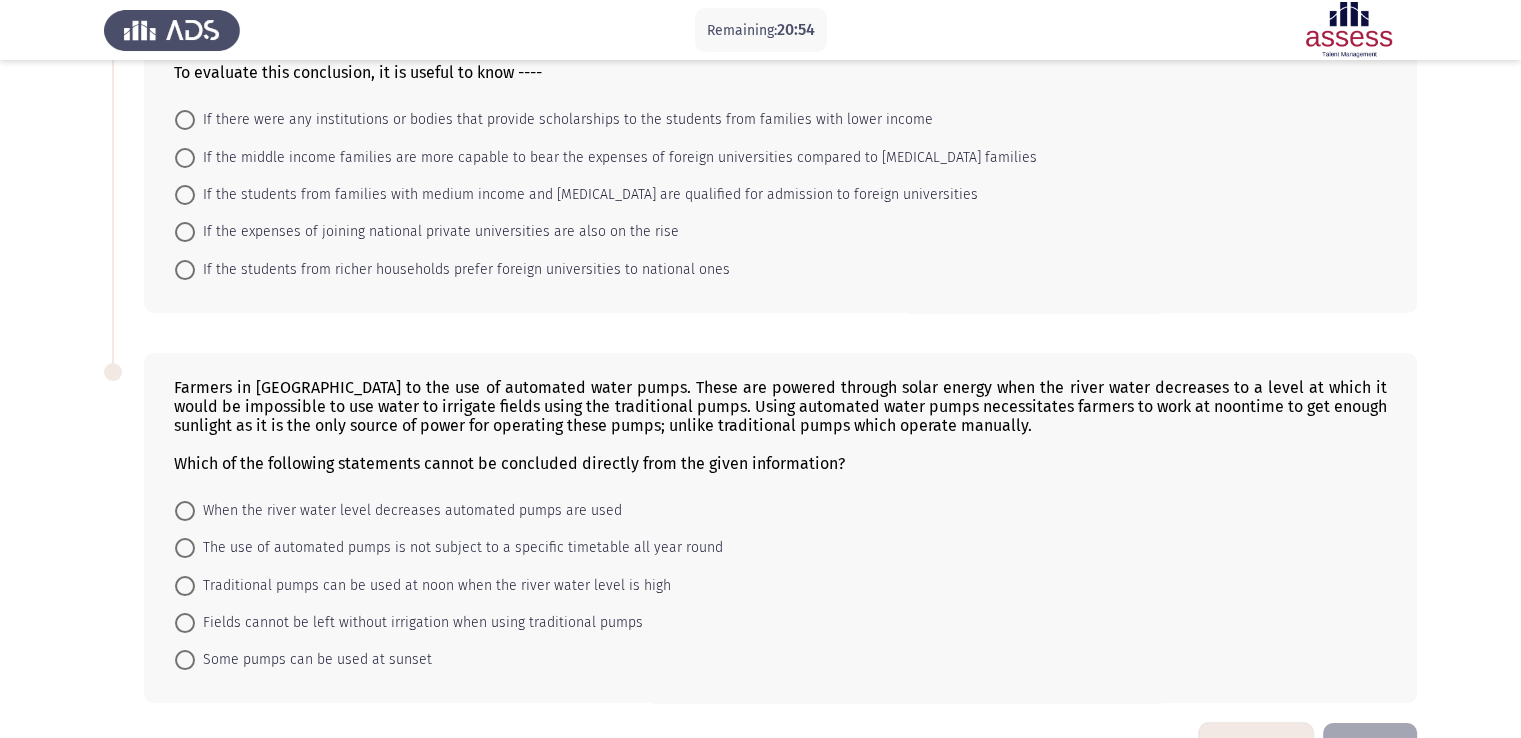 scroll, scrollTop: 152, scrollLeft: 0, axis: vertical 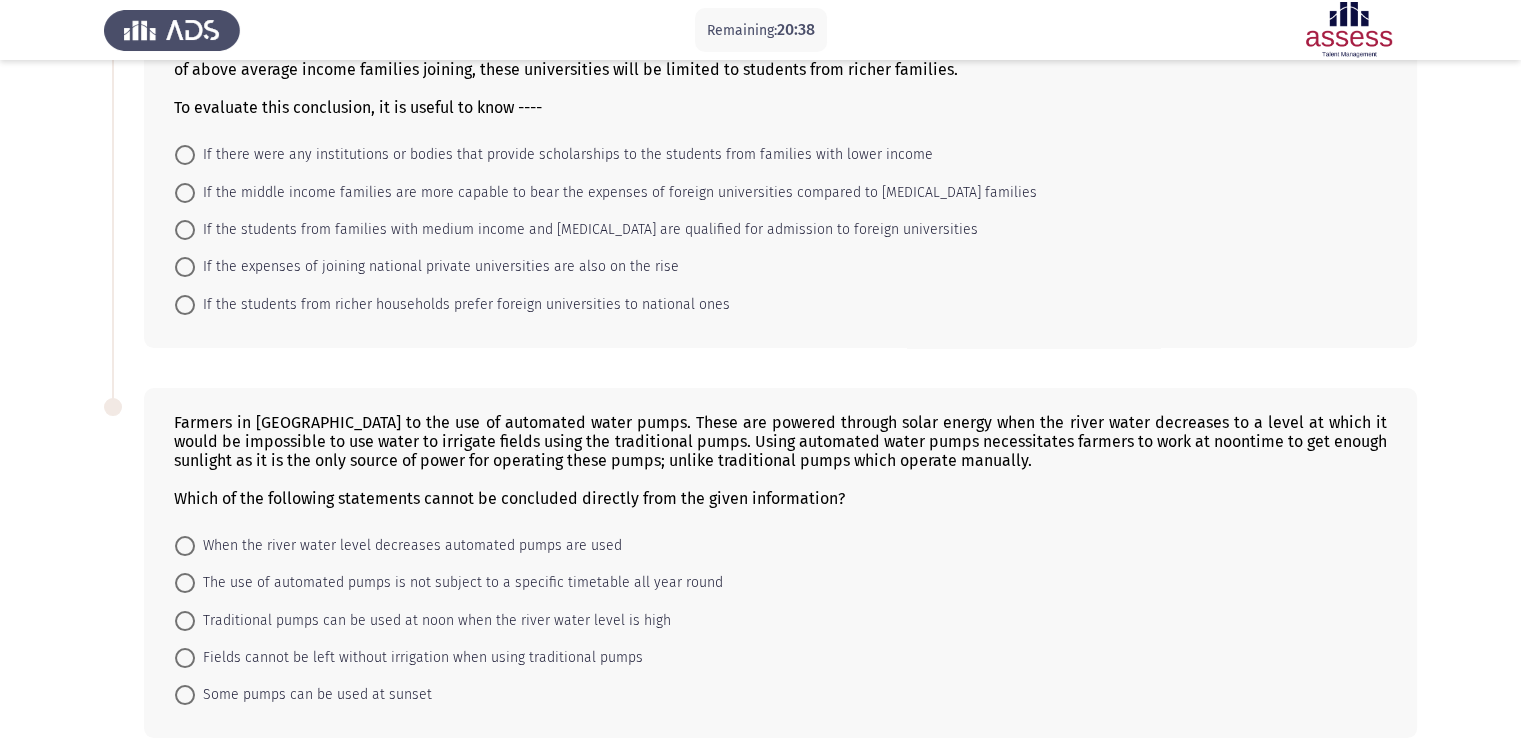 click on "If there were any institutions or bodies that provide scholarships to the students from families with lower income" at bounding box center (564, 155) 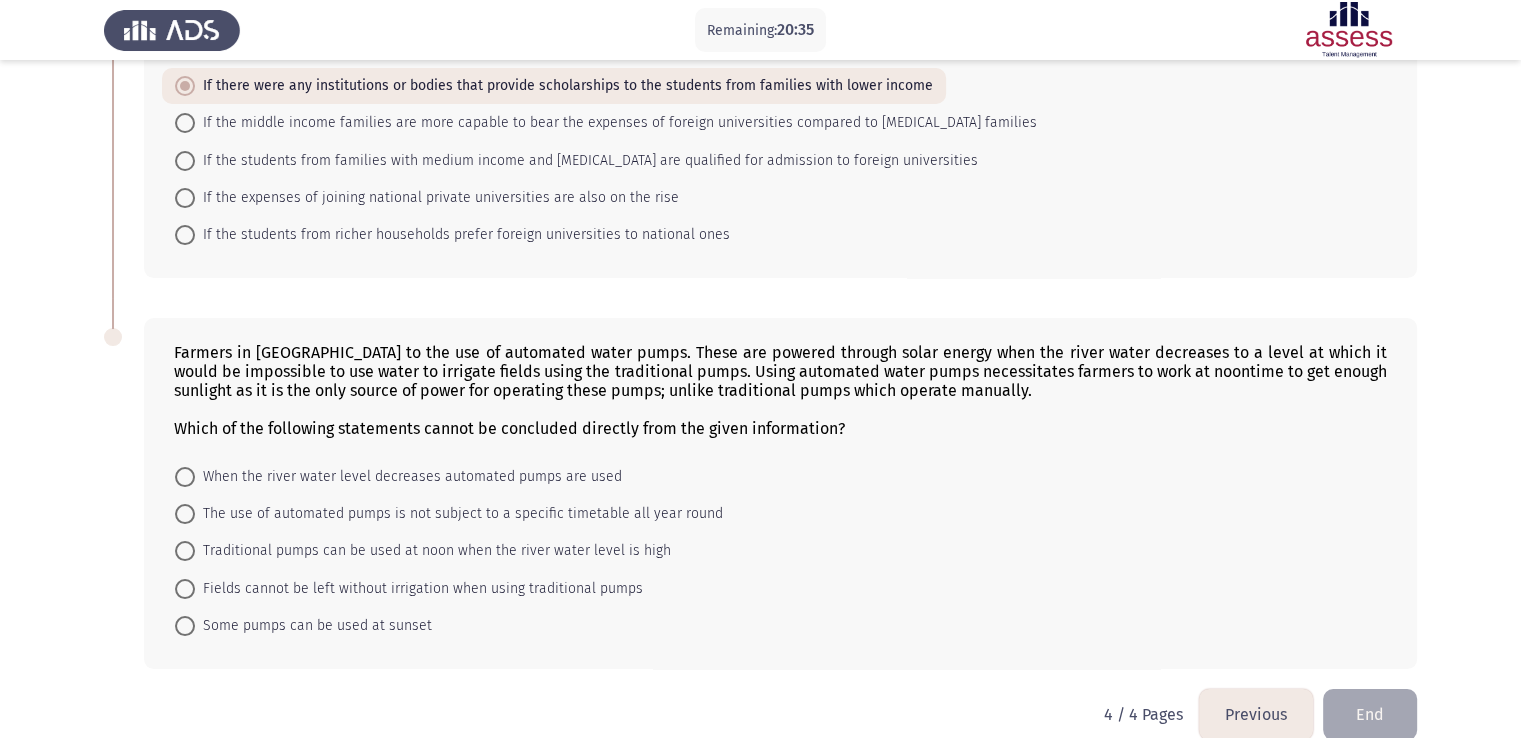 scroll, scrollTop: 252, scrollLeft: 0, axis: vertical 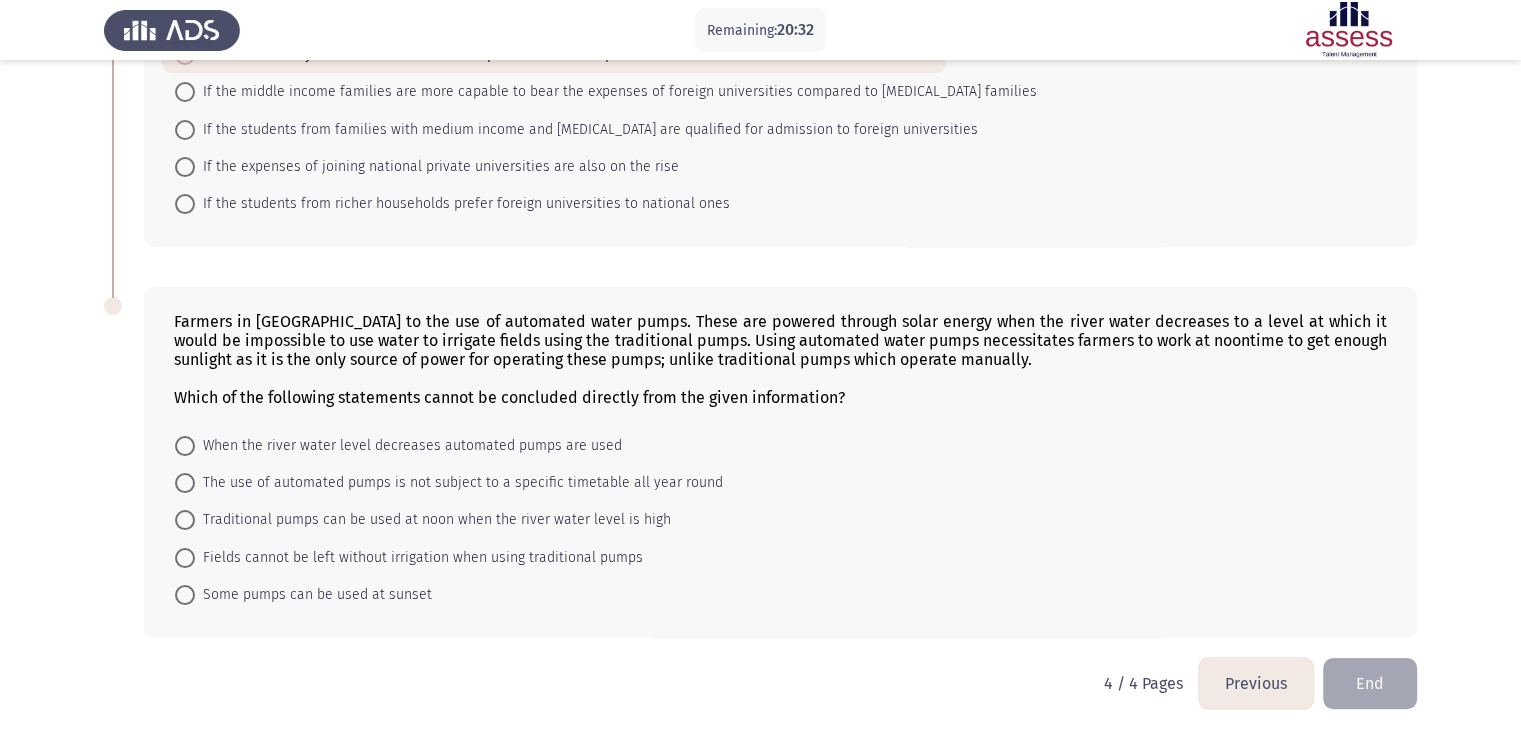 click on "Some pumps can be used at sunset" at bounding box center [313, 595] 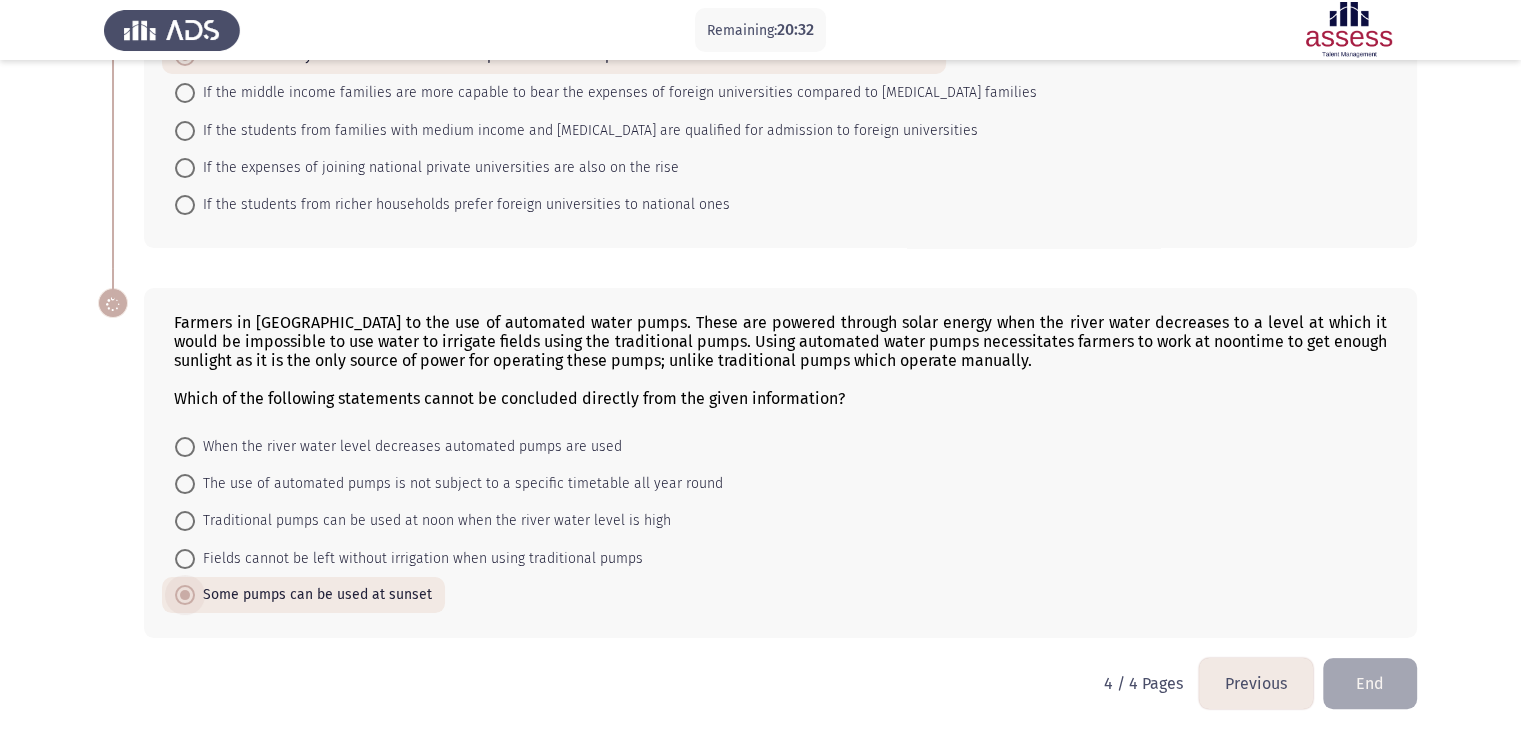 scroll, scrollTop: 250, scrollLeft: 0, axis: vertical 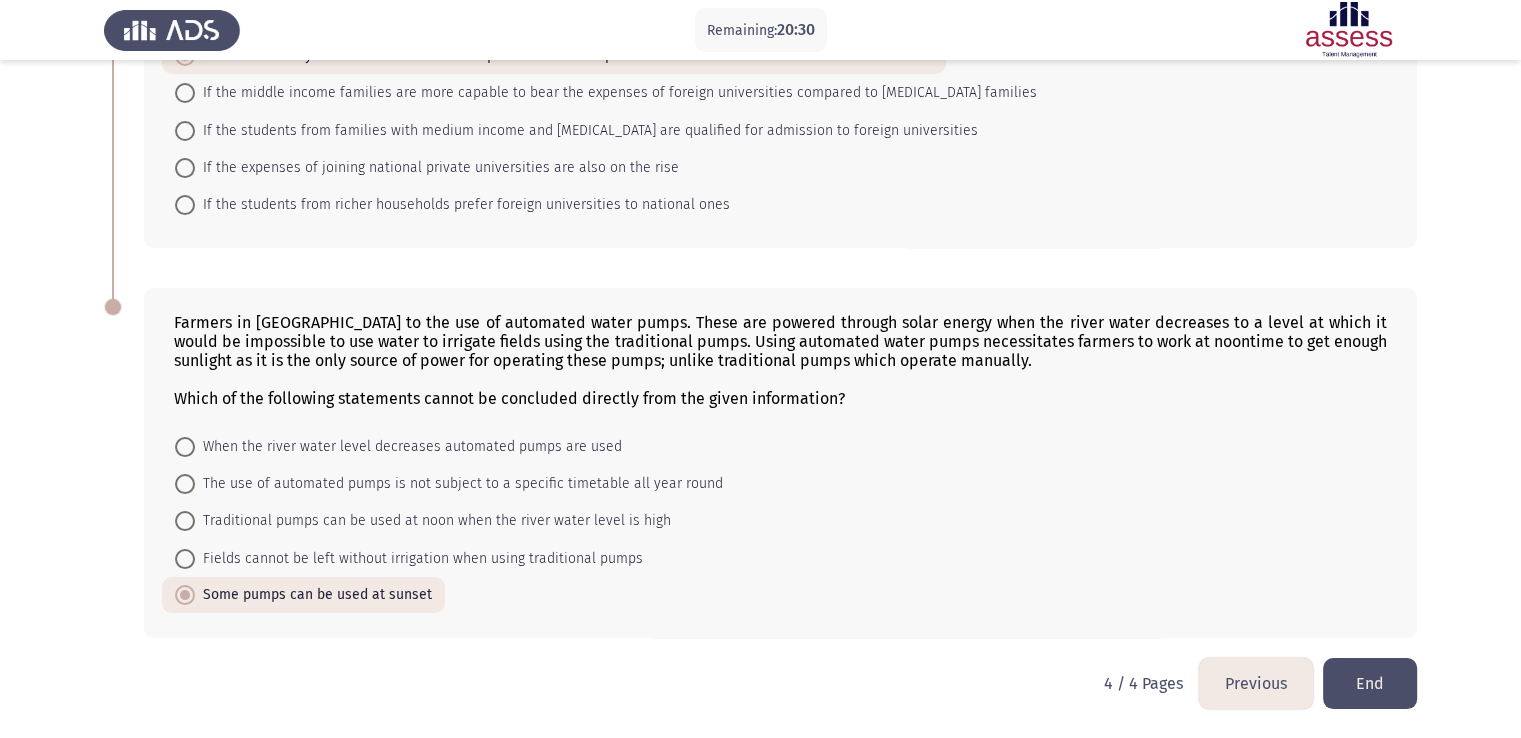 click on "End" 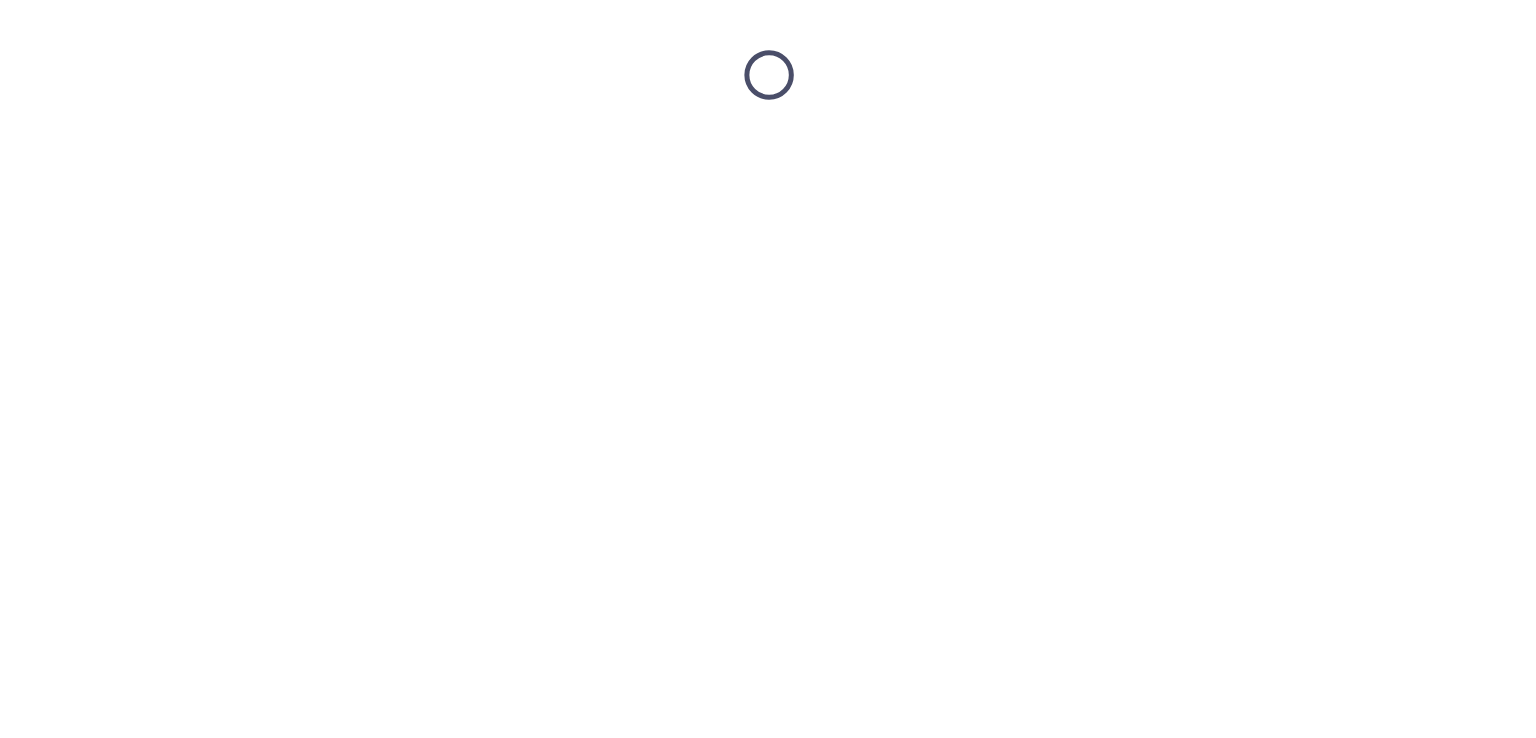scroll, scrollTop: 0, scrollLeft: 0, axis: both 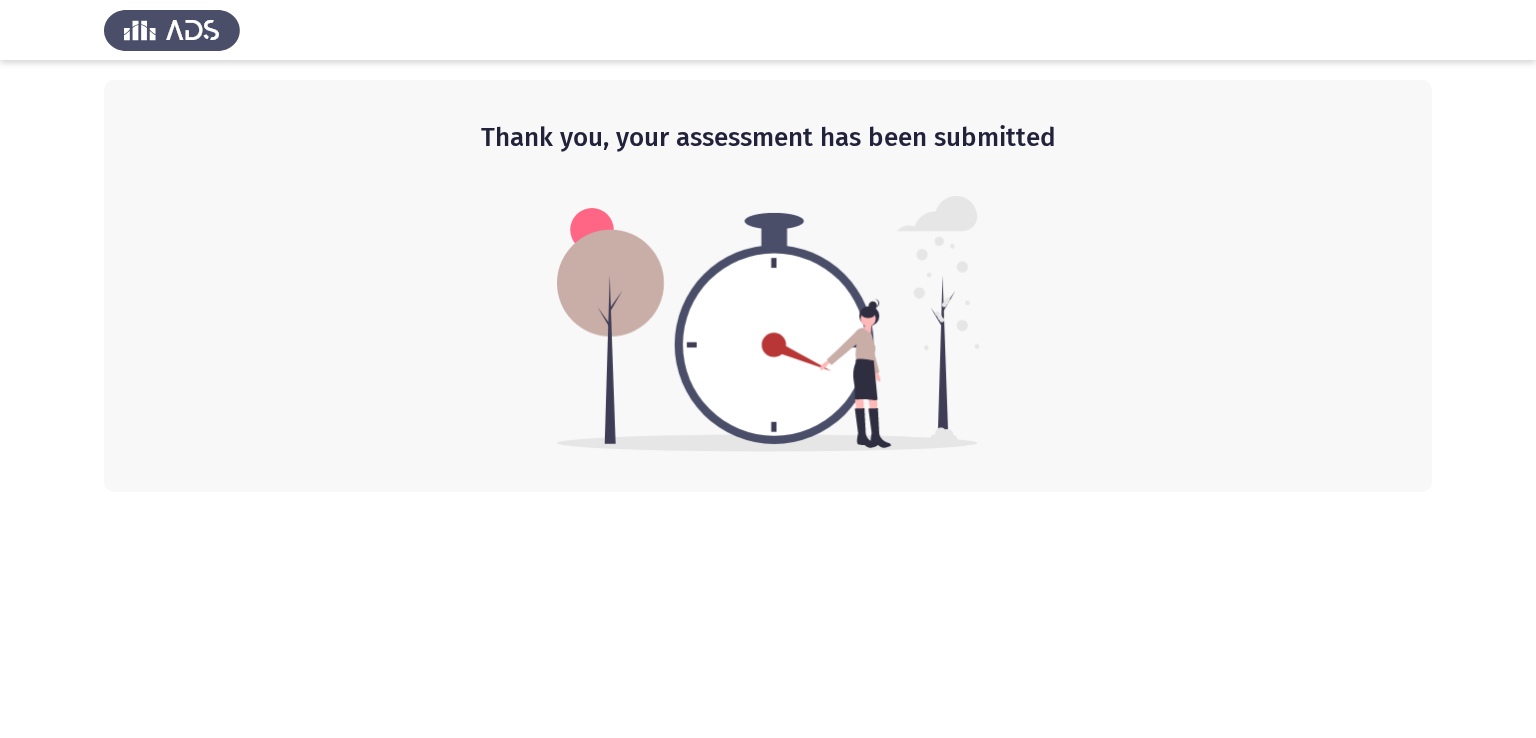 click 